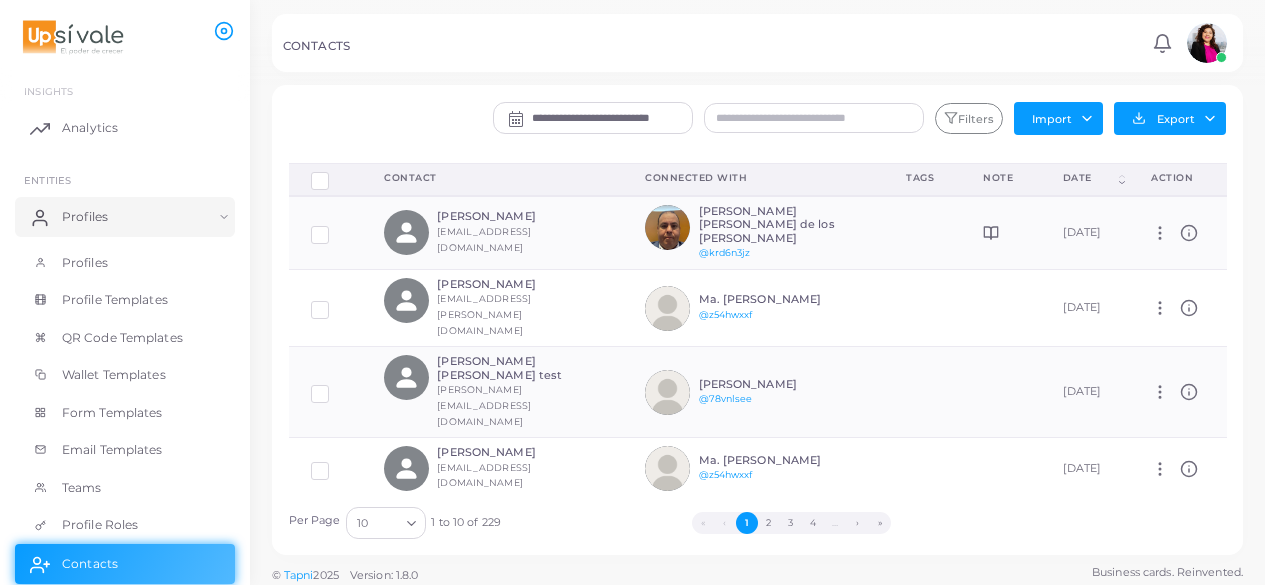 scroll, scrollTop: 0, scrollLeft: 0, axis: both 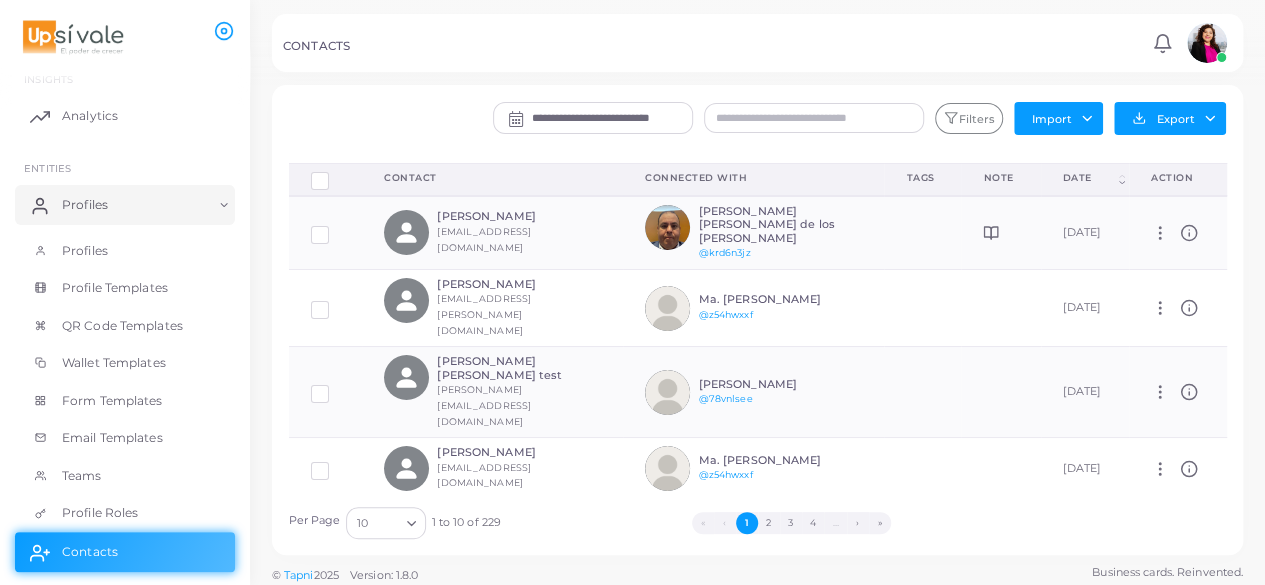 drag, startPoint x: 1216, startPoint y: 257, endPoint x: 1238, endPoint y: 434, distance: 178.36198 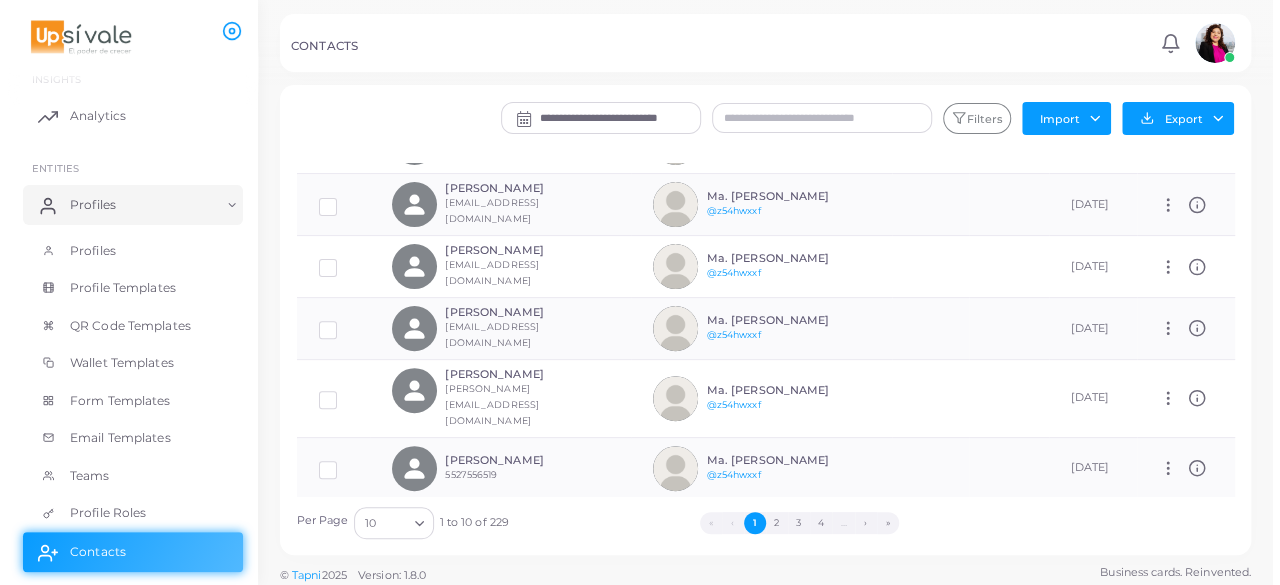 scroll, scrollTop: 0, scrollLeft: 0, axis: both 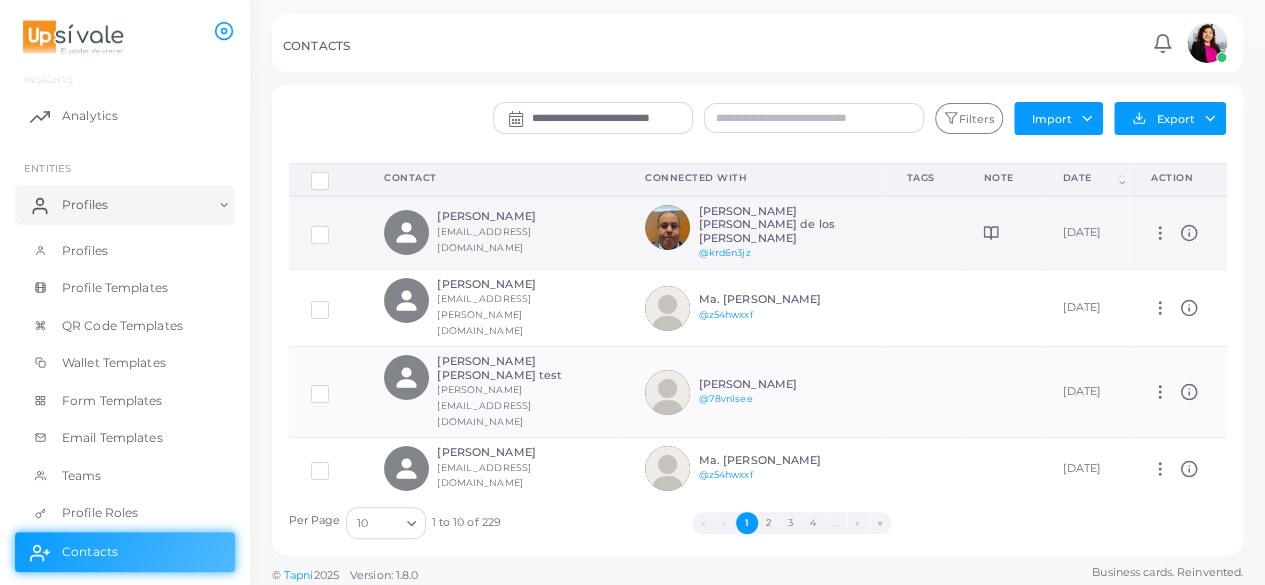 click on "Viridiana fuentes   Gfuentes82@hotmail.com" at bounding box center [484, 232] 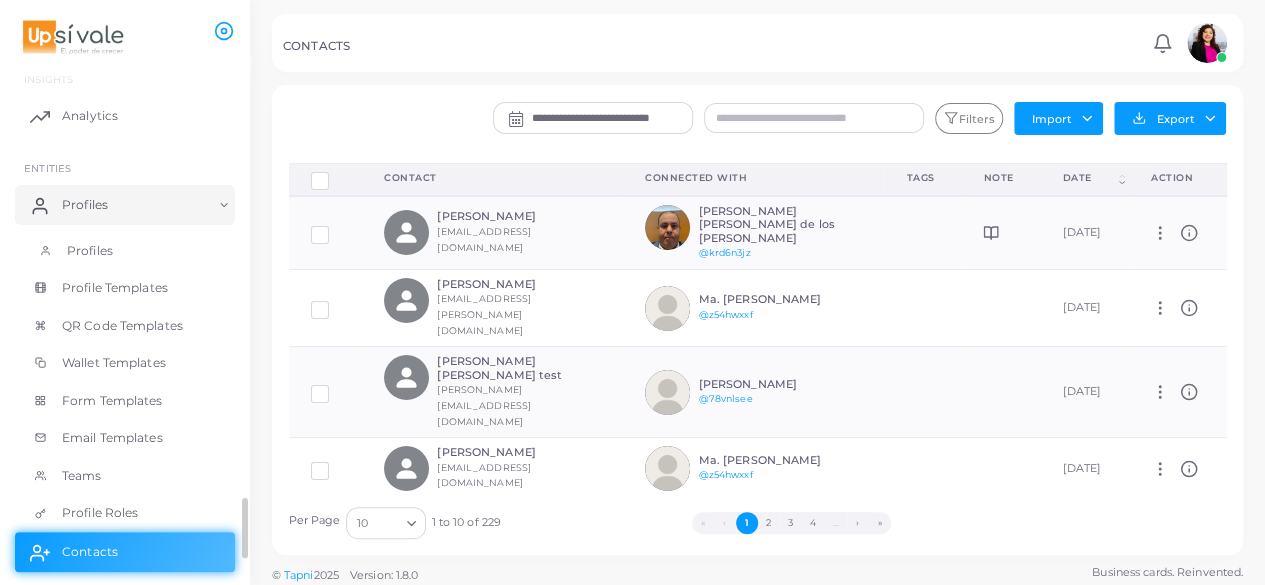 click on "Profiles" at bounding box center (90, 251) 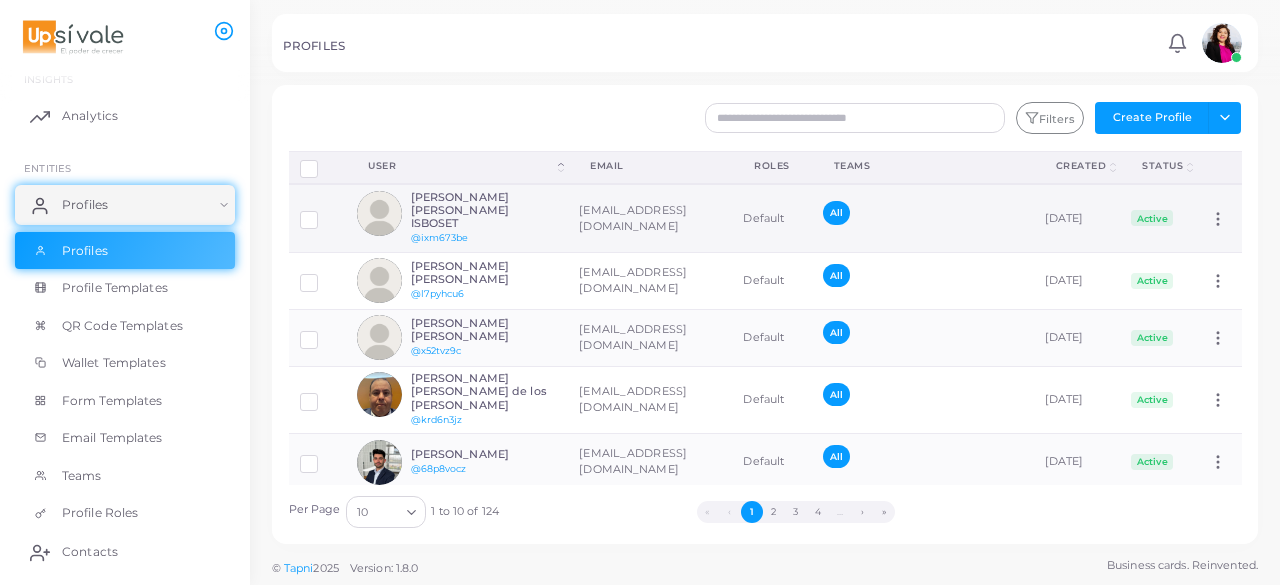 click on "gacostap@sivale.com.mx" at bounding box center (650, 218) 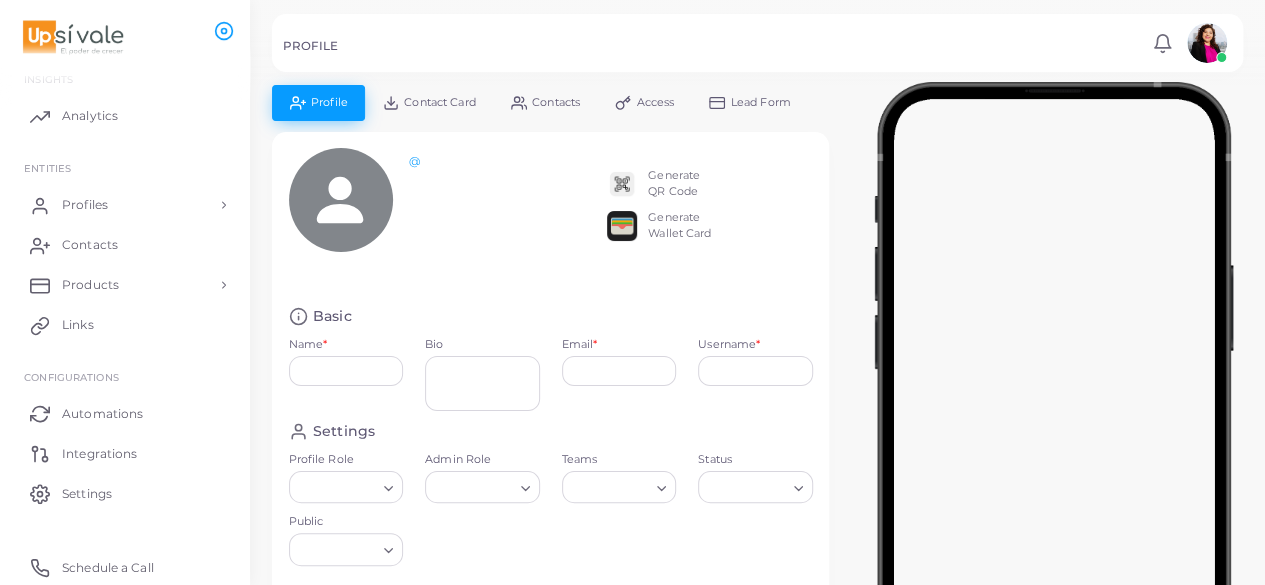 click on "Access" at bounding box center [656, 102] 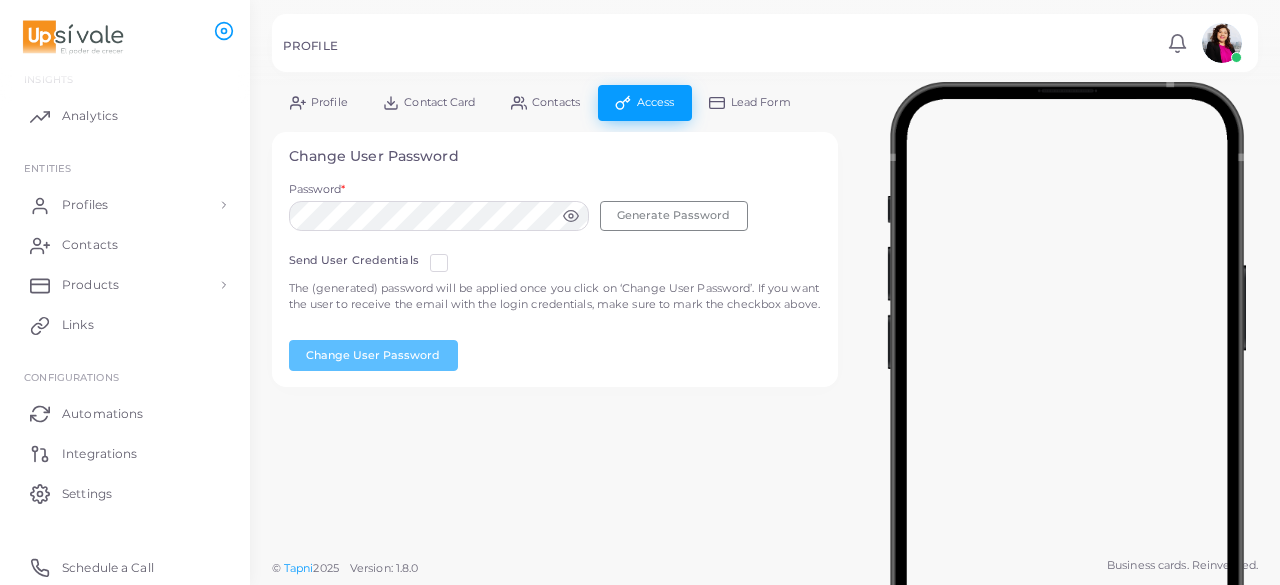 click on "Change User Password" at bounding box center (555, 156) 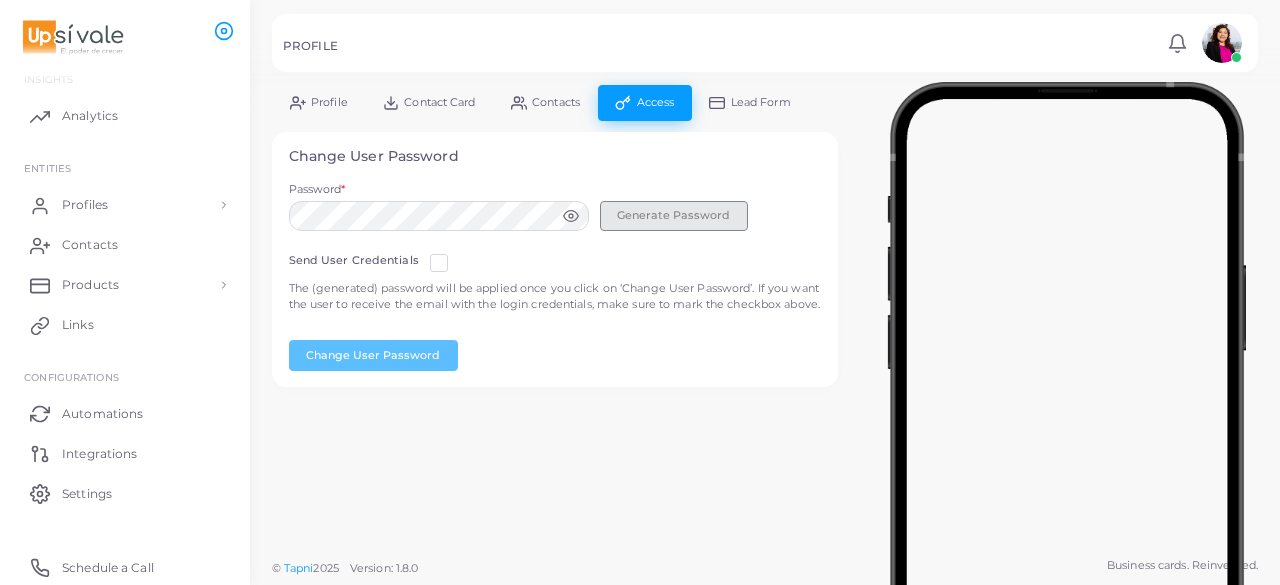 click on "Generate Password" at bounding box center (674, 216) 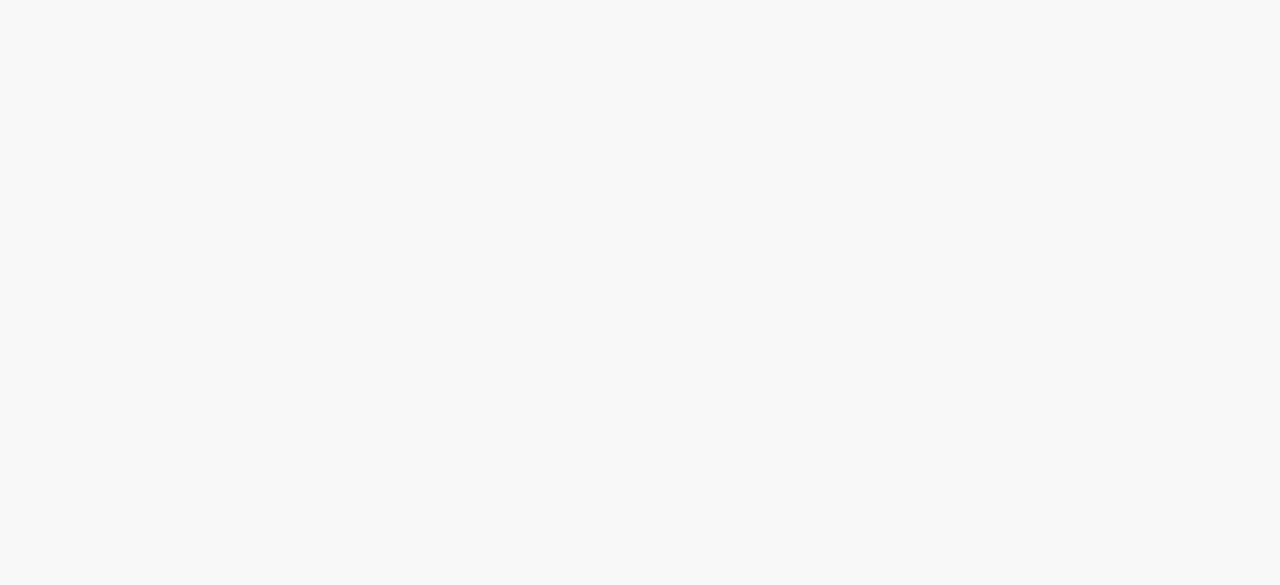 scroll, scrollTop: 0, scrollLeft: 0, axis: both 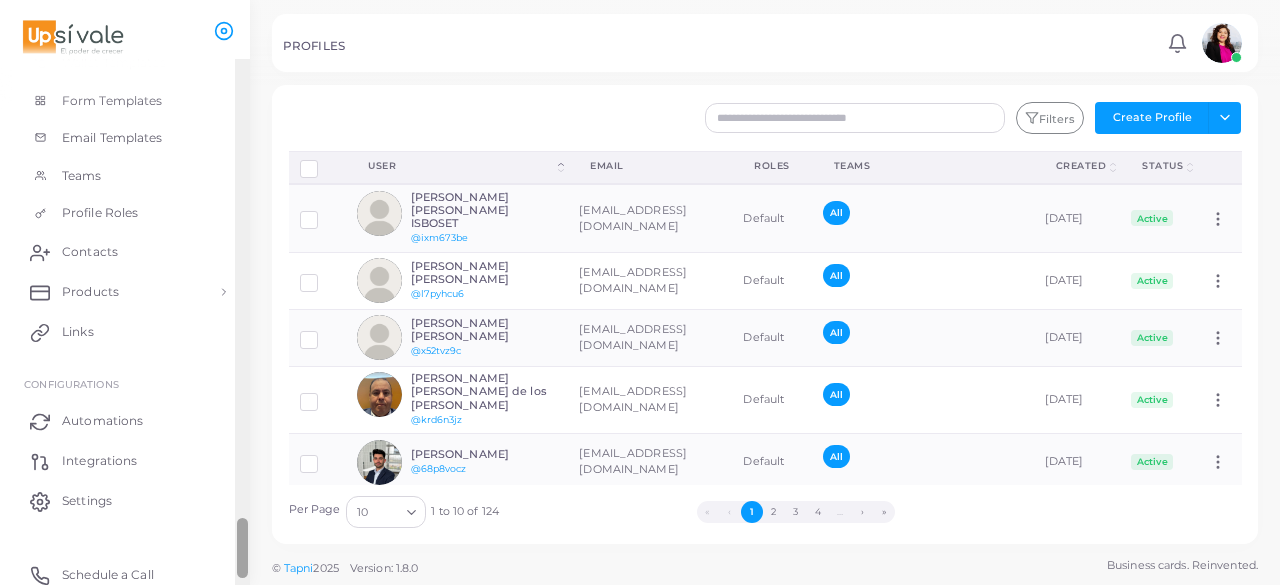 drag, startPoint x: 241, startPoint y: 103, endPoint x: 261, endPoint y: 567, distance: 464.43085 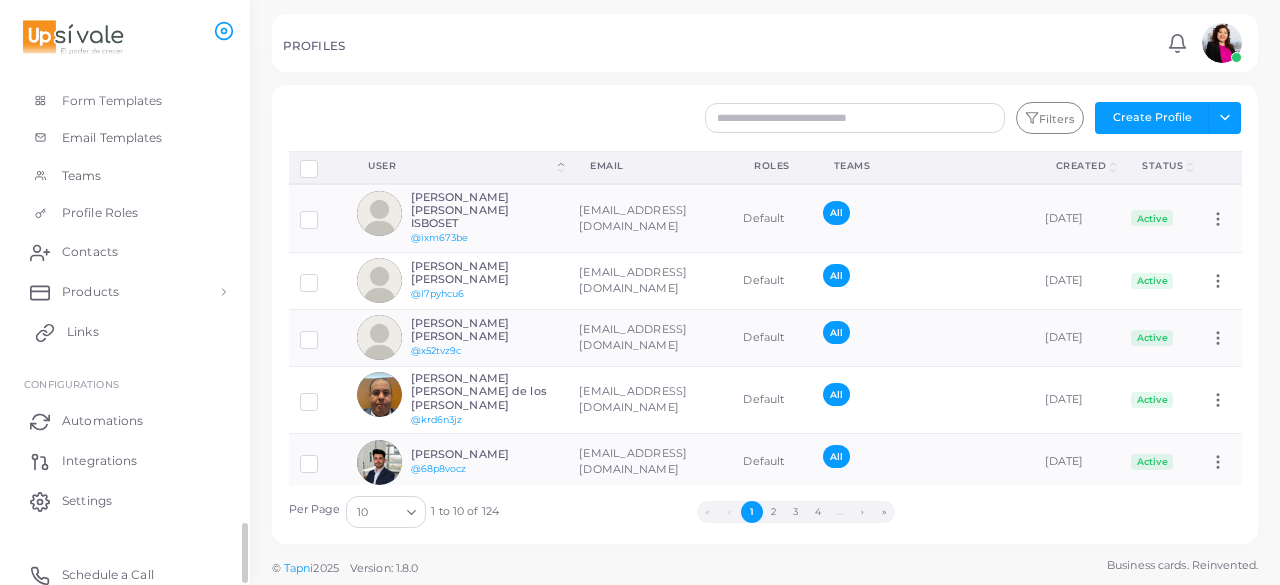 click on "Links" at bounding box center (125, 332) 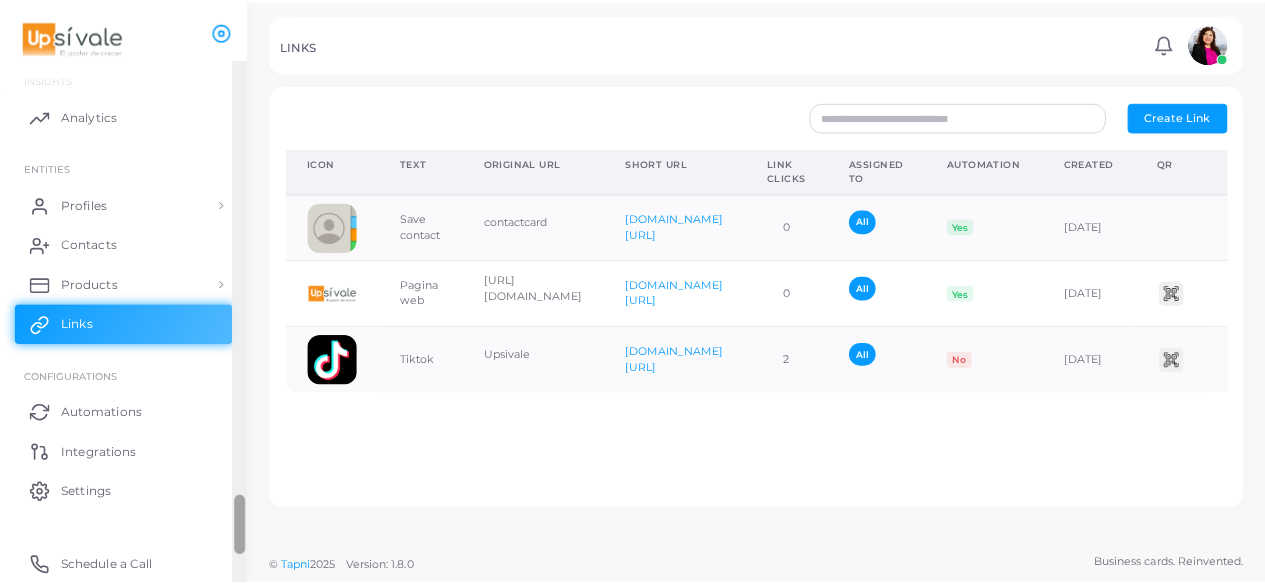 scroll, scrollTop: 12, scrollLeft: 0, axis: vertical 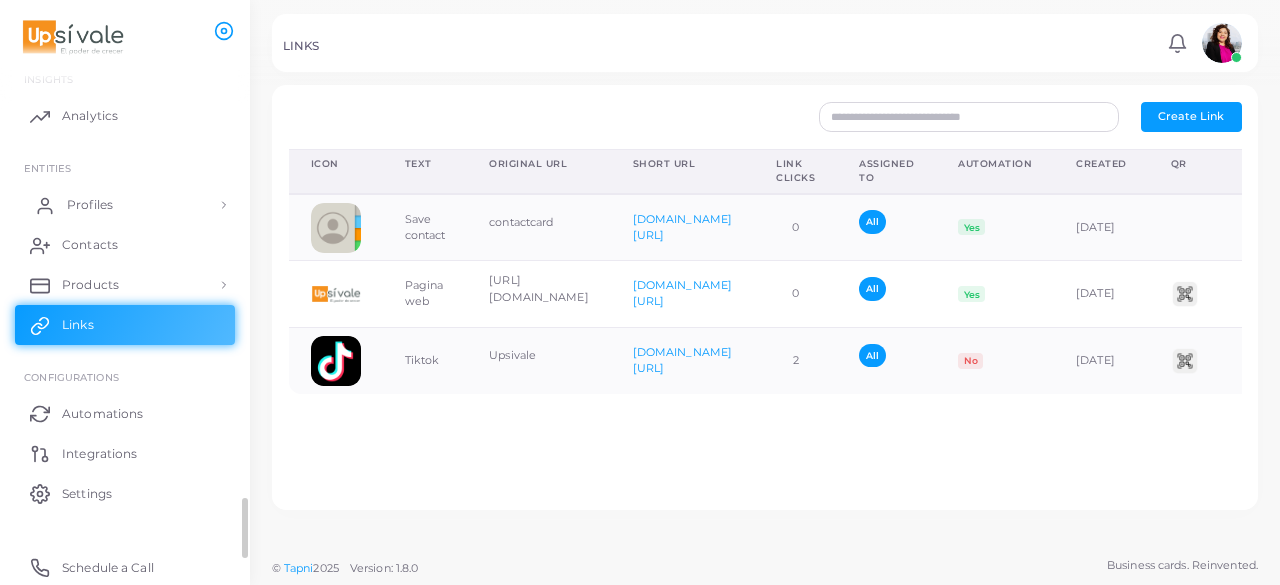 click on "Profiles" at bounding box center (90, 205) 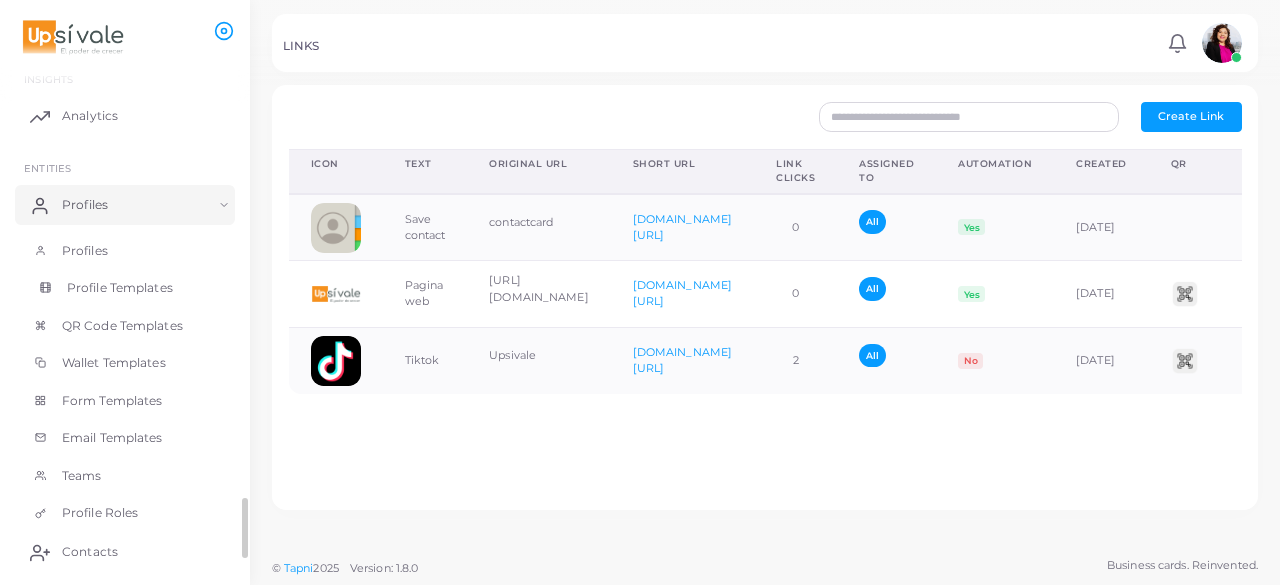 click on "Profile Templates" at bounding box center (120, 288) 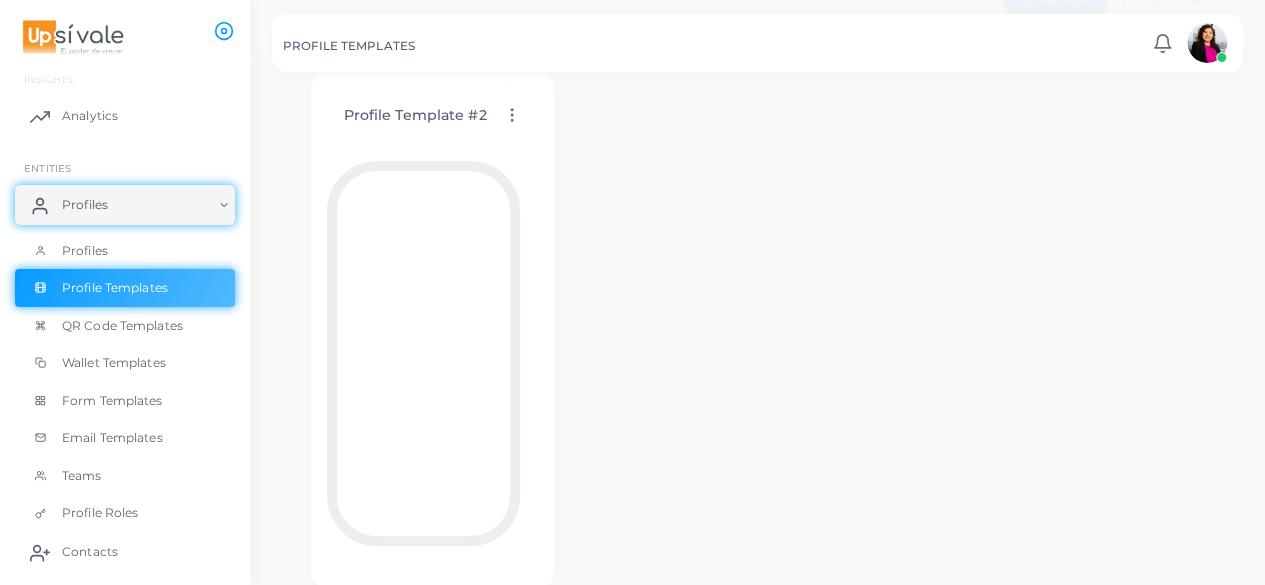 scroll, scrollTop: 99, scrollLeft: 0, axis: vertical 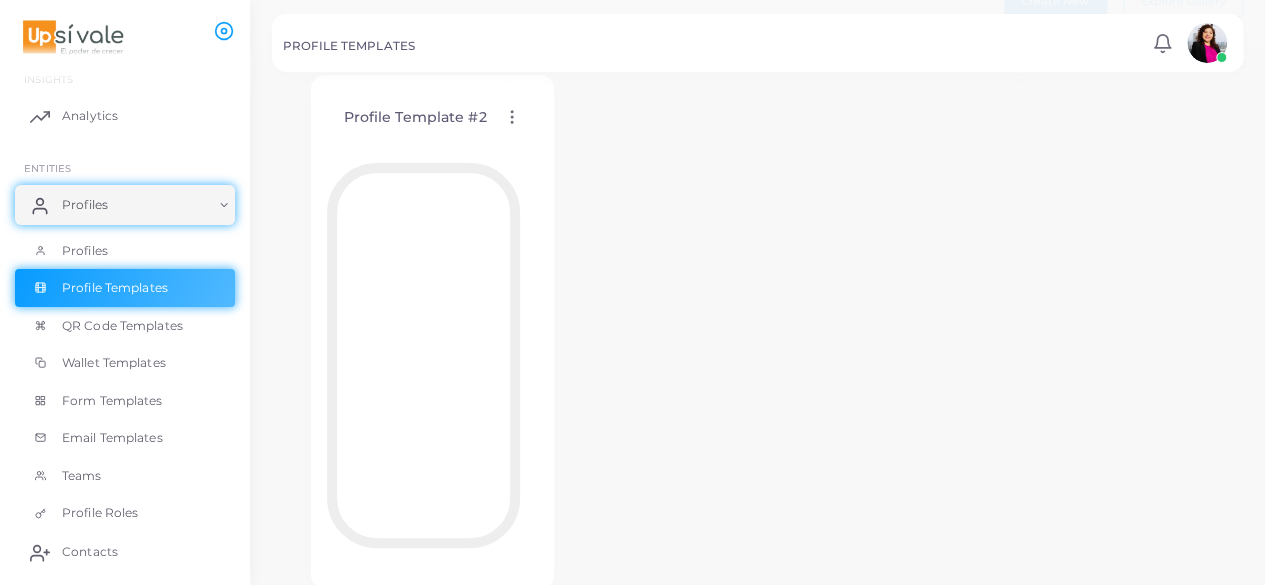 click at bounding box center (423, 355) 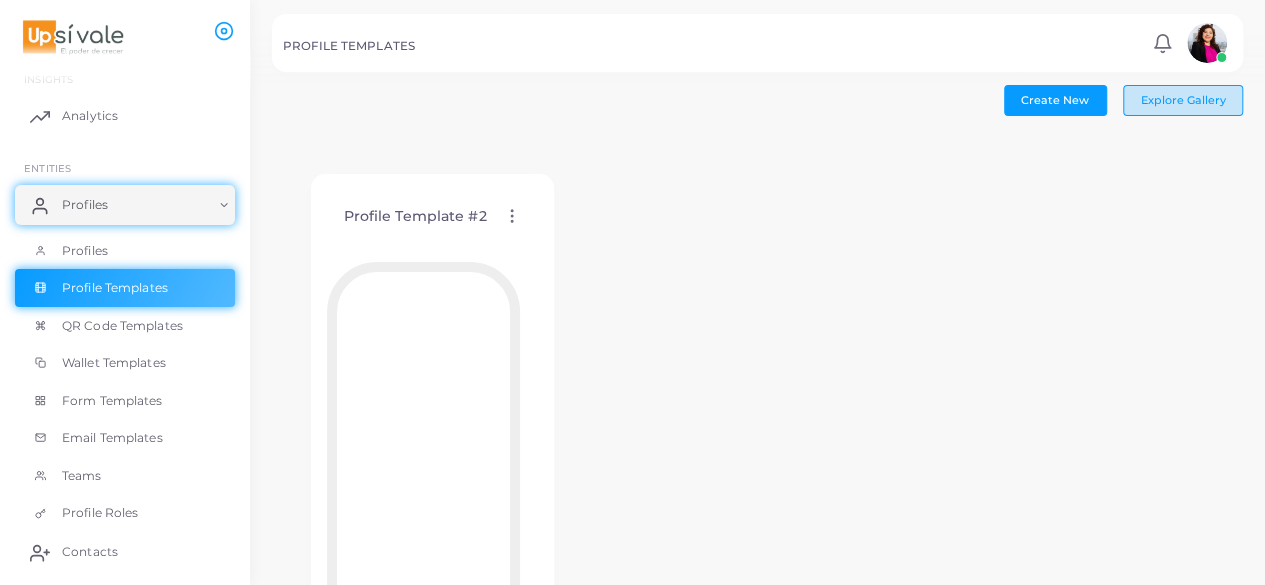 click on "Explore Gallery" at bounding box center (1183, 100) 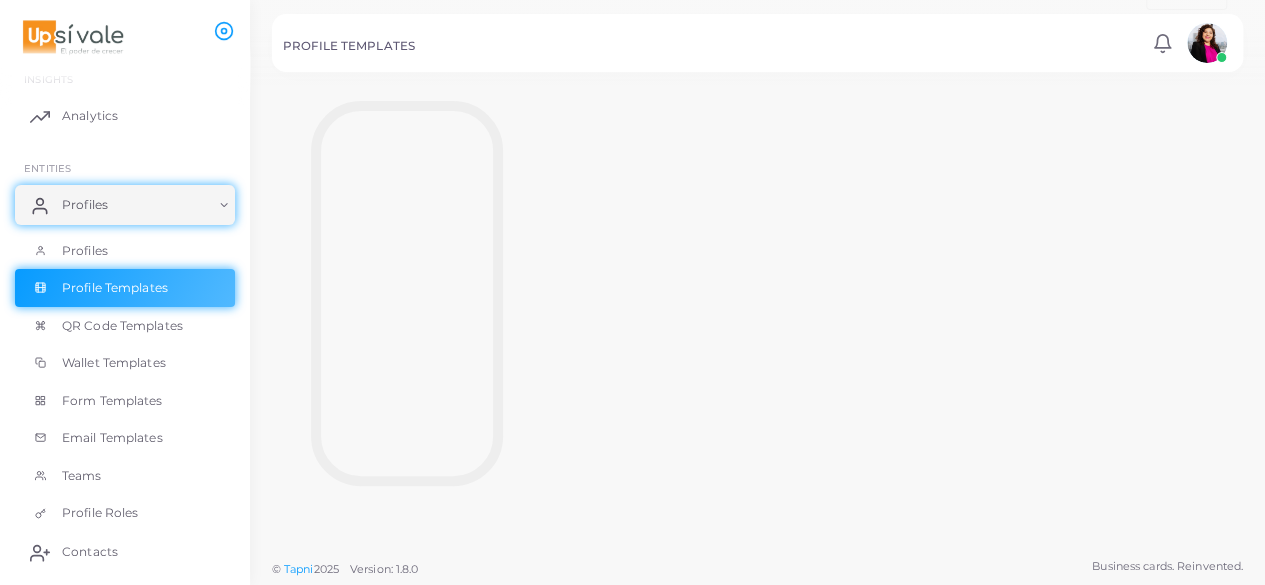 scroll, scrollTop: 0, scrollLeft: 0, axis: both 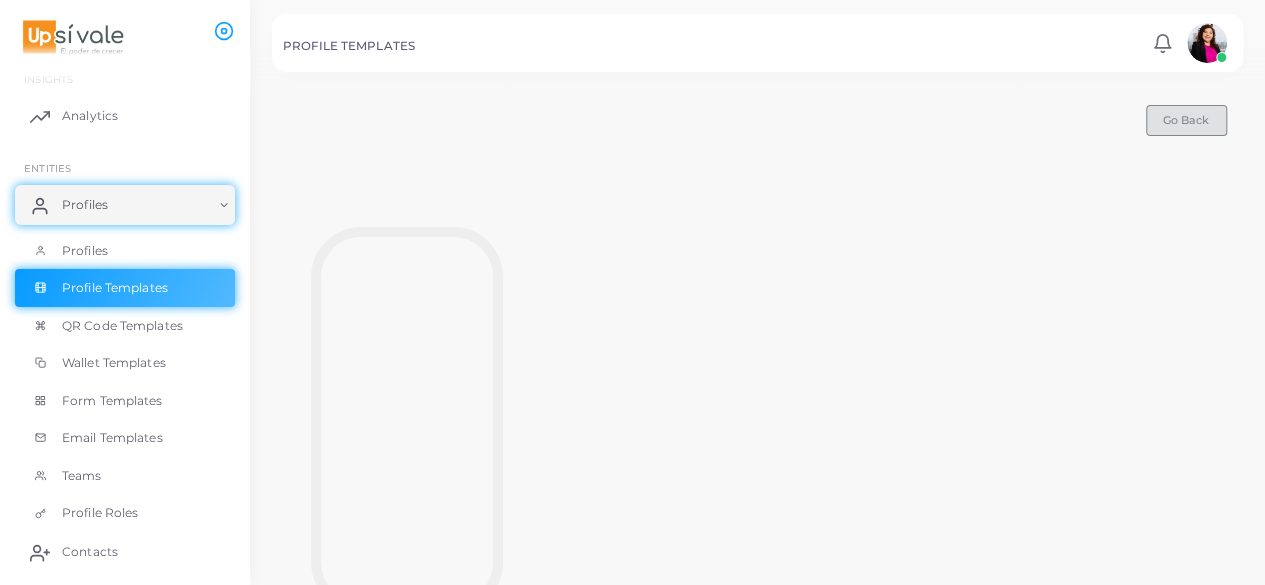 click on "Go Back" at bounding box center [1186, 120] 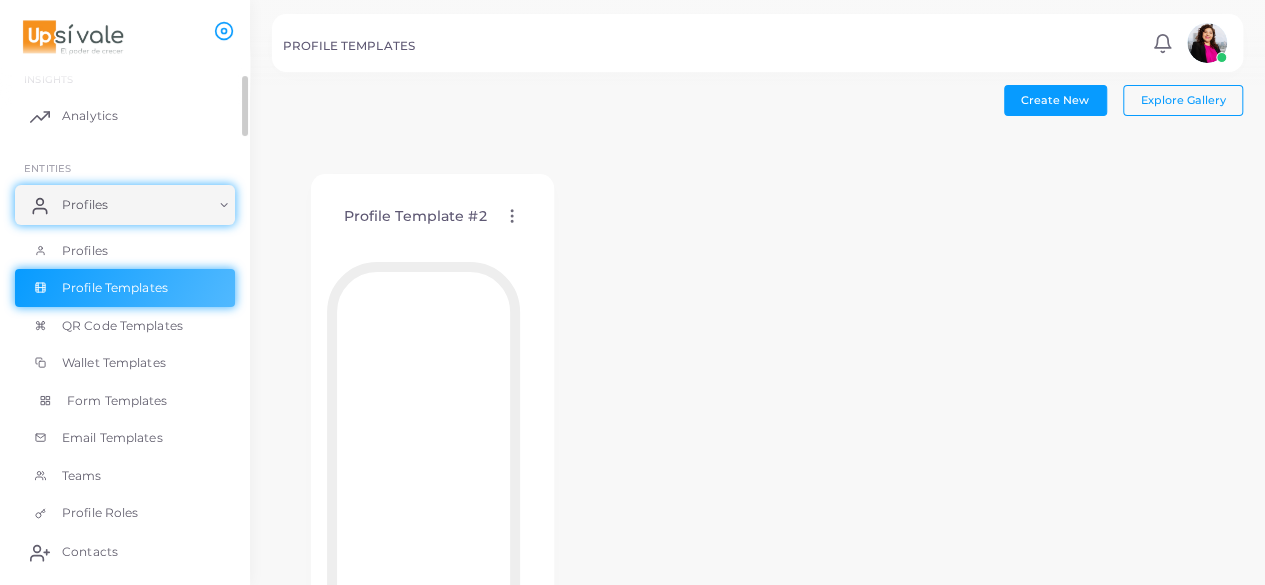 click on "Form Templates" at bounding box center (117, 401) 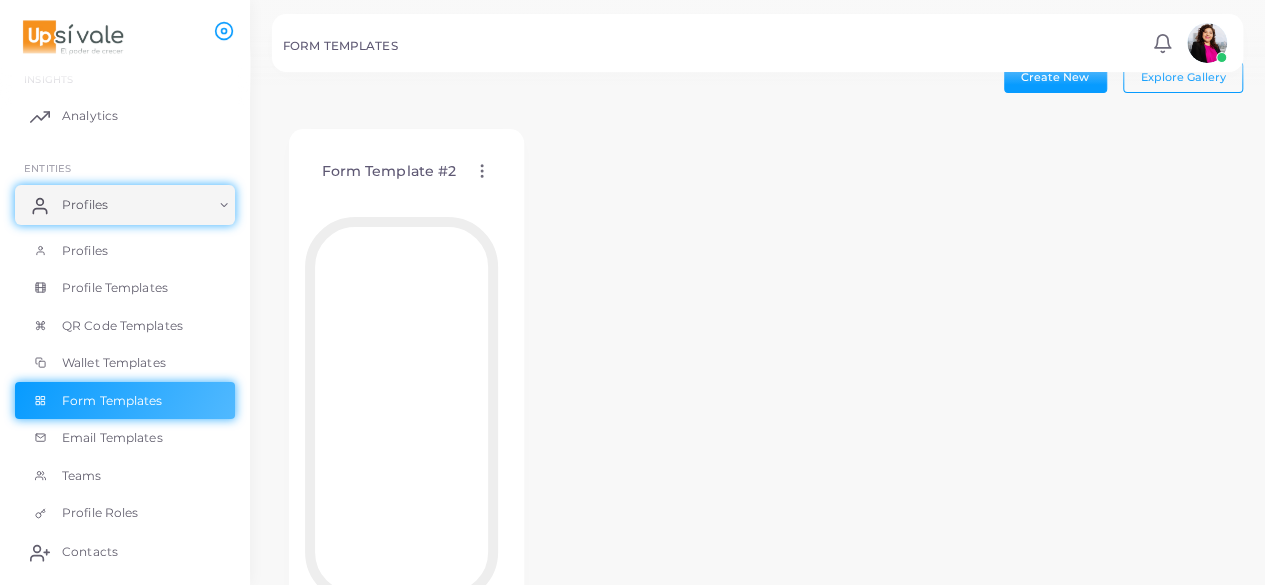 scroll, scrollTop: 24, scrollLeft: 0, axis: vertical 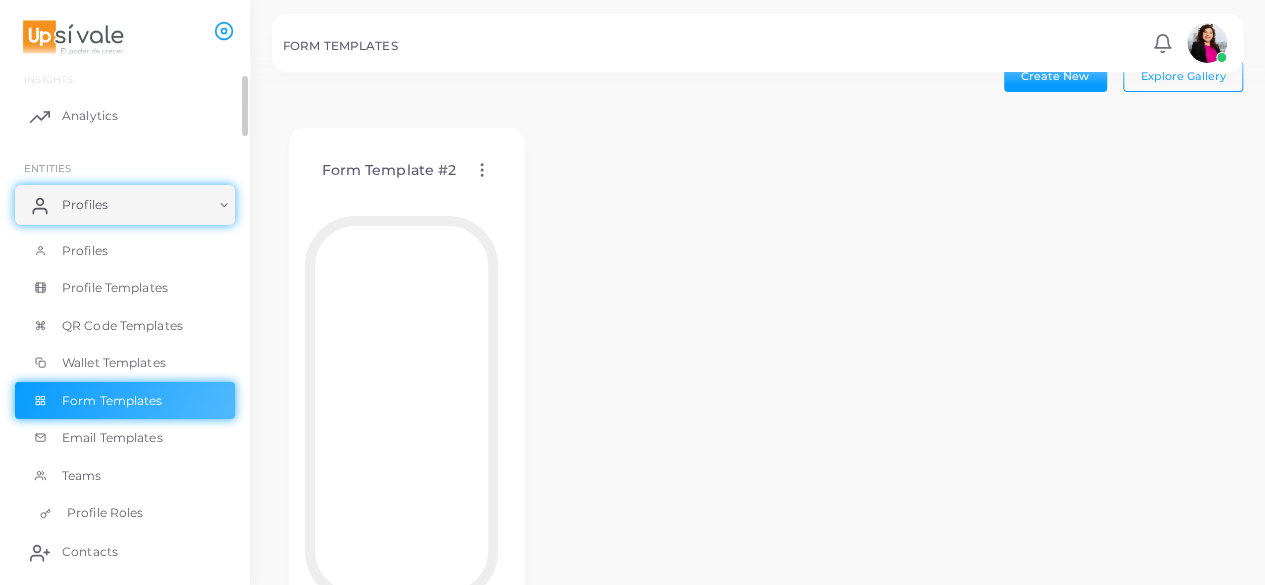 click on "Profile Roles" at bounding box center (125, 513) 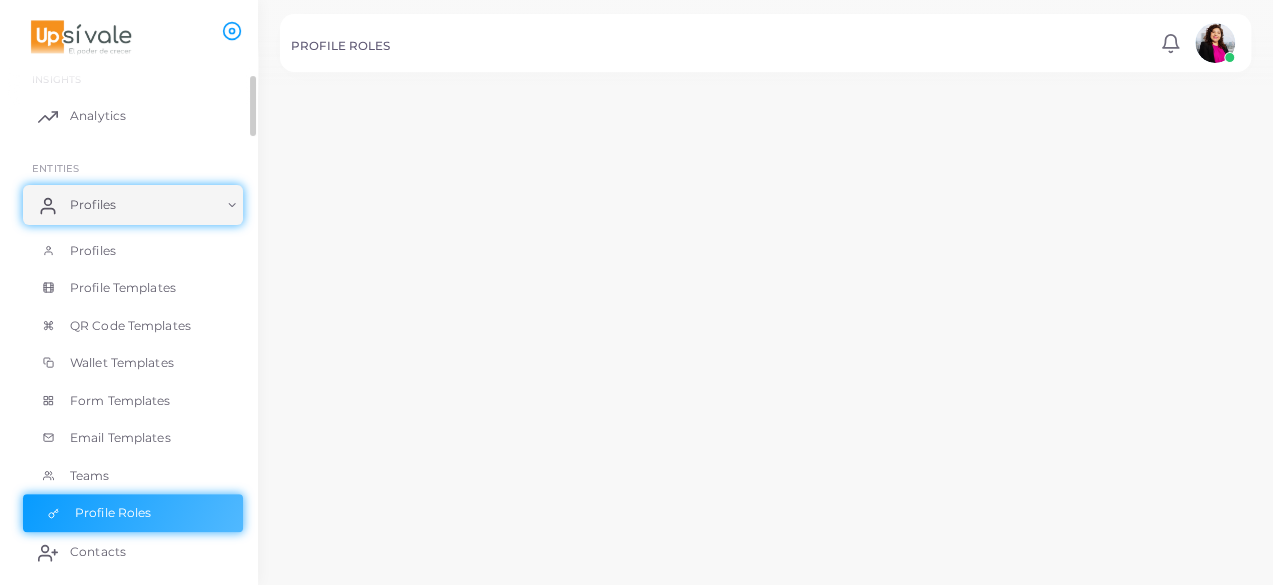 scroll, scrollTop: 0, scrollLeft: 0, axis: both 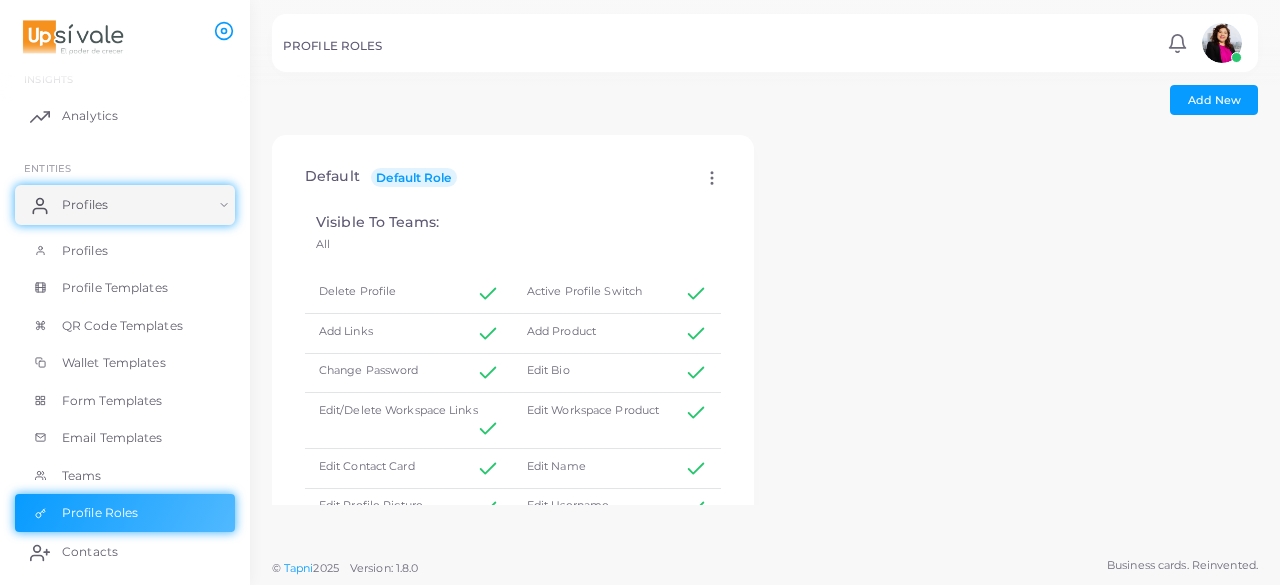 drag, startPoint x: 1258, startPoint y: 224, endPoint x: 1279, endPoint y: 365, distance: 142.55525 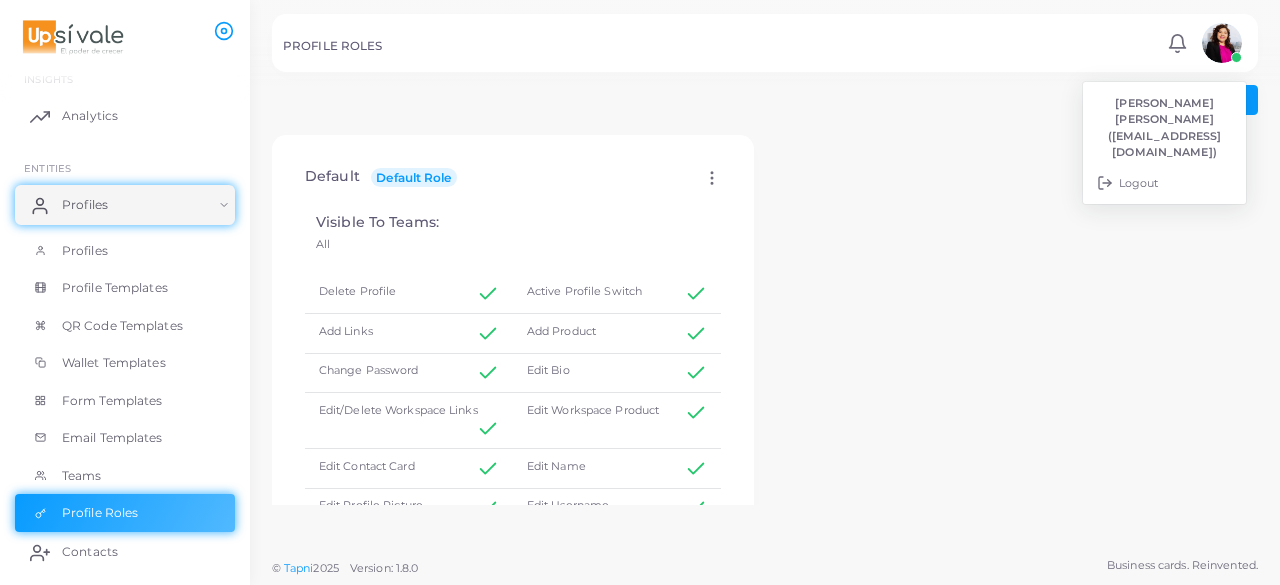 click on "Add New" at bounding box center (765, 100) 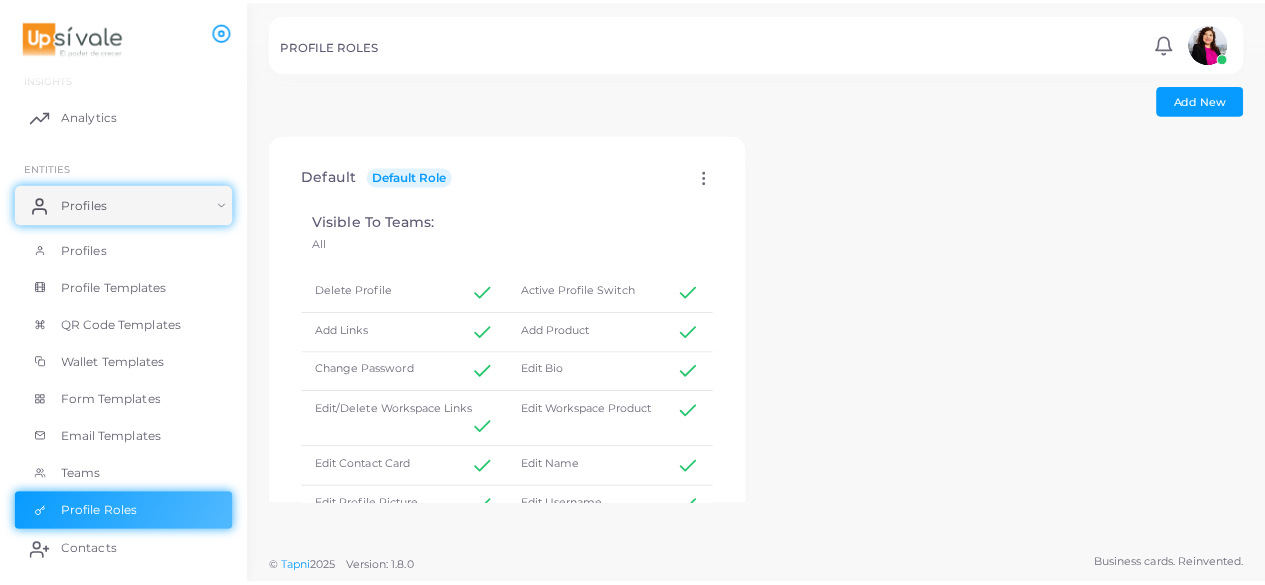 scroll, scrollTop: 144, scrollLeft: 0, axis: vertical 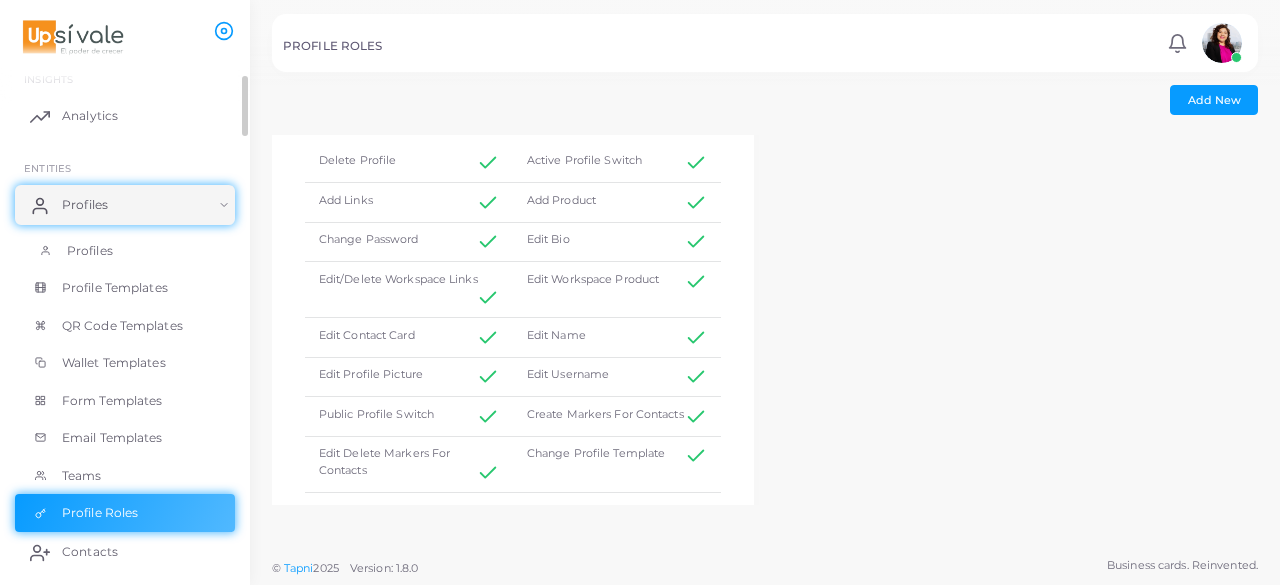 click on "Profiles" at bounding box center (125, 251) 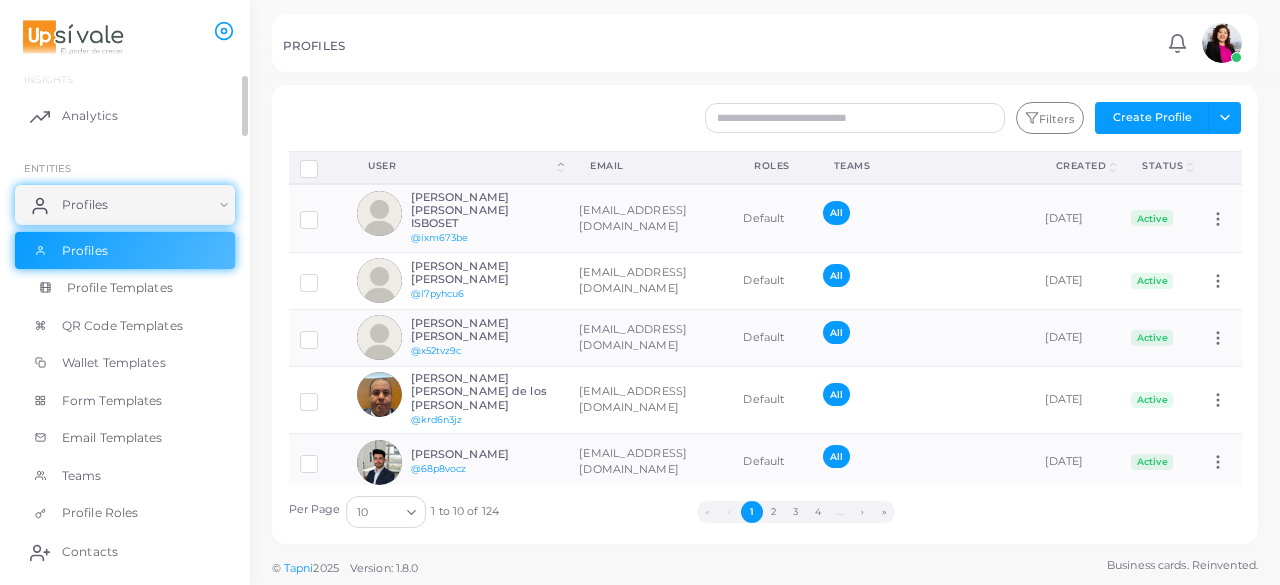 click on "Profile Templates" at bounding box center (125, 288) 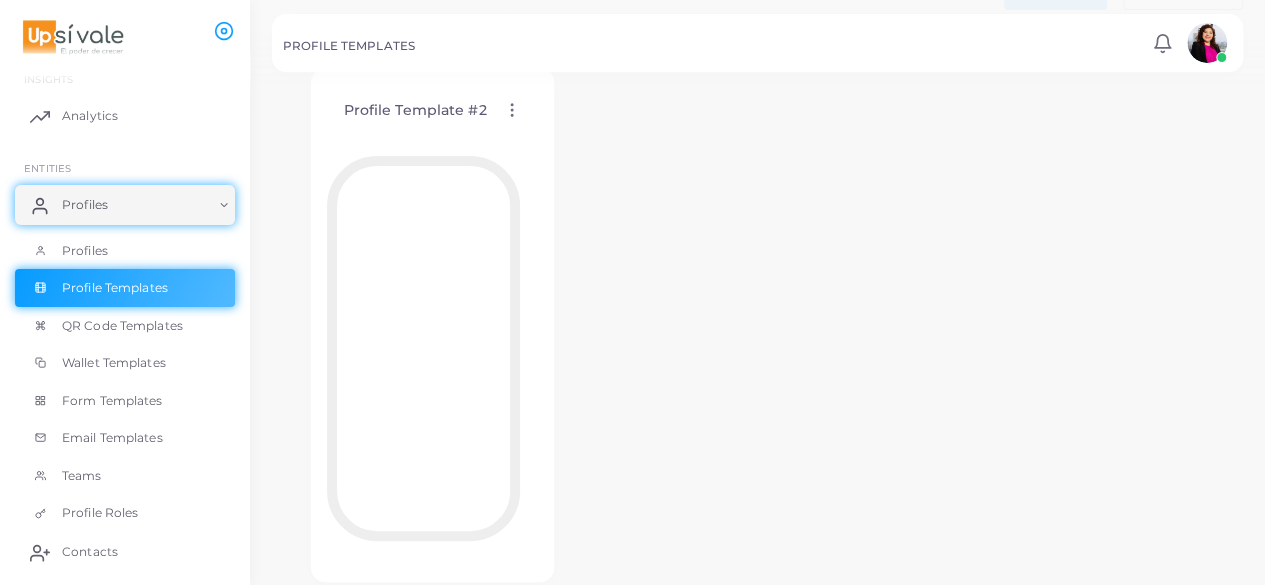 scroll, scrollTop: 177, scrollLeft: 0, axis: vertical 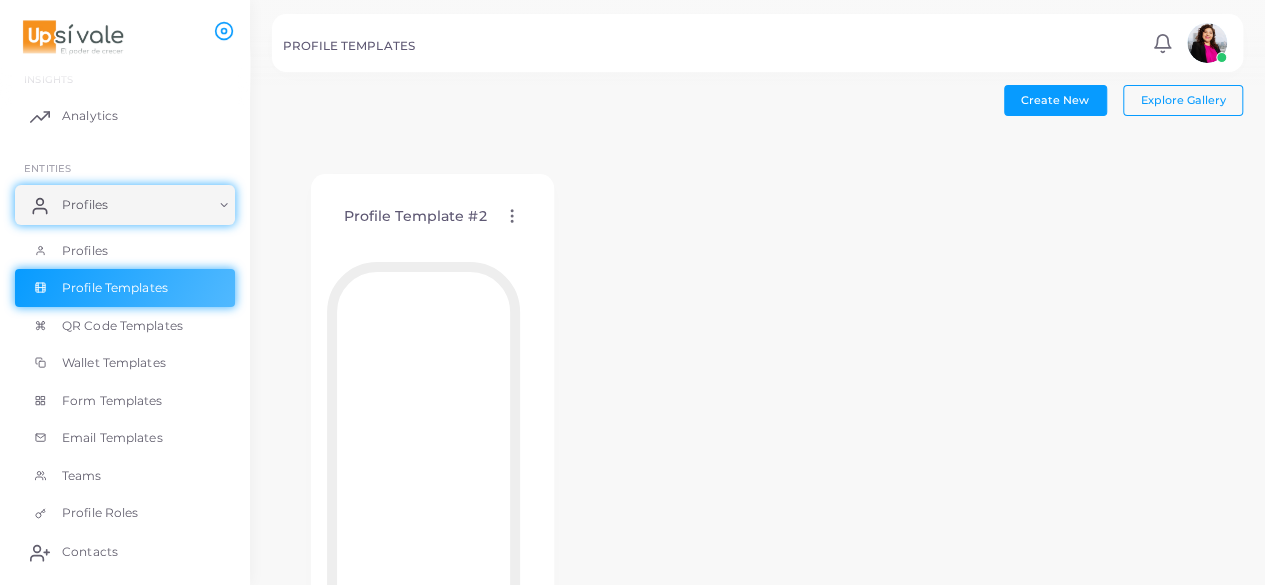 click 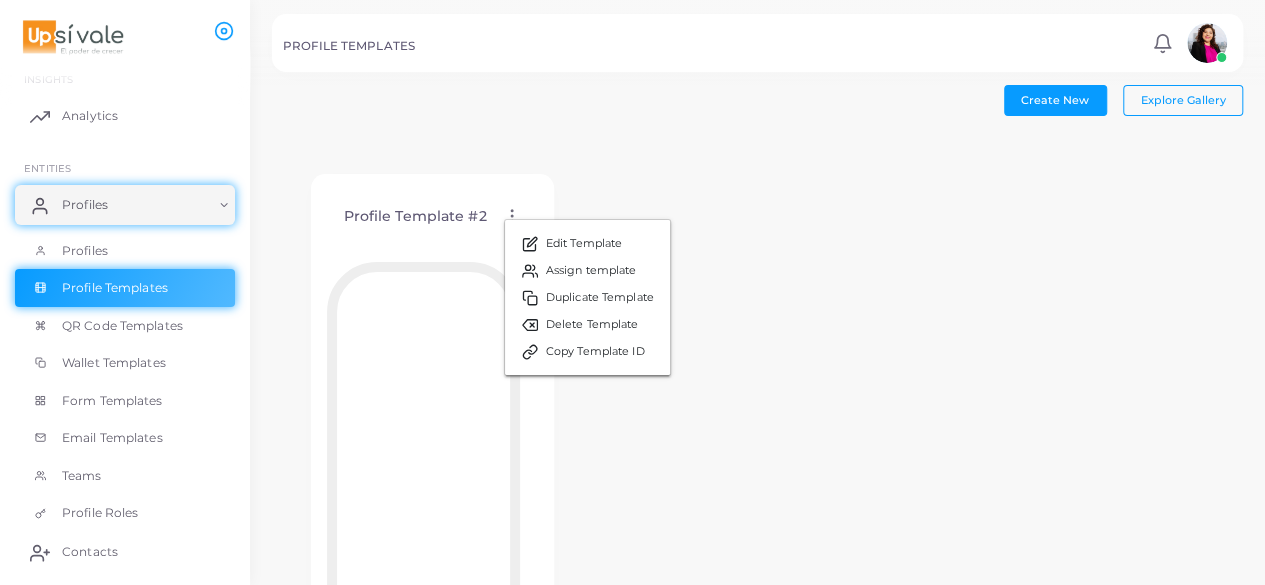 click on "Profile Template #2  Edit Template Assign template Duplicate Template Delete Template Copy Template ID" at bounding box center [757, 431] 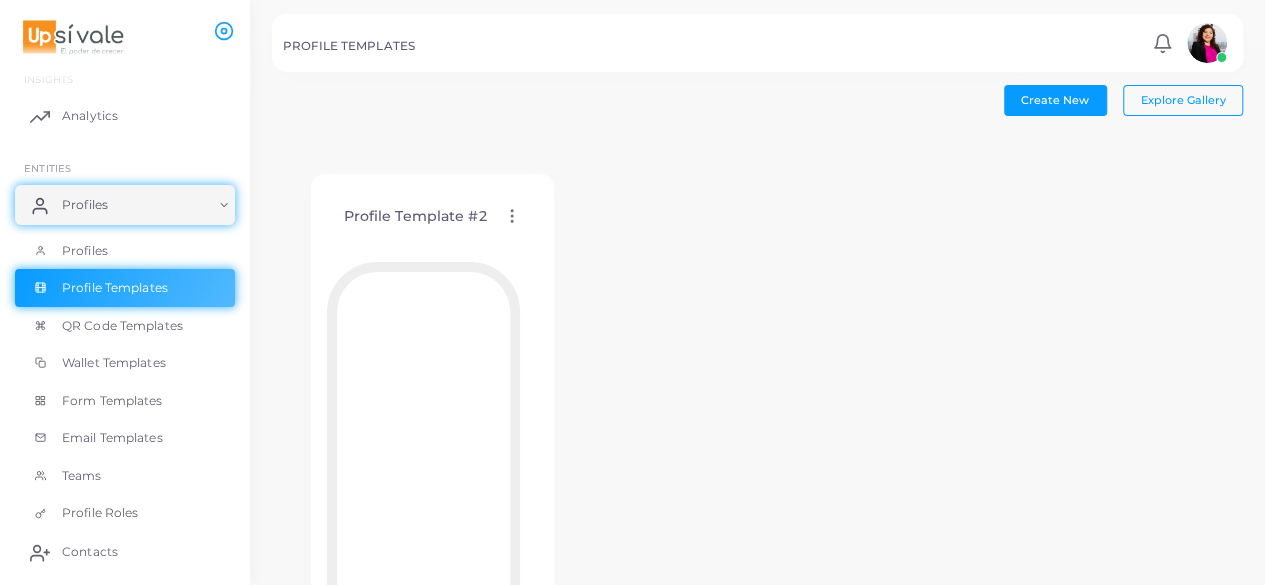 click 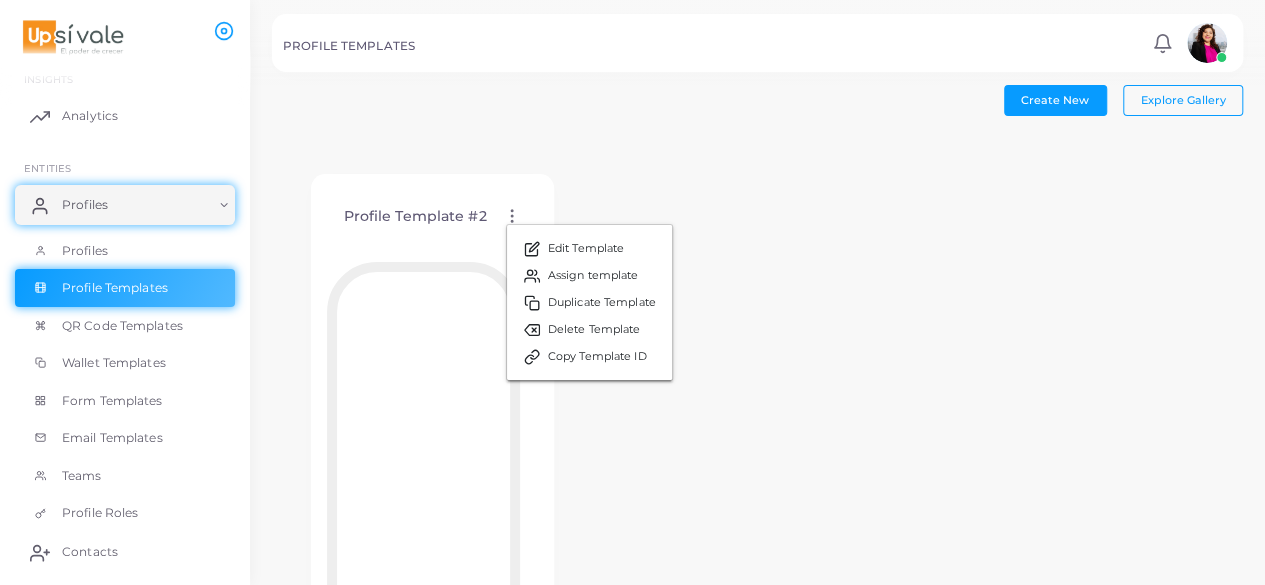 click on "Profile Template #2  Edit Template Assign template Duplicate Template Delete Template Copy Template ID" at bounding box center [757, 431] 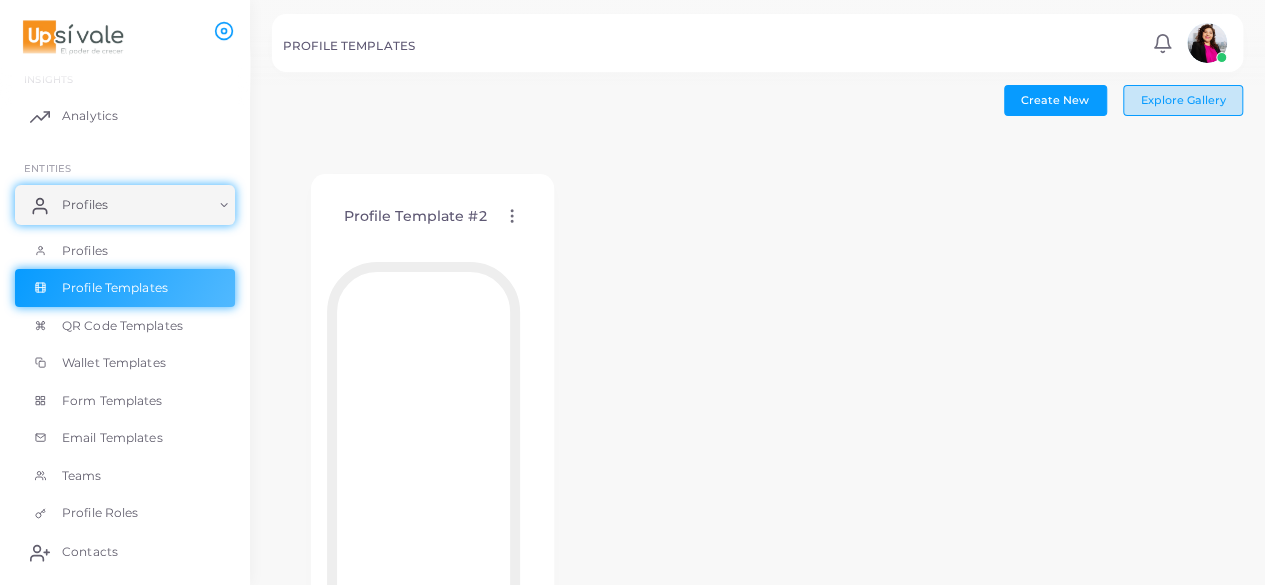 click on "Explore Gallery" at bounding box center [1183, 100] 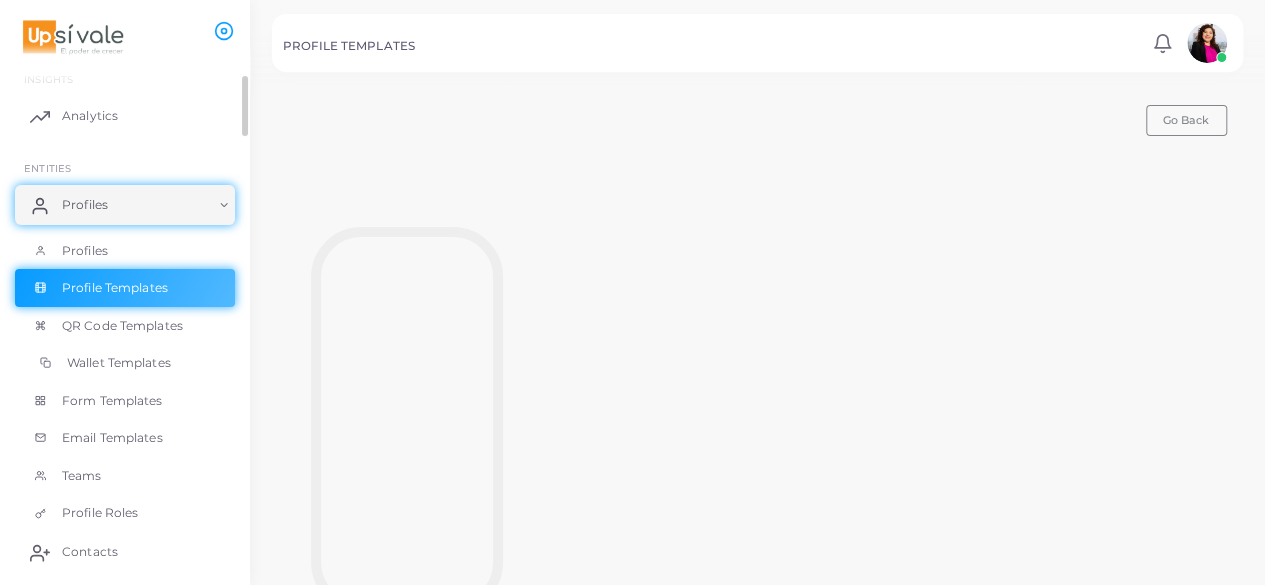 click on "Wallet Templates" at bounding box center [119, 363] 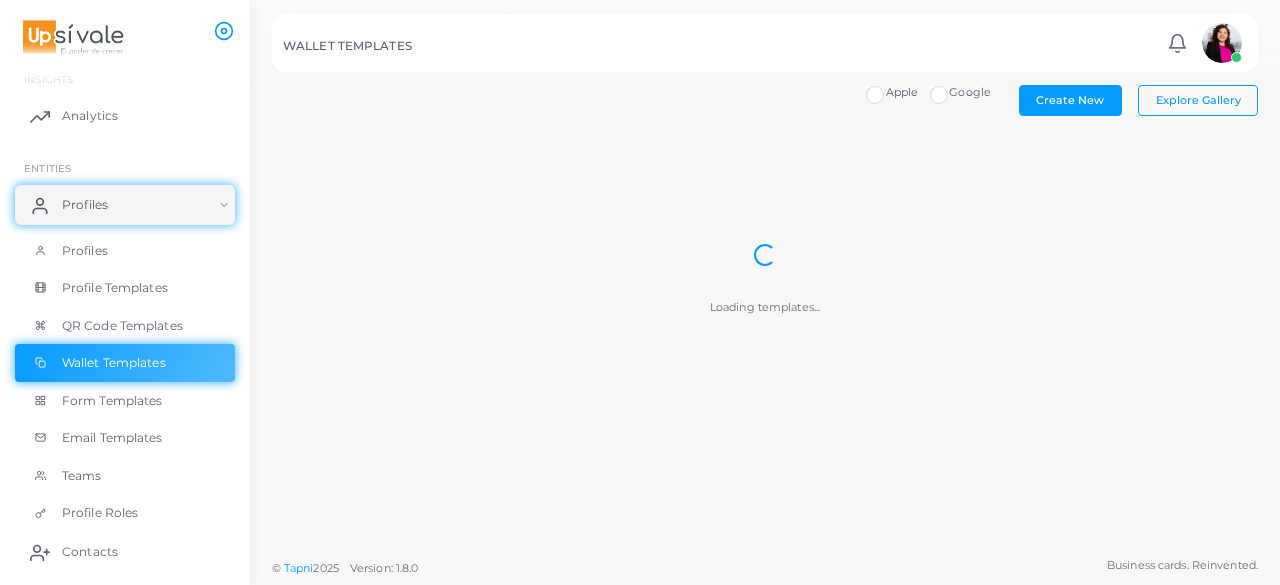 click on "Google" at bounding box center (970, 93) 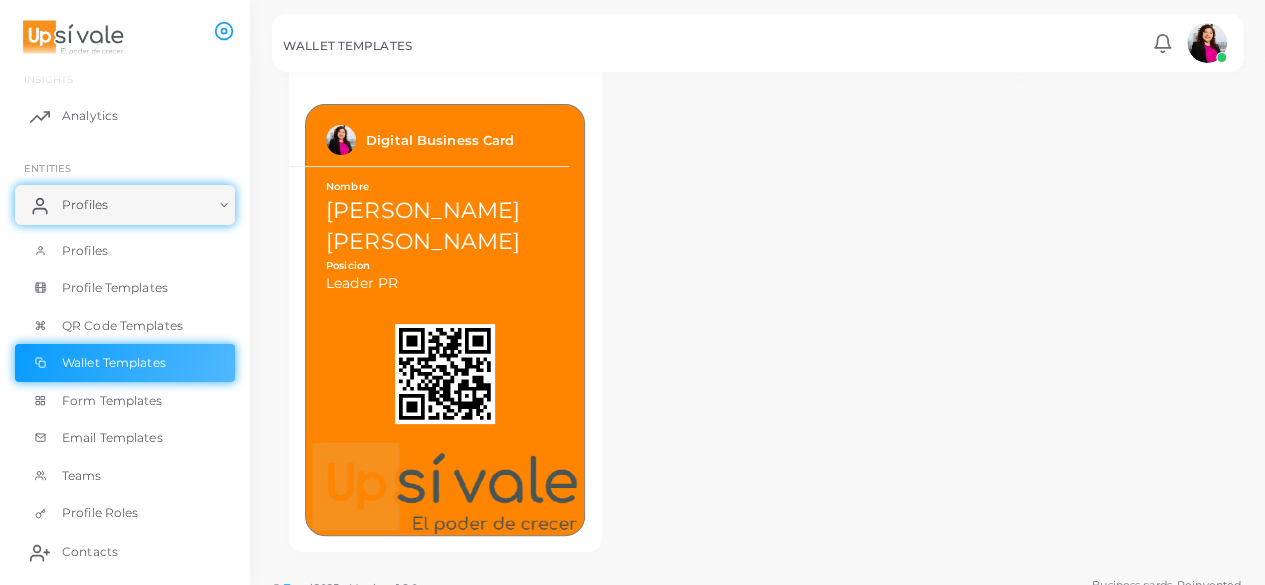 scroll, scrollTop: 173, scrollLeft: 0, axis: vertical 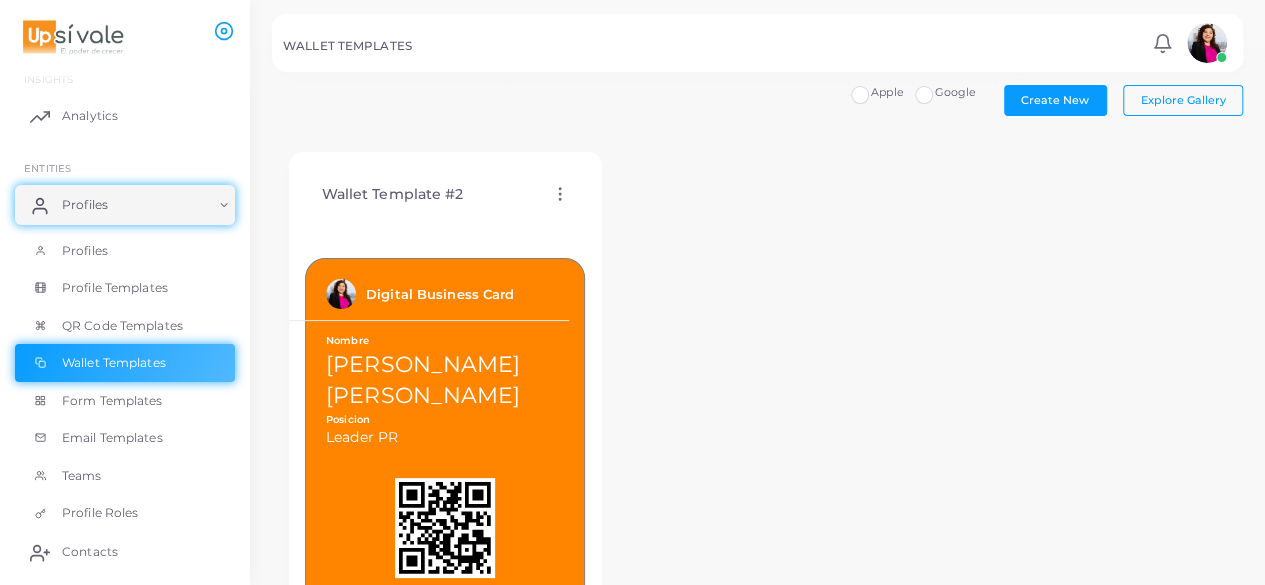 click on "Apple" at bounding box center [887, 93] 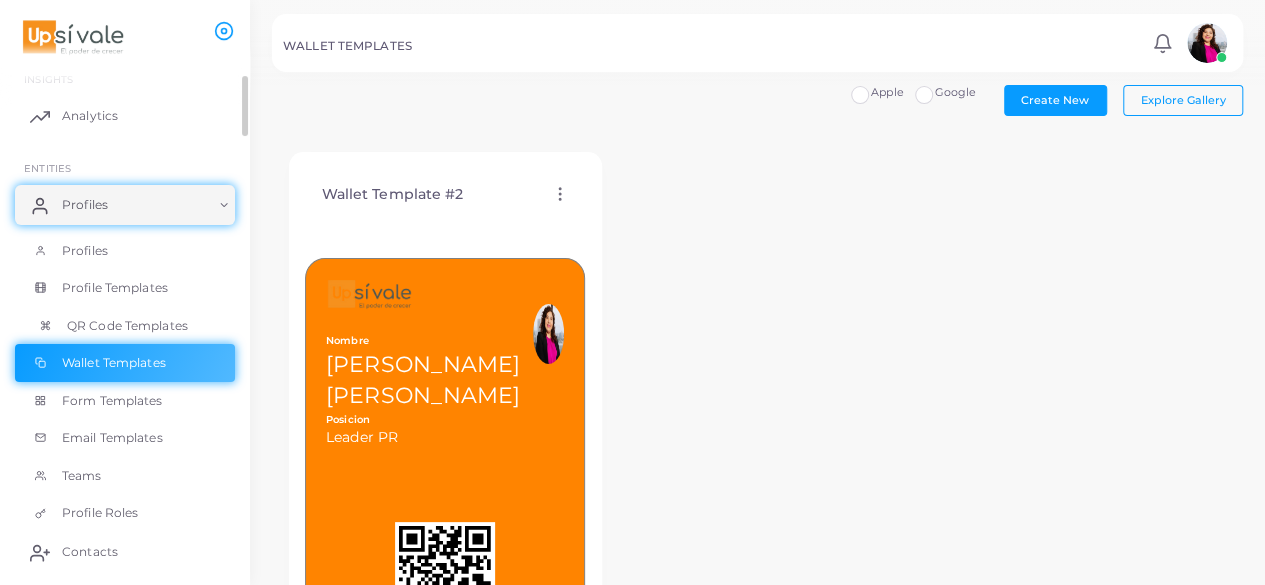 click on "QR Code Templates" at bounding box center [127, 326] 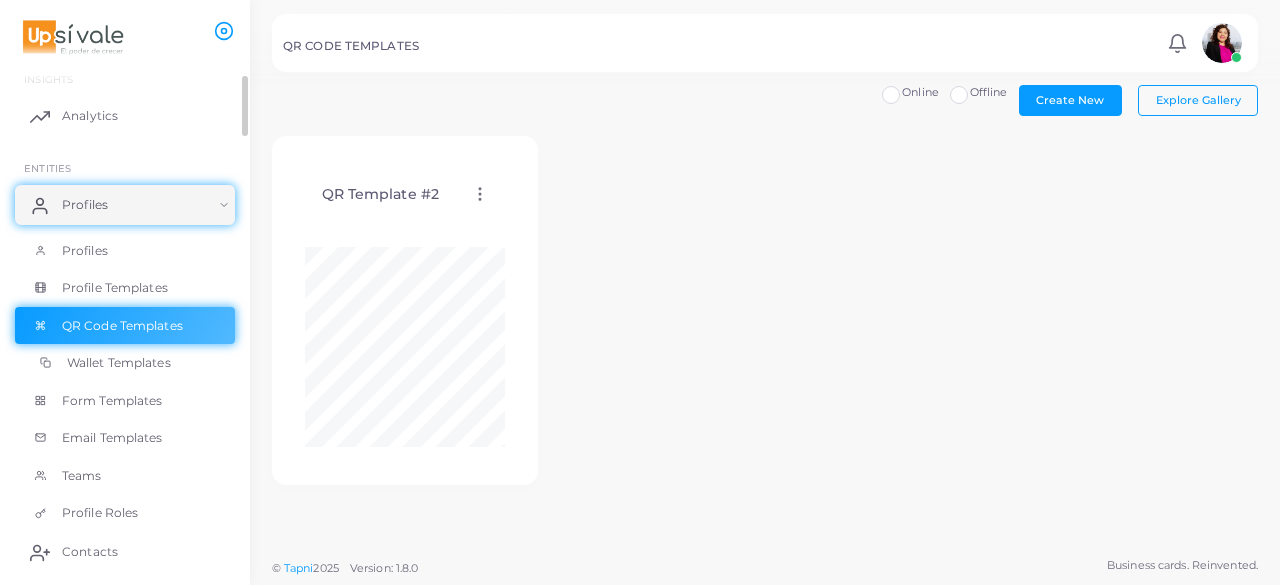 click on "Wallet Templates" at bounding box center [119, 363] 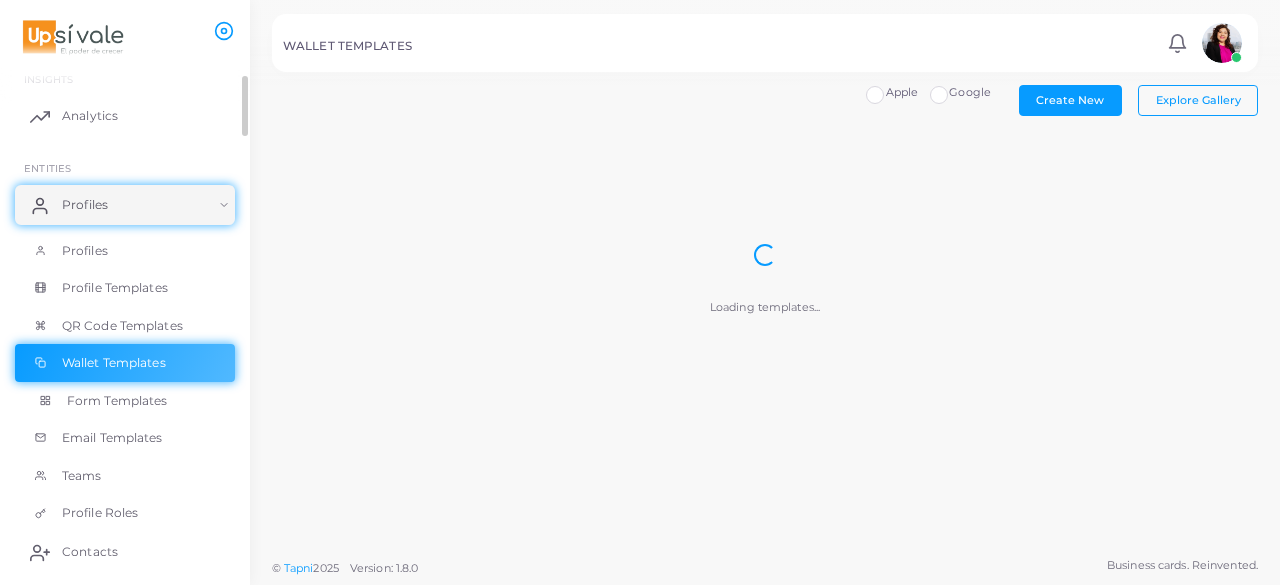 click on "Form Templates" at bounding box center (117, 401) 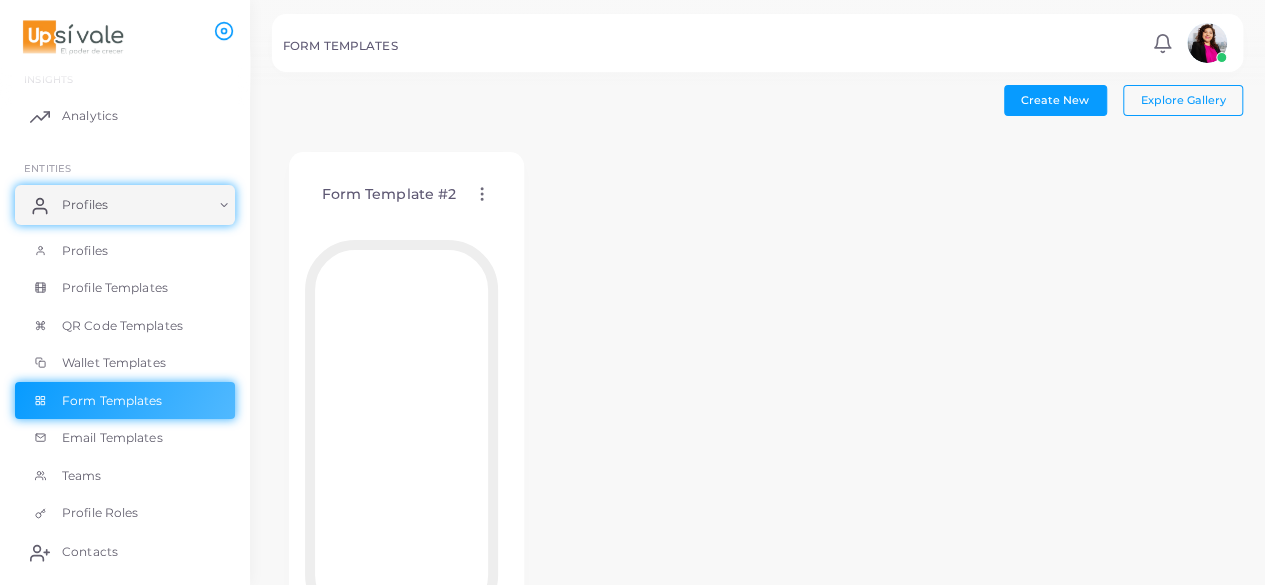 click 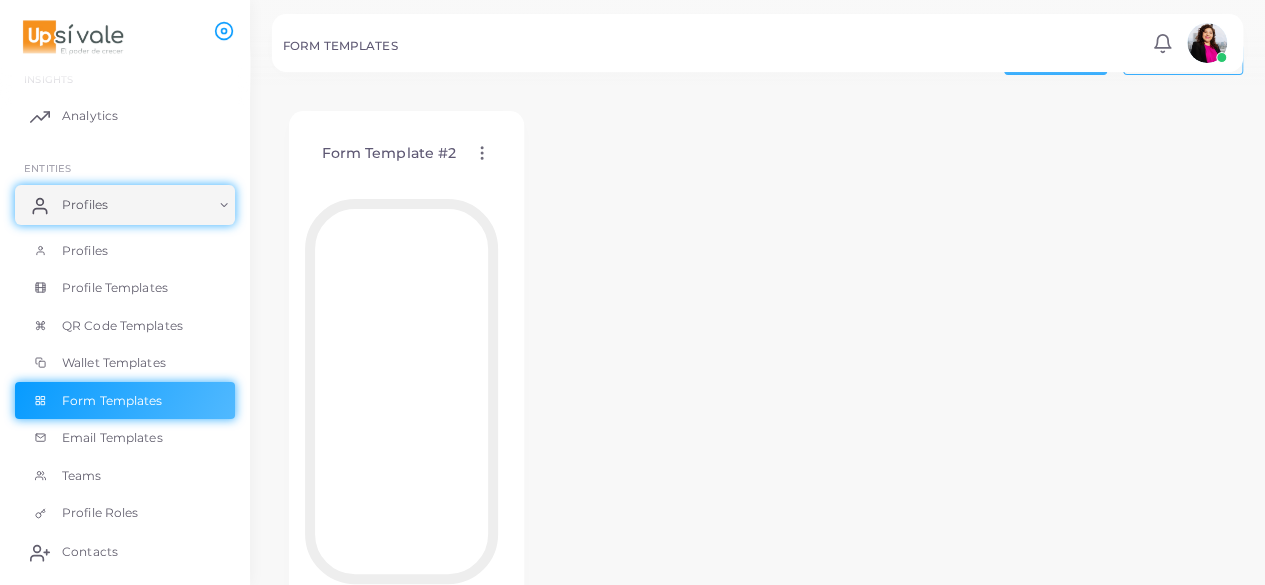 scroll, scrollTop: 32, scrollLeft: 0, axis: vertical 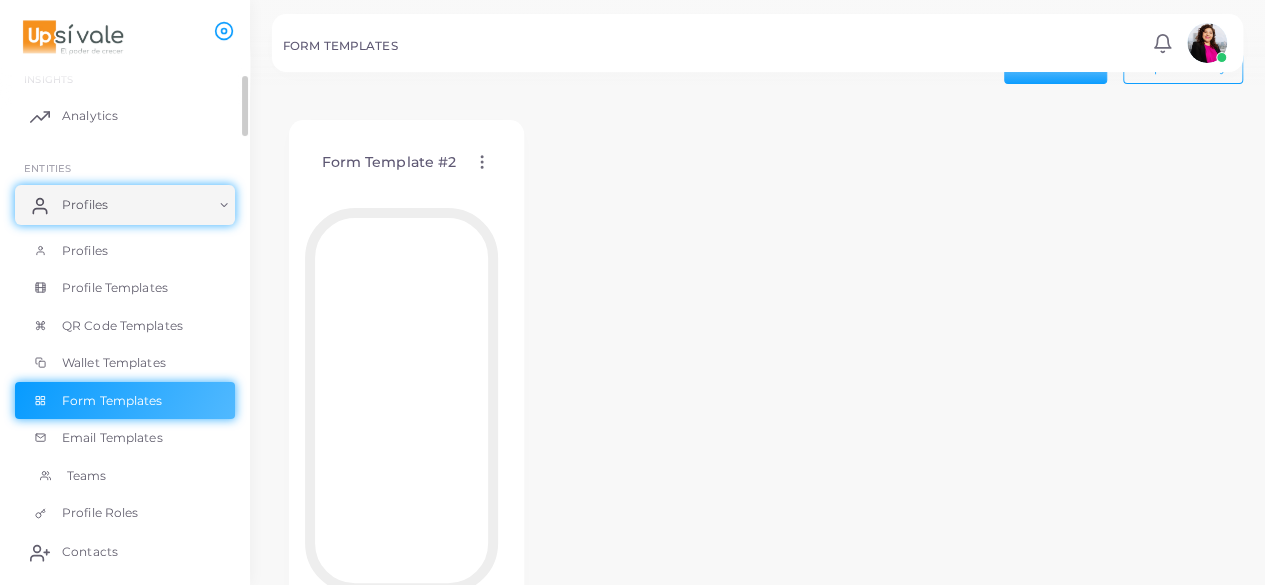 click on "Teams" at bounding box center [125, 476] 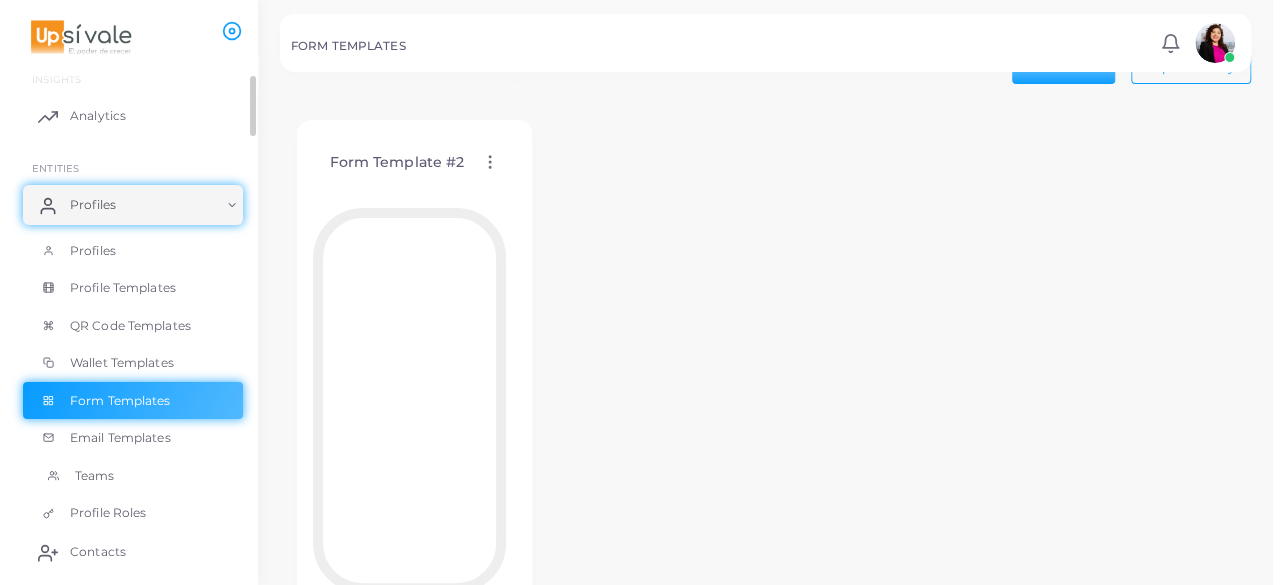 scroll, scrollTop: 0, scrollLeft: 0, axis: both 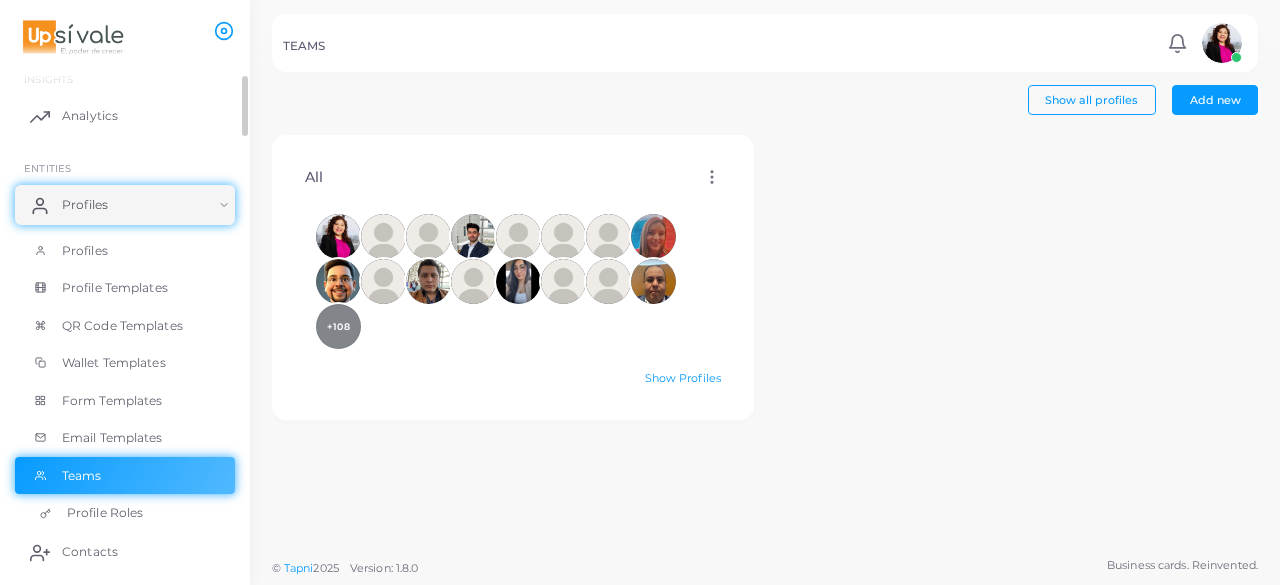 click on "Profile Roles" at bounding box center (105, 513) 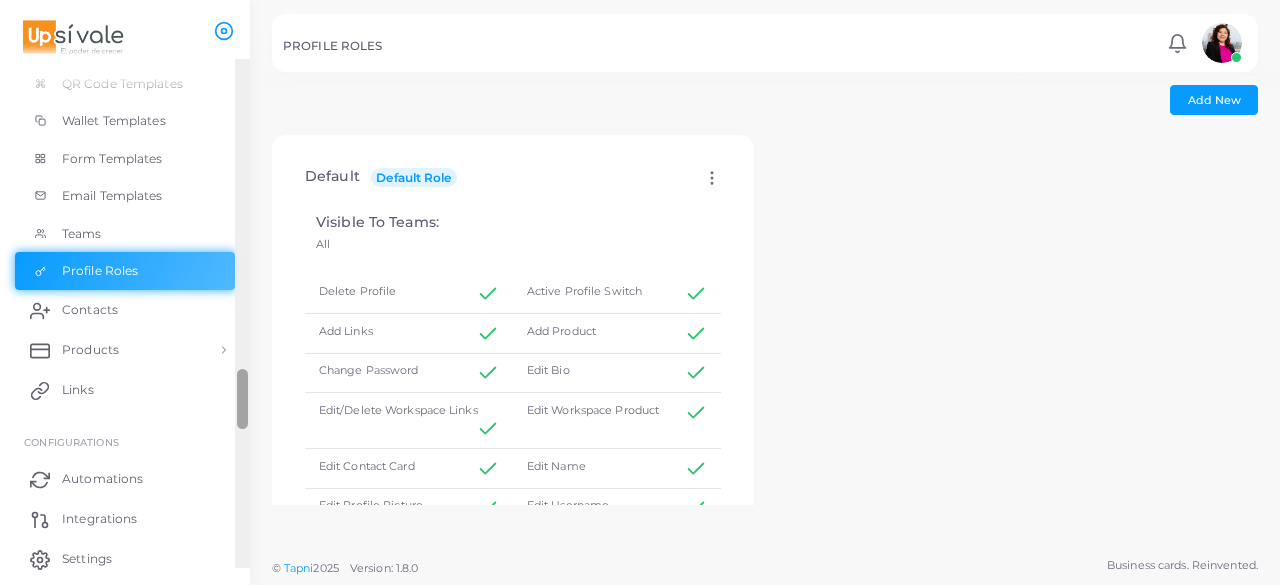 scroll, scrollTop: 263, scrollLeft: 0, axis: vertical 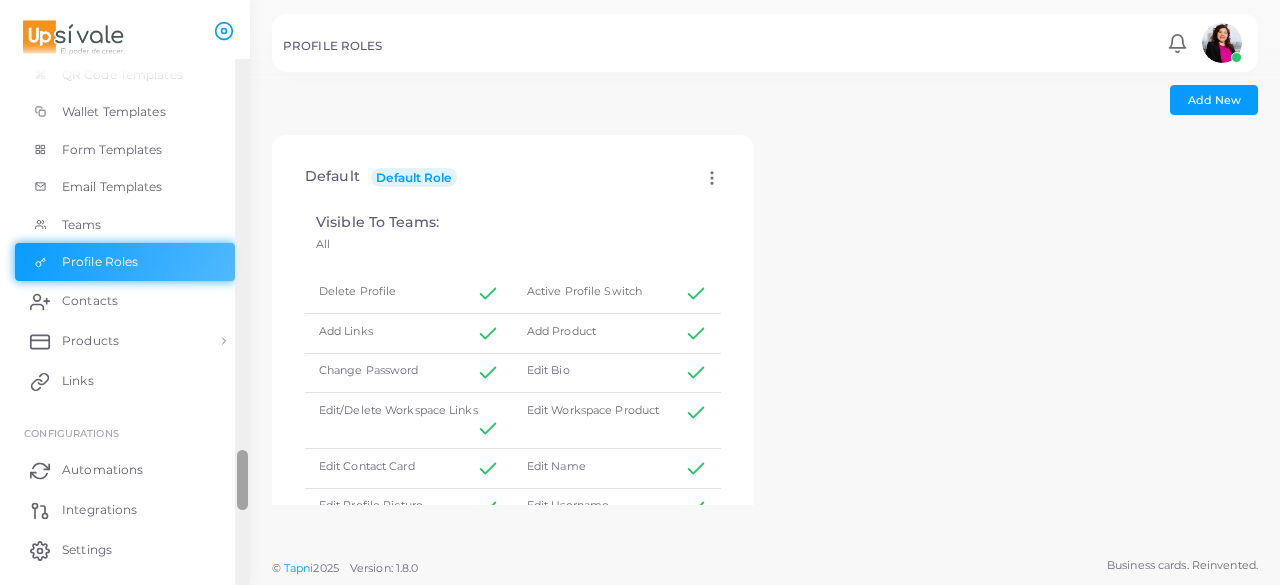 drag, startPoint x: 244, startPoint y: 117, endPoint x: 266, endPoint y: 491, distance: 374.6465 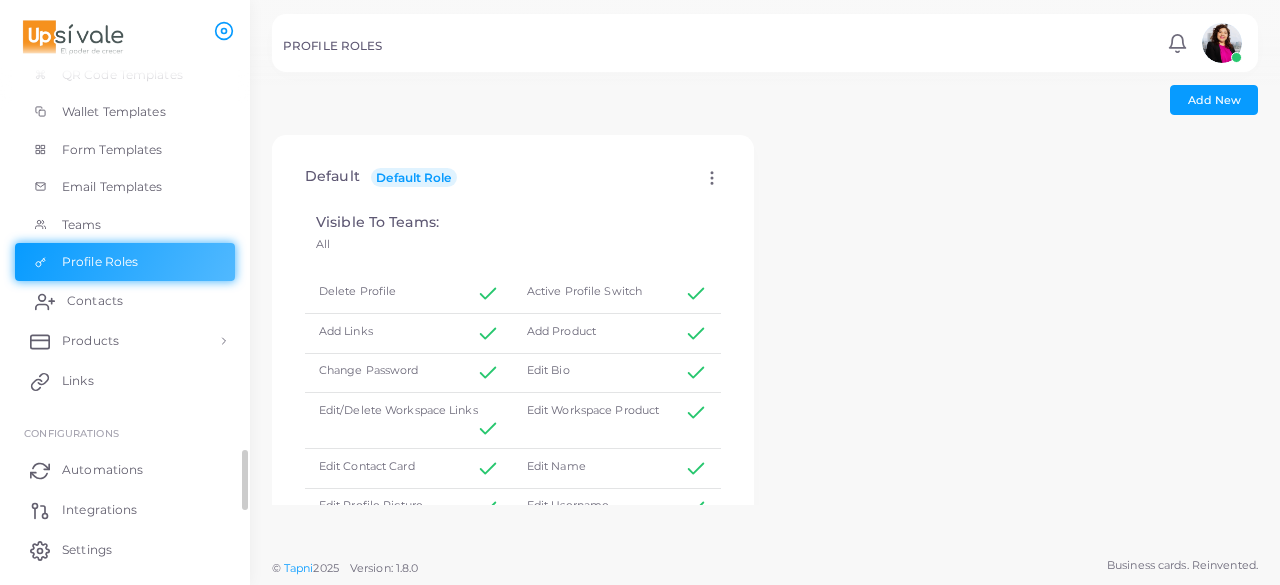 click on "Contacts" at bounding box center (125, 301) 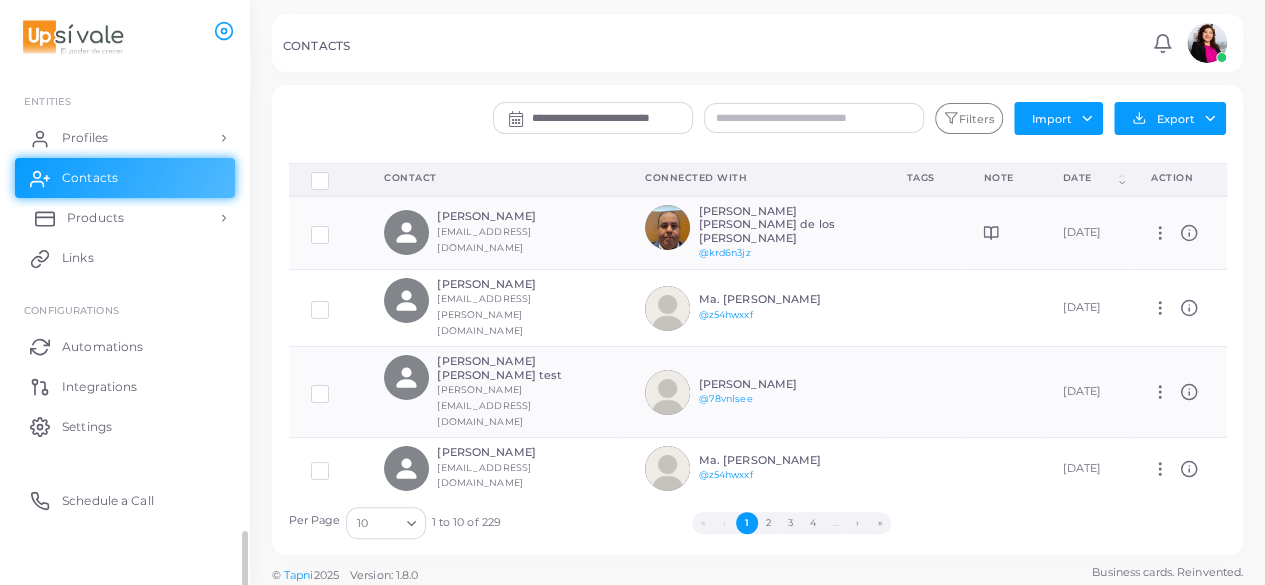 click on "Products" at bounding box center (125, 218) 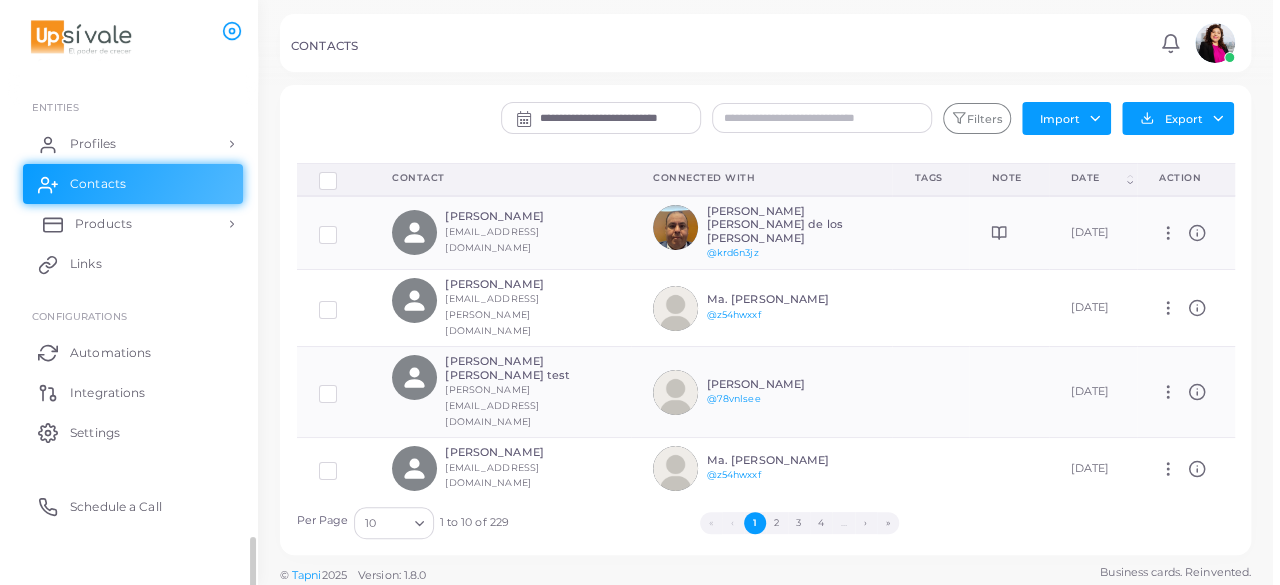 scroll, scrollTop: 69, scrollLeft: 0, axis: vertical 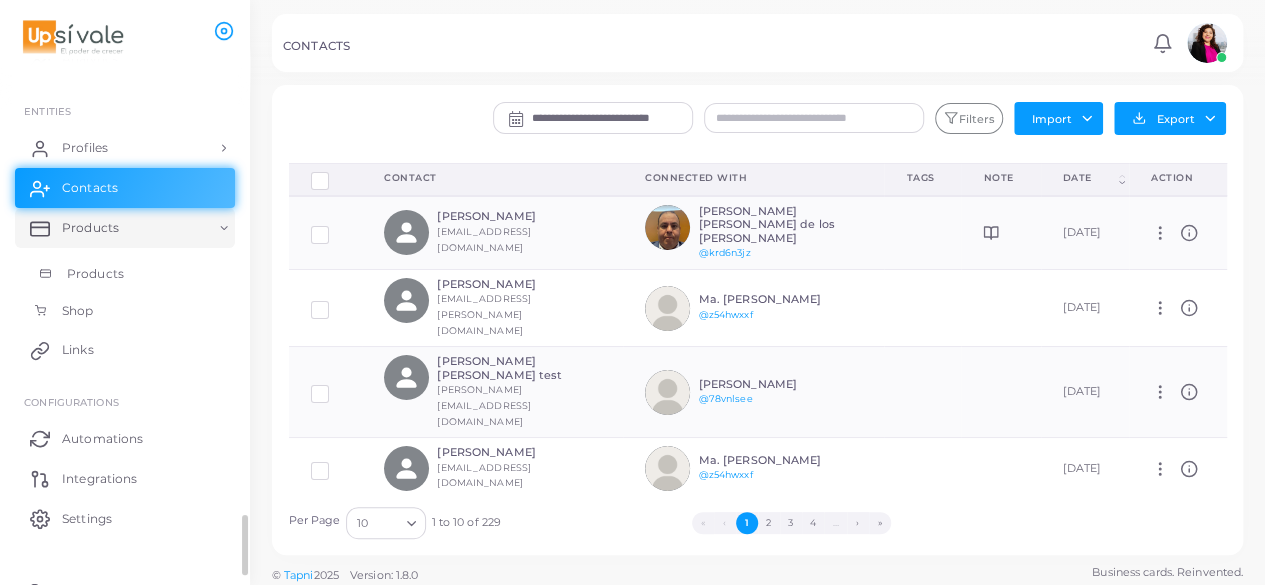 click on "Products" at bounding box center [95, 274] 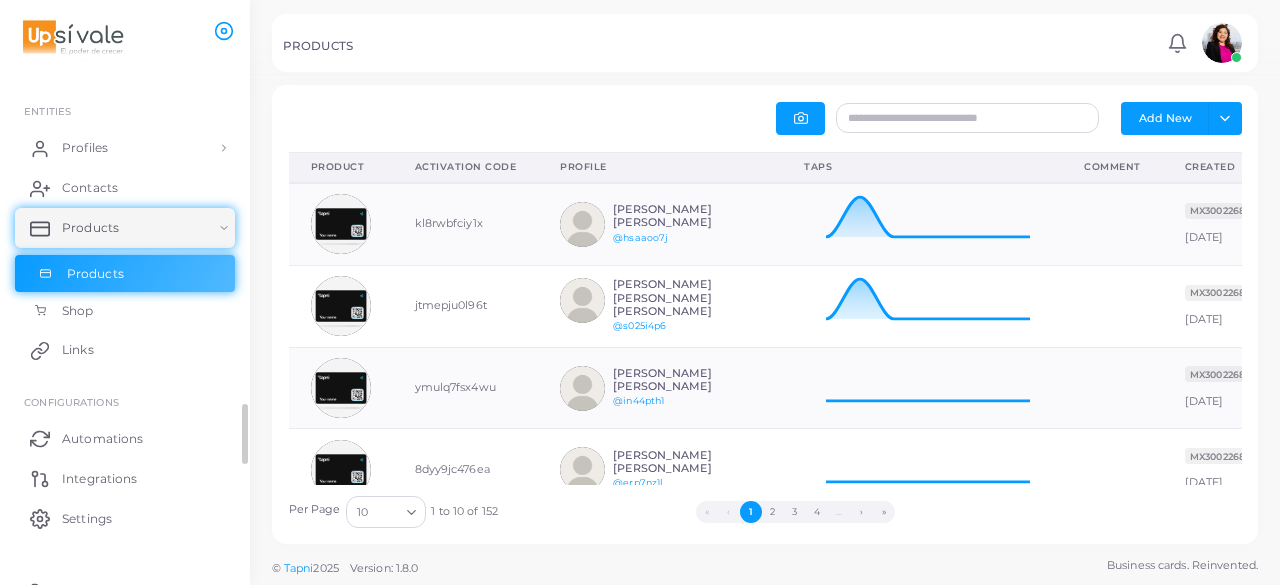 scroll, scrollTop: 16, scrollLeft: 16, axis: both 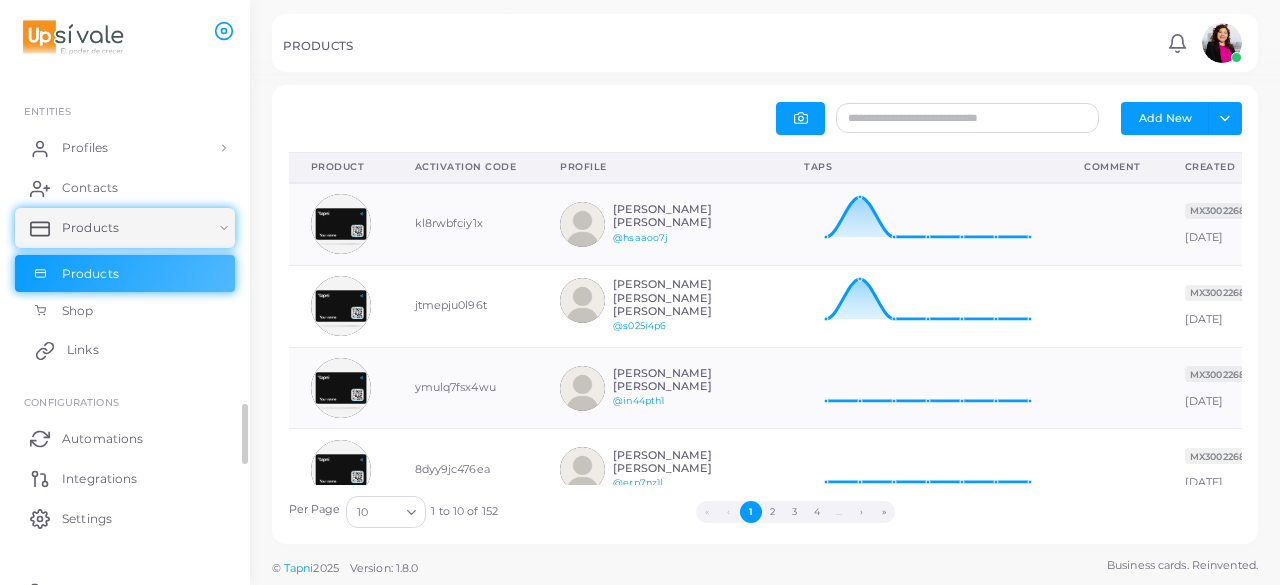 click on "Links" at bounding box center [125, 350] 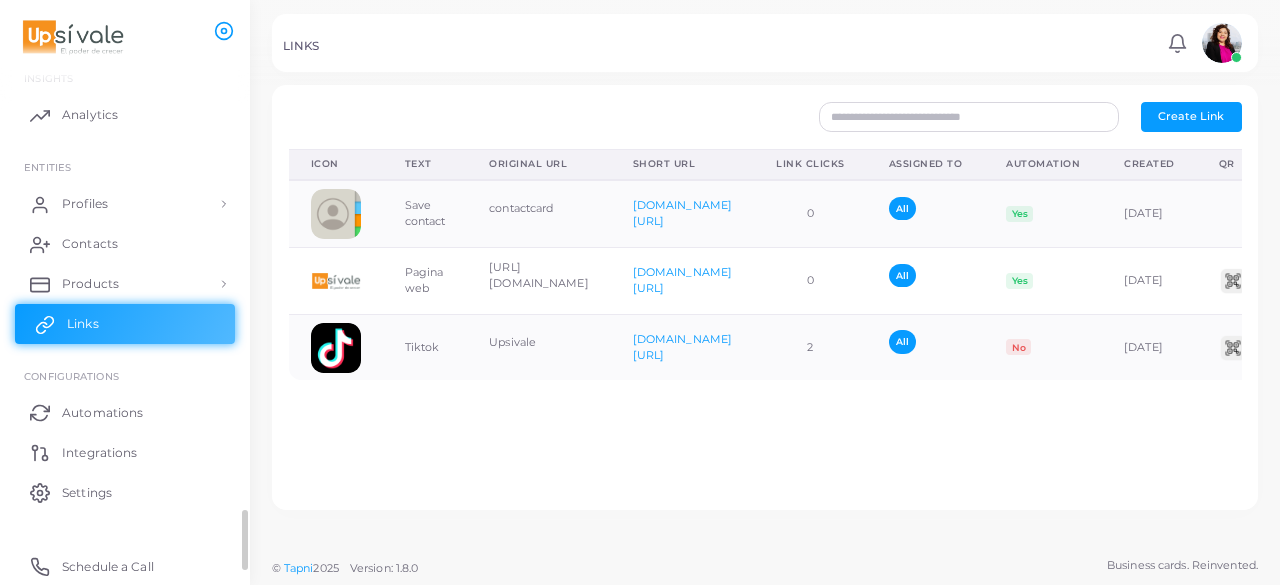 scroll, scrollTop: 12, scrollLeft: 0, axis: vertical 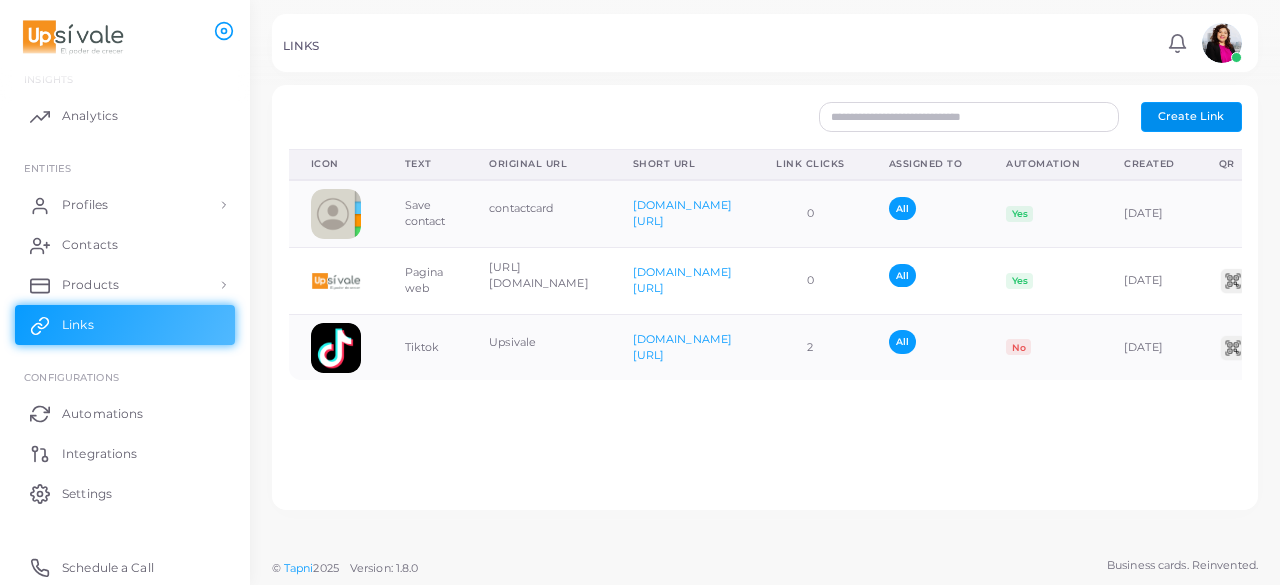 click on "Create Link" at bounding box center (1191, 117) 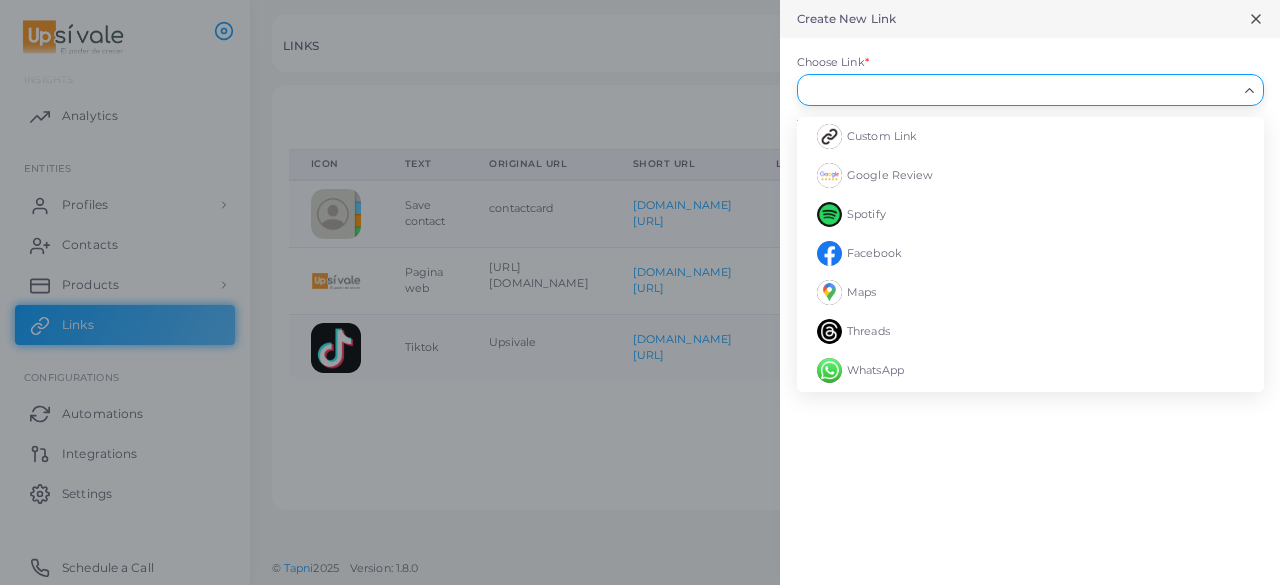 click on "Choose Link  *" at bounding box center [1021, 90] 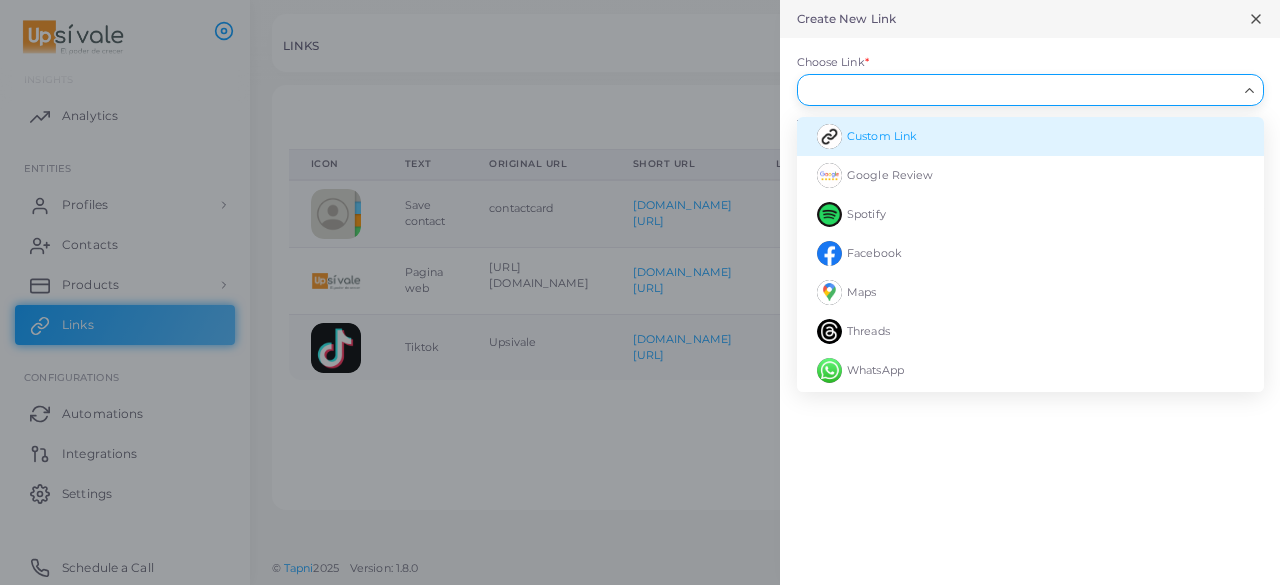 click on "Custom Link" at bounding box center (882, 136) 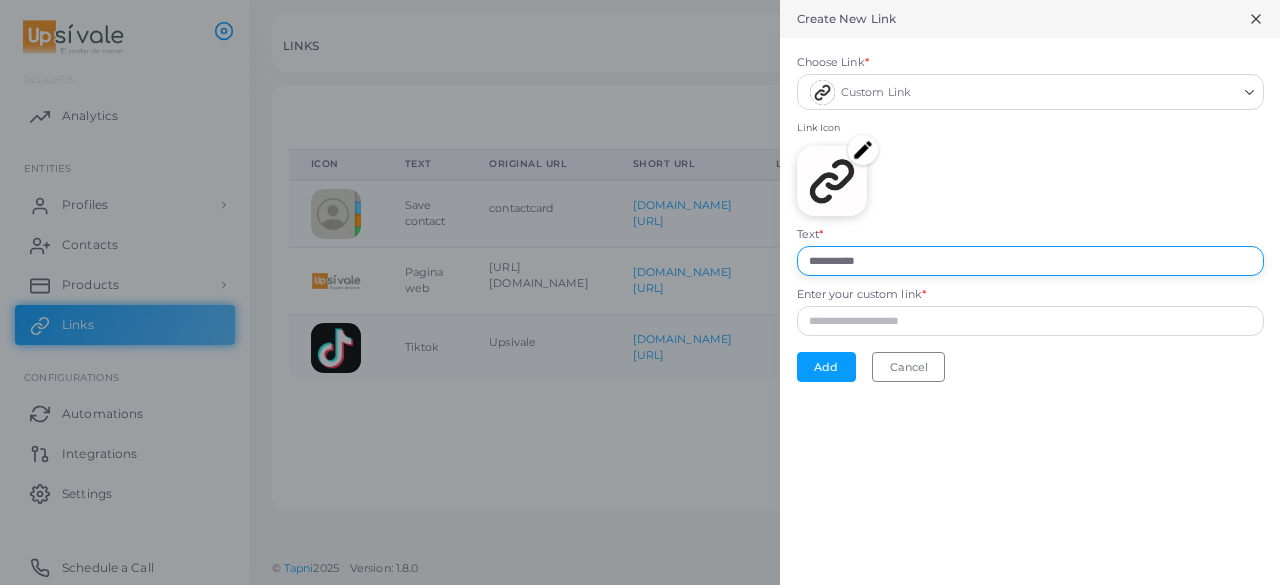 click on "**********" at bounding box center (1030, 261) 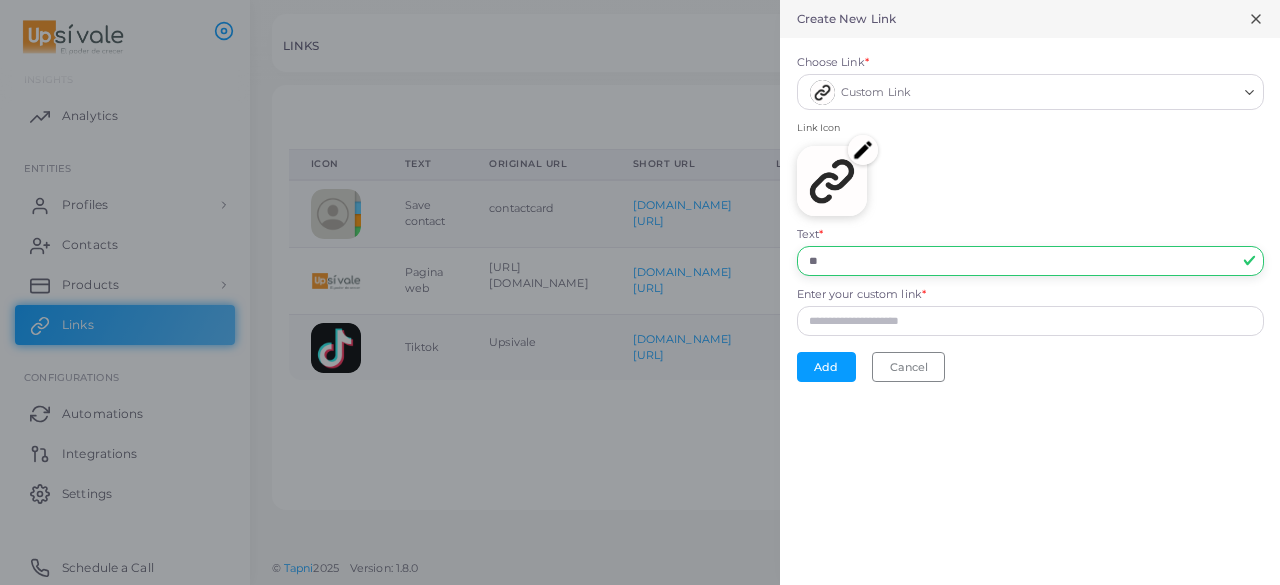 type on "*" 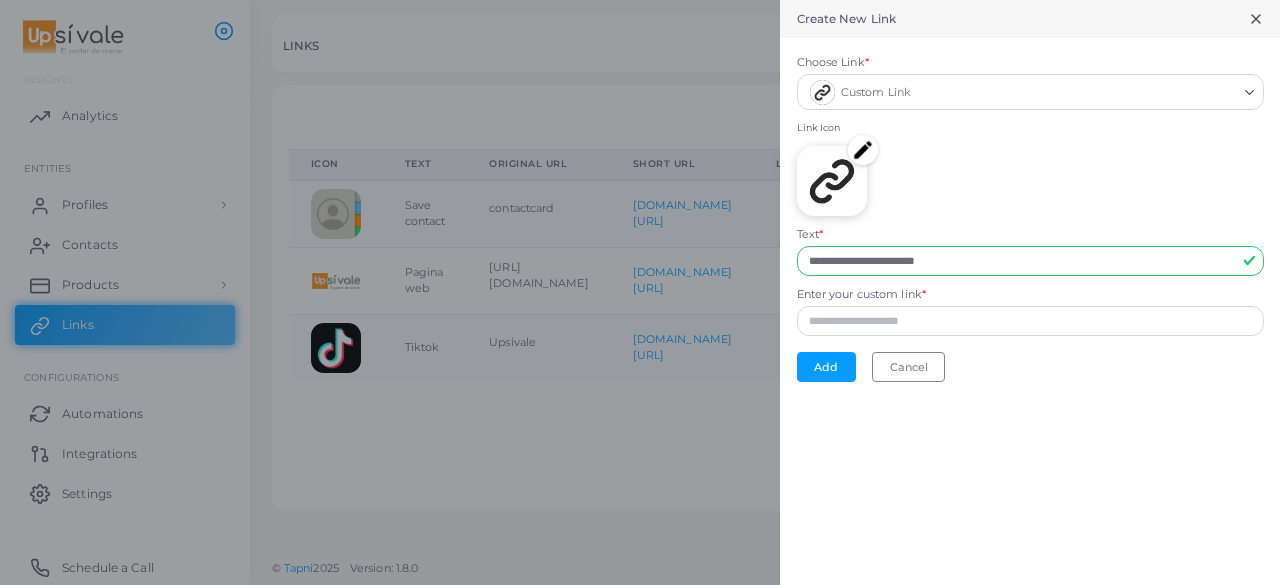 type on "**********" 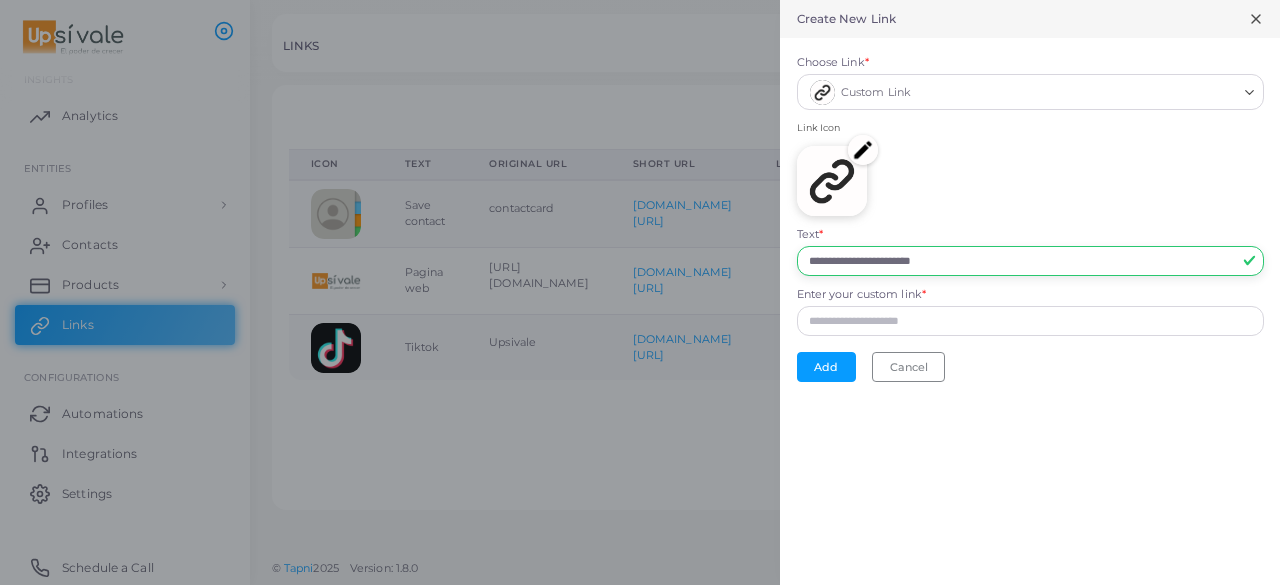 click on "**********" at bounding box center [1030, 261] 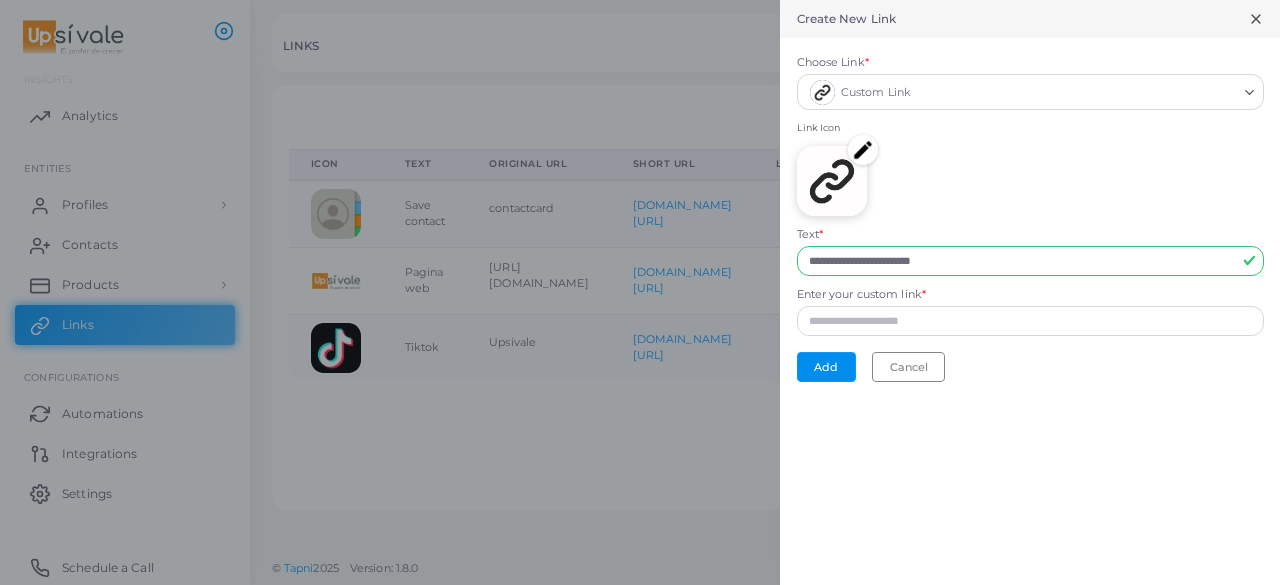 drag, startPoint x: 830, startPoint y: 362, endPoint x: 821, endPoint y: 367, distance: 10.29563 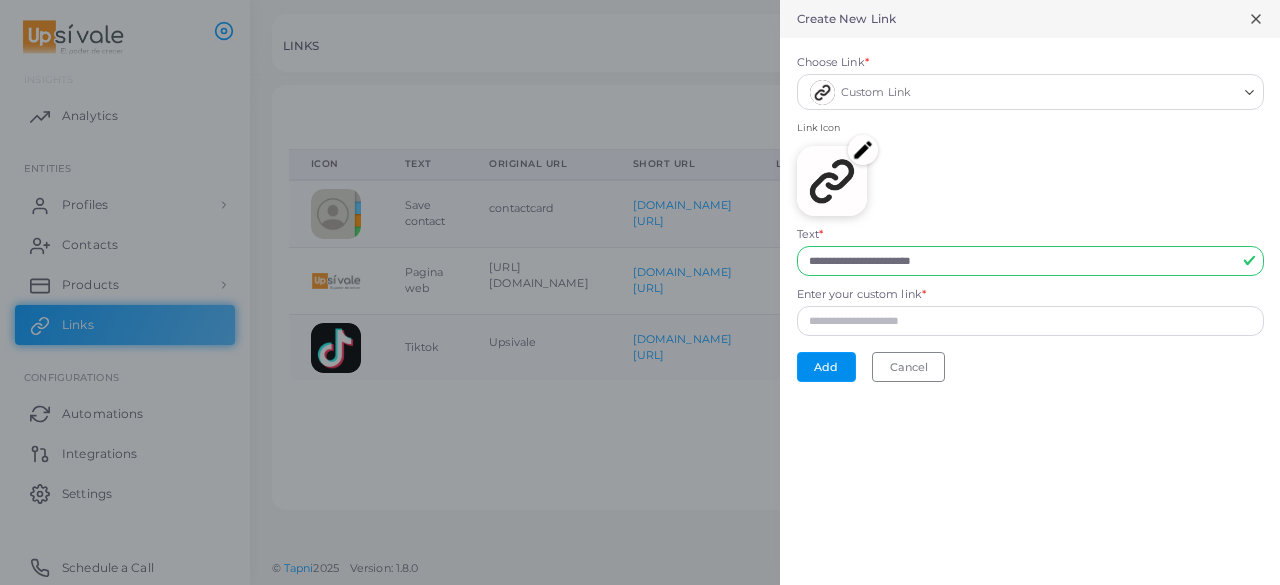 click on "Add" at bounding box center (826, 367) 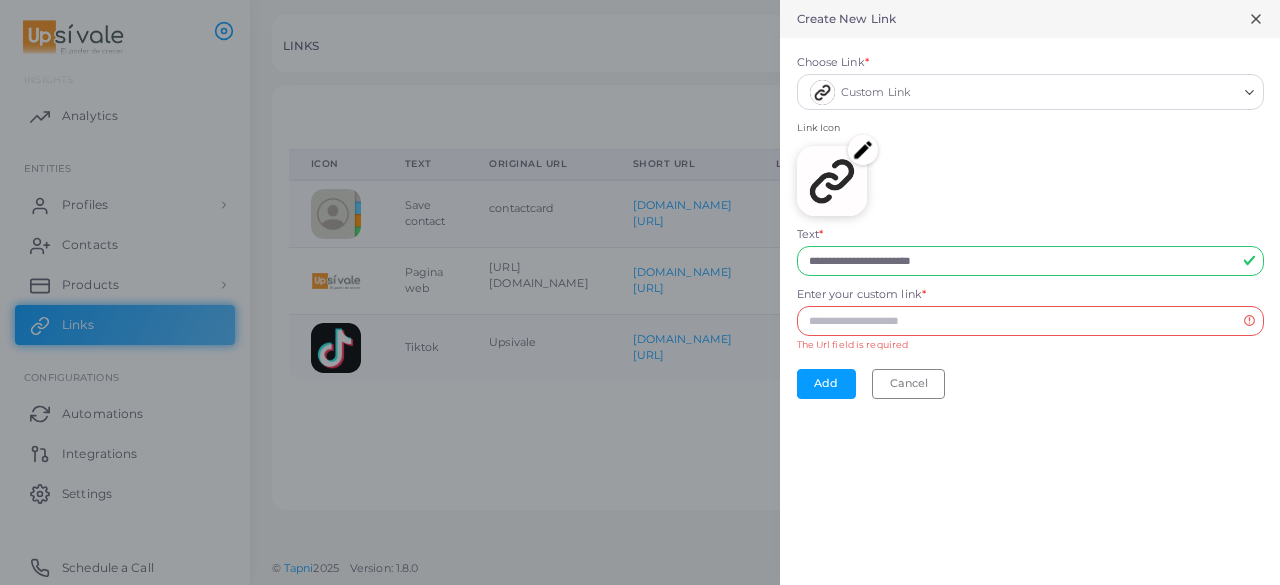 click on "Enter your custom link  *  The Url field is required" at bounding box center [1030, 319] 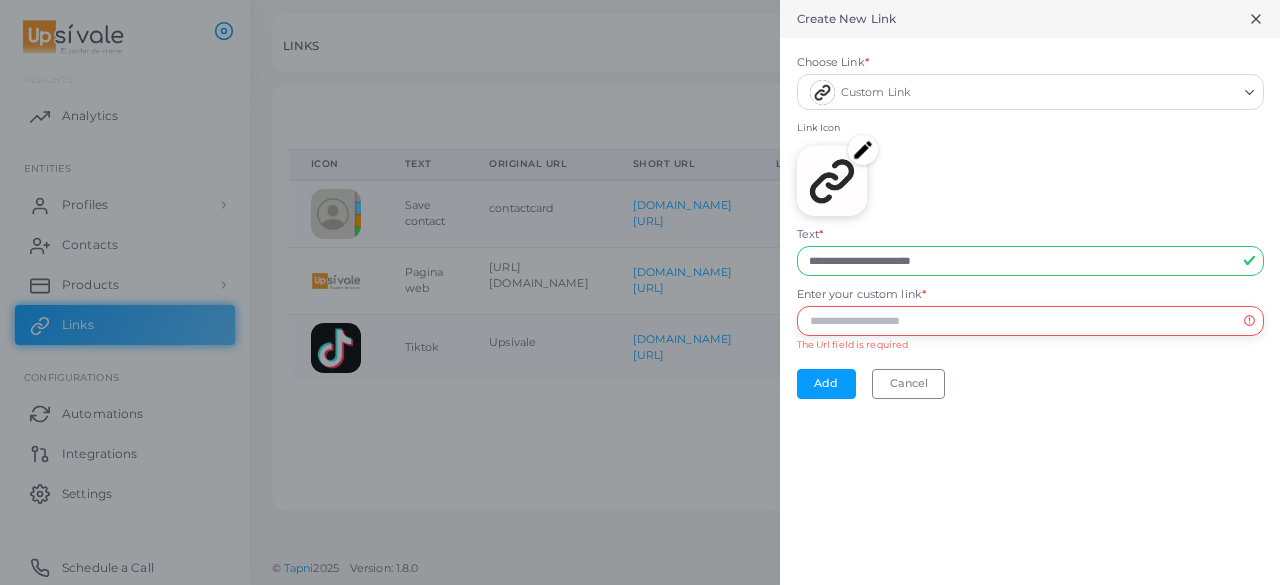 drag, startPoint x: 854, startPoint y: 310, endPoint x: 865, endPoint y: 309, distance: 11.045361 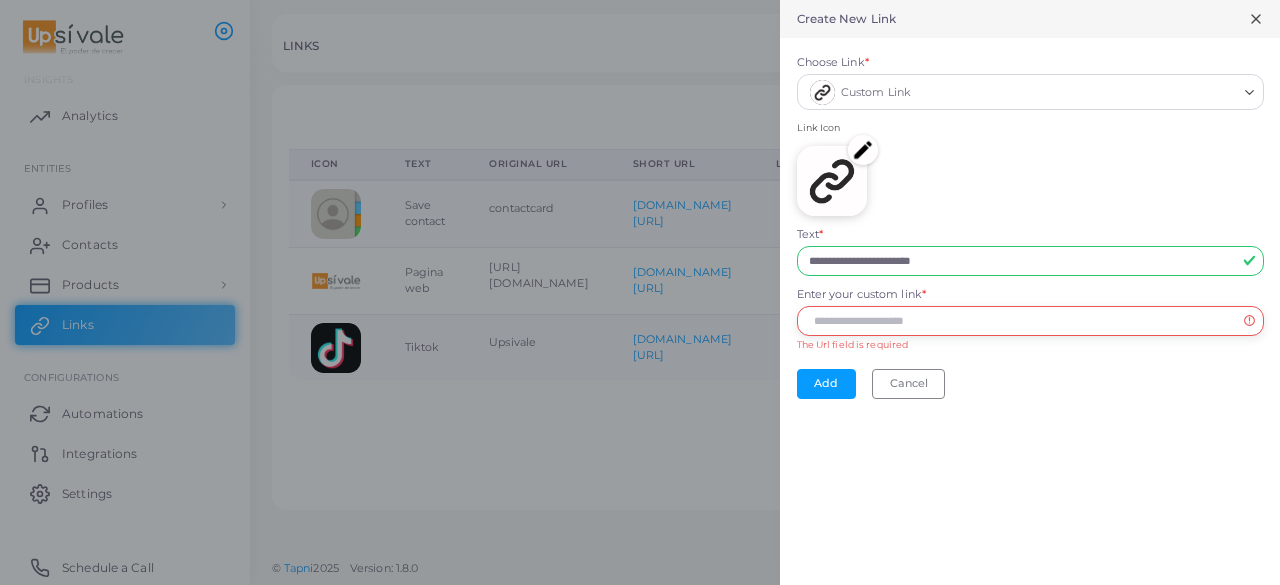 click on "Enter your custom link  *" at bounding box center [1030, 321] 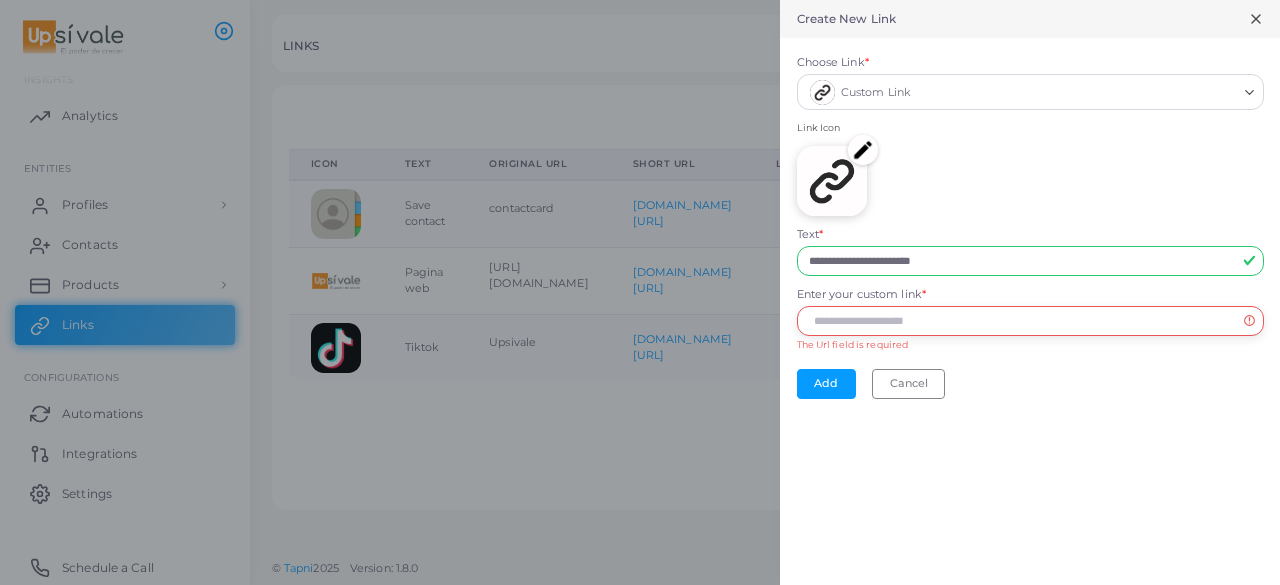 click on "Enter your custom link  *" at bounding box center [1030, 321] 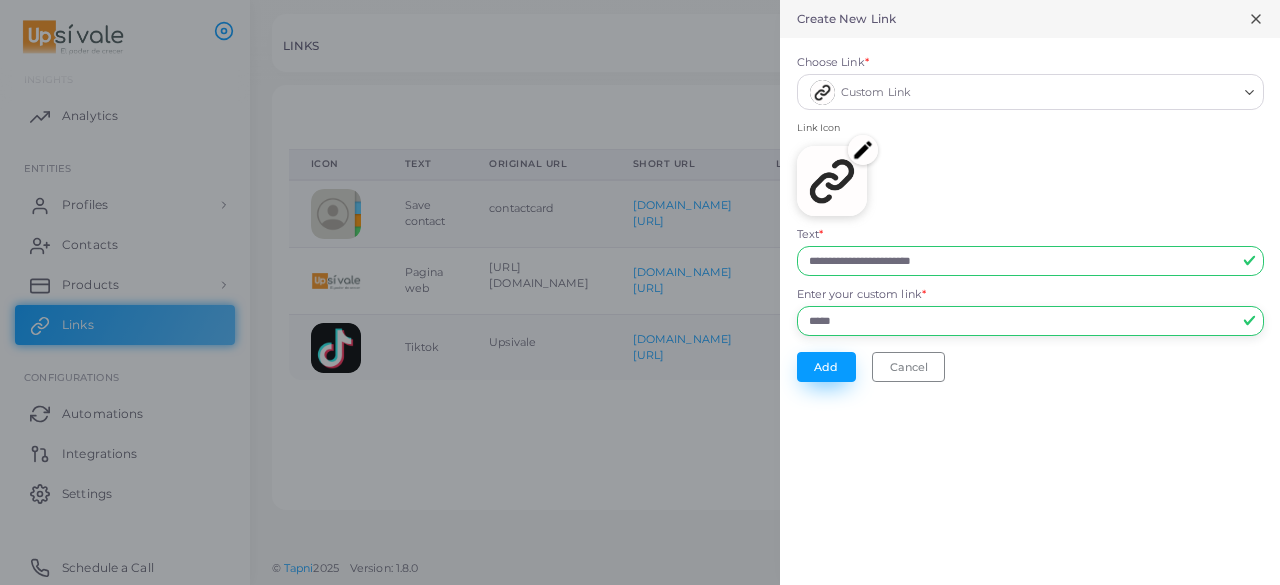 type on "*****" 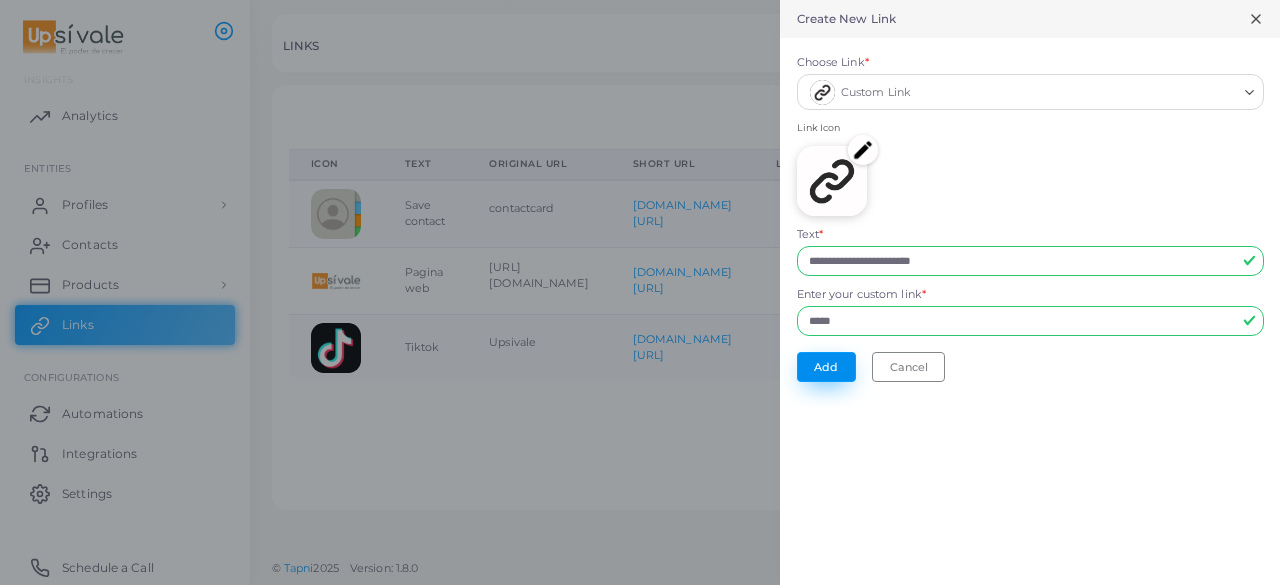 click on "Add" at bounding box center (826, 367) 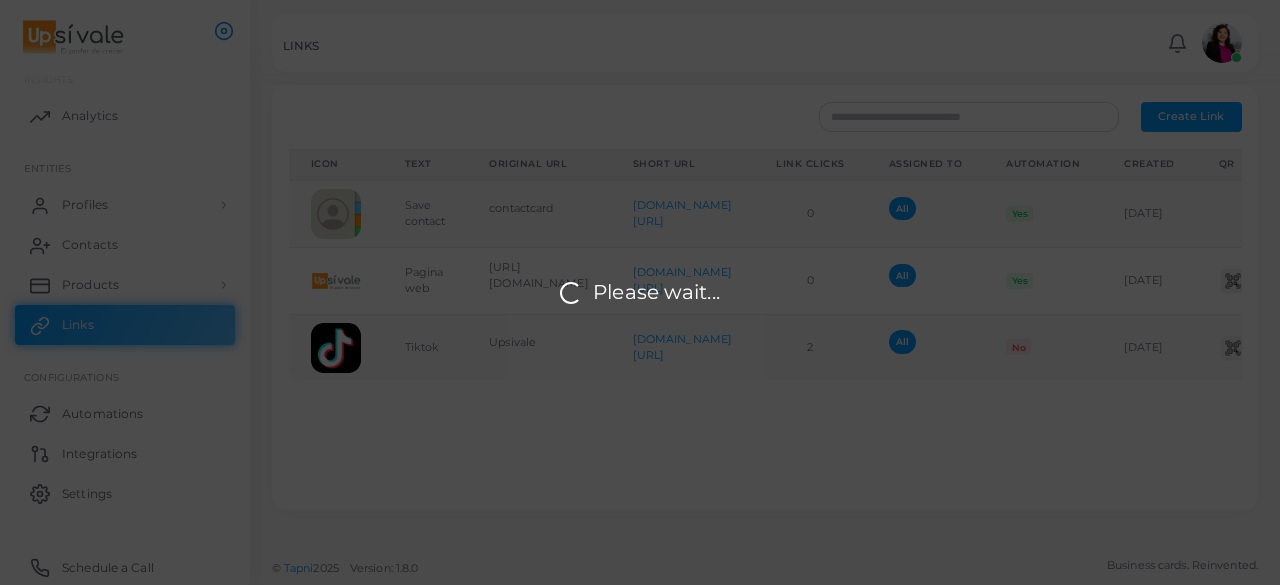 click on "Please wait..." at bounding box center (640, 292) 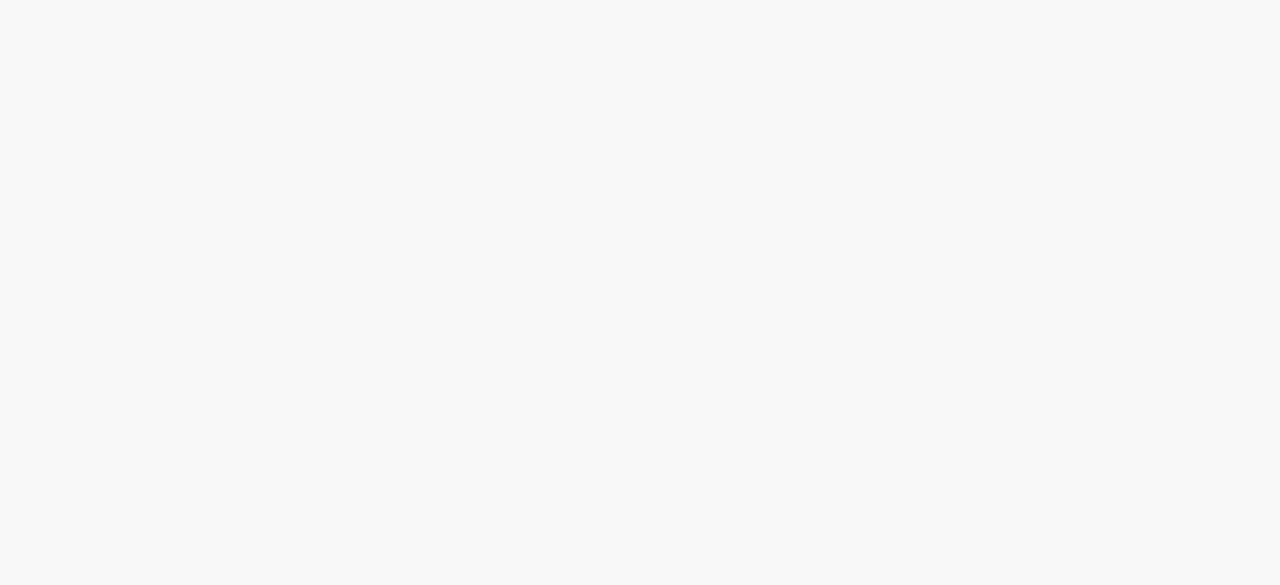 scroll, scrollTop: 0, scrollLeft: 0, axis: both 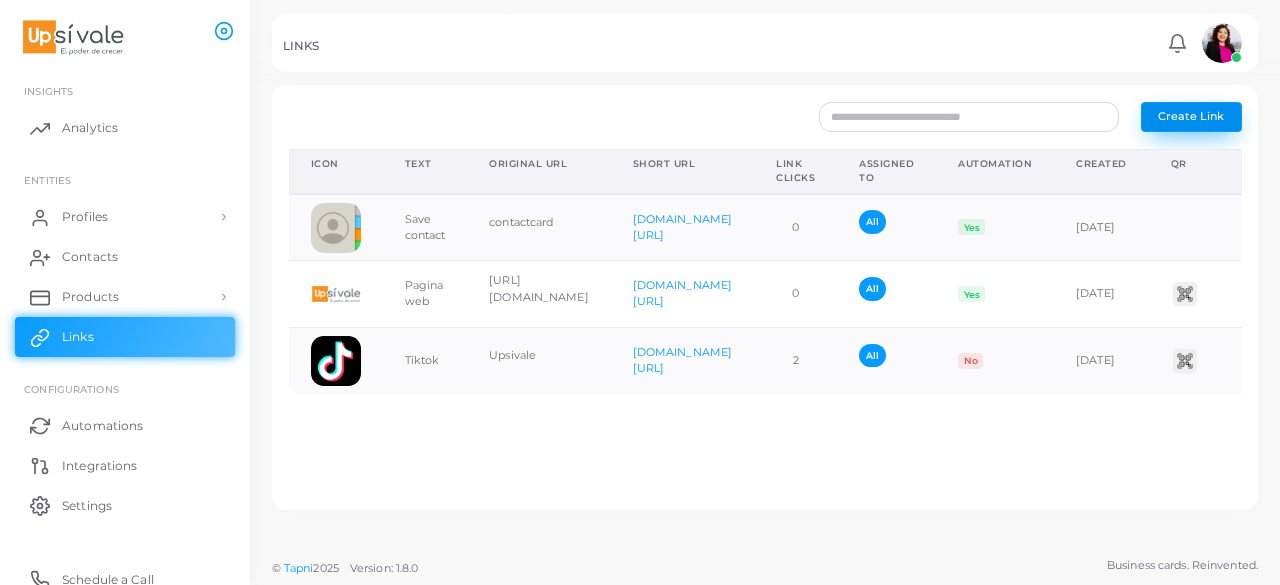 click on "Create Link" at bounding box center [1191, 116] 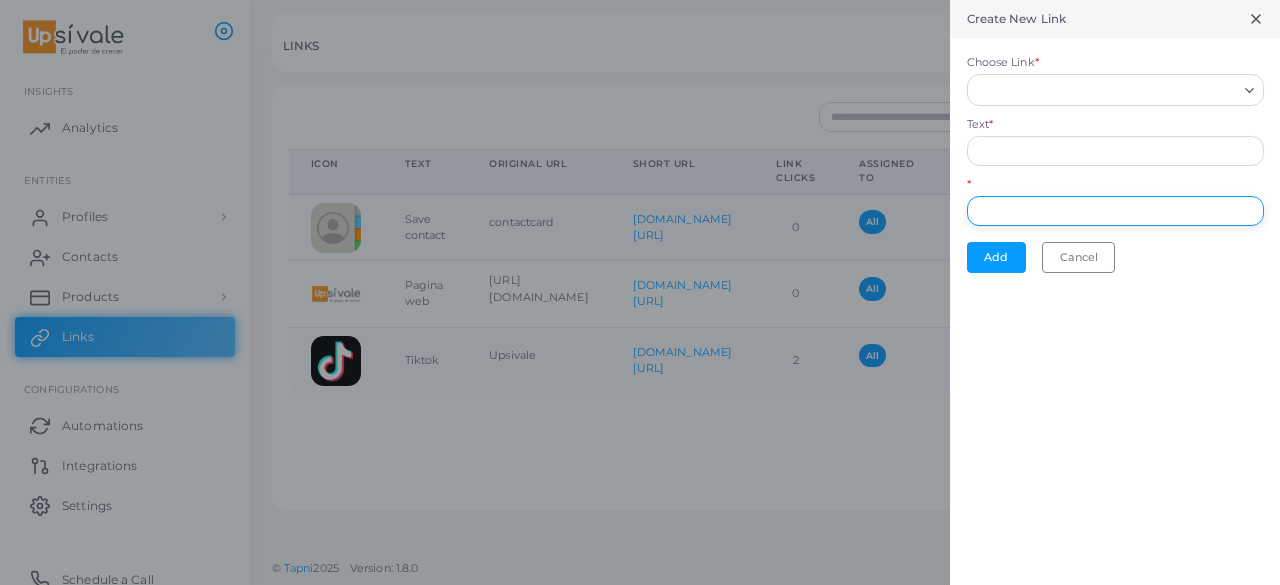 click on "*" at bounding box center [1115, 211] 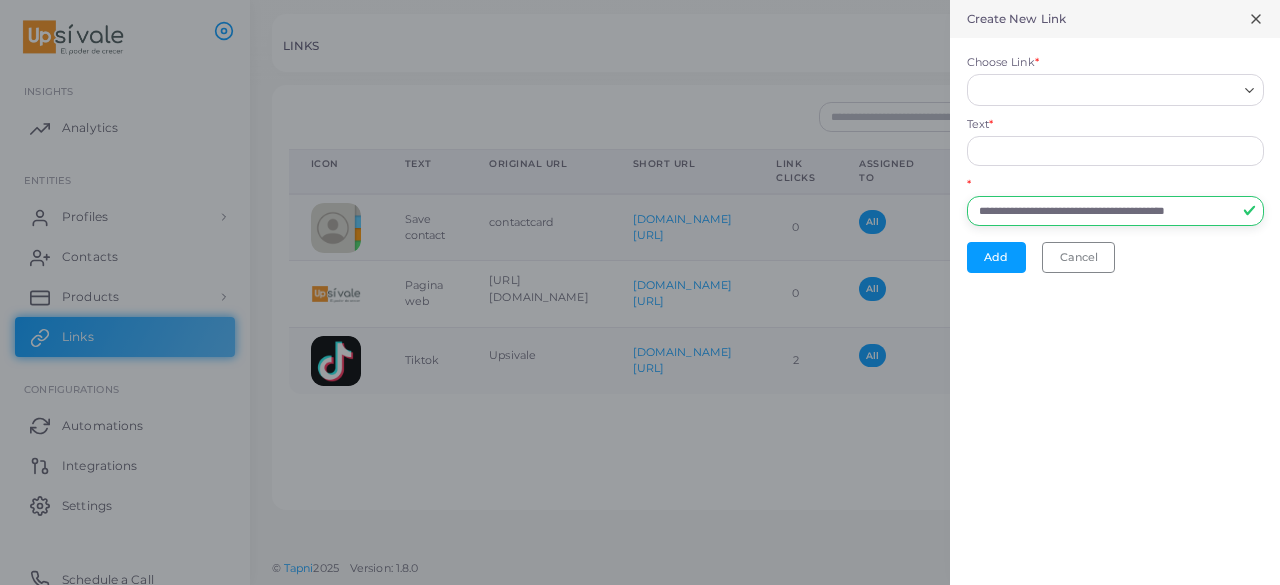 type on "**********" 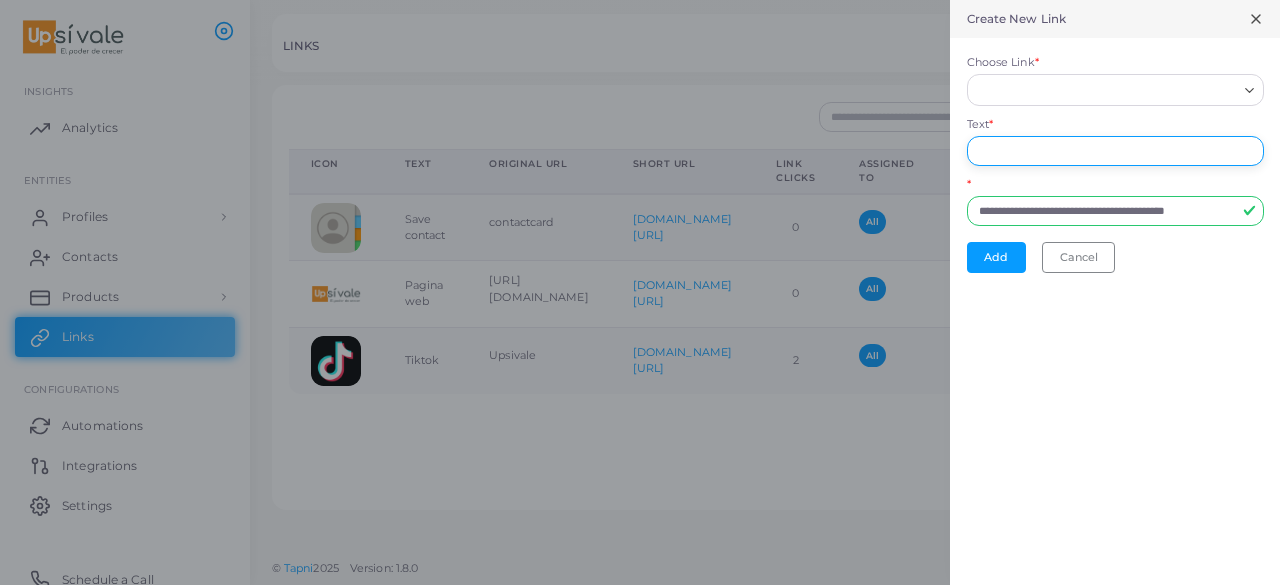 click on "Text  *" at bounding box center [1115, 151] 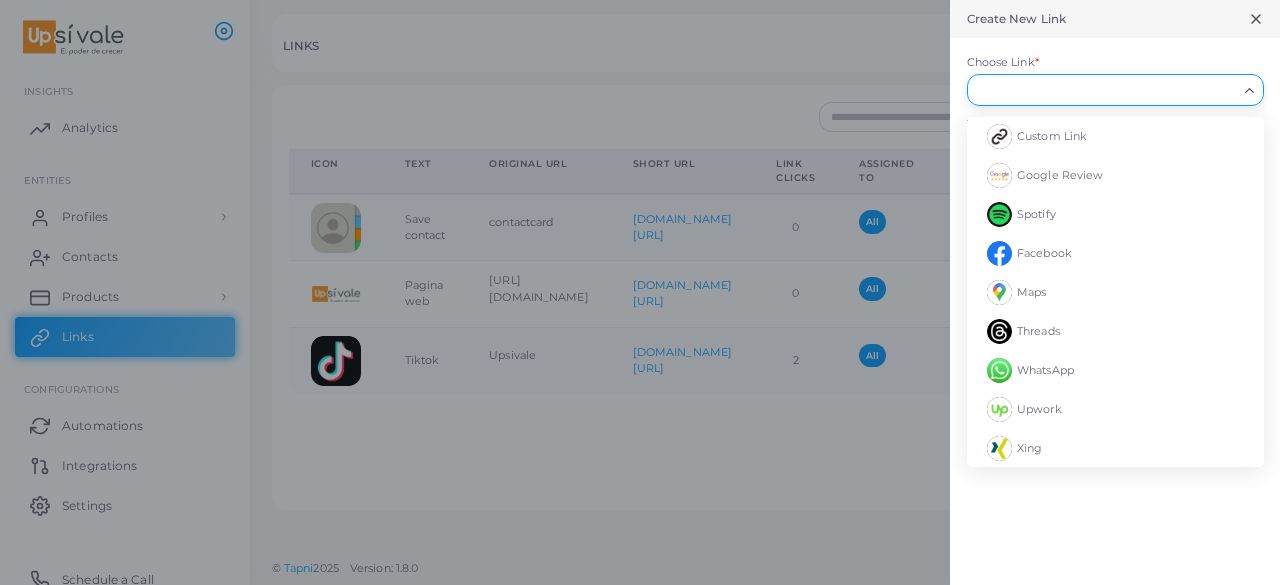 click on "Choose Link  *" at bounding box center (1106, 90) 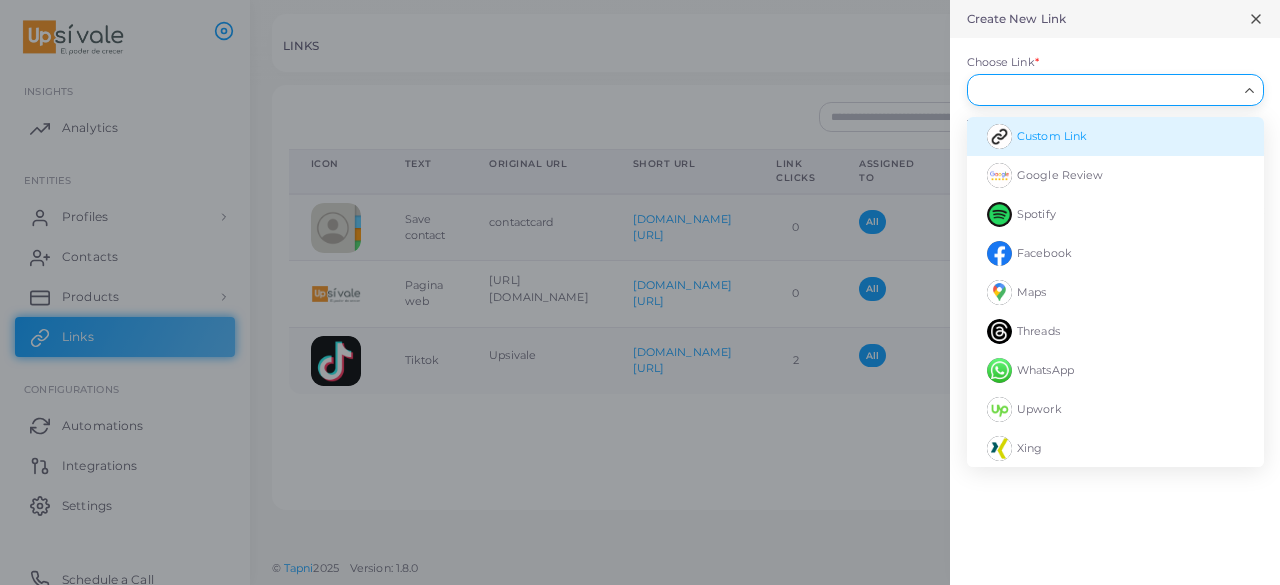 click on "Custom Link" at bounding box center (1115, 136) 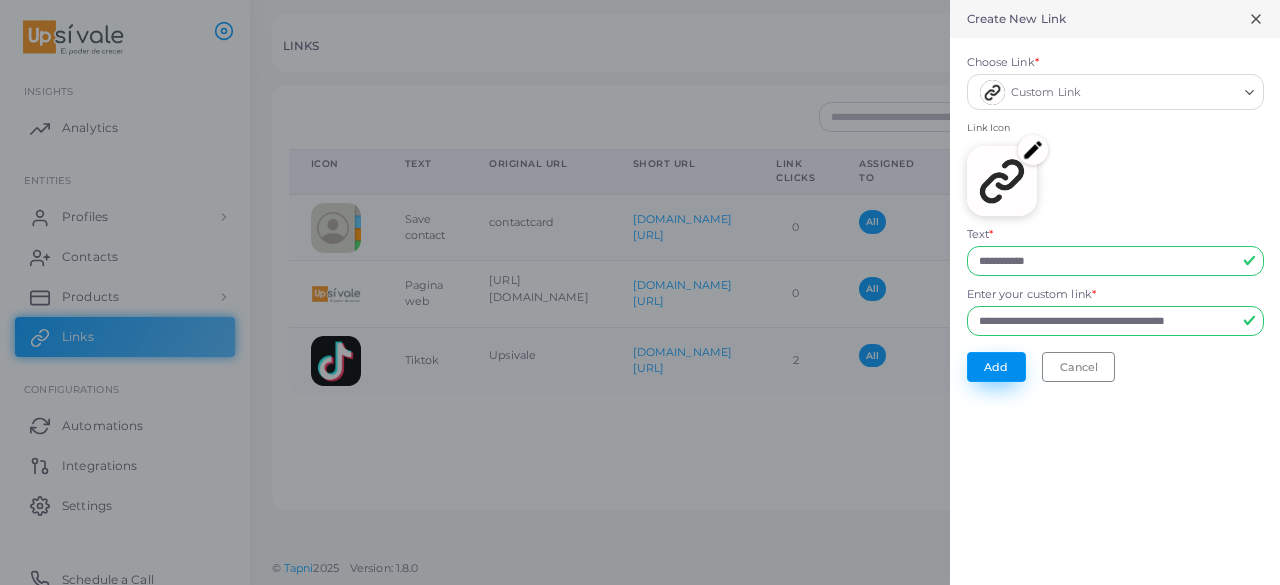 click on "Add" at bounding box center [996, 367] 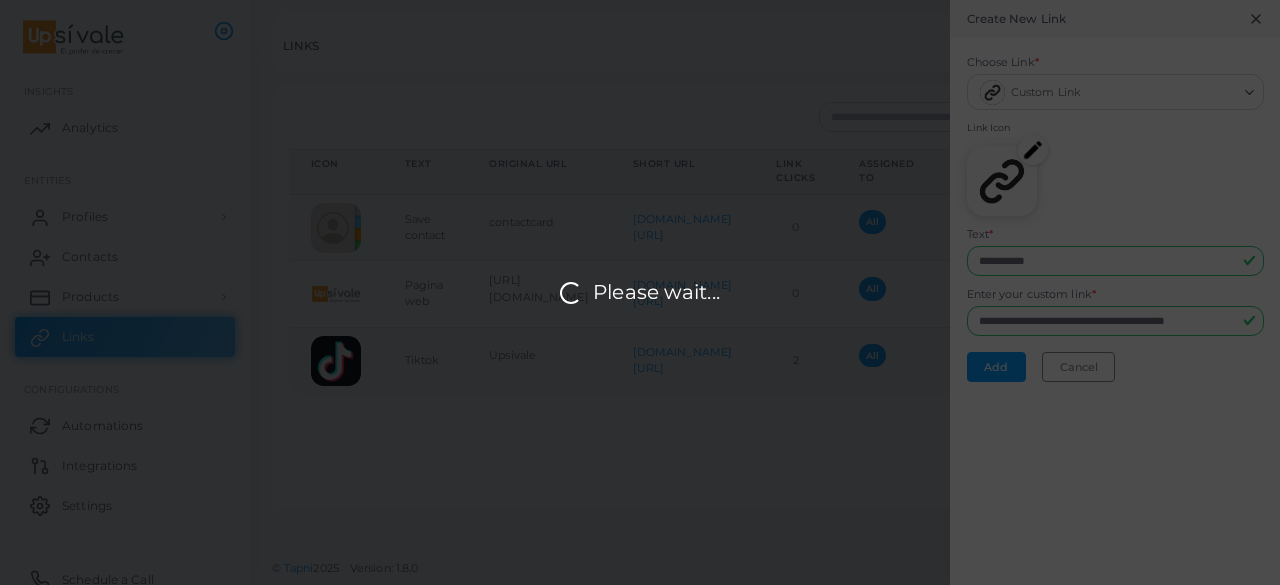 click on "Please wait..." at bounding box center (640, 292) 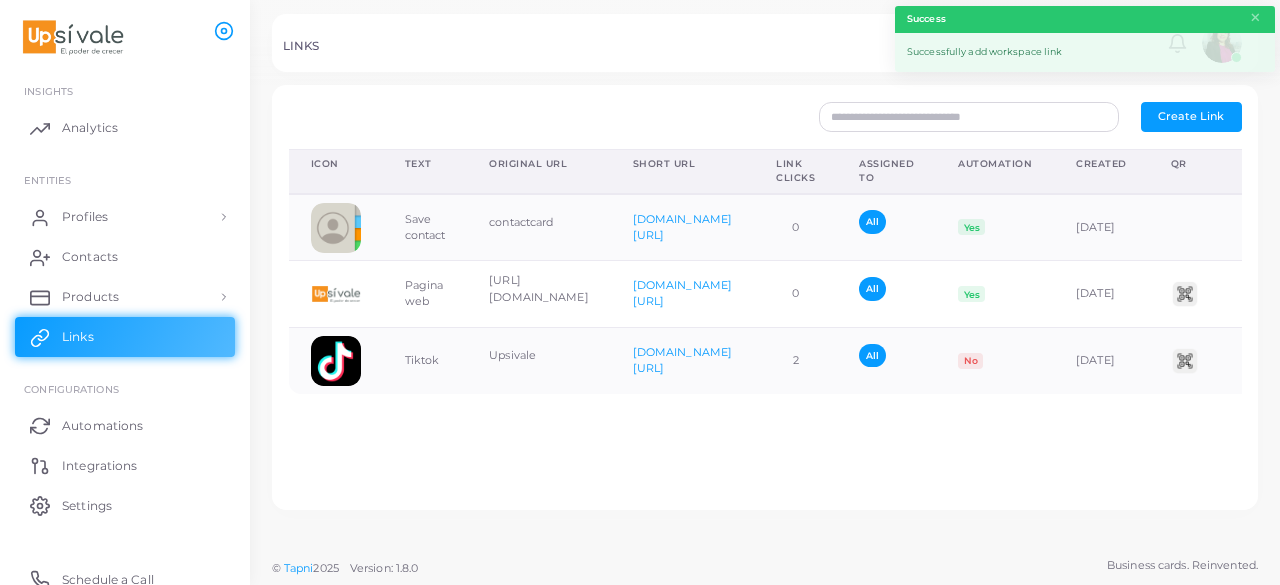 drag, startPoint x: 1091, startPoint y: 408, endPoint x: 1258, endPoint y: 371, distance: 171.0497 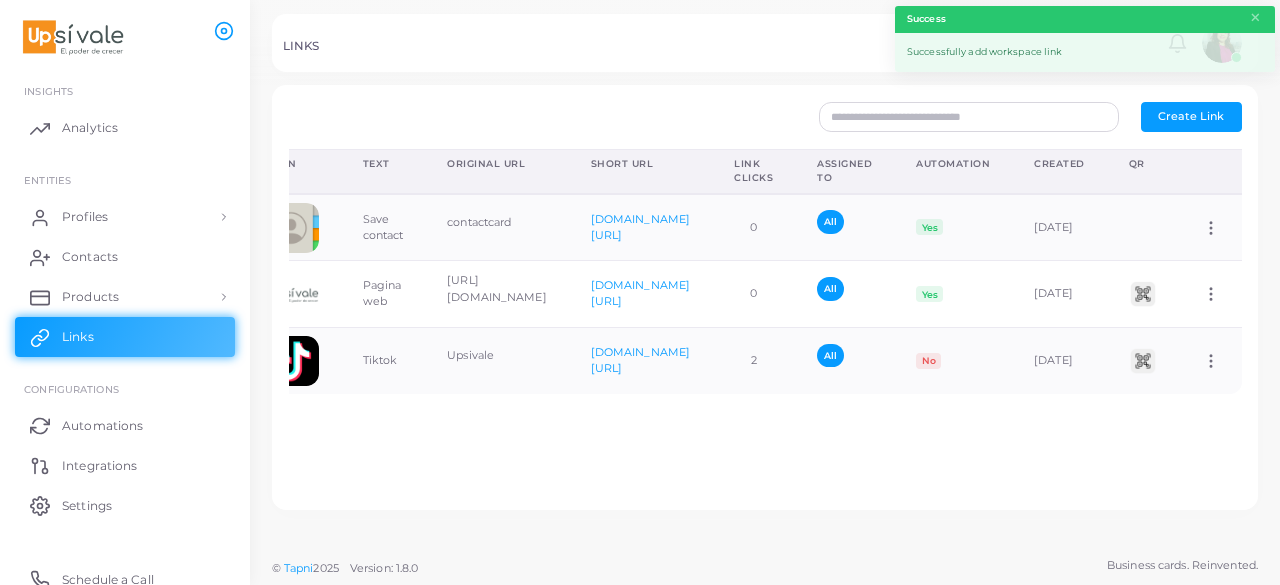 scroll, scrollTop: 0, scrollLeft: 83, axis: horizontal 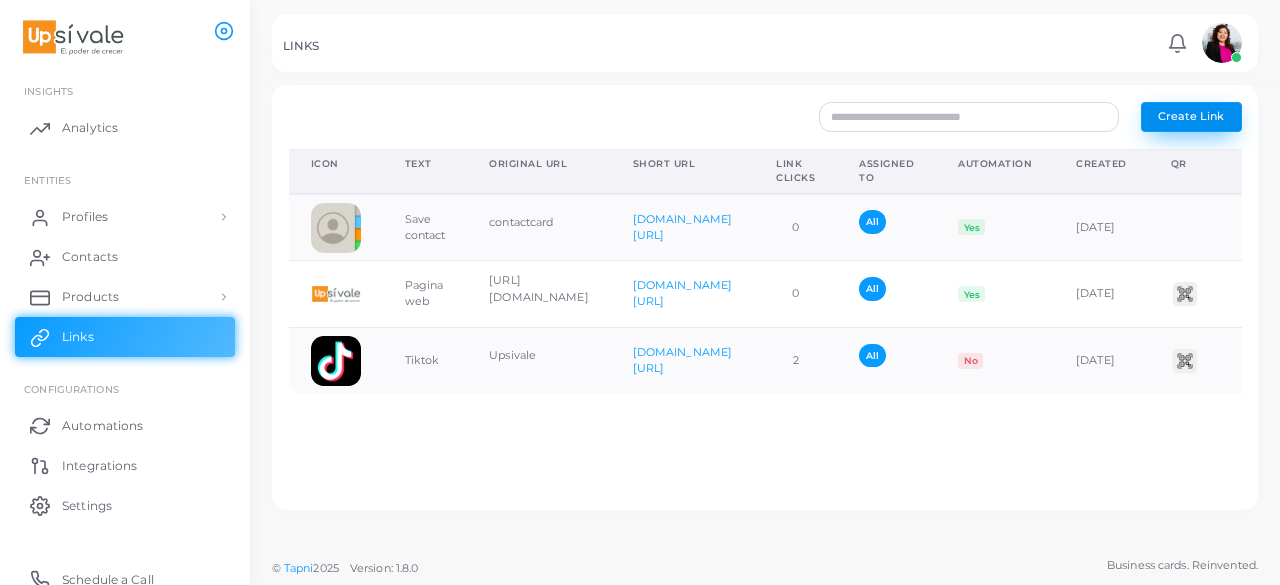 click on "Create Link" at bounding box center [1191, 116] 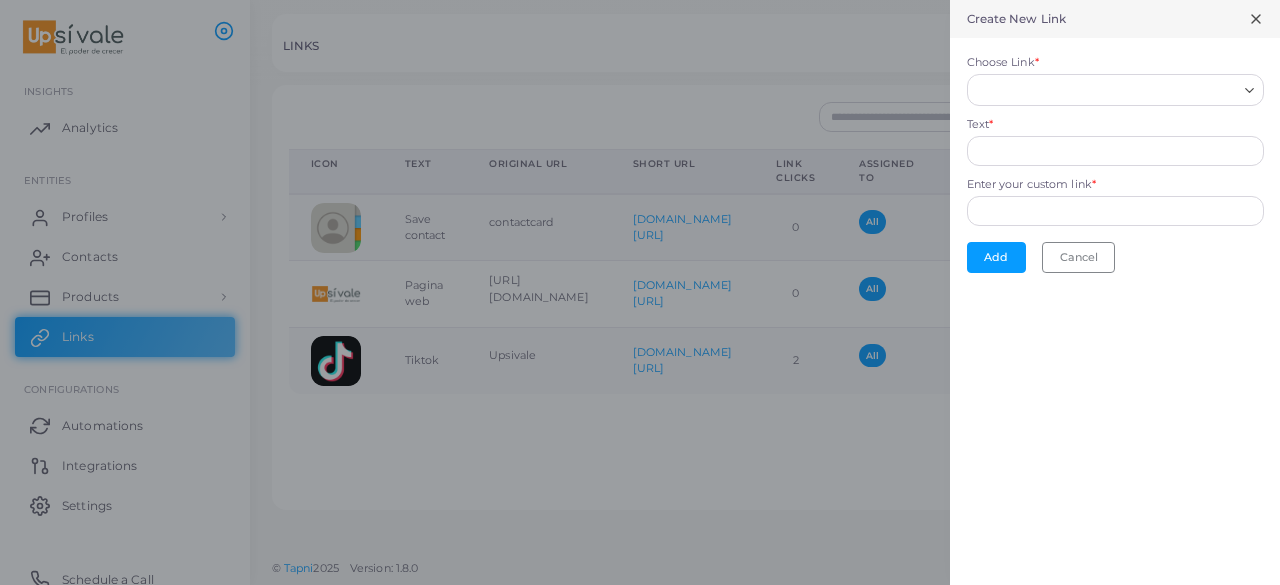 click at bounding box center [640, 292] 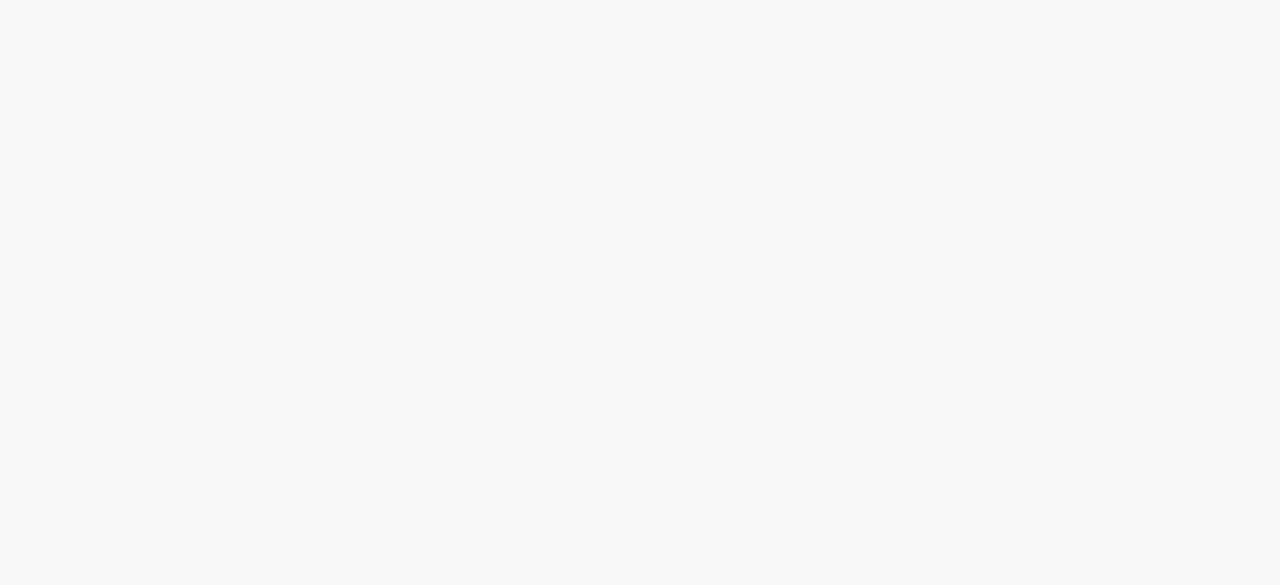 scroll, scrollTop: 0, scrollLeft: 0, axis: both 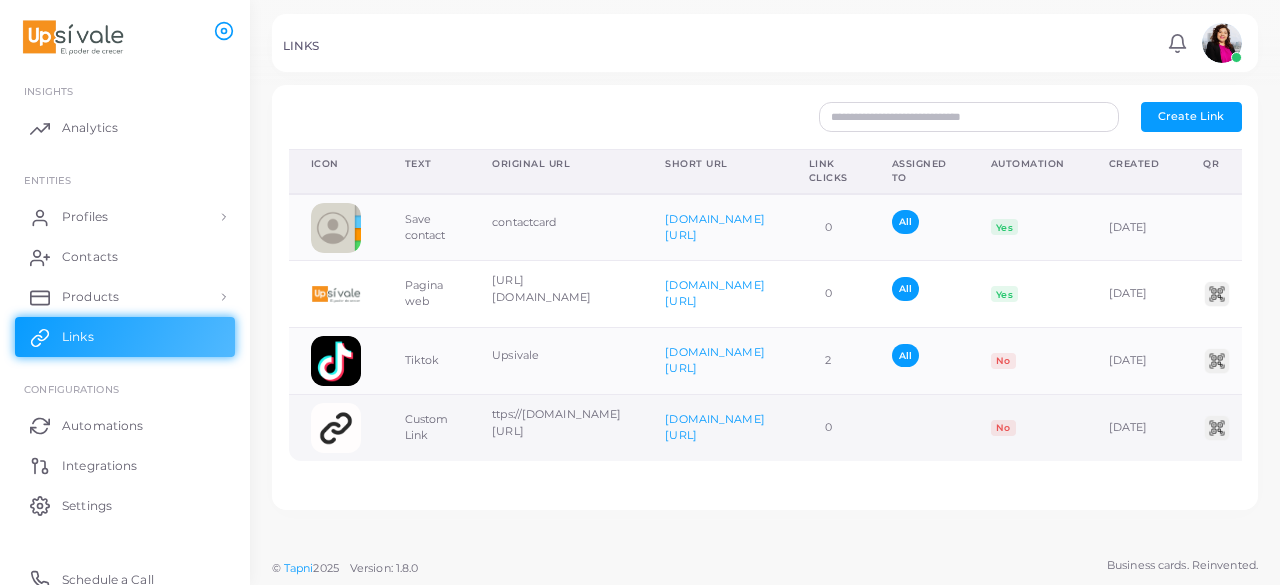 click on "Custom Link" at bounding box center (427, 428) 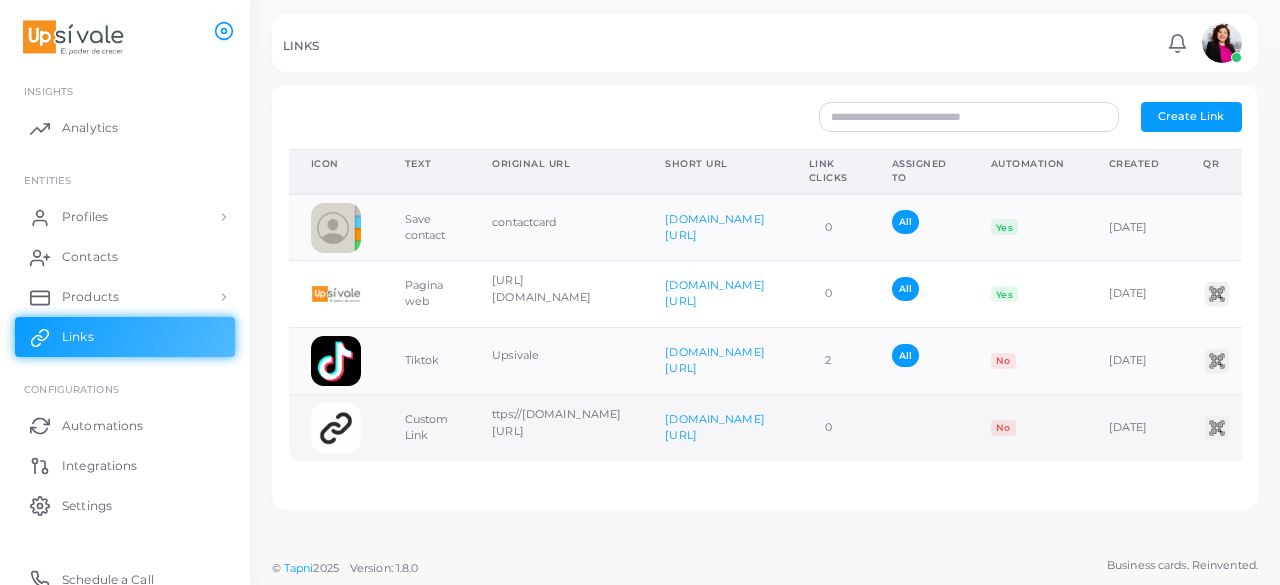 click on "No" at bounding box center [1028, 428] 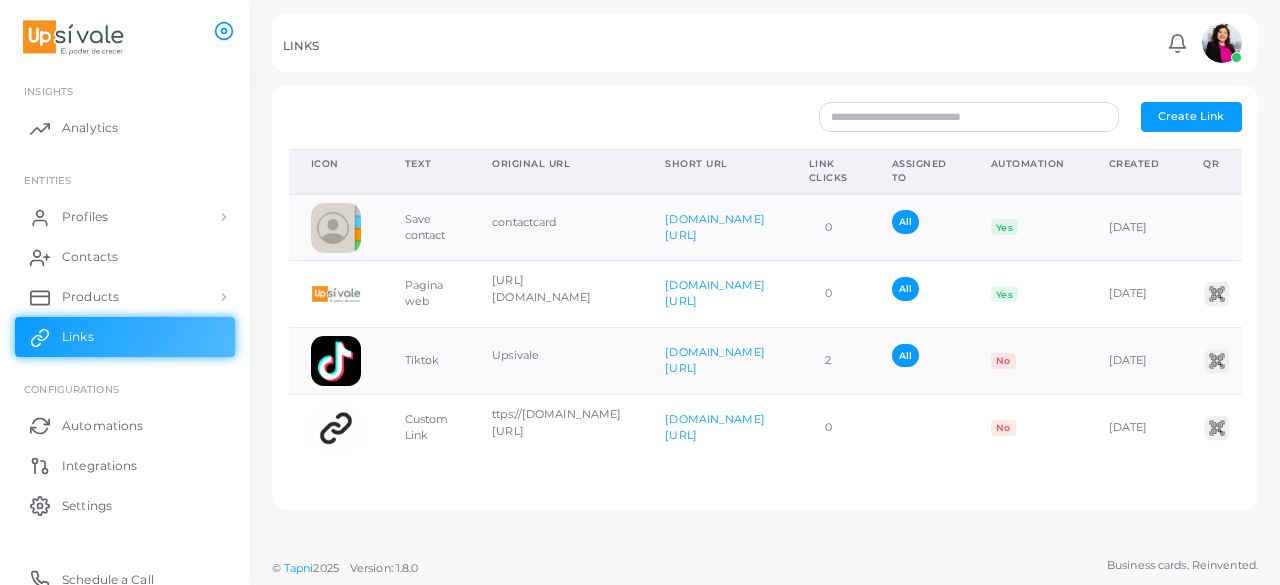 scroll, scrollTop: 0, scrollLeft: 112, axis: horizontal 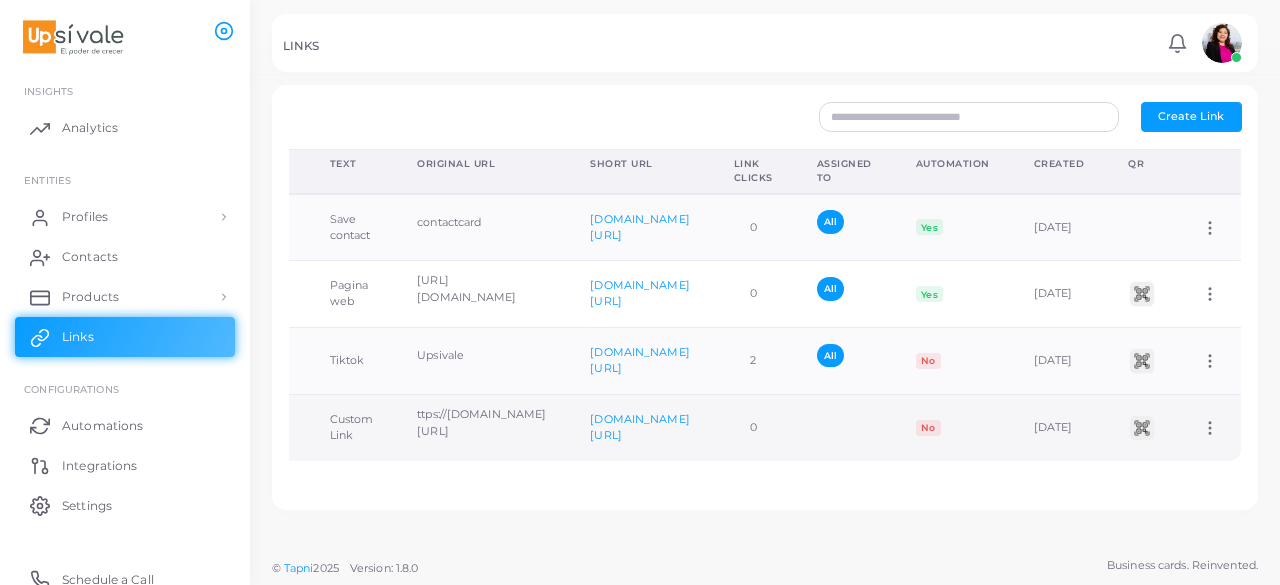 click 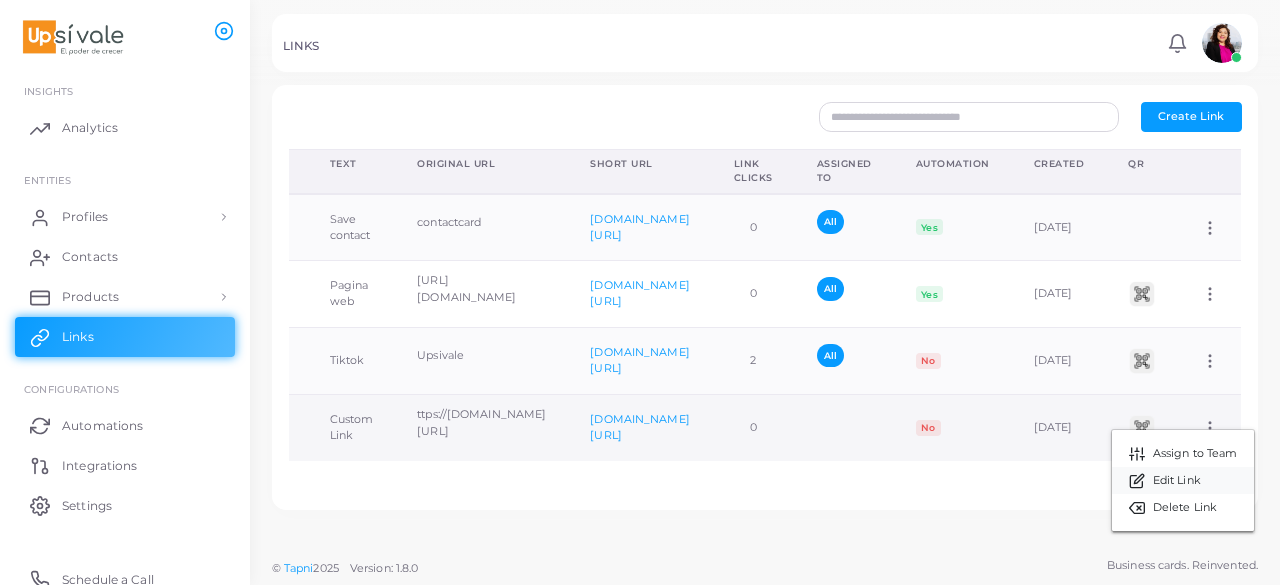 click on "Edit Link" at bounding box center [1177, 481] 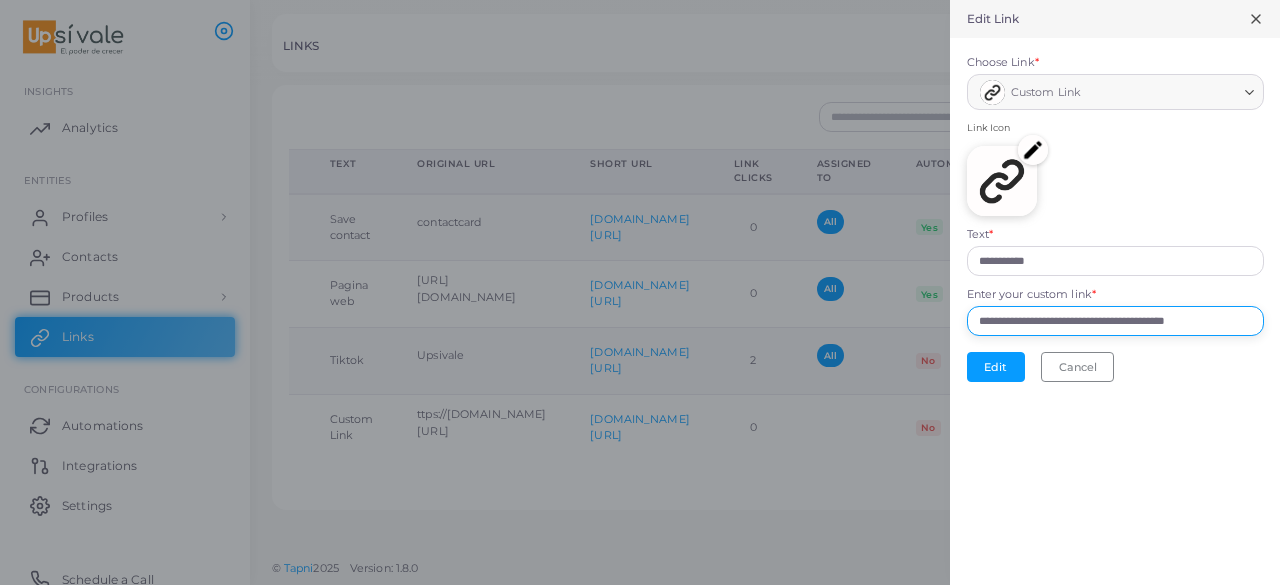 click on "**********" at bounding box center (1115, 321) 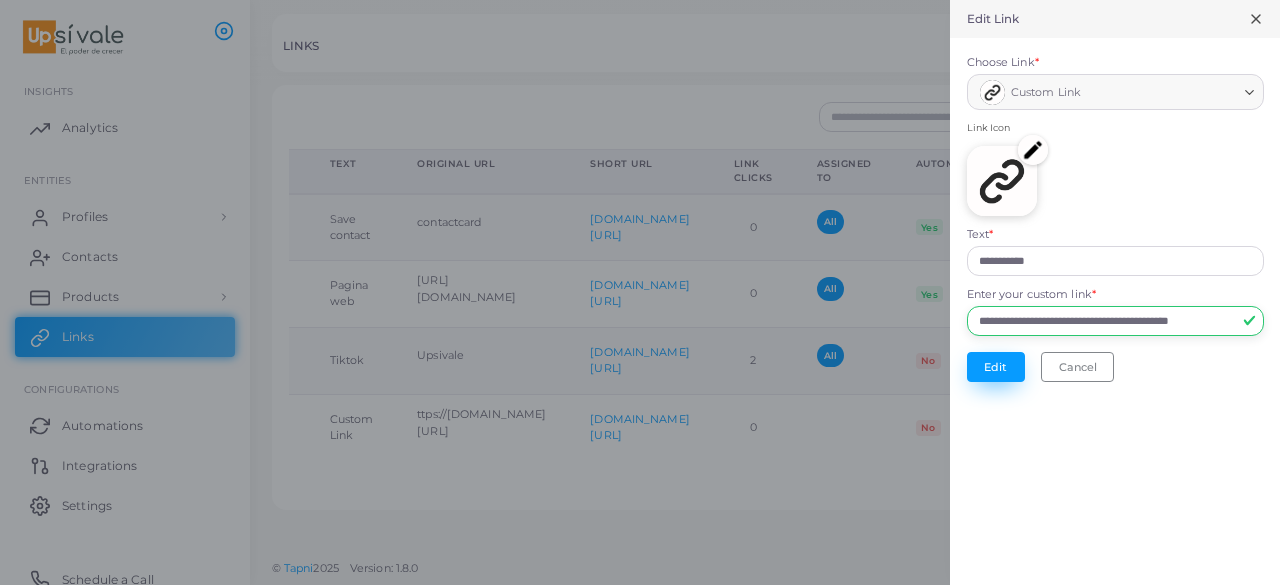 type on "**********" 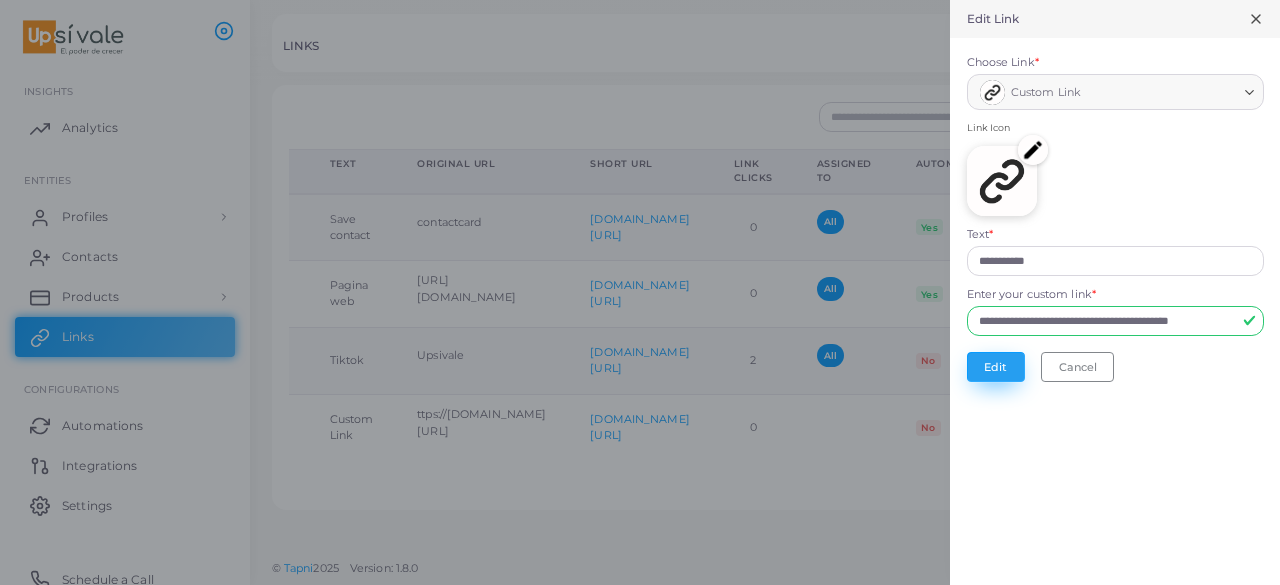 click on "Edit" at bounding box center [996, 367] 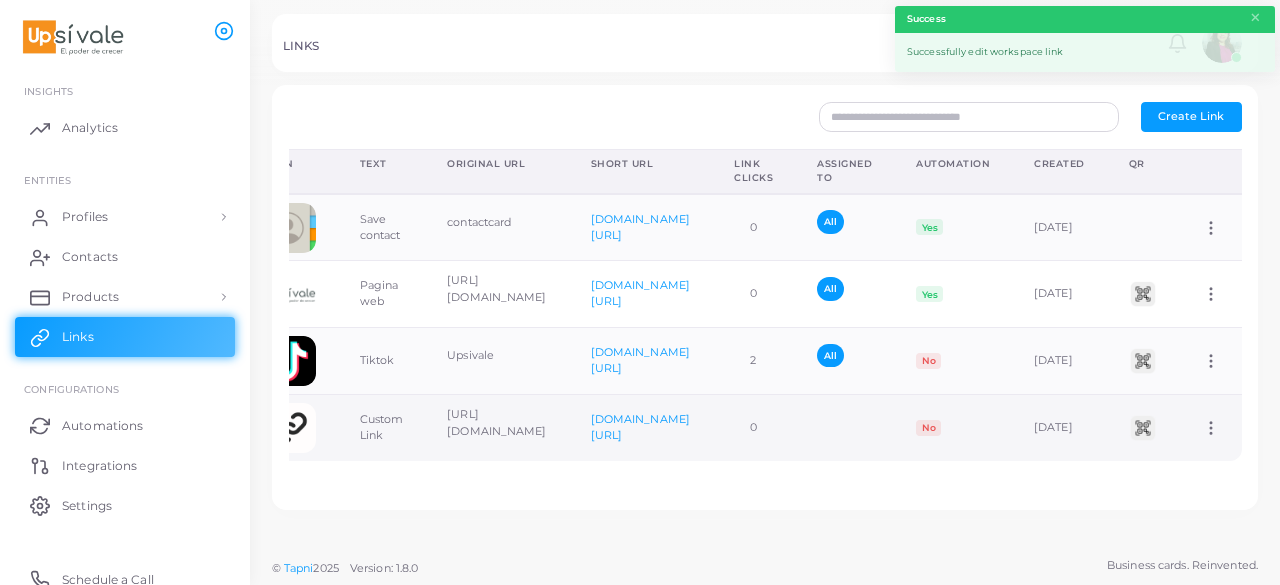 click at bounding box center (844, 428) 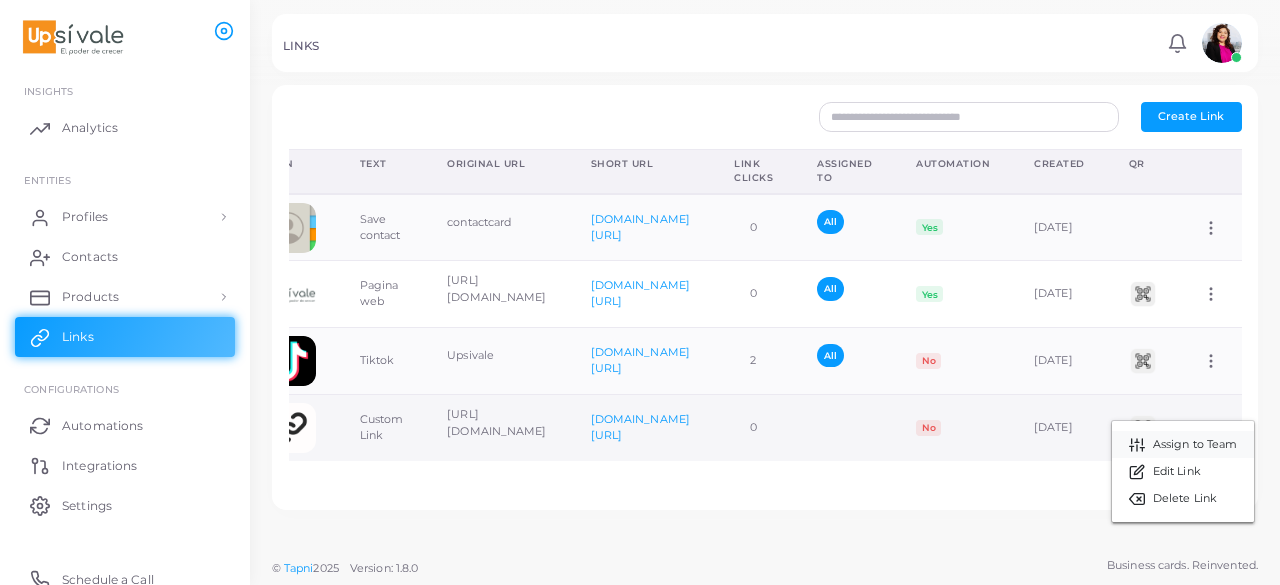 click on "Assign to Team" at bounding box center (1195, 445) 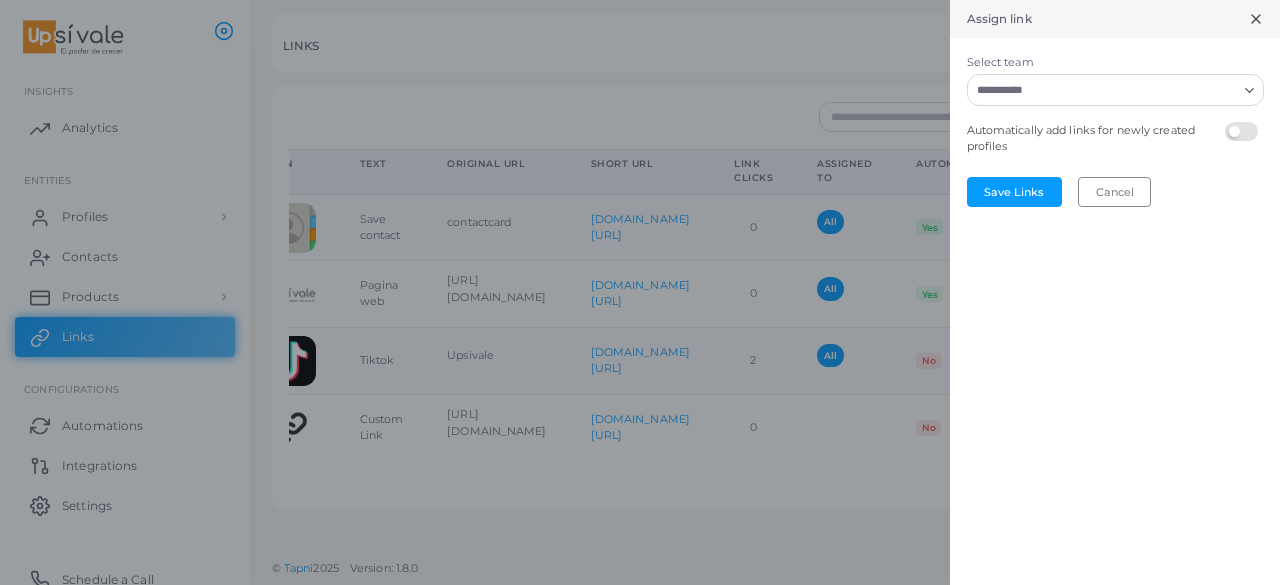 click on "Loading..." at bounding box center [1115, 90] 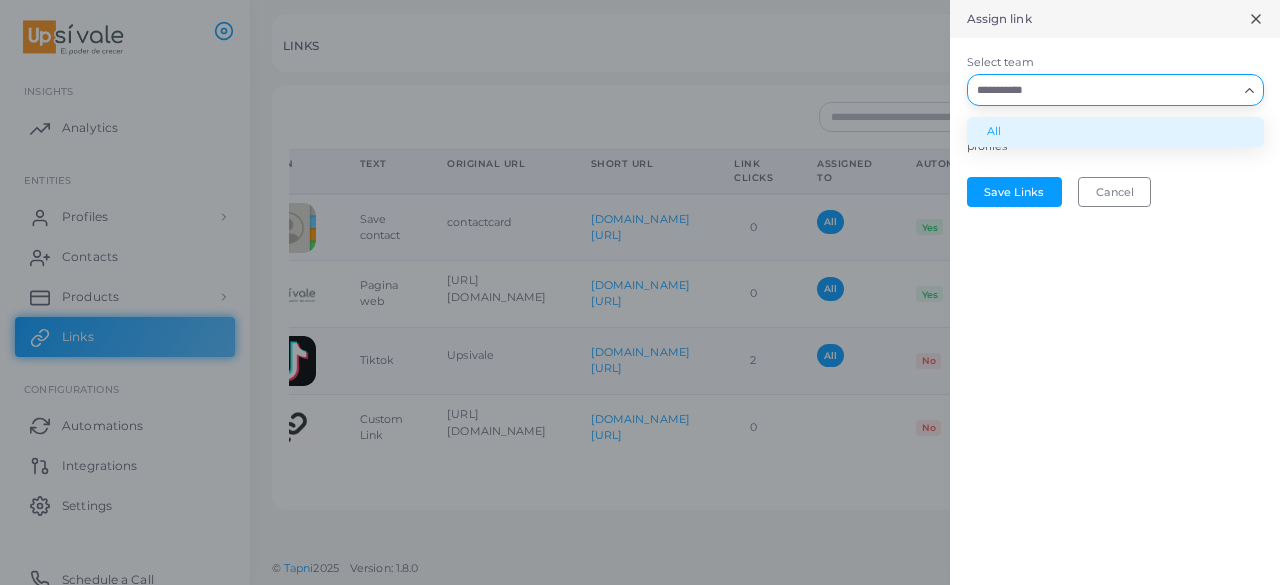 click on "All" at bounding box center (1115, 132) 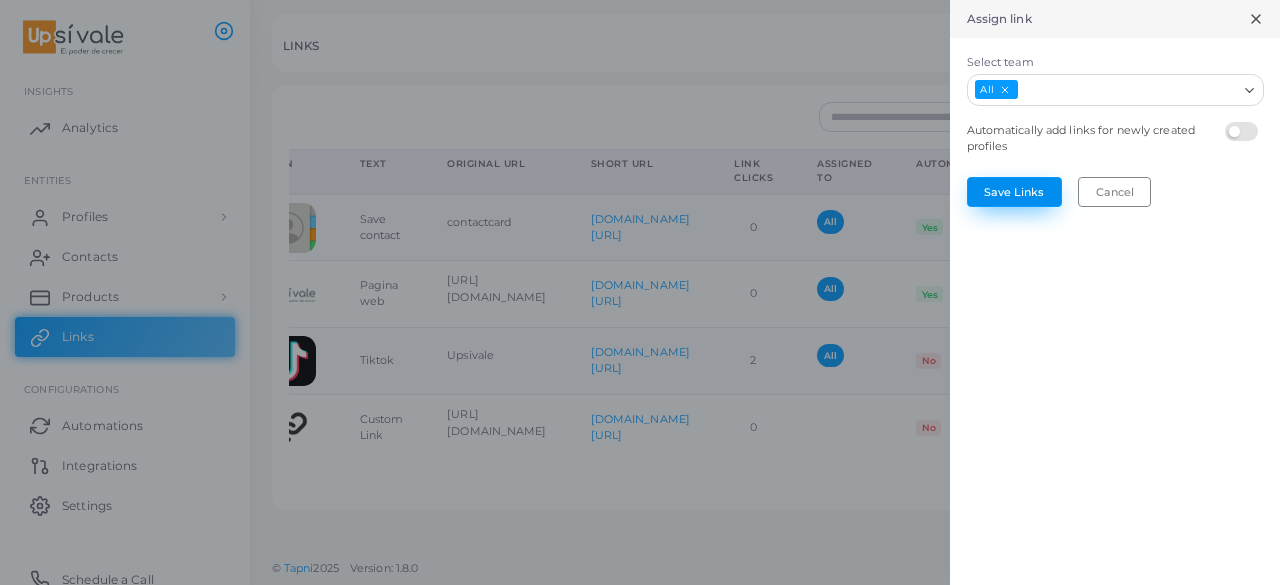 click on "Save Links" at bounding box center (1014, 192) 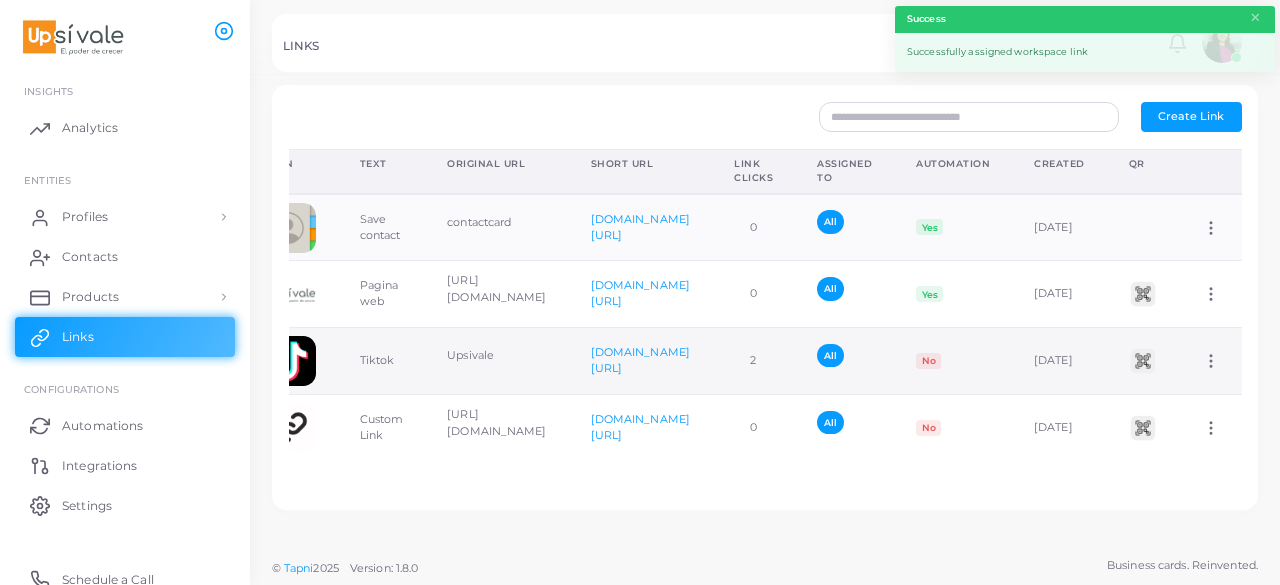 click on "No" at bounding box center (928, 361) 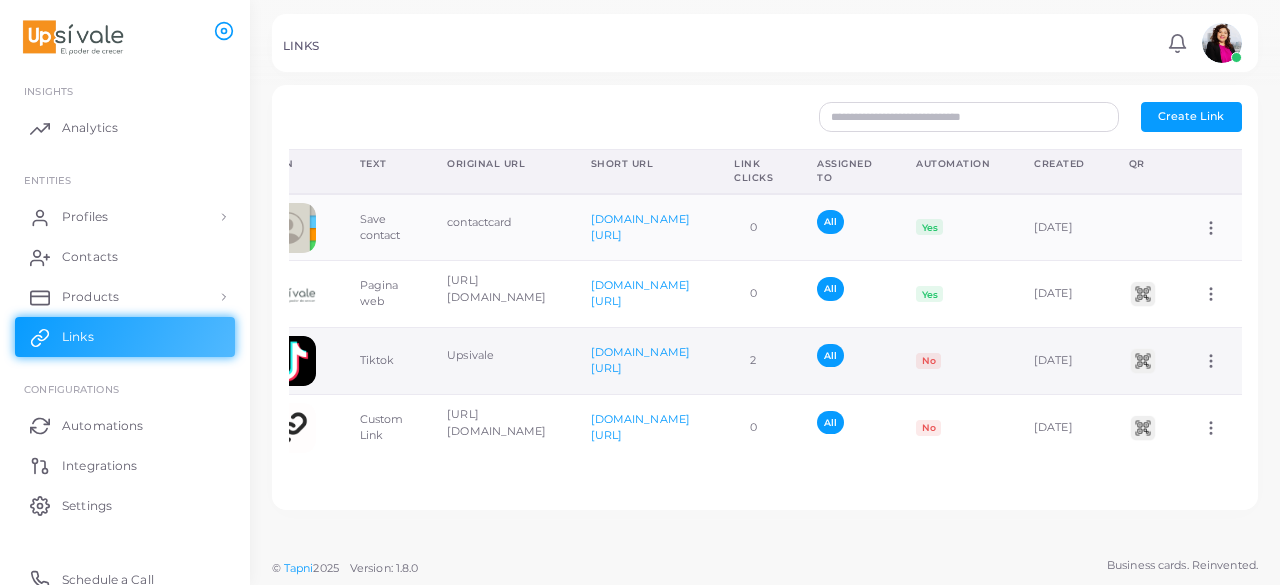 click 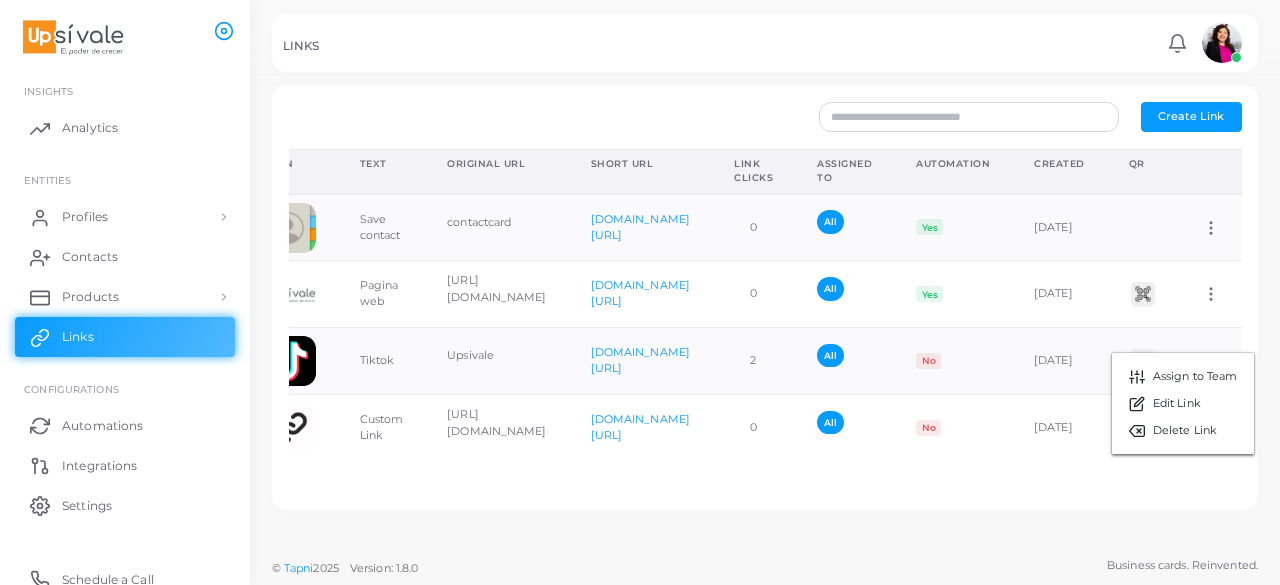 click on "Create New Link  Choose Link  *           Loading...         Text  *     Enter your custom link  *     Add   Cancel  Assign link Select team           Loading...        Automatically add links for newly created profiles  Save Links   Cancel  Create Link Icon Text Original URL Short URL Link Clicks Assigned To Automation Created QR  Save contact   contactcard   tapni.com/  0 All  Yes   May 6th, 2024  Assign to Team Edit Link Delete Link  Pagina web   https://www.sivale.mx/   tapni.com/UH4LN  0 All  Yes   April 1st, 2025  Assign to Team Edit Link Delete Link  Tiktok   Upsivale   tapni.com/XxTdB  2 All  No   April 2nd, 2025  Assign to Team Edit Link Delete Link  Custom Link   https://info.sivale.mx/cartera-productos-sivale   tapni.com/Ly6u2  0 All  No   July 30th, 2025  Assign to Team Edit Link Delete Link" at bounding box center [765, 274] 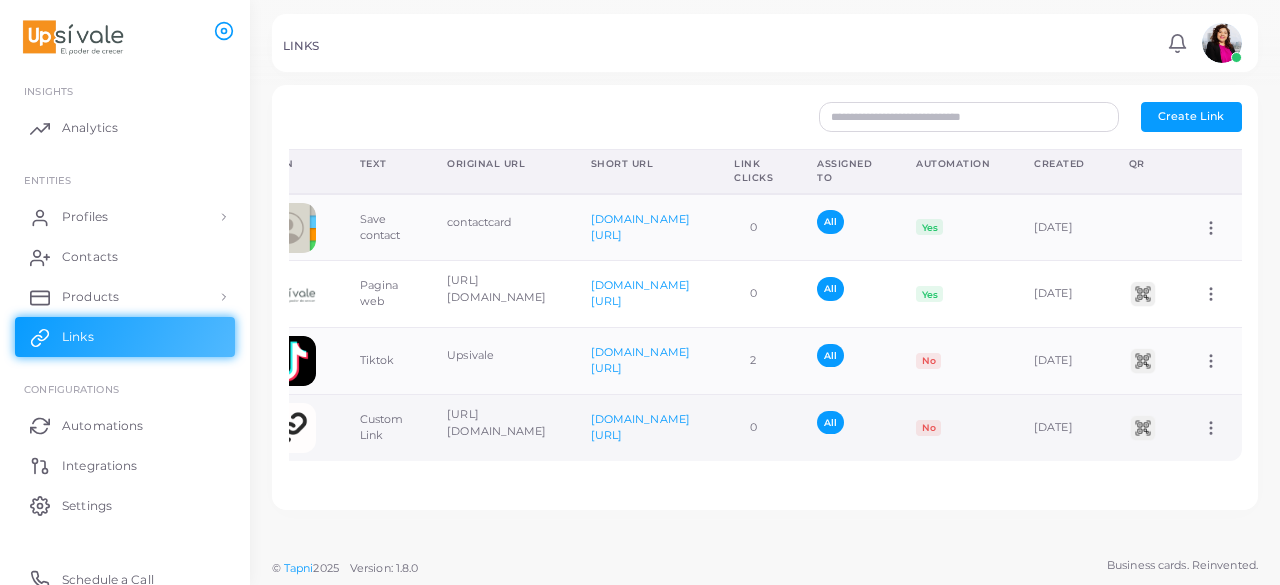 click on "Assign to Team Edit Link Delete Link" at bounding box center (1211, 428) 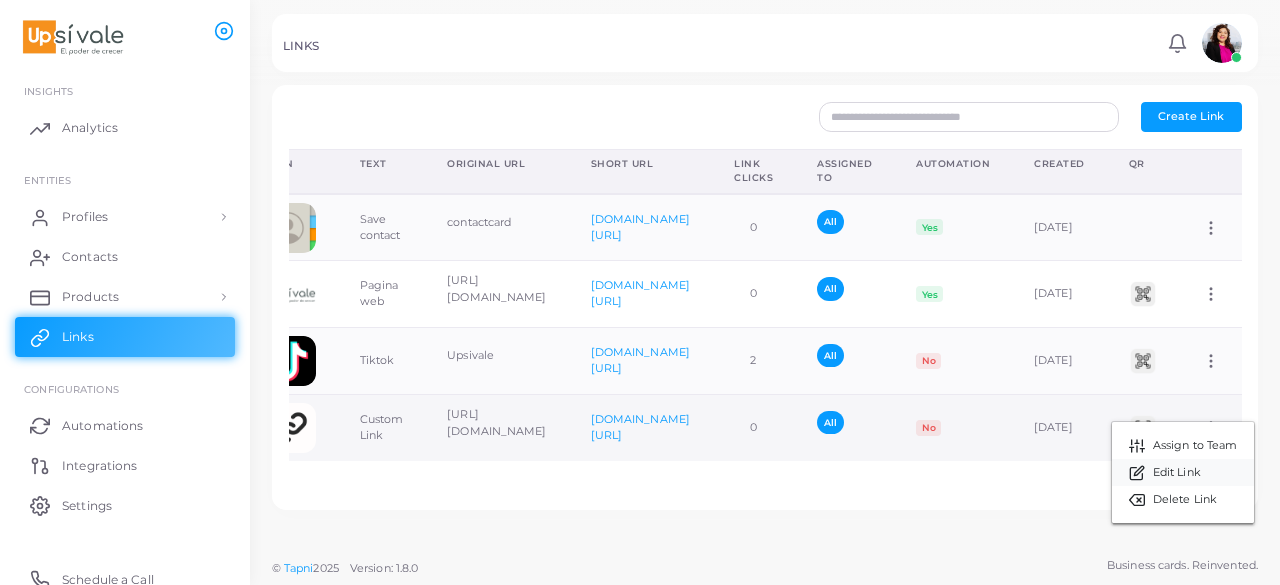 click on "Edit Link" at bounding box center (1183, 472) 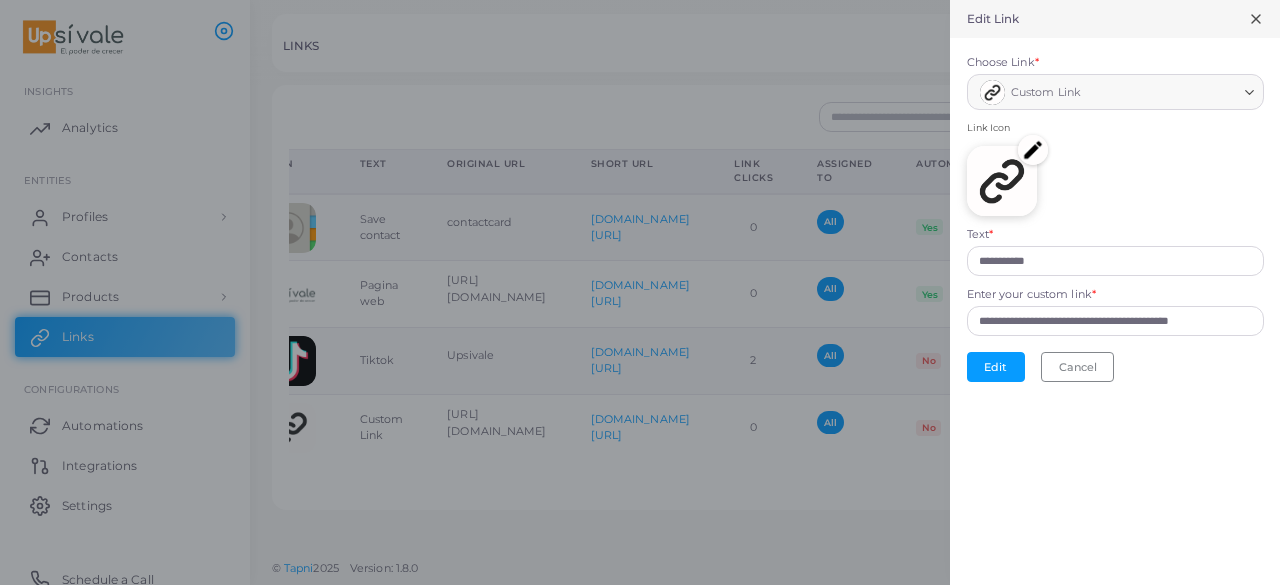 click at bounding box center [1002, 181] 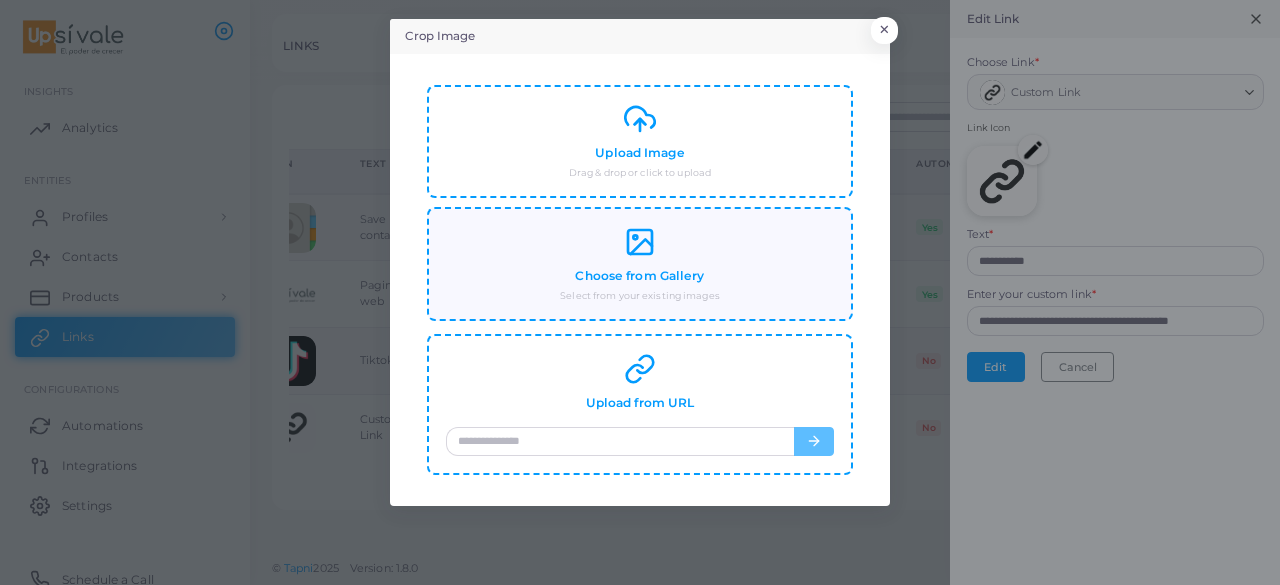 click on "Choose from Gallery Select from your existing images" at bounding box center [640, 264] 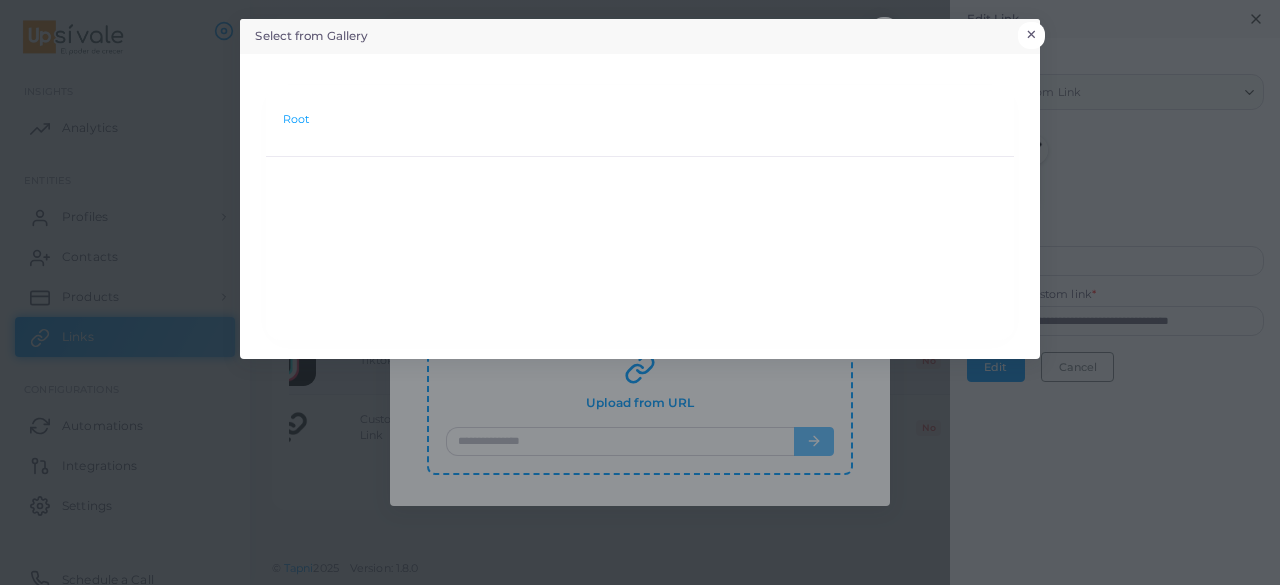 click on "×" at bounding box center [1031, 35] 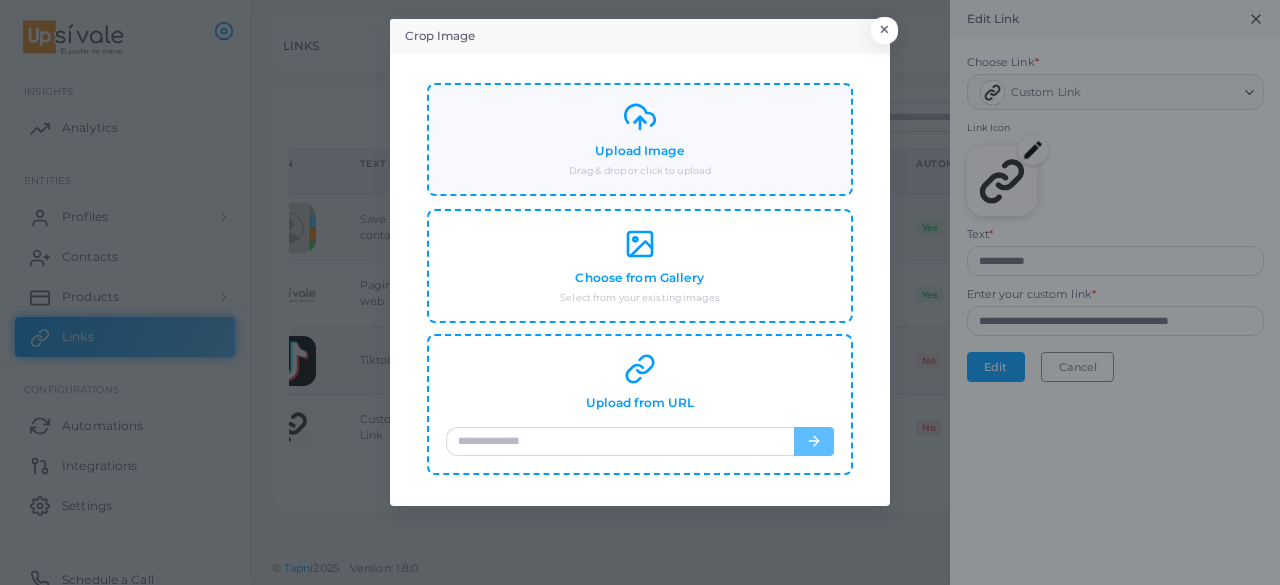 click on "Upload Image" at bounding box center [639, 151] 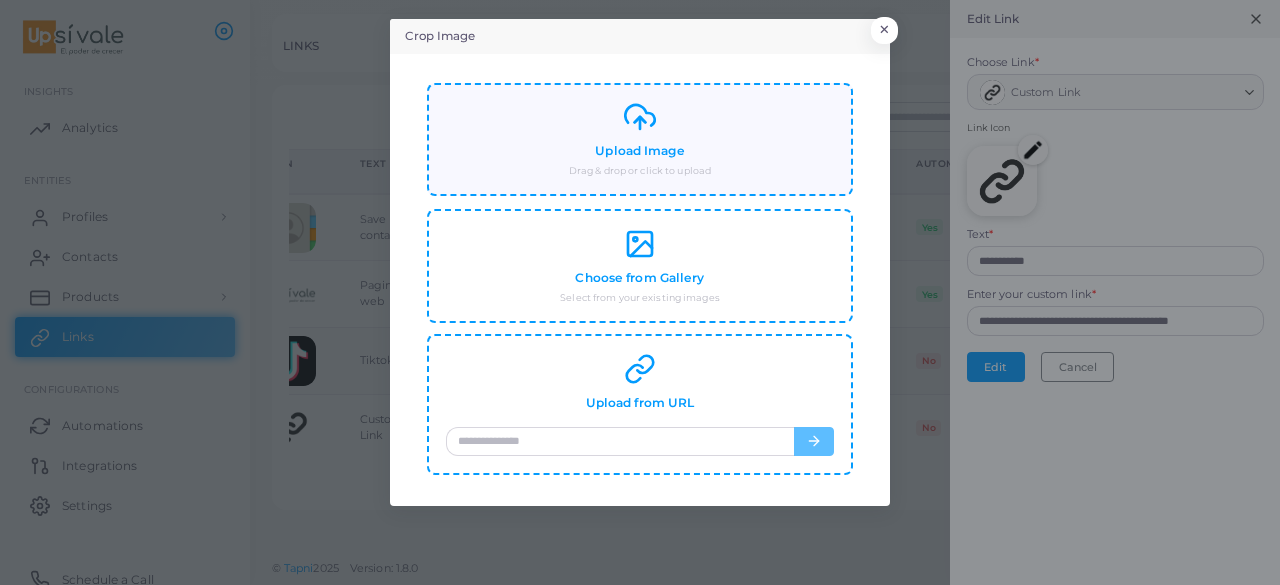 click on "Upload Image" at bounding box center (639, 151) 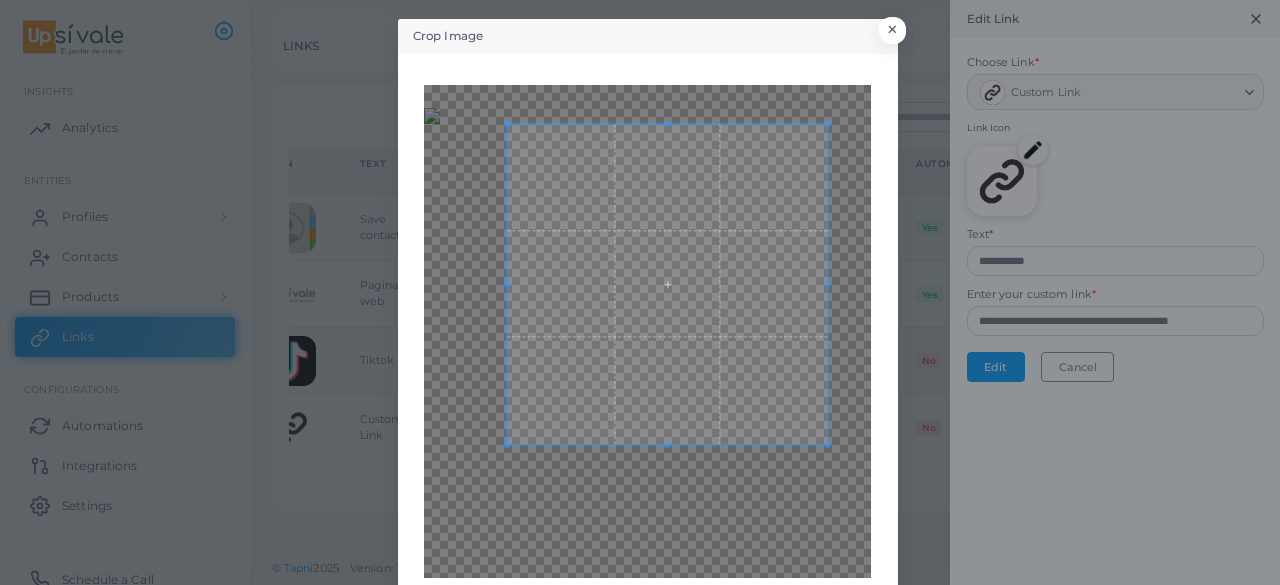 click at bounding box center (667, 284) 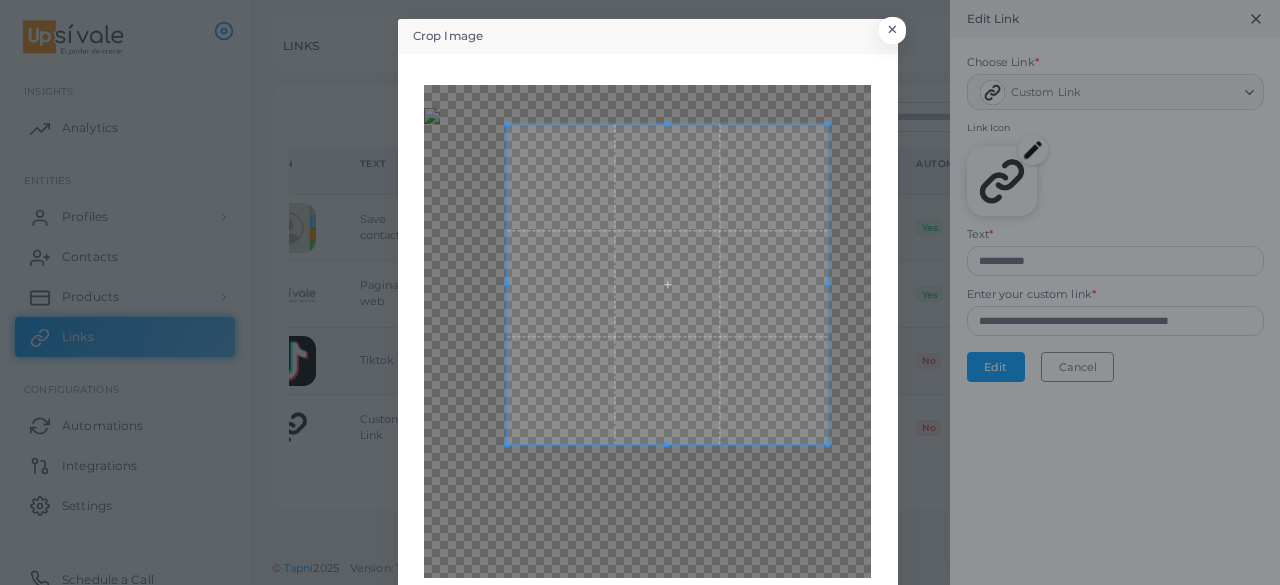click on "Crop Image ×  Back   Crop" at bounding box center (640, 292) 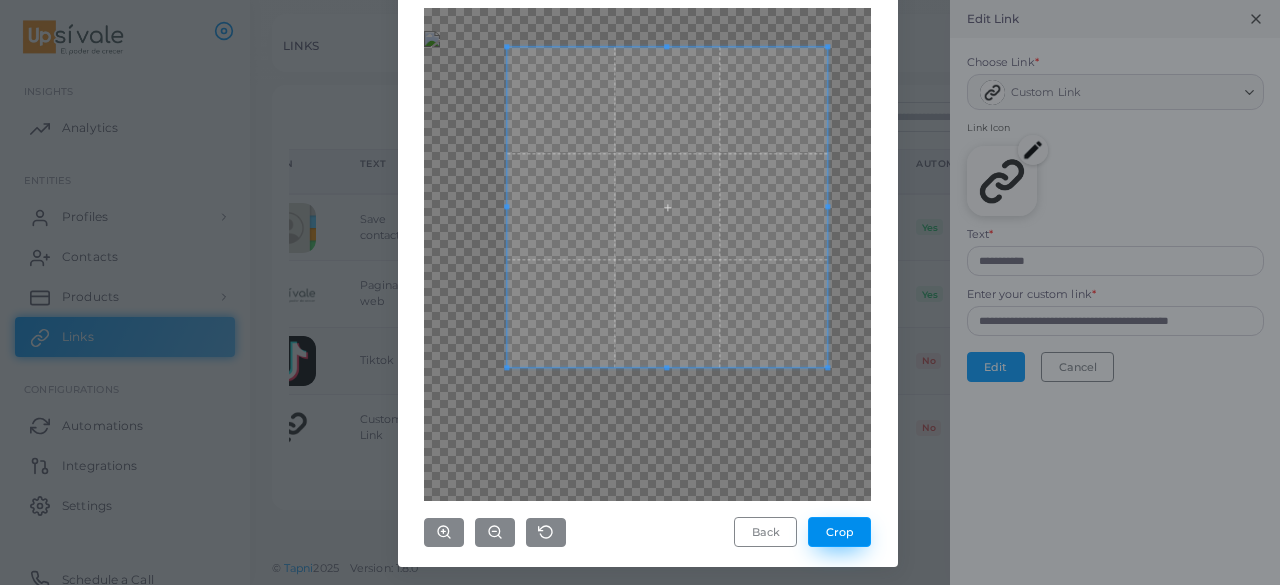 click on "Crop" at bounding box center [839, 532] 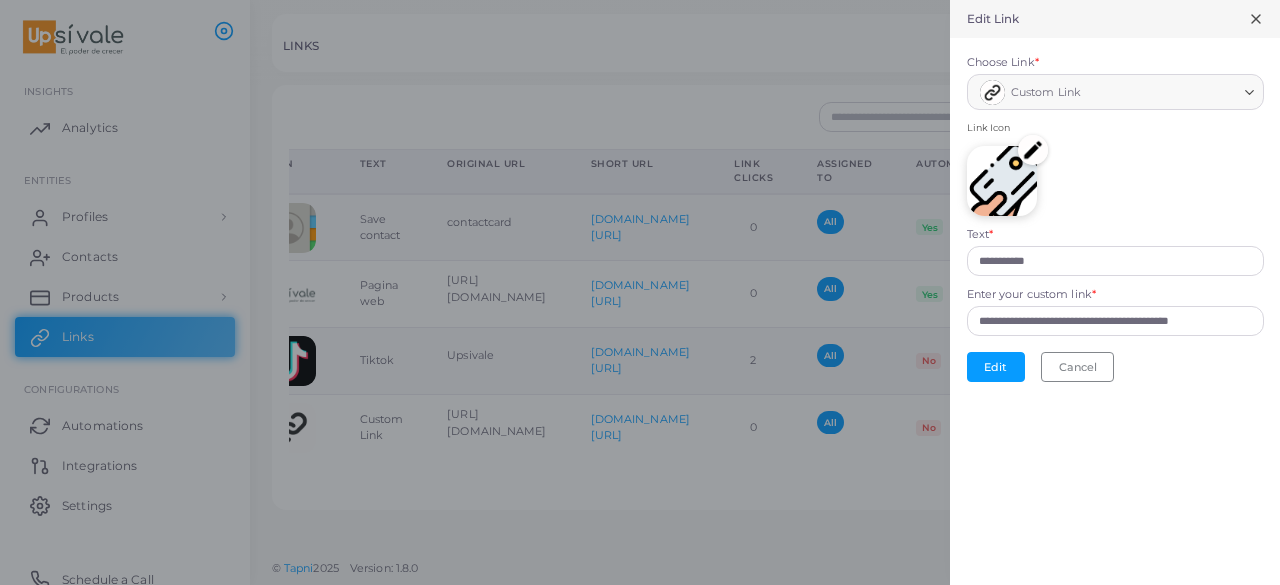 click at bounding box center (1033, 150) 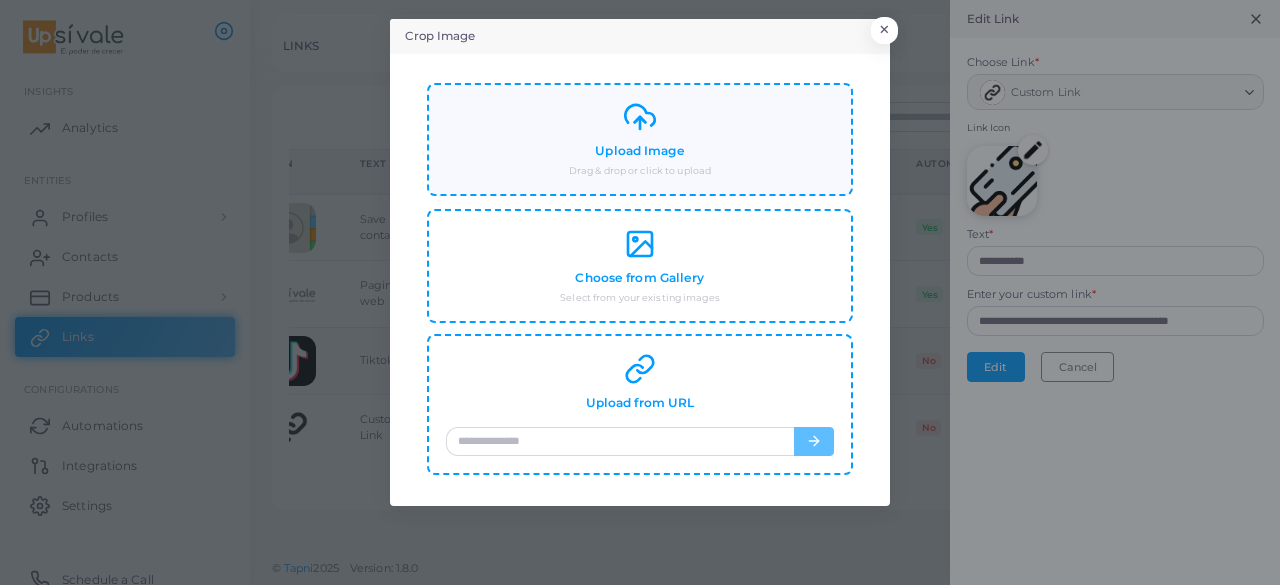 click on "Drag & drop or click to upload" at bounding box center (640, 171) 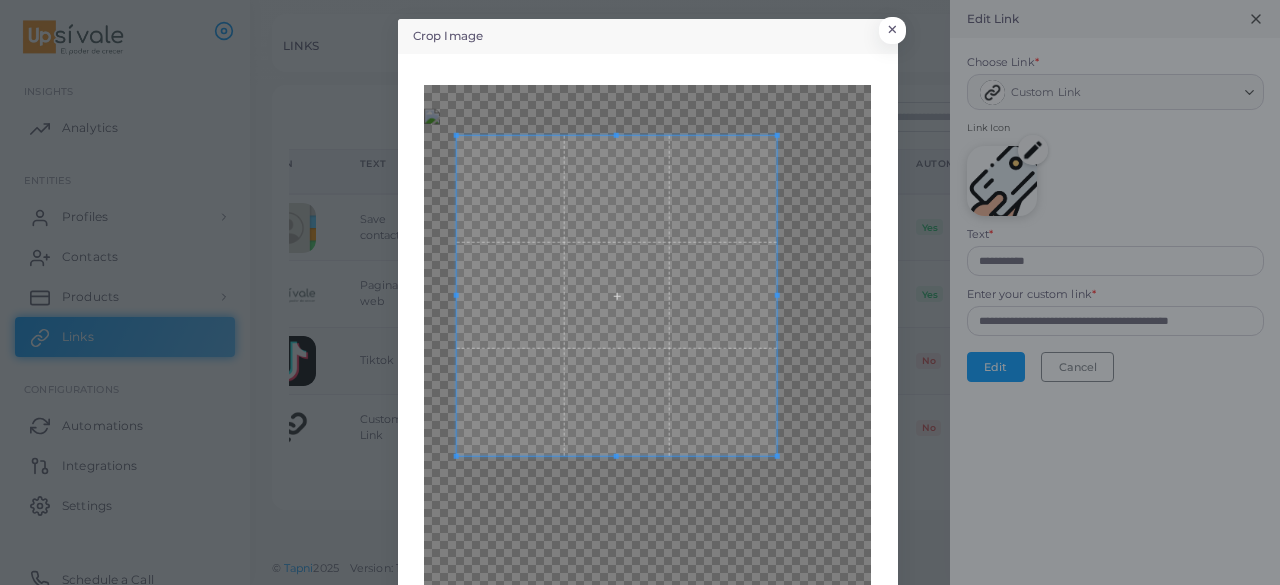 click at bounding box center (617, 295) 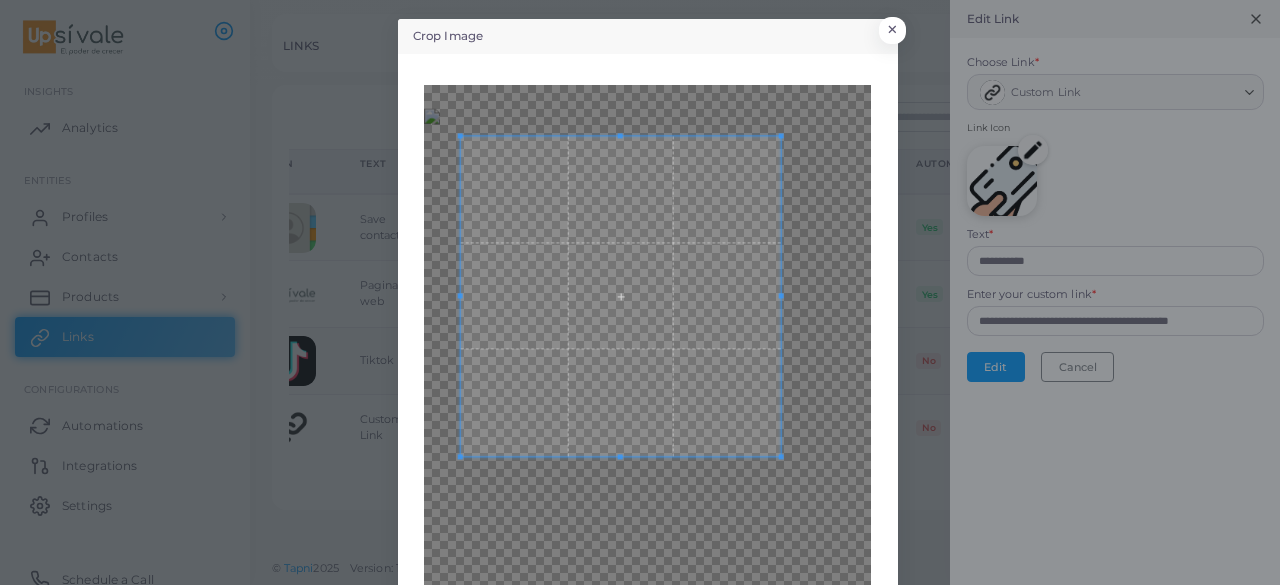click at bounding box center (621, 296) 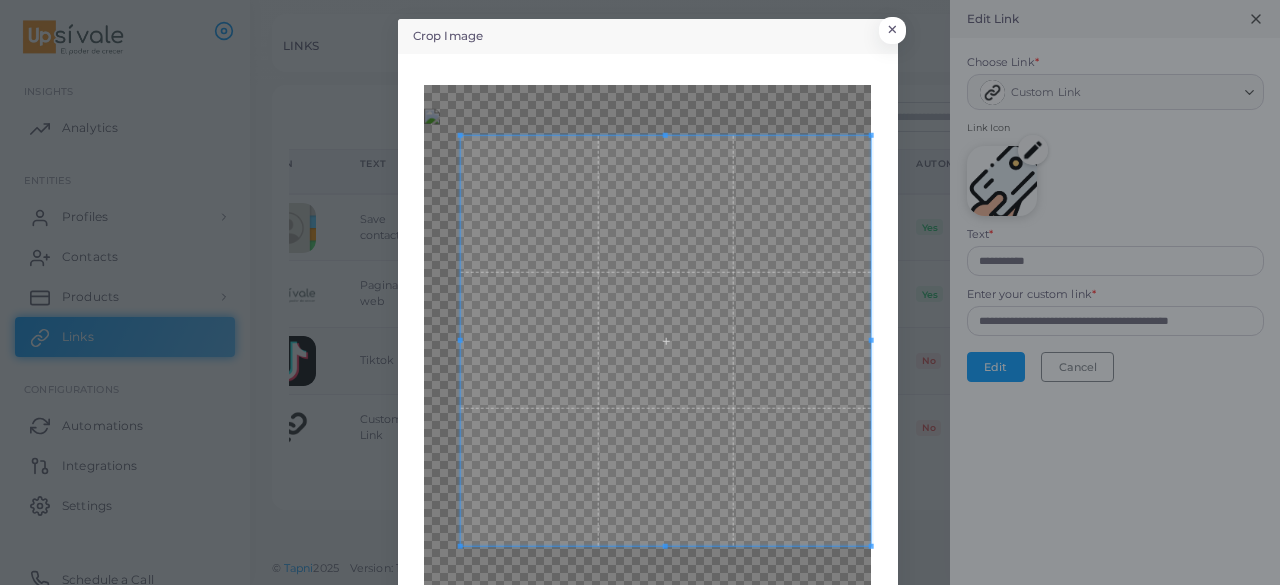 click on "**********" at bounding box center (640, 292) 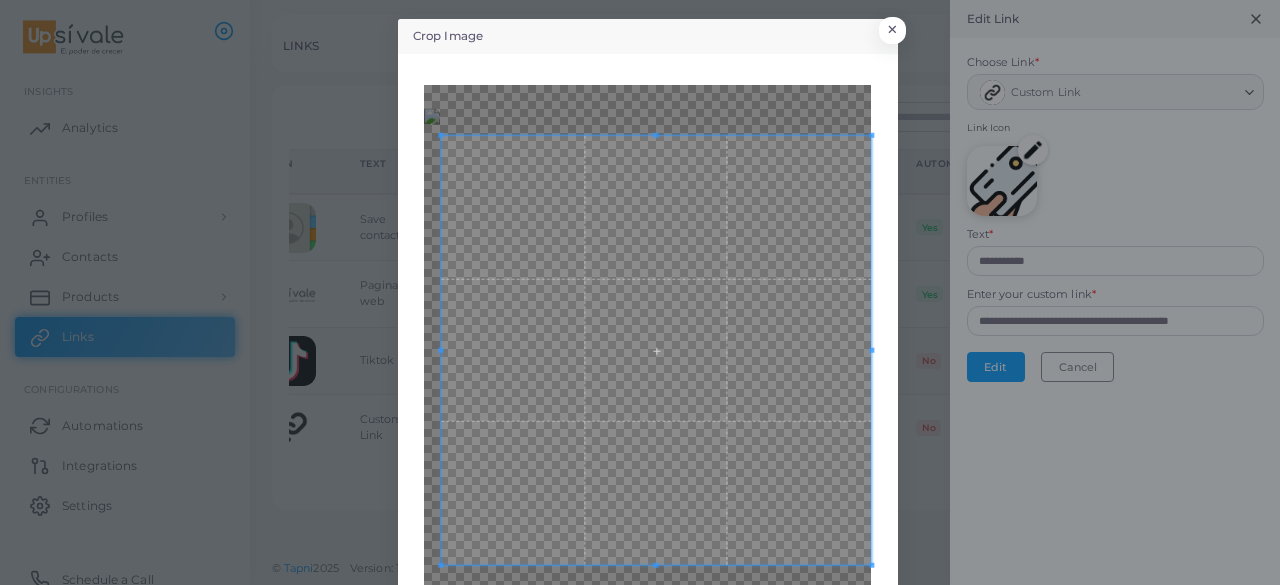 click at bounding box center [440, 565] 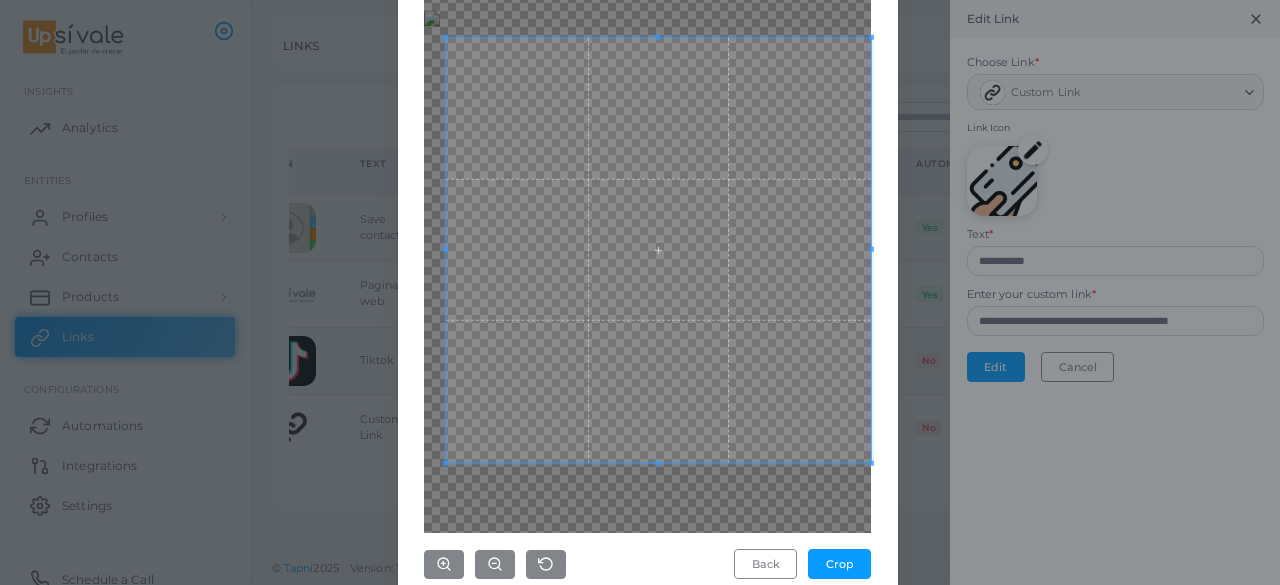 scroll, scrollTop: 130, scrollLeft: 0, axis: vertical 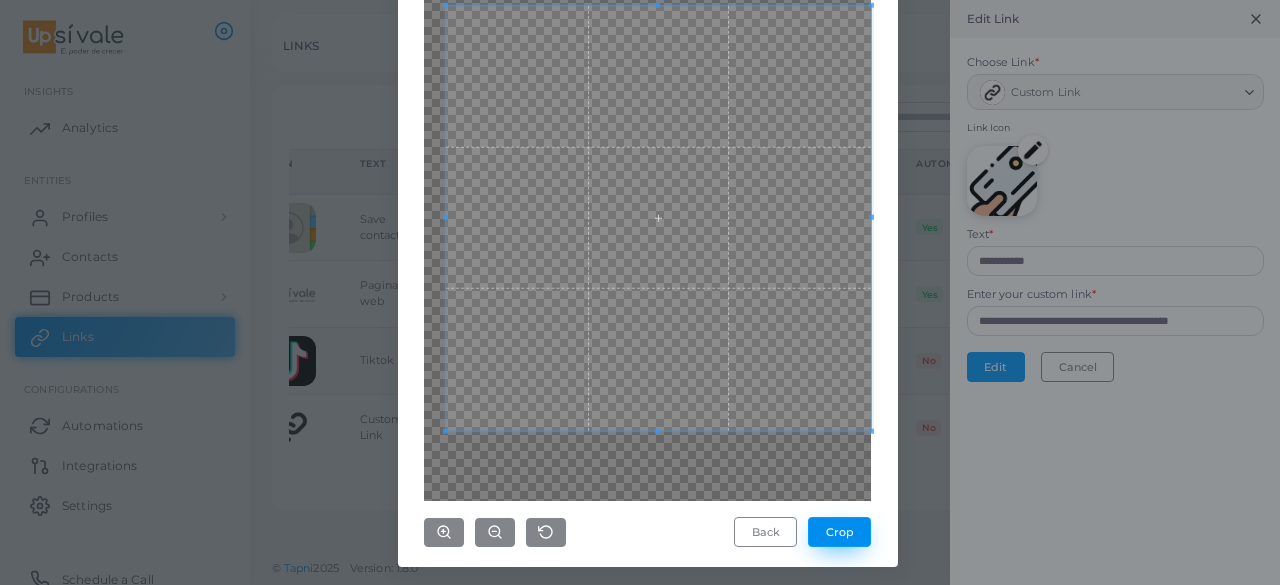 click on "Crop" at bounding box center (839, 532) 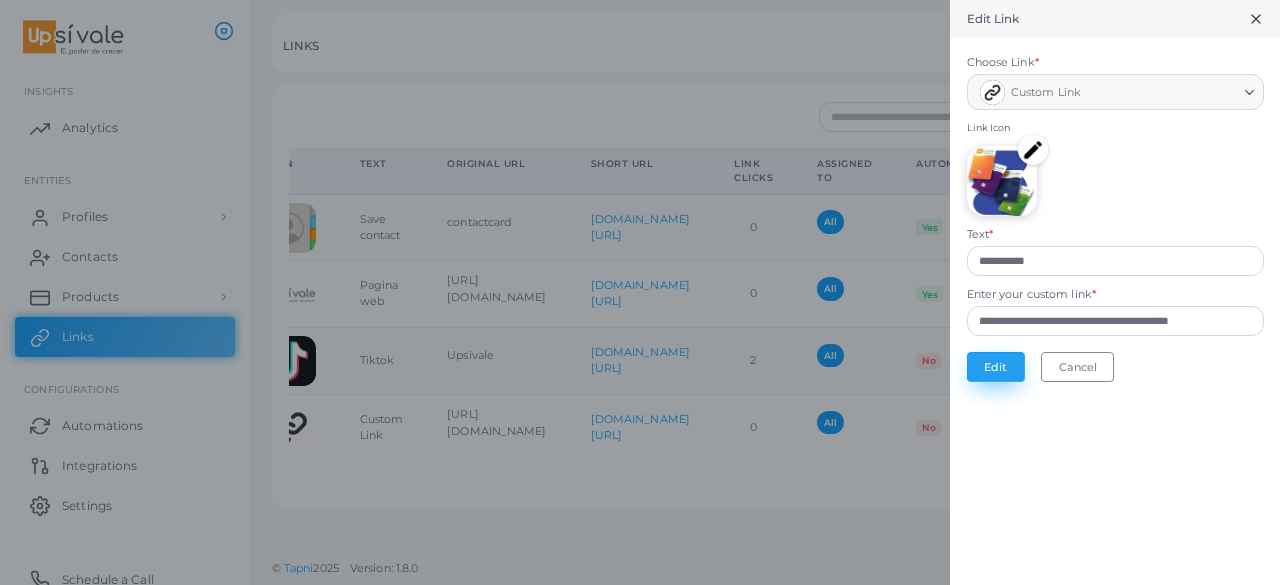 click on "Edit" at bounding box center [996, 367] 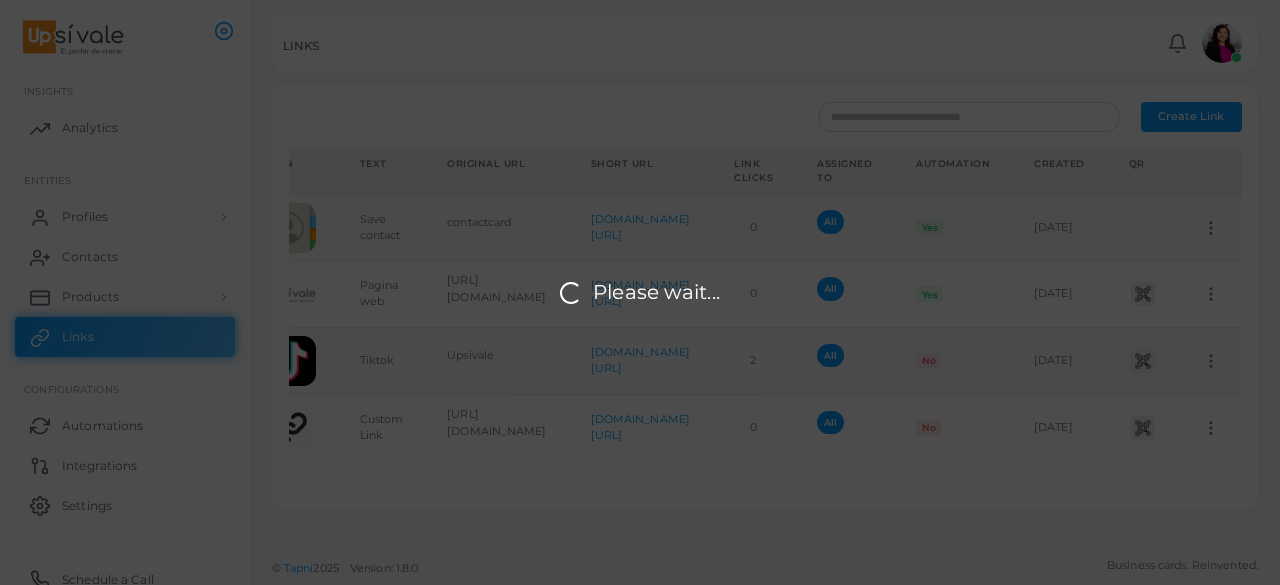click on "Please wait..." at bounding box center [640, 292] 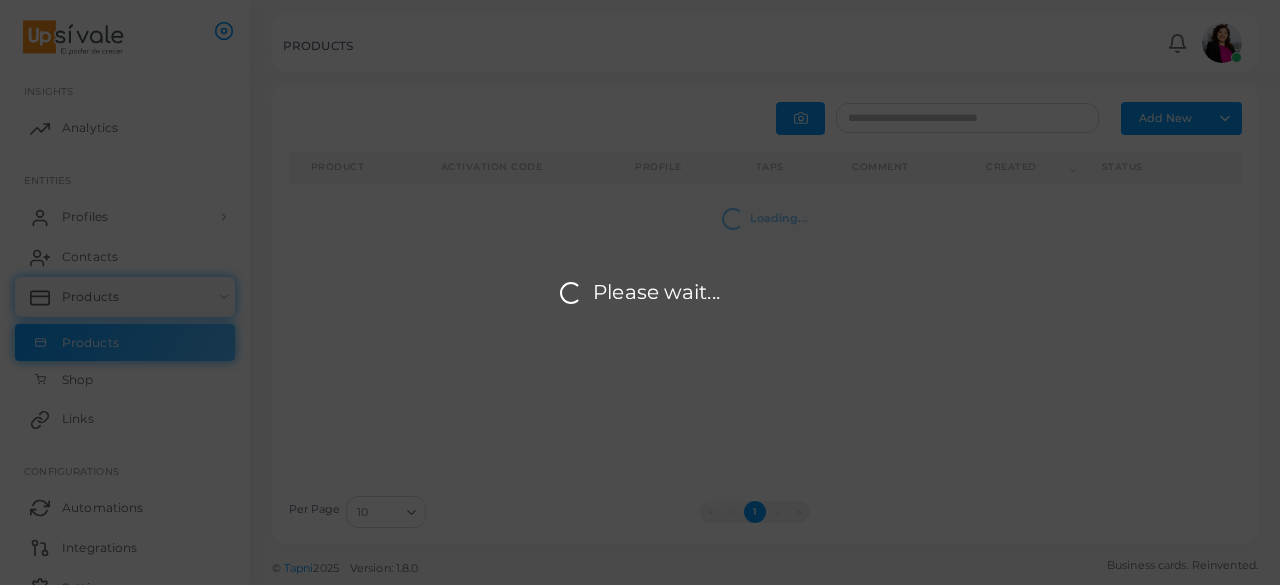 click on "Please wait..." at bounding box center (640, 292) 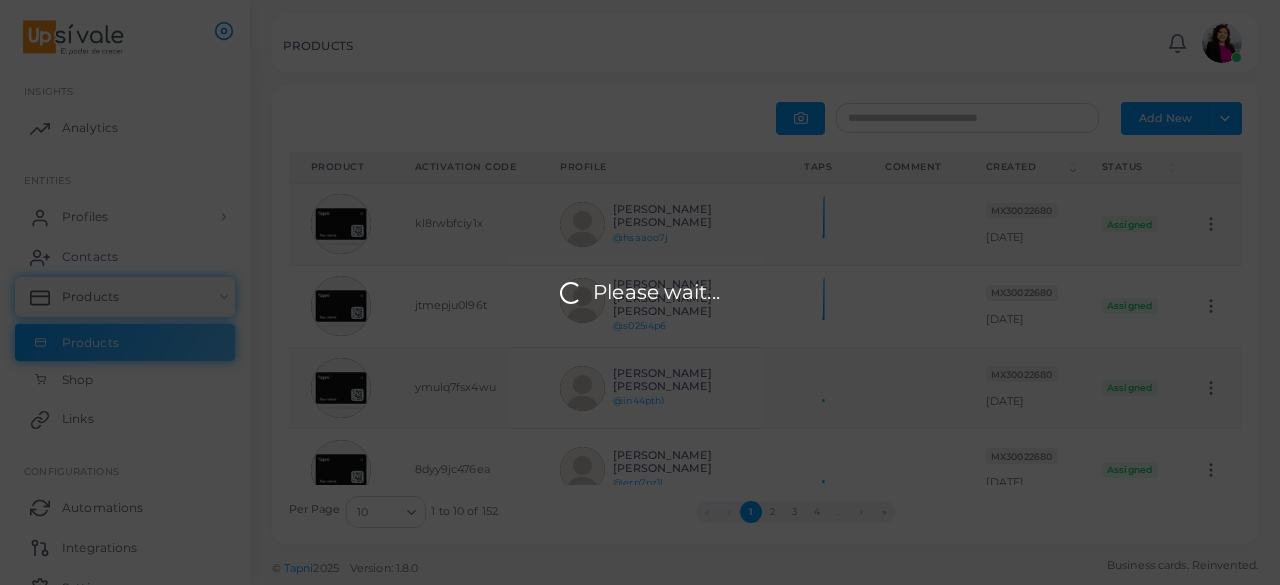 scroll, scrollTop: 16, scrollLeft: 16, axis: both 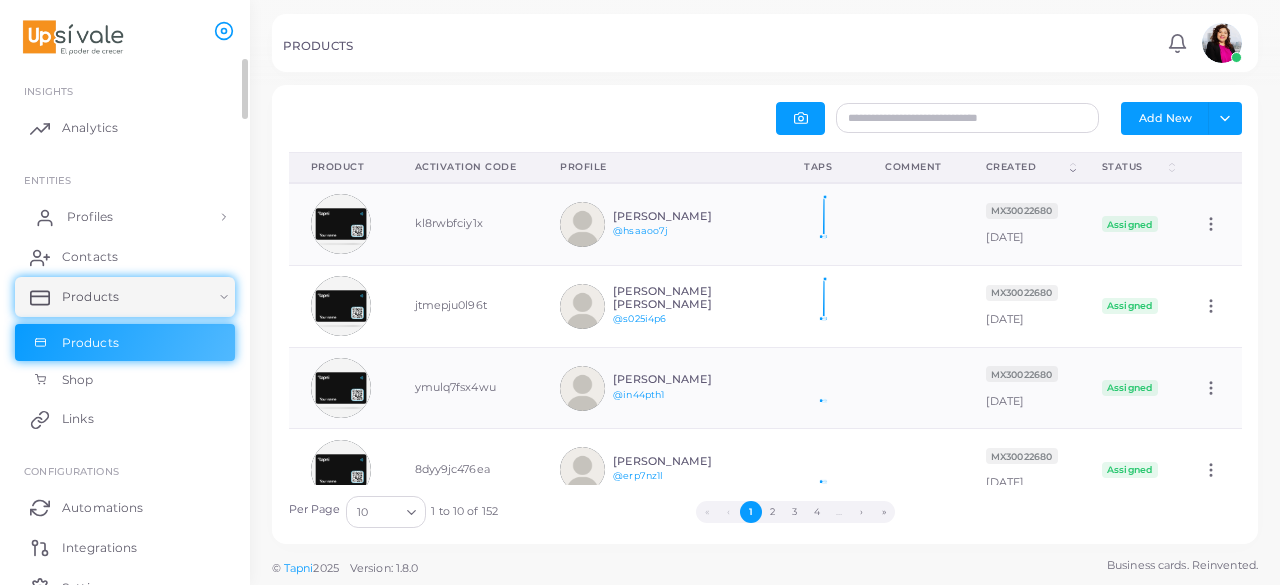 click on "Profiles" at bounding box center (125, 217) 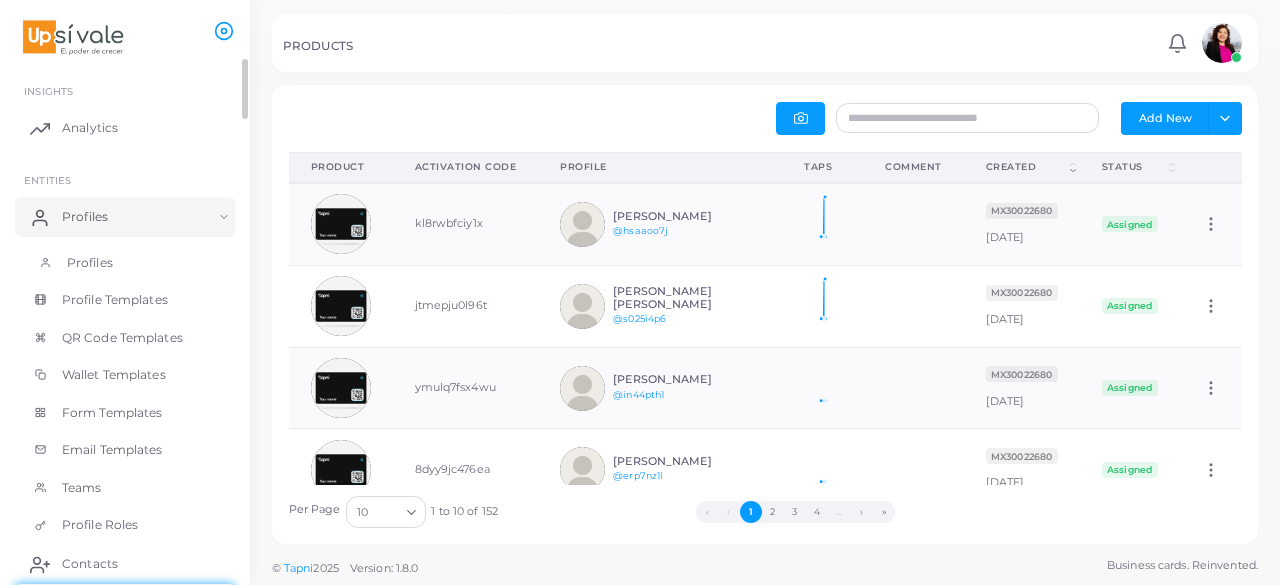 click on "Profiles" at bounding box center (125, 263) 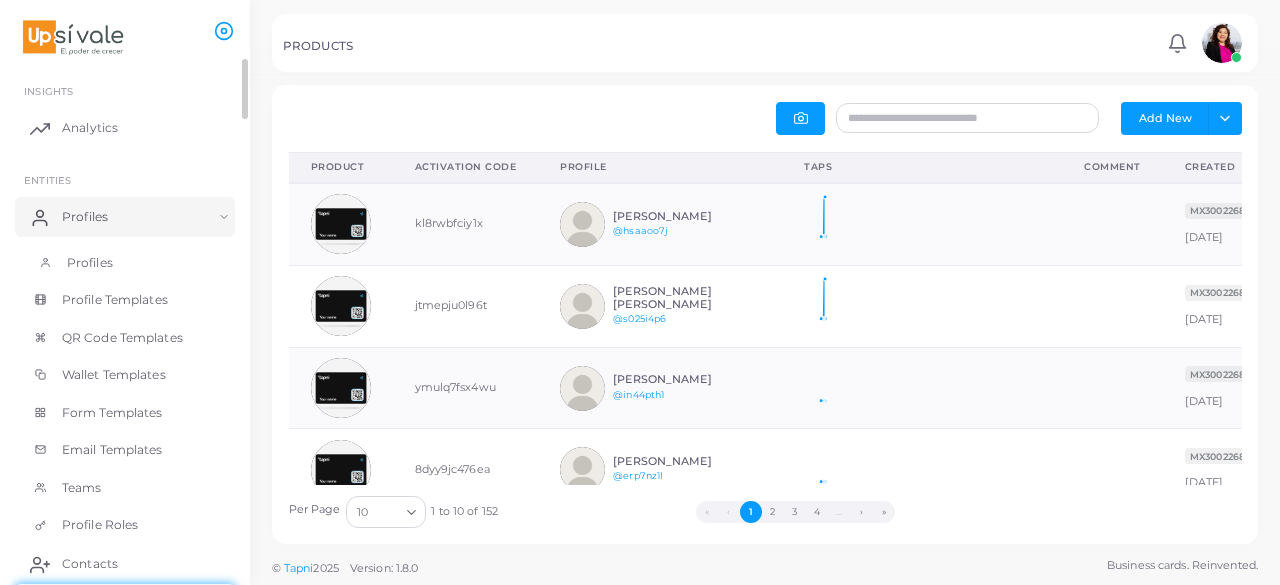 scroll, scrollTop: 16, scrollLeft: 16, axis: both 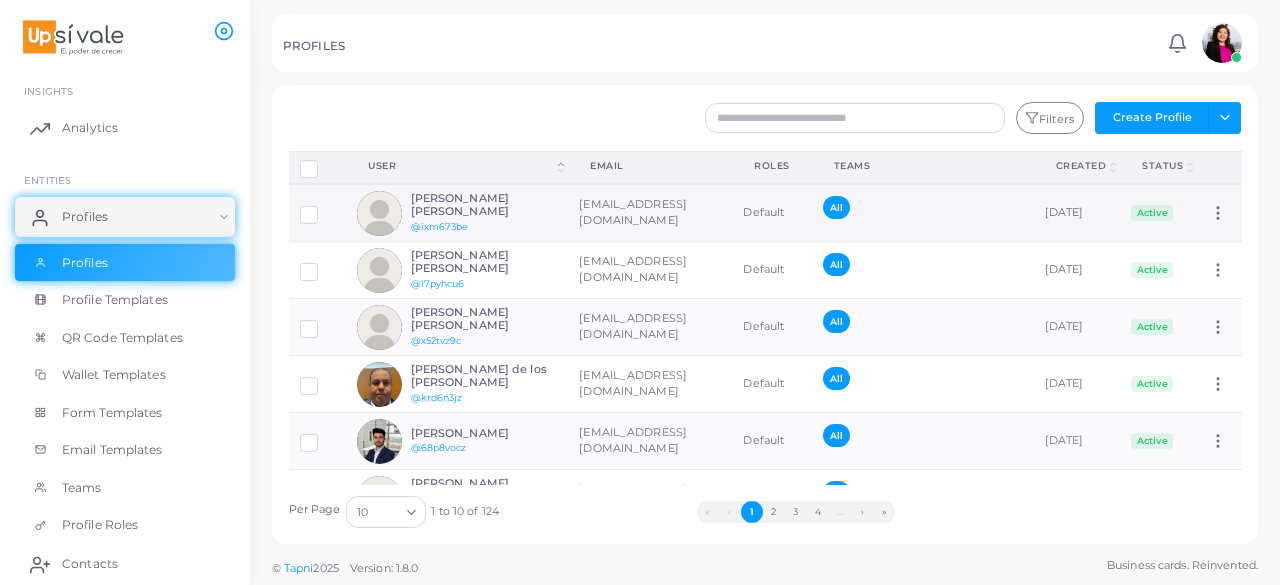 click on "[EMAIL_ADDRESS][DOMAIN_NAME]" at bounding box center (650, 213) 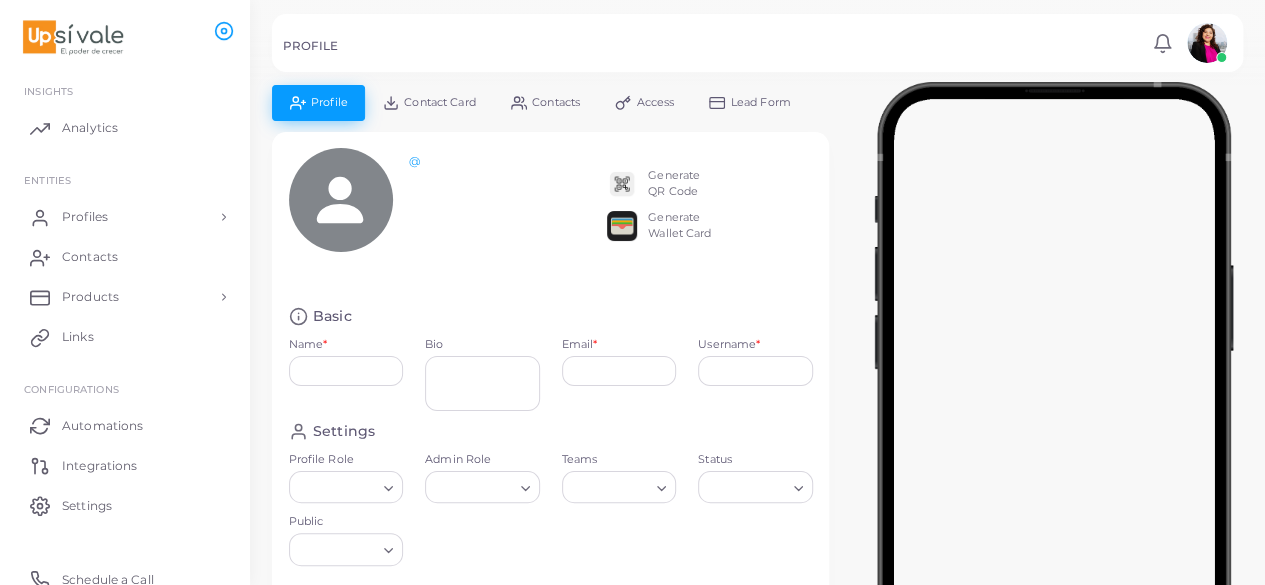 type on "**********" 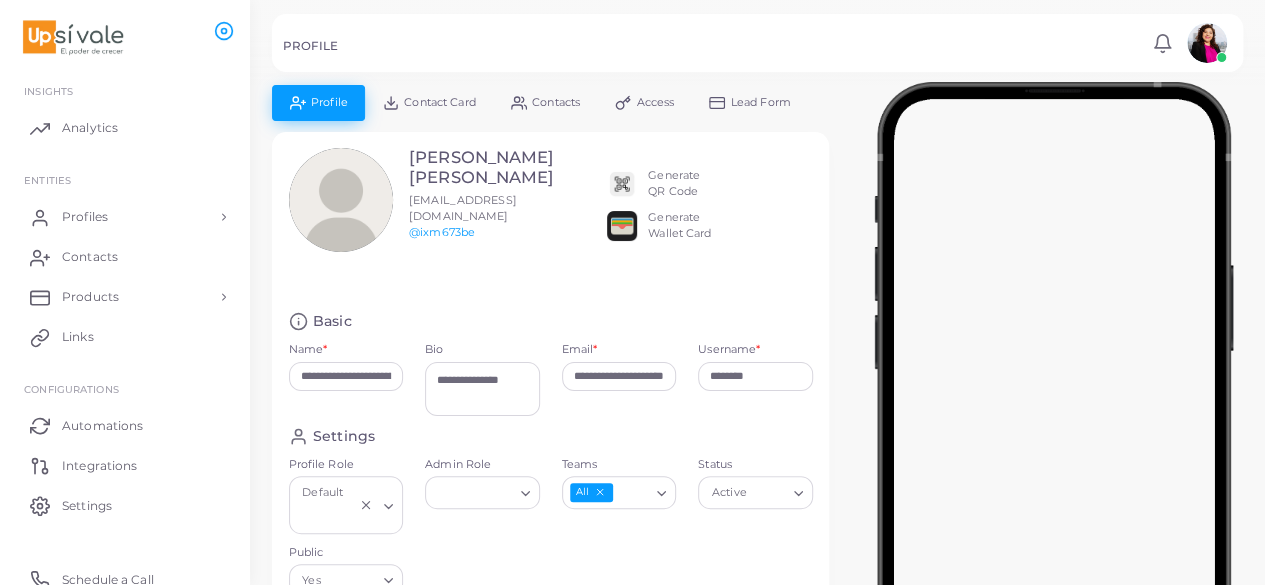 click on "Access" at bounding box center (645, 102) 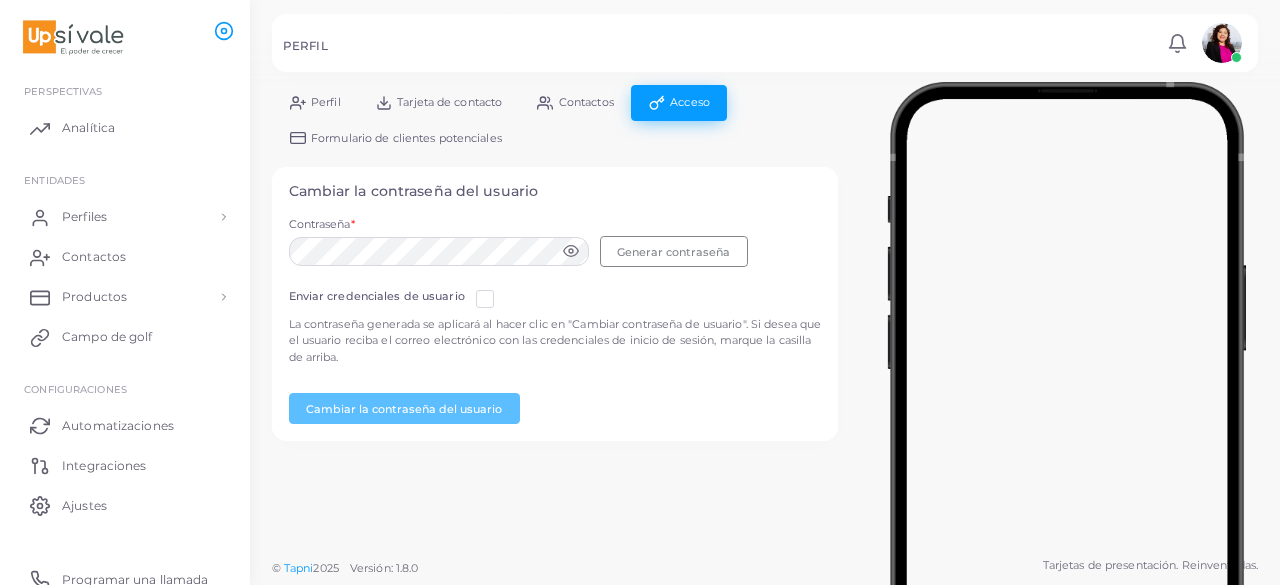 click at bounding box center [501, 291] 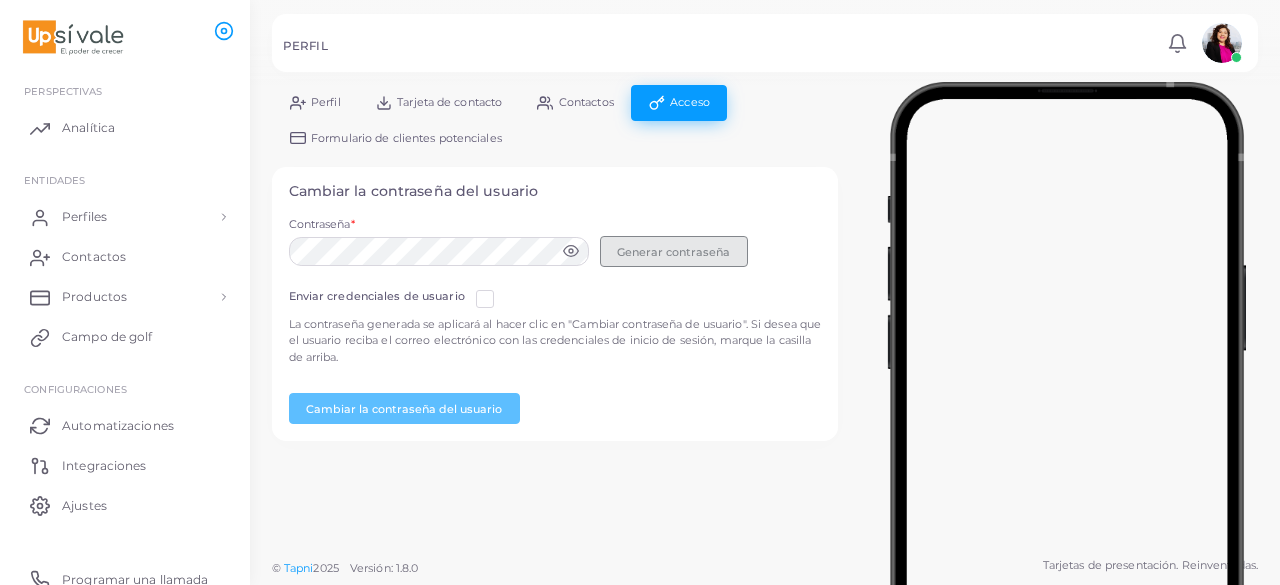click on "Generar contraseña" at bounding box center [673, 251] 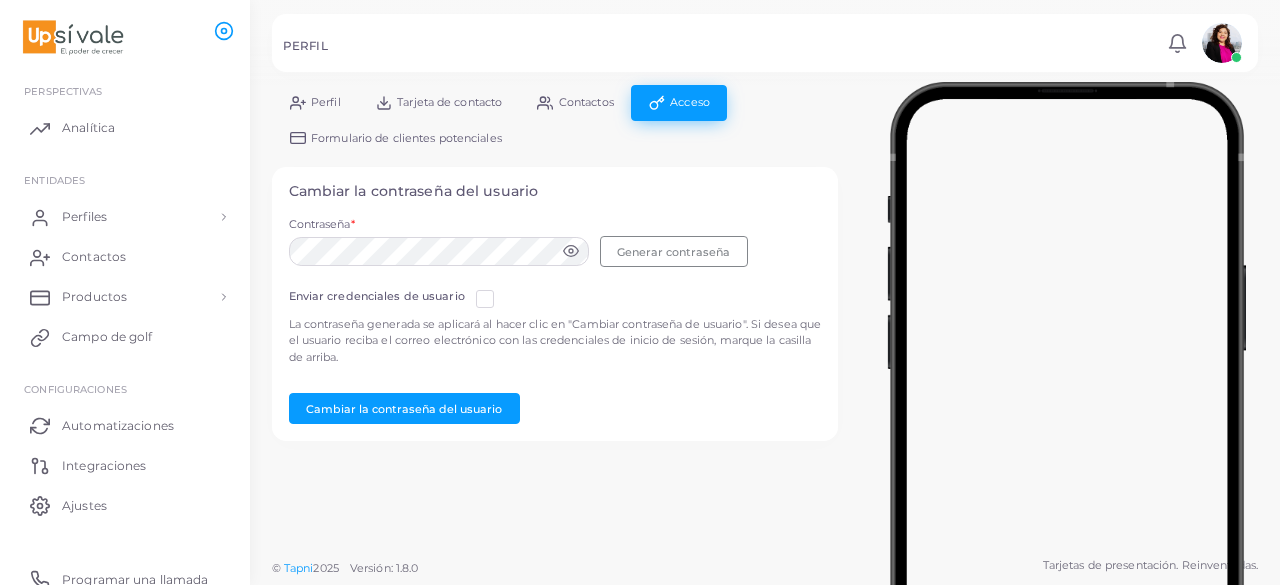 click on "La contraseña generada se aplicará al hacer clic en "Cambiar contraseña de usuario". Si desea que el usuario reciba el correo electrónico con las credenciales de inicio de sesión, marque la casilla de arriba." at bounding box center [555, 340] 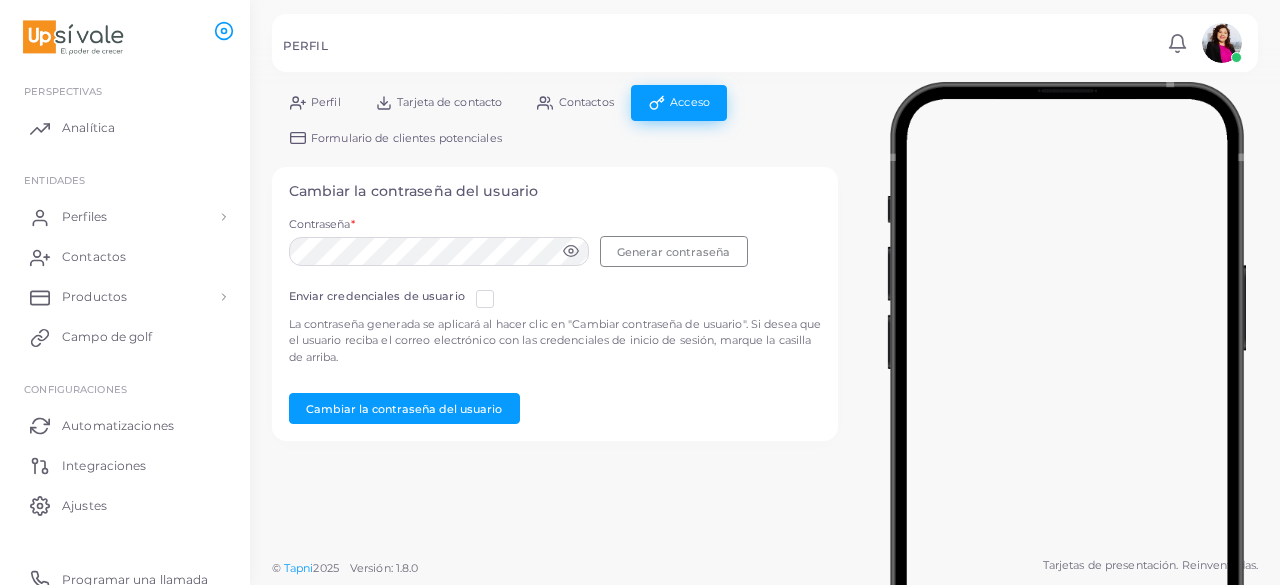 click at bounding box center (501, 291) 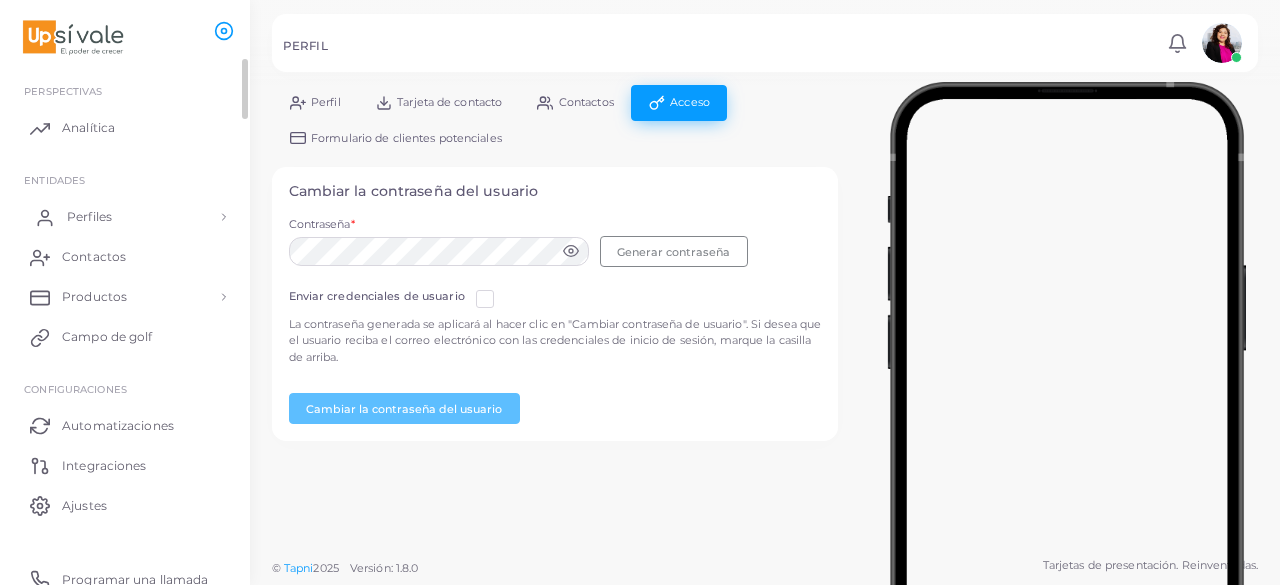 click on "Perfiles" at bounding box center [125, 217] 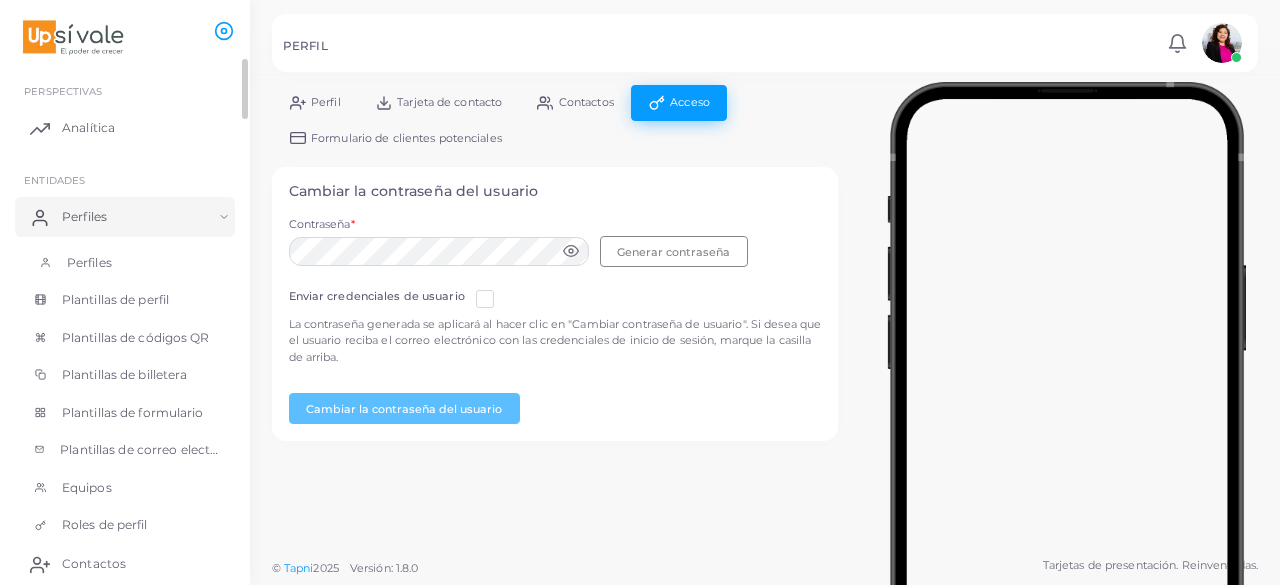 click on "Perfiles" at bounding box center (89, 262) 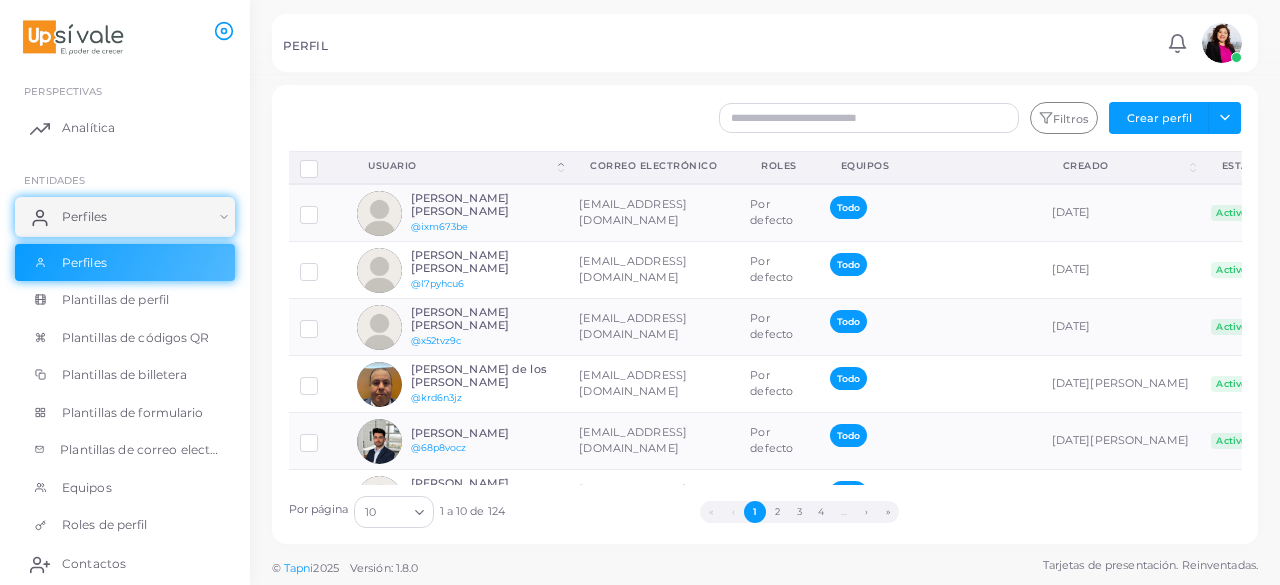 click on "Filtros Crear perfil Alternar menú desplegable Perfiles de importación Invitar perfiles Perfiles de exportación Importar registros Desconectar perfiles Eliminar perfil Mostrar selecciones Descargar QR Usuario (Haga clic para ordenar descendentemente) Correo electrónico Roles Equipos Creado (Haga clic para ordenar descendentemente) Estado (Haga clic para ordenar descendentemente) ACOSTA PEÑA GLENN BARUCH ISBOSET @ixm673be gacostap@sivale.com.mx Por defecto Todo 15 de julio de 2025 Activo Asignar producto AGUILAR CAVAZOS LAURA ENRIQUETA @l7pyhcu6 laguilar@sivale.com.mx Por defecto Todo 15 de julio de 2025 Activo Asignar producto ALONSO CORONA KARLA JAZMÍN @x52tvz9c kalonso@sivale.com.mx Por defecto Todo 15 de julio de 2025 Activo Asignar producto Antonio Eduardo Garza de los Santos @krd6n3jz agarza@sivale.com.mx Por defecto Todo 19 de junio de 2025 Activo Asignar producto Axel Dury @68p8vocz addury@upexternos.com.mx Por defecto Todo 1 de abril de 2025 Activo Asignar producto BACA GARCÍA MIRIAM LILI Todo" at bounding box center (765, 314) 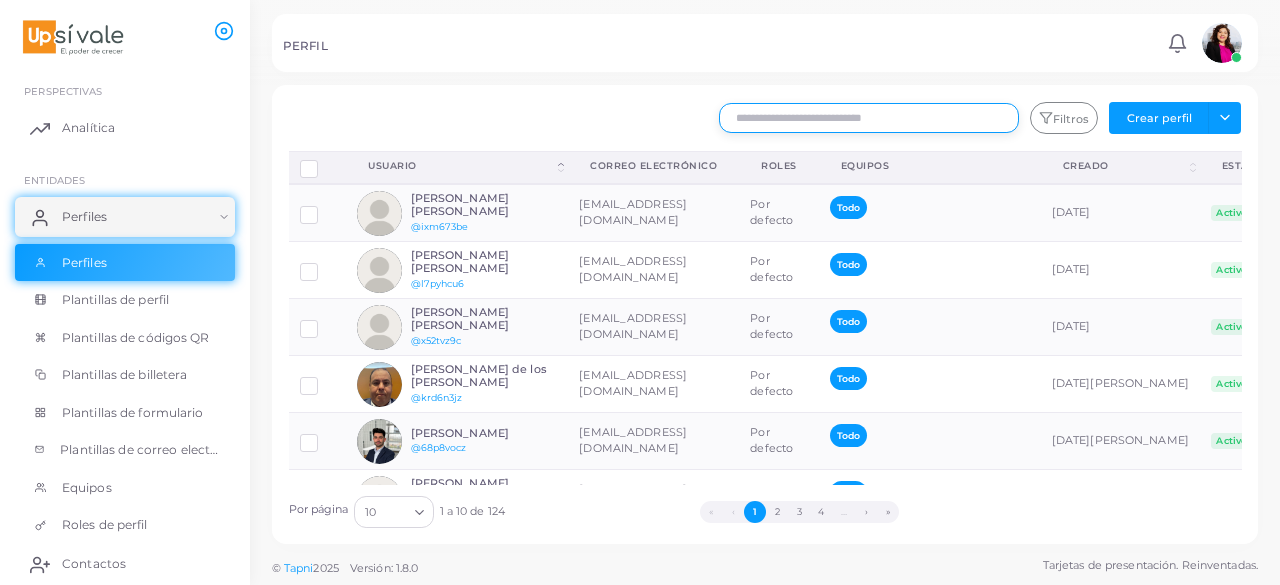 click at bounding box center [869, 118] 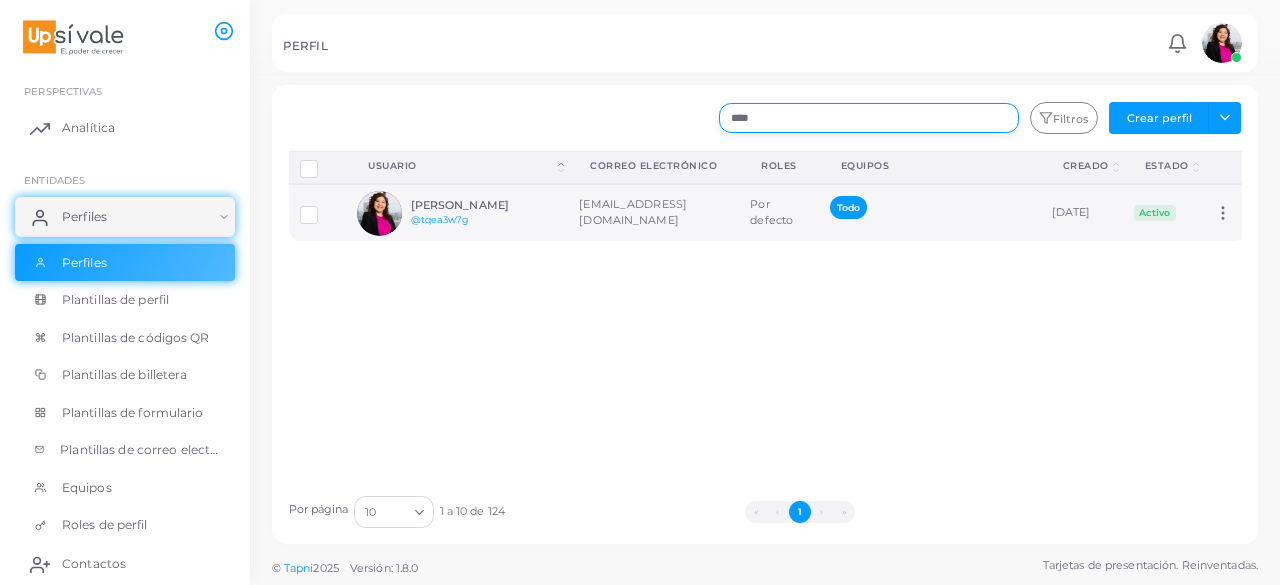 type on "****" 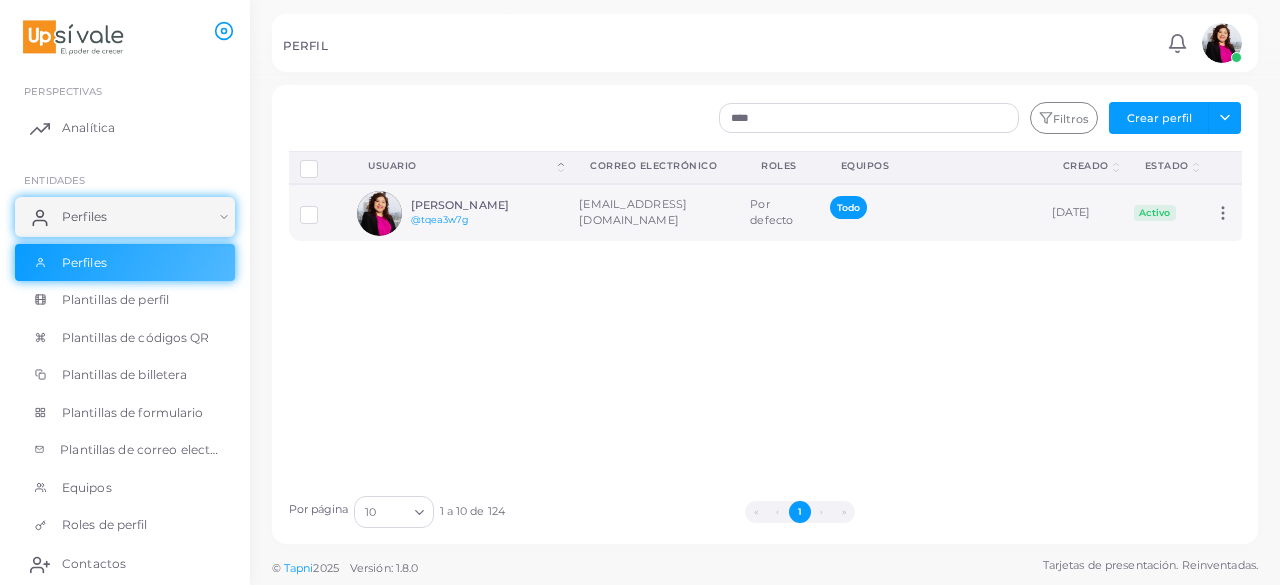 click on "[EMAIL_ADDRESS][DOMAIN_NAME]" at bounding box center (653, 212) 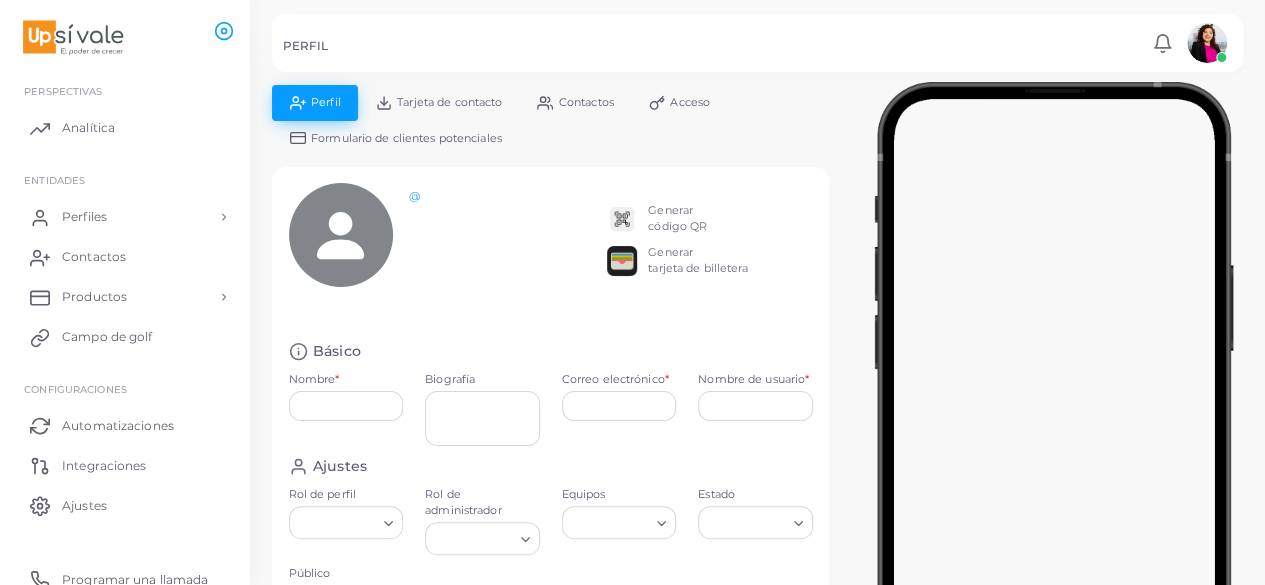 type on "**********" 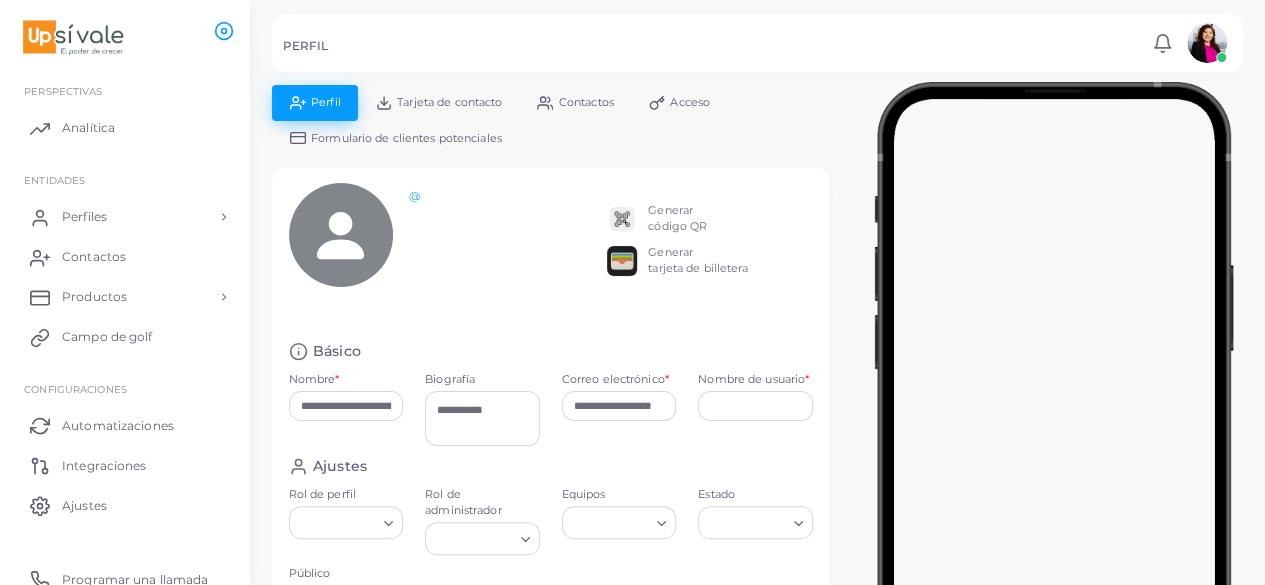 type on "********" 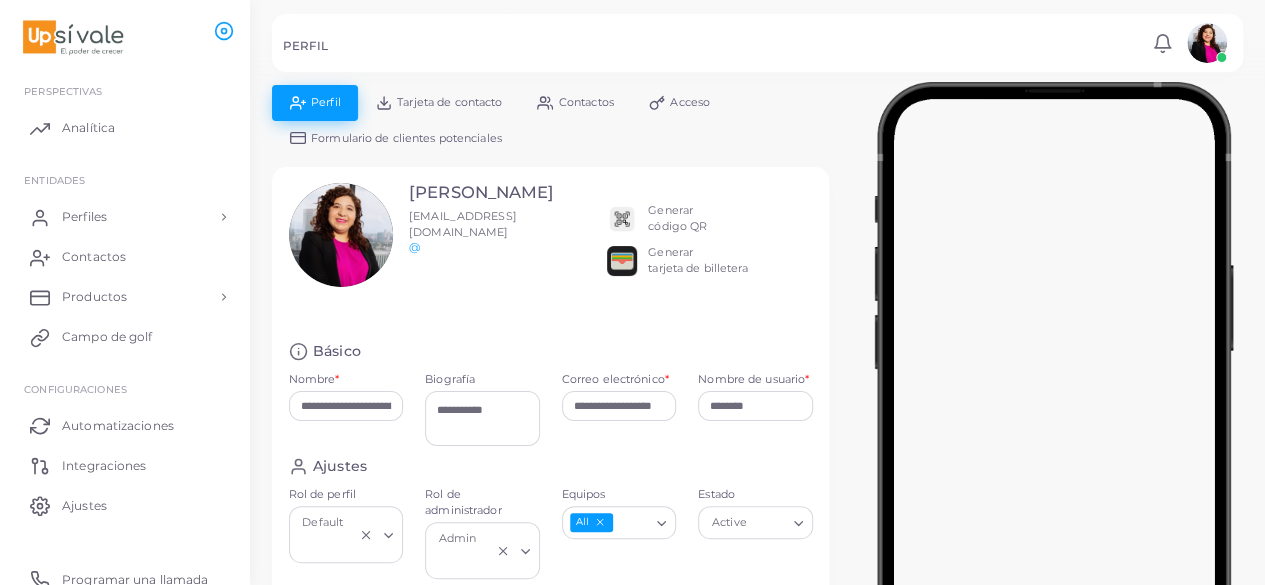 click on "Acceso" at bounding box center (679, 102) 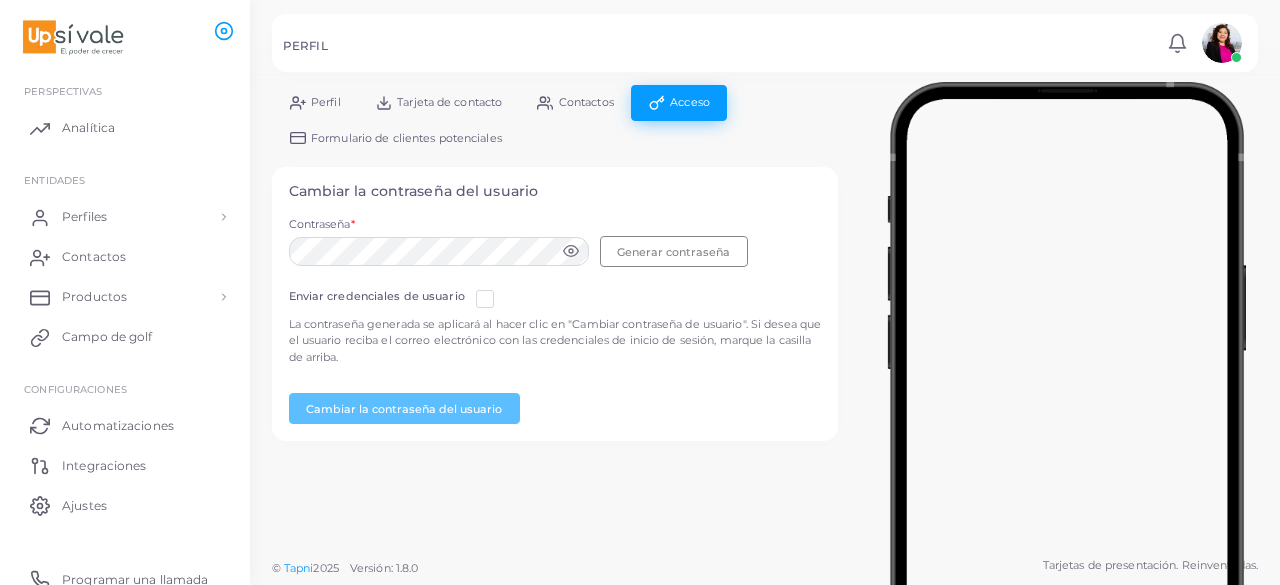 click on "Enviar credenciales de usuario" at bounding box center (395, 302) 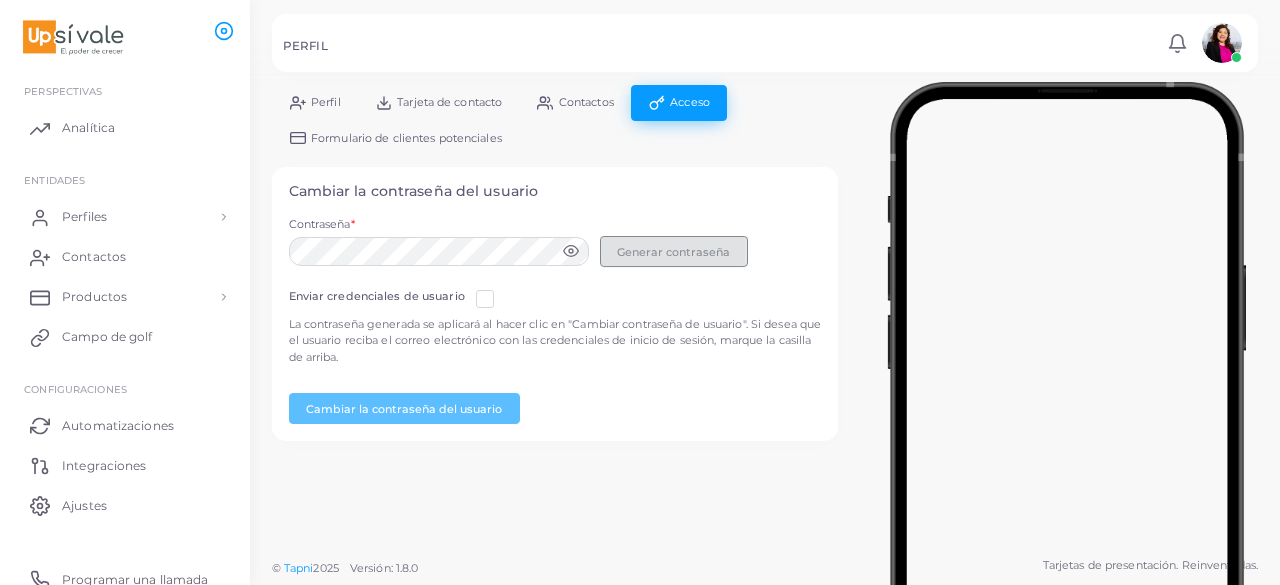 click on "Generar contraseña" at bounding box center [674, 251] 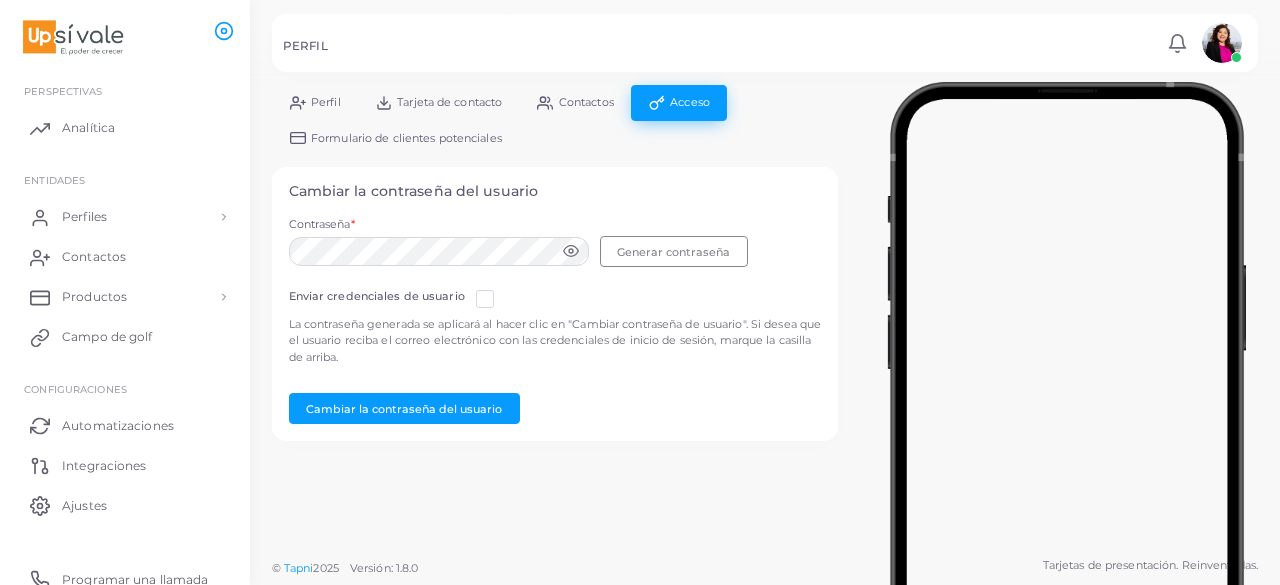 click on "Formulario de clientes potenciales" at bounding box center [395, 138] 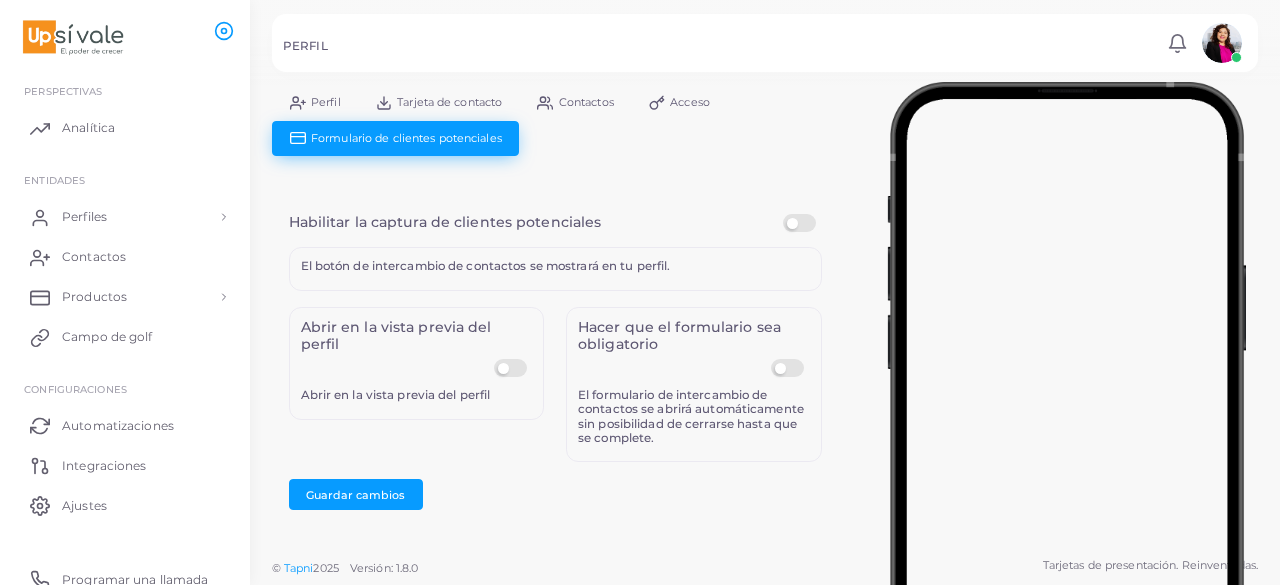 click at bounding box center (790, 359) 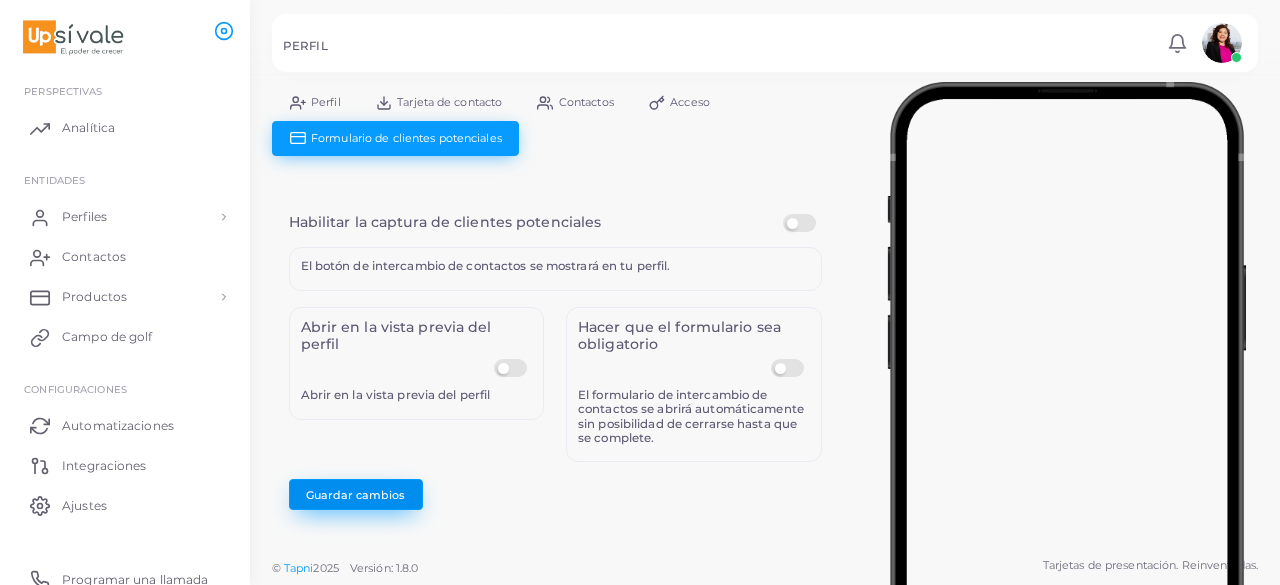 click on "Guardar cambios" at bounding box center (355, 494) 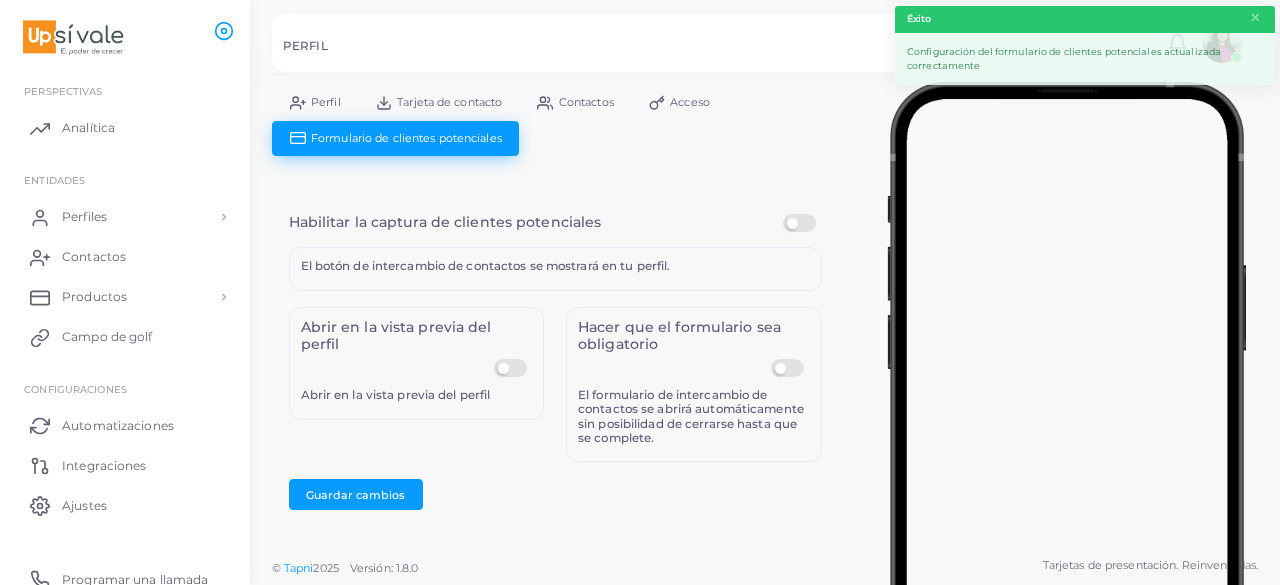 click on "Contactos" at bounding box center (586, 102) 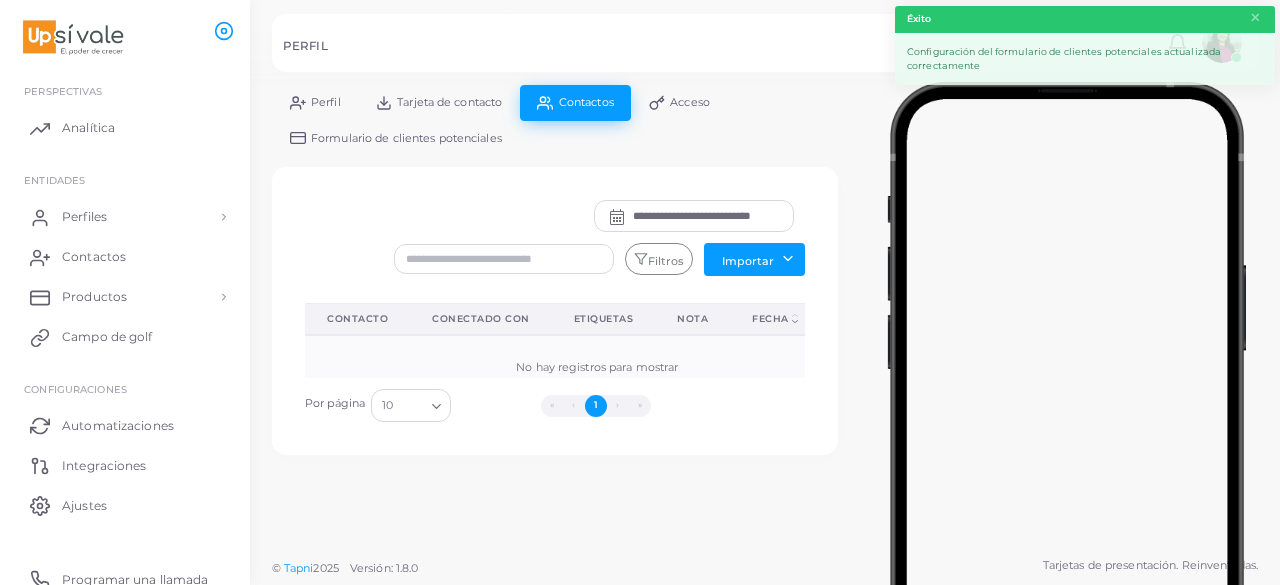 click on "Acceso" at bounding box center (679, 102) 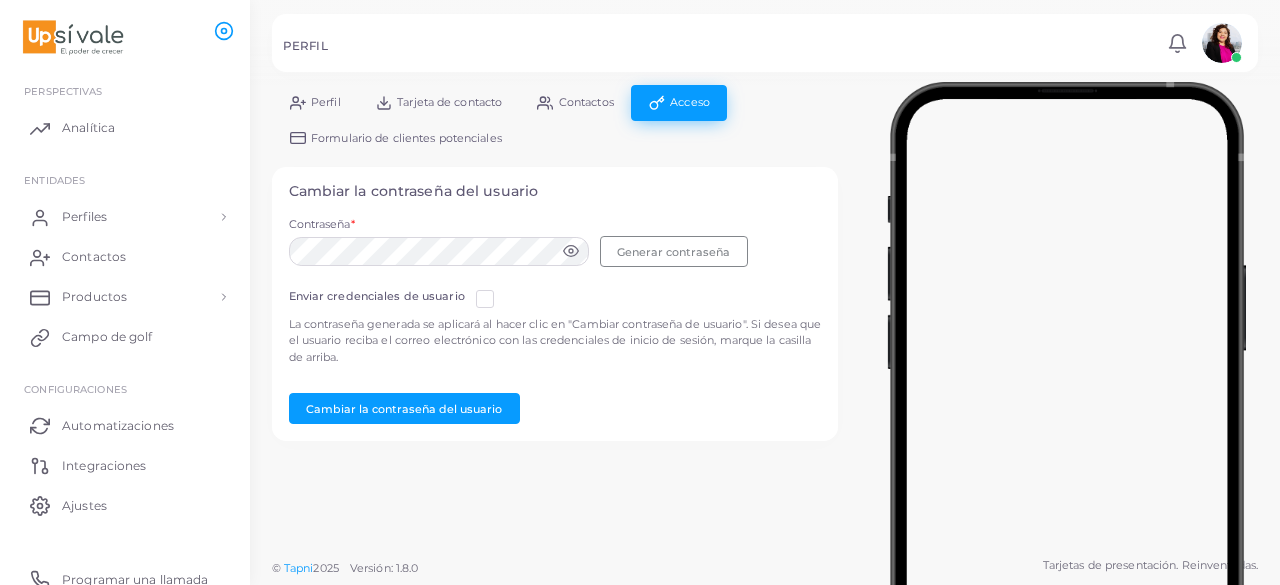 click on "Perfil Tarjeta de contacto Contactos Acceso Formulario de clientes potenciales" at bounding box center [555, 120] 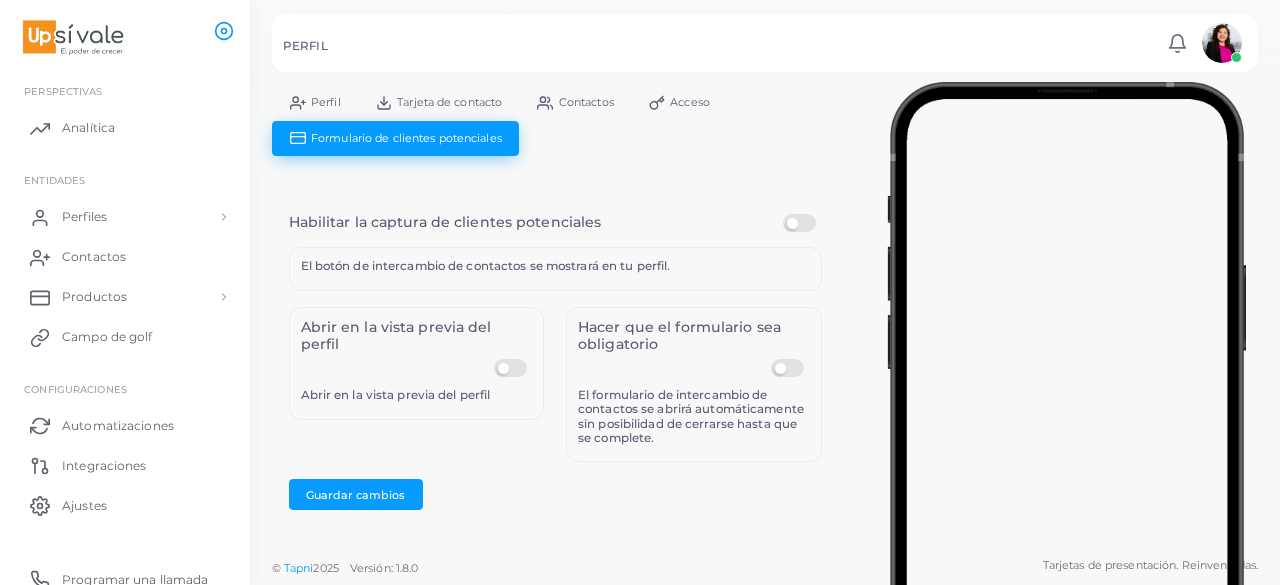 click on "Acceso" at bounding box center [690, 102] 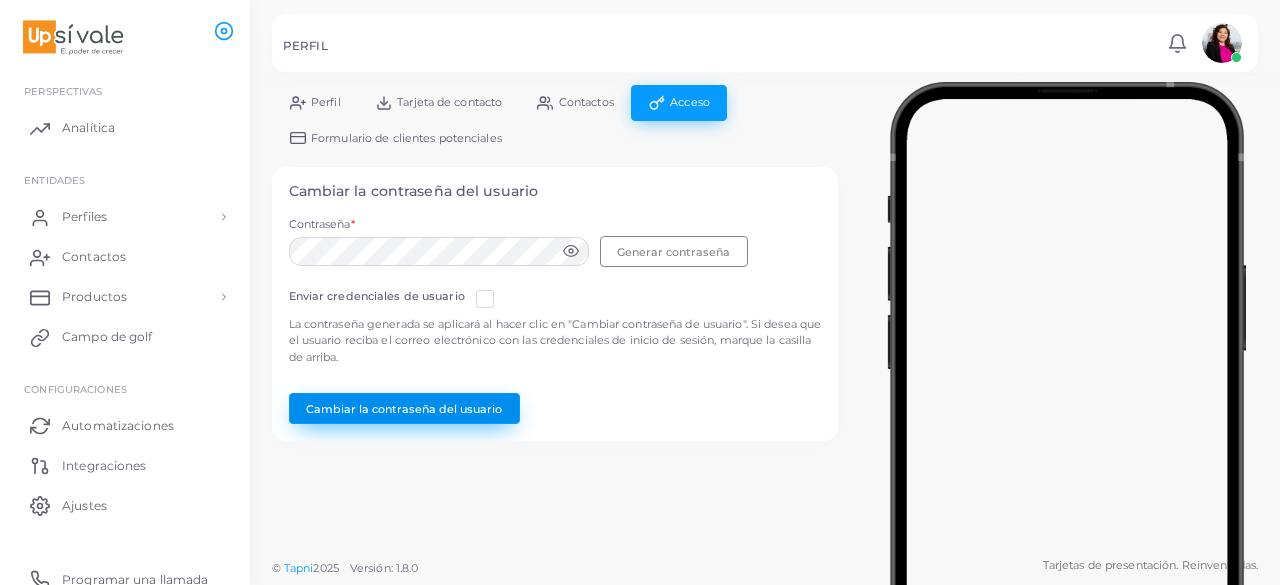 click on "Cambiar la contraseña del usuario" at bounding box center [404, 408] 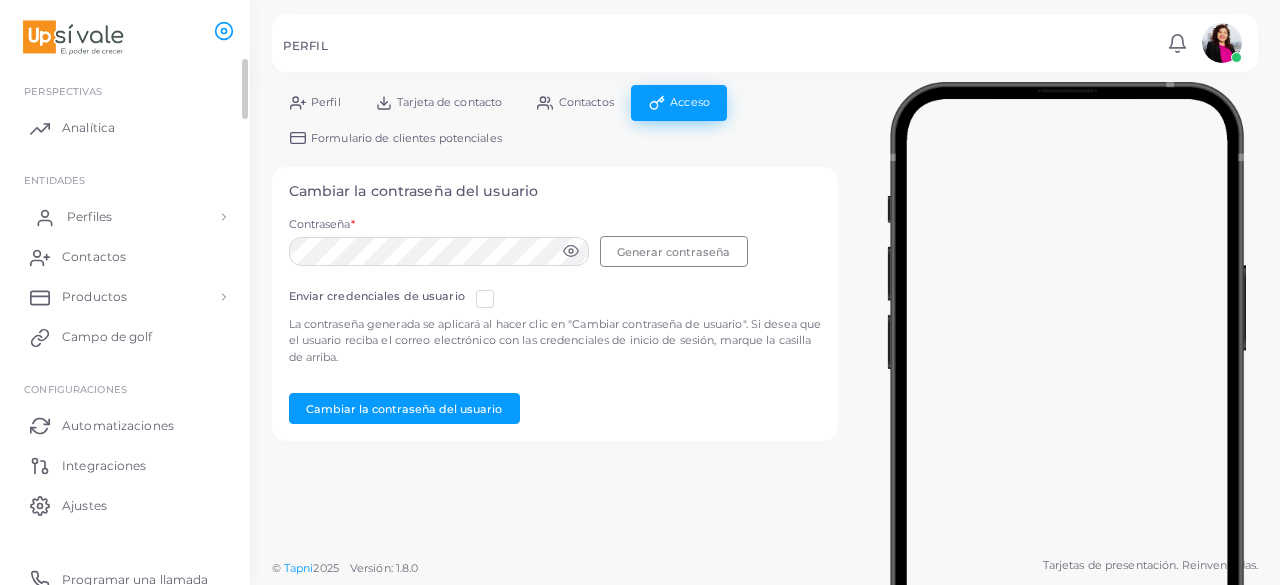 click on "Perfiles" at bounding box center [89, 216] 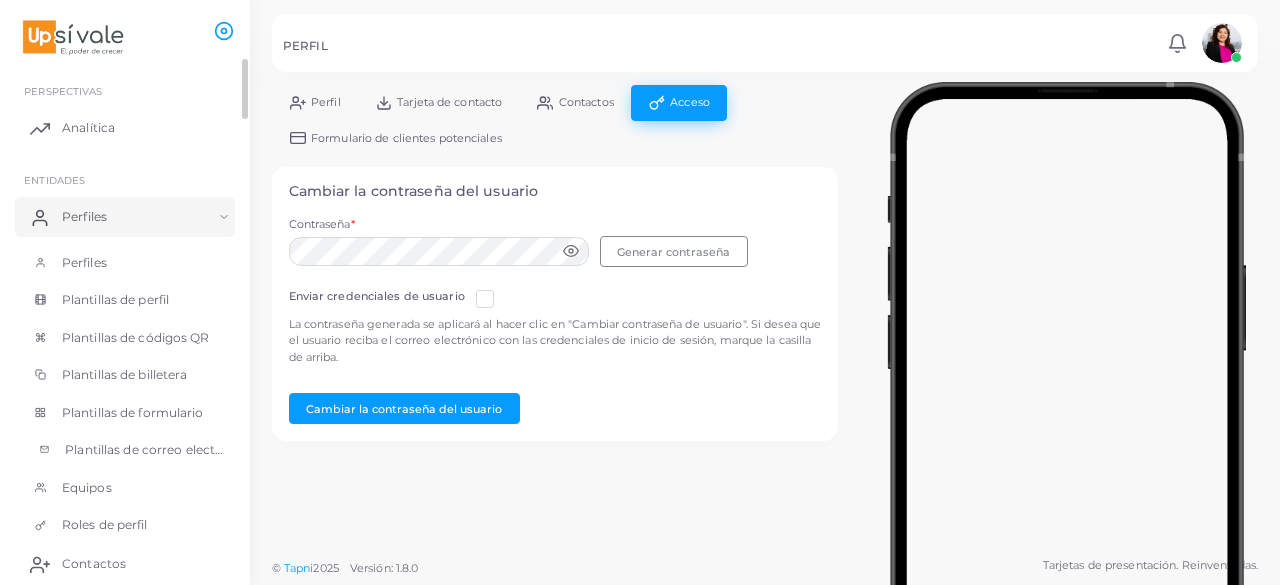click on "Plantillas de correo electrónico" at bounding box center (160, 449) 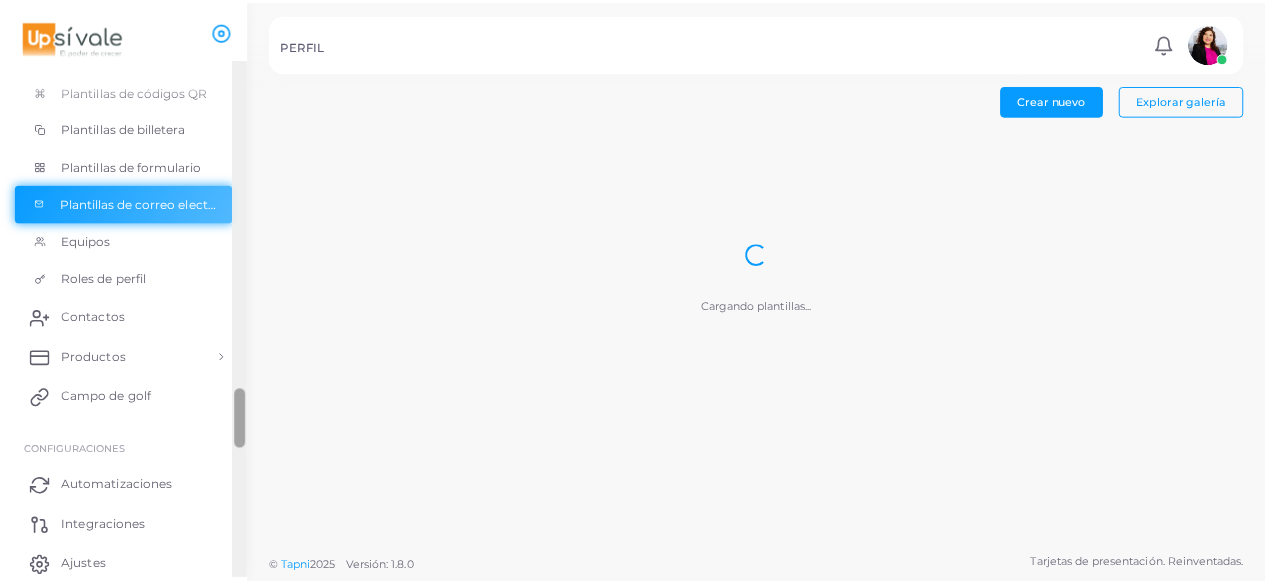 scroll, scrollTop: 246, scrollLeft: 0, axis: vertical 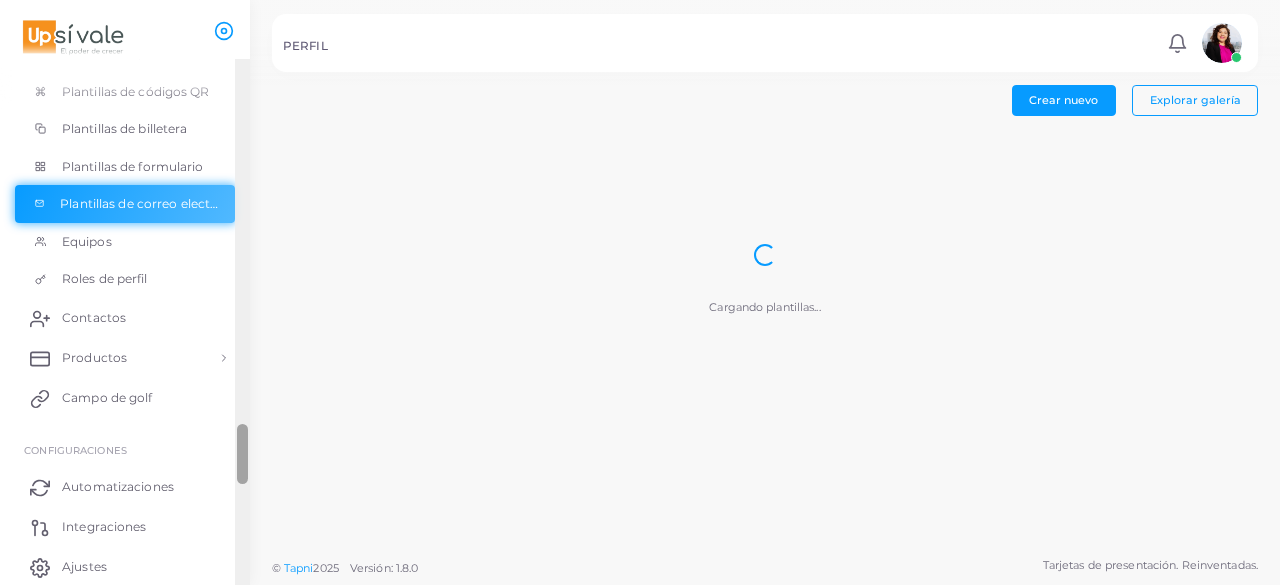 drag, startPoint x: 241, startPoint y: 88, endPoint x: 228, endPoint y: 455, distance: 367.23016 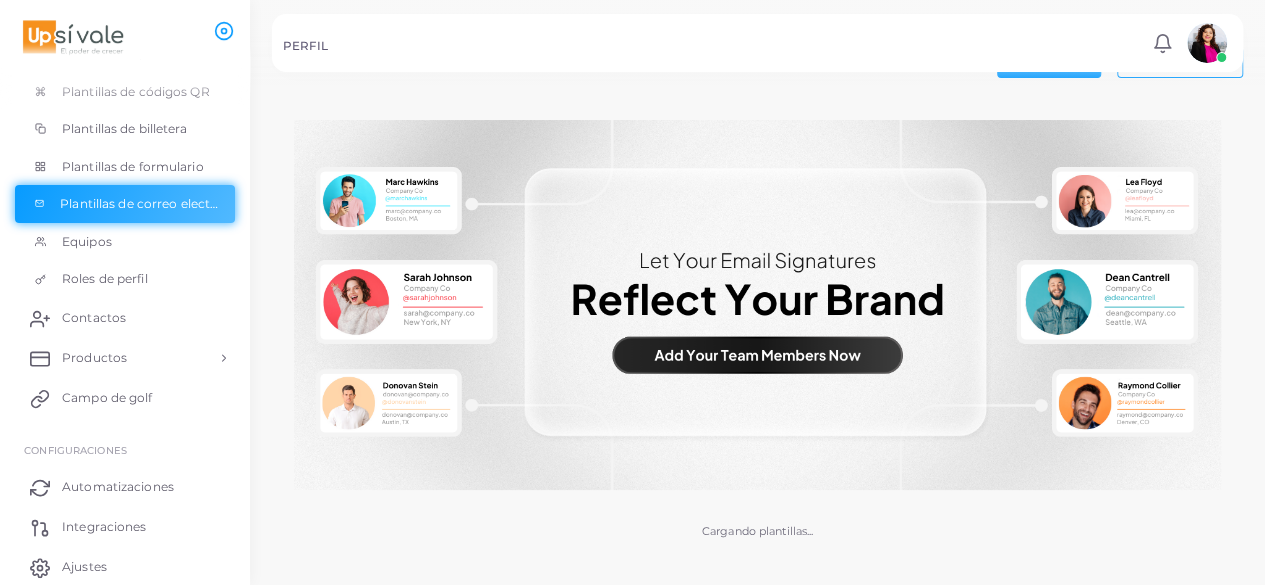 scroll, scrollTop: 61, scrollLeft: 0, axis: vertical 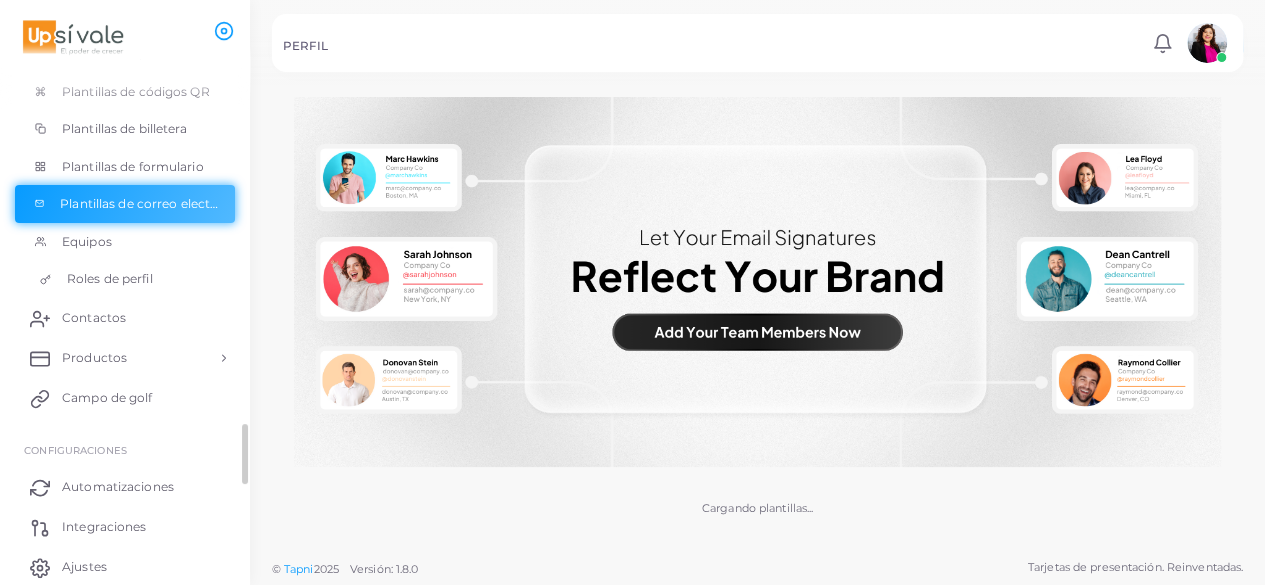 click on "Roles de perfil" at bounding box center (110, 279) 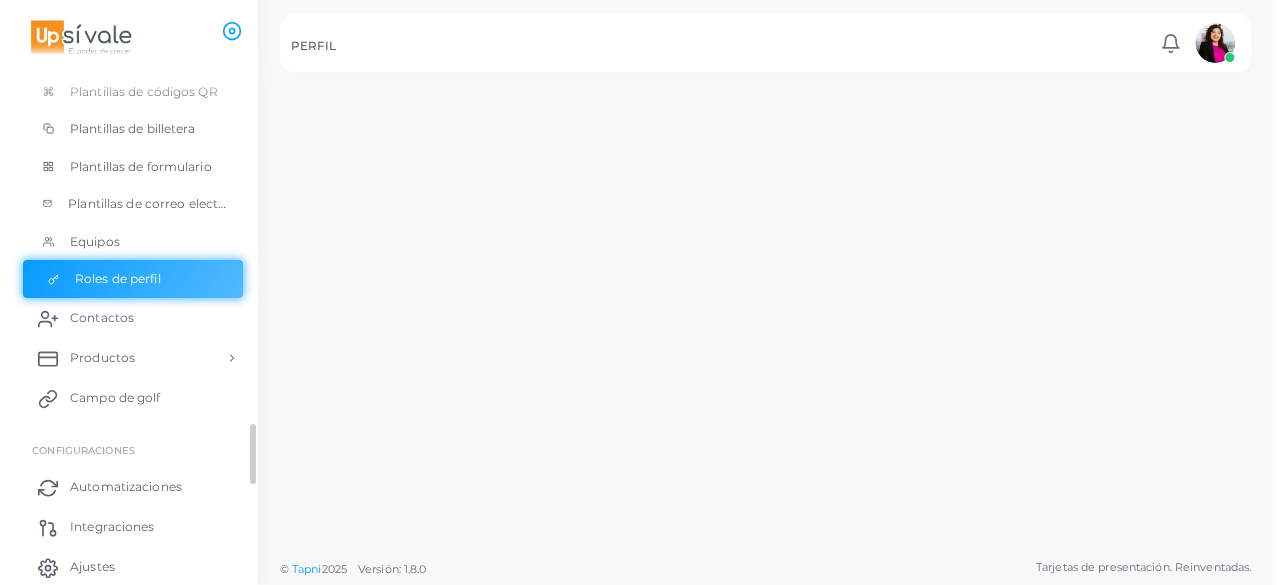 scroll, scrollTop: 0, scrollLeft: 0, axis: both 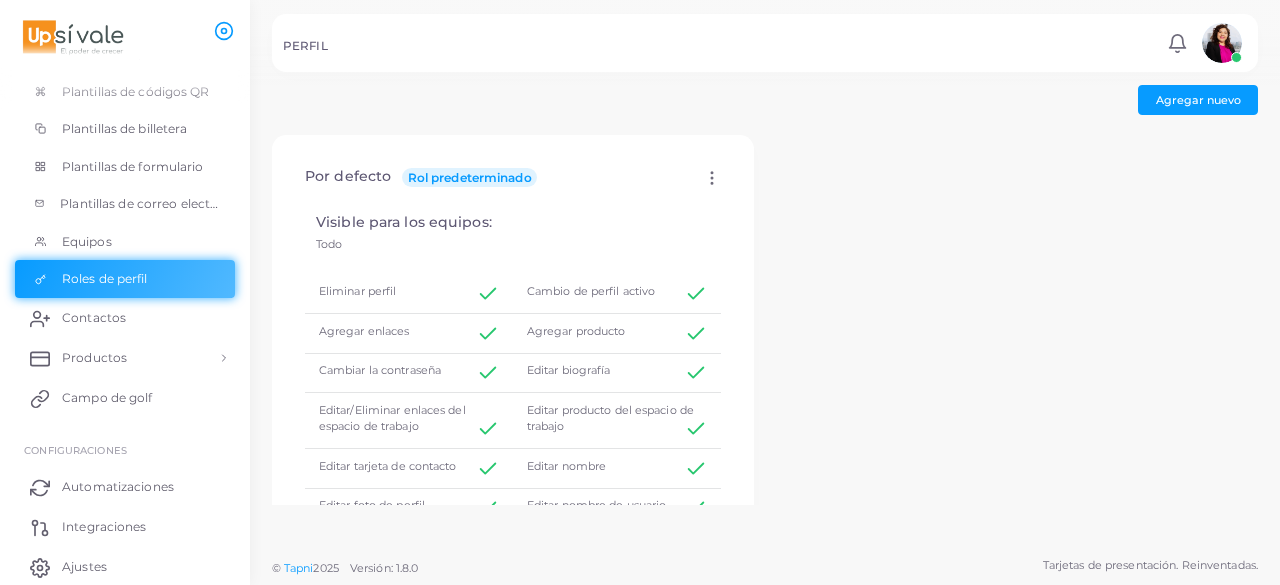 click on "Por defecto Rol predeterminado Editar Aplicar" at bounding box center [513, 178] 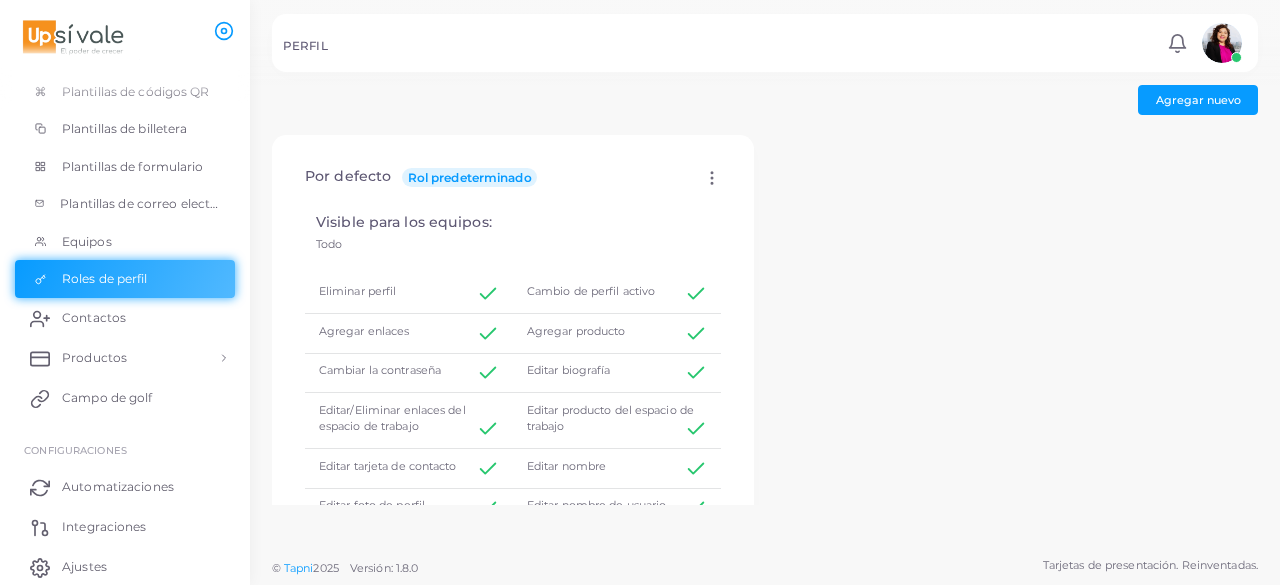 click 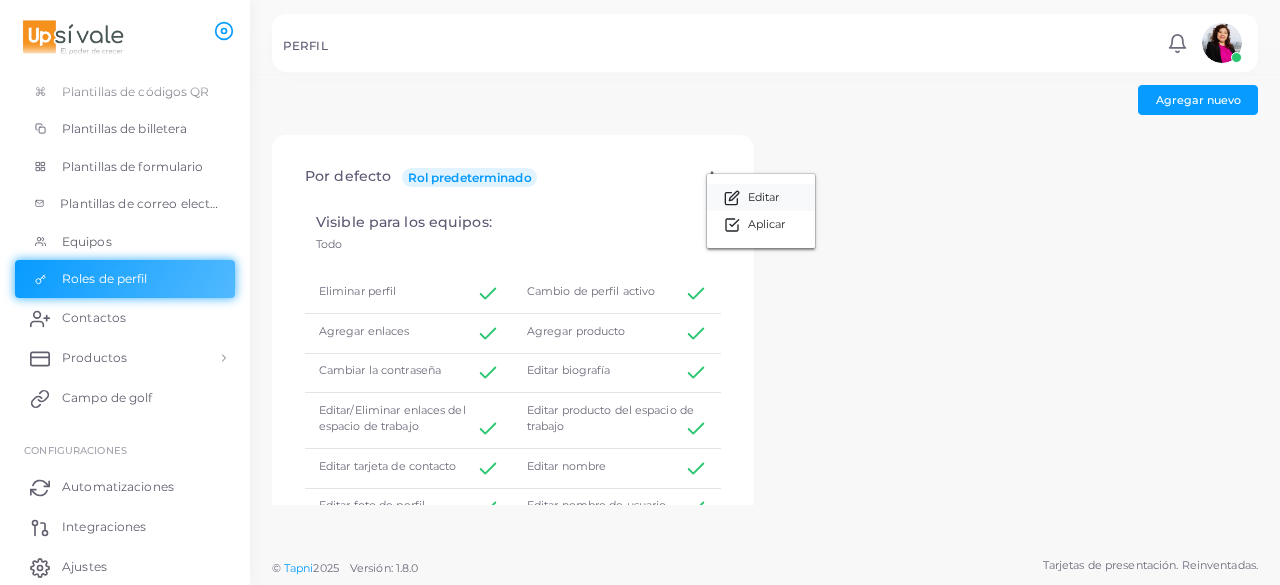 click on "Editar" at bounding box center (761, 197) 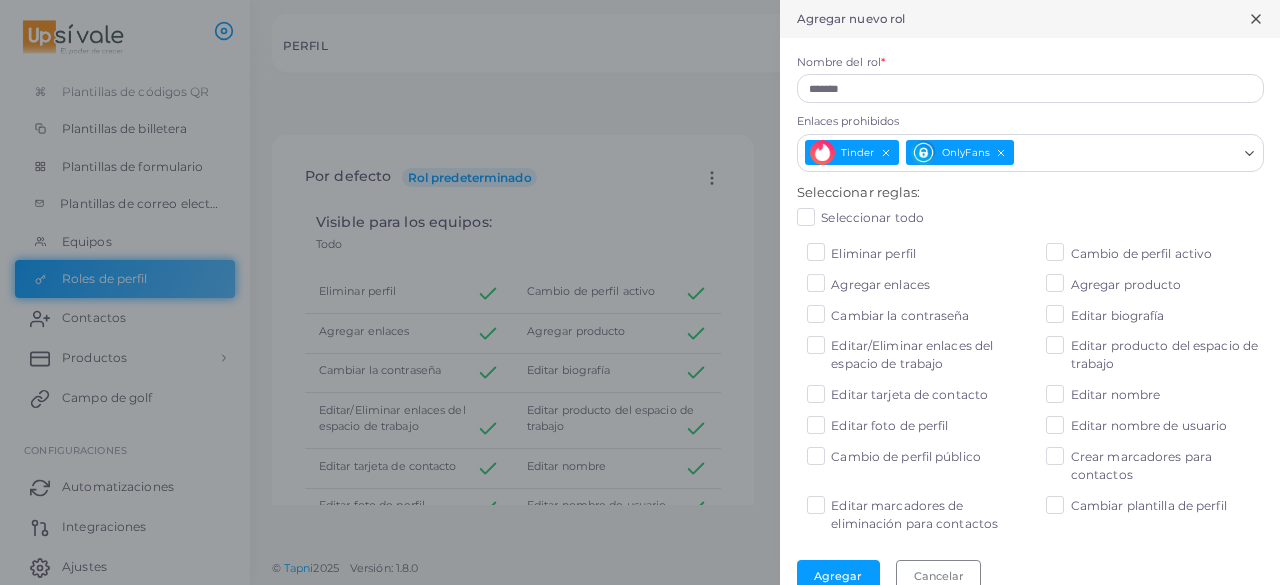 click on "Eliminar perfil" at bounding box center [873, 254] 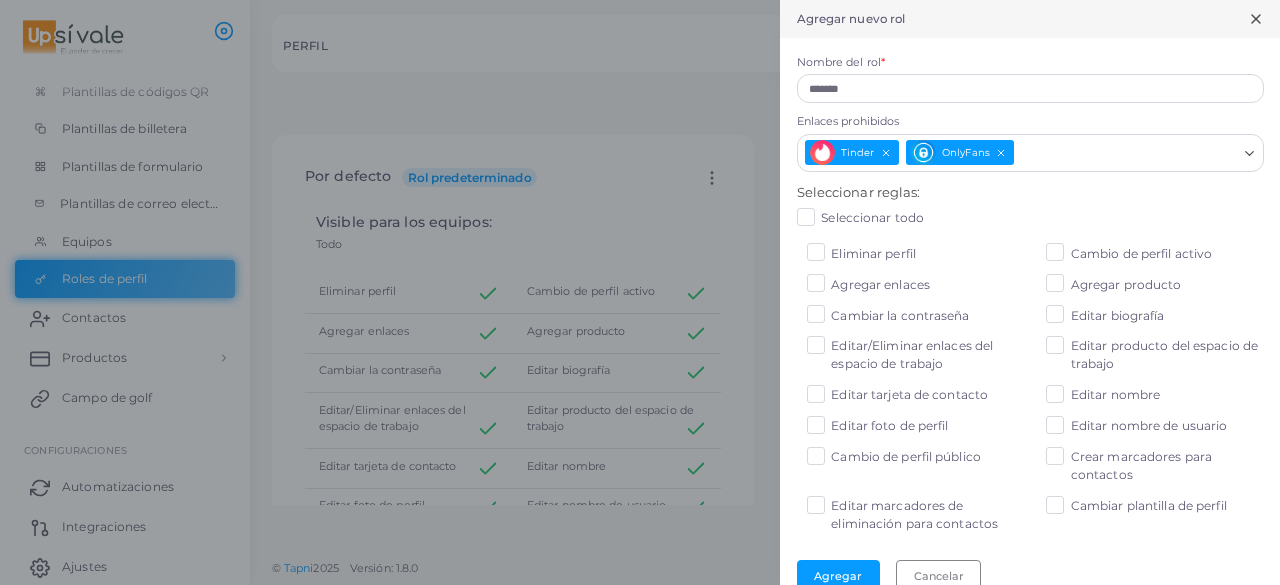 click on "Agregar enlaces" at bounding box center (880, 285) 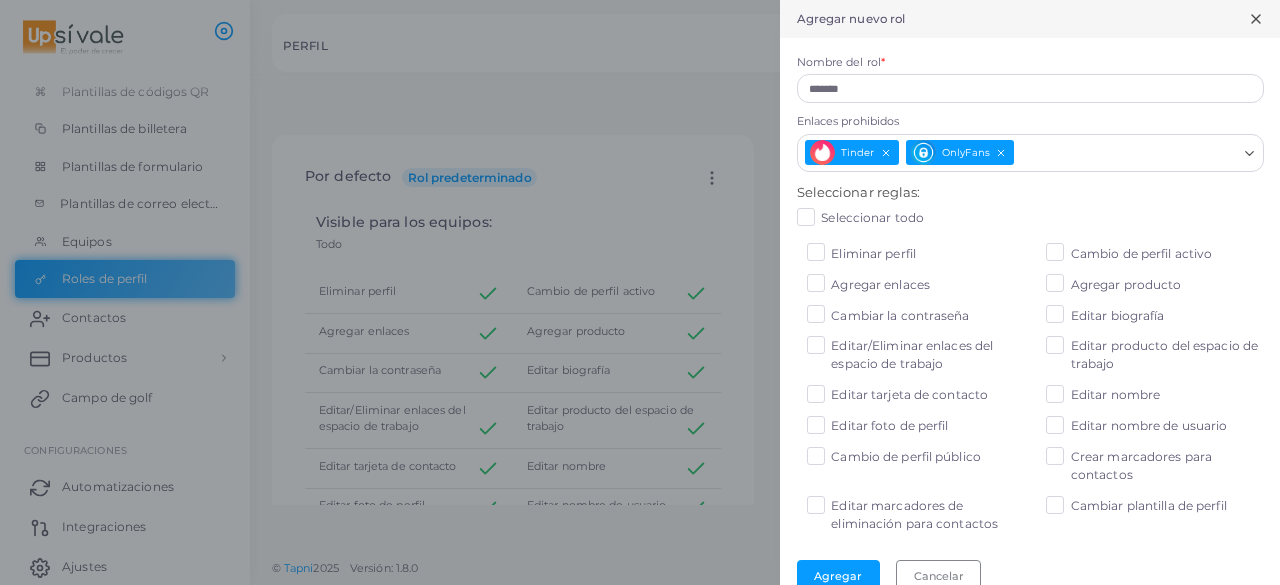 click on "Editar/Eliminar enlaces del espacio de trabajo" at bounding box center (927, 355) 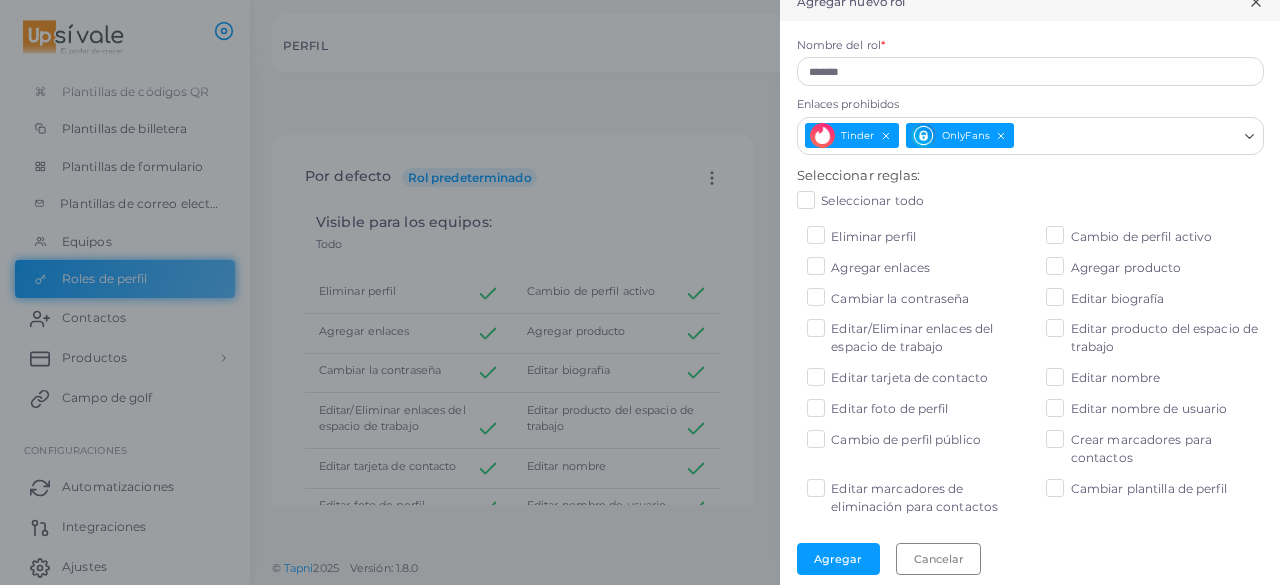 click on "Cambiar plantilla de perfil" at bounding box center (1149, 489) 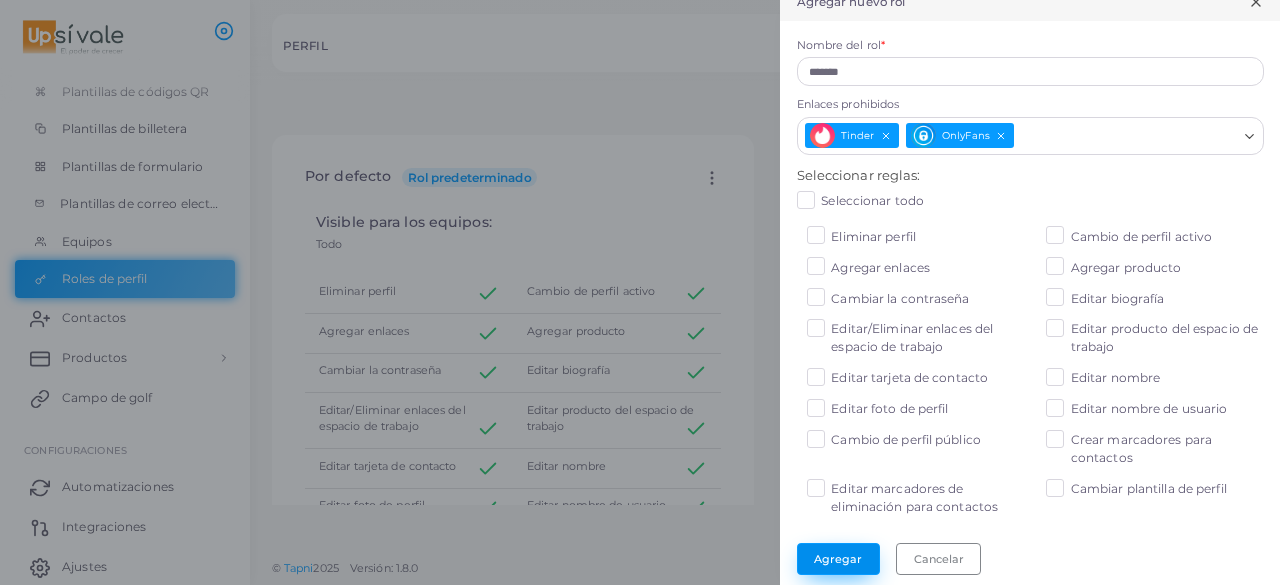 click on "Agregar" at bounding box center [838, 559] 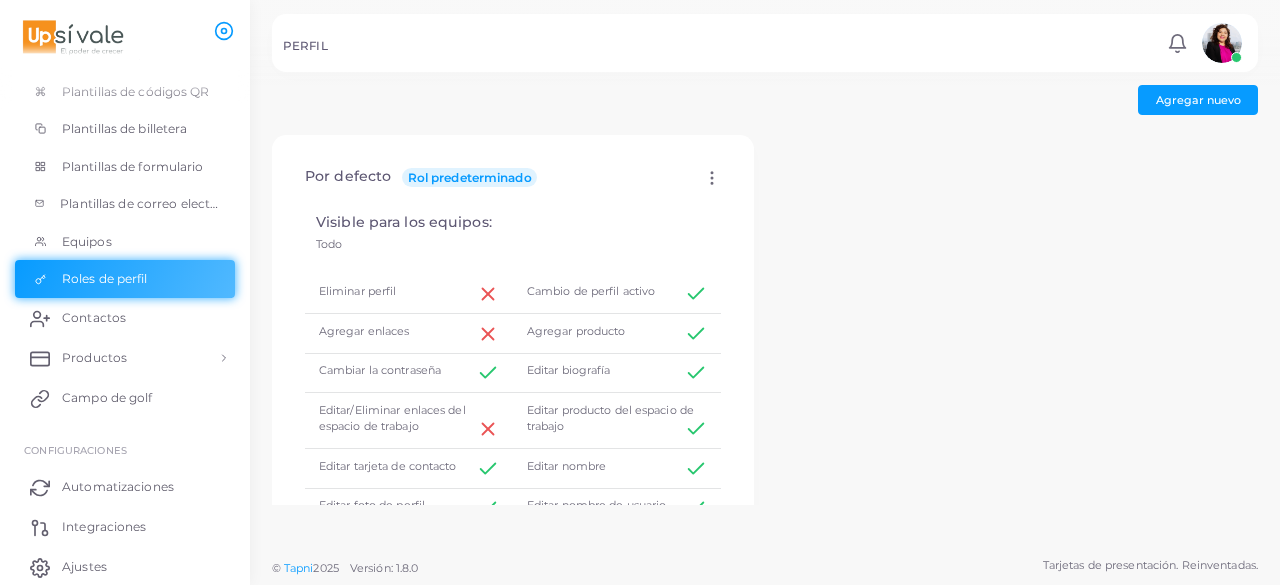 click 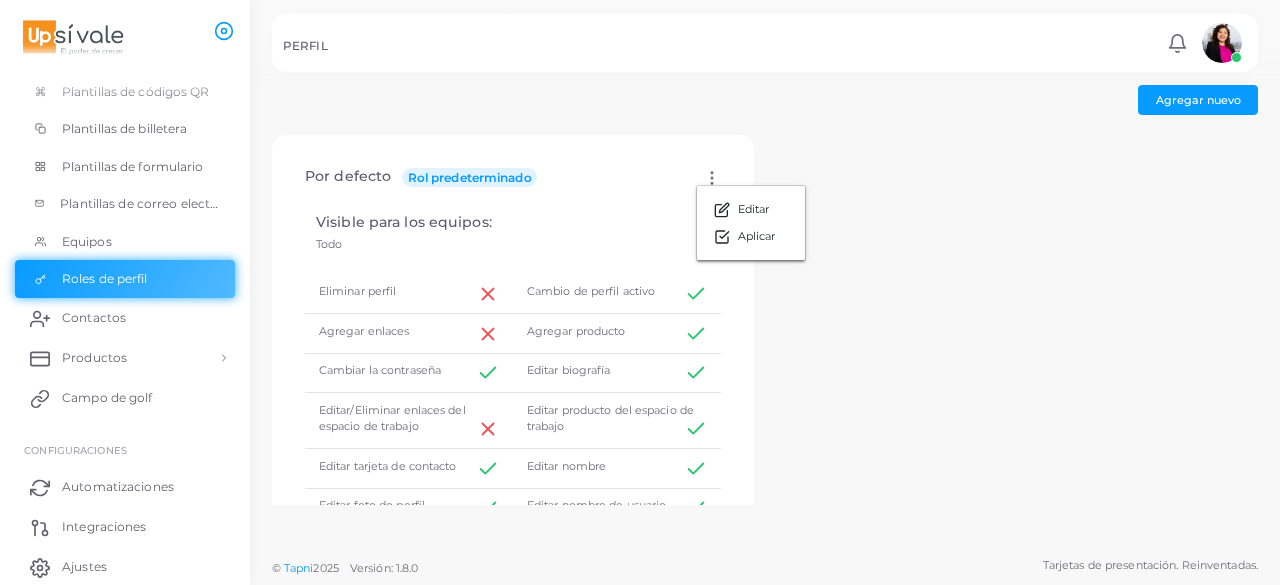 click on "Editar Aplicar" at bounding box center (751, 223) 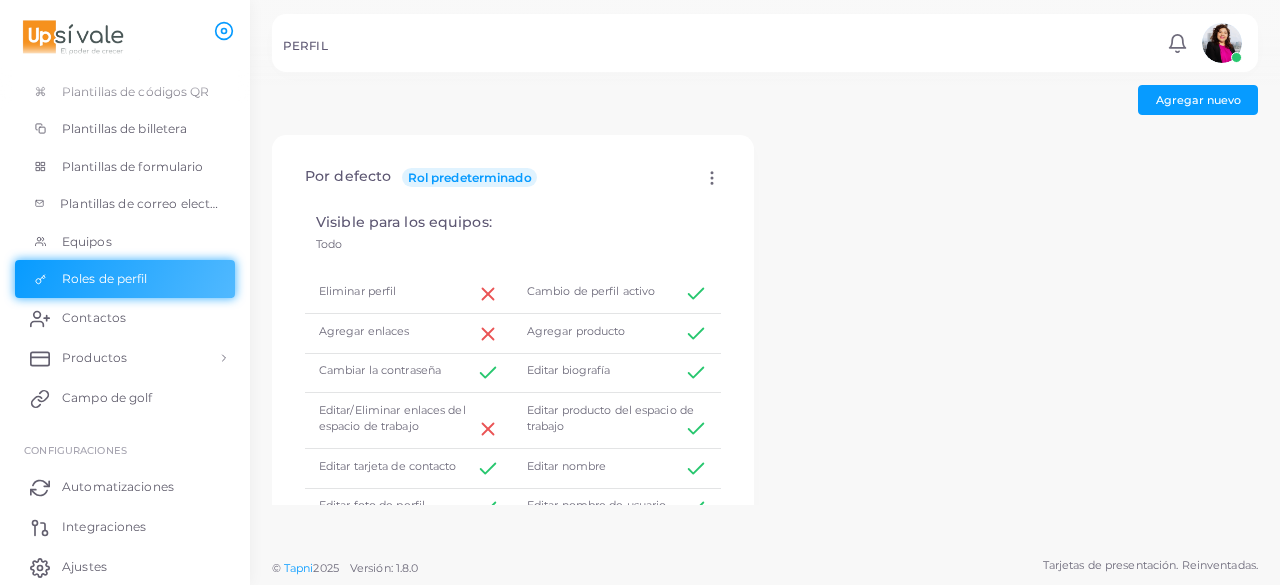 click 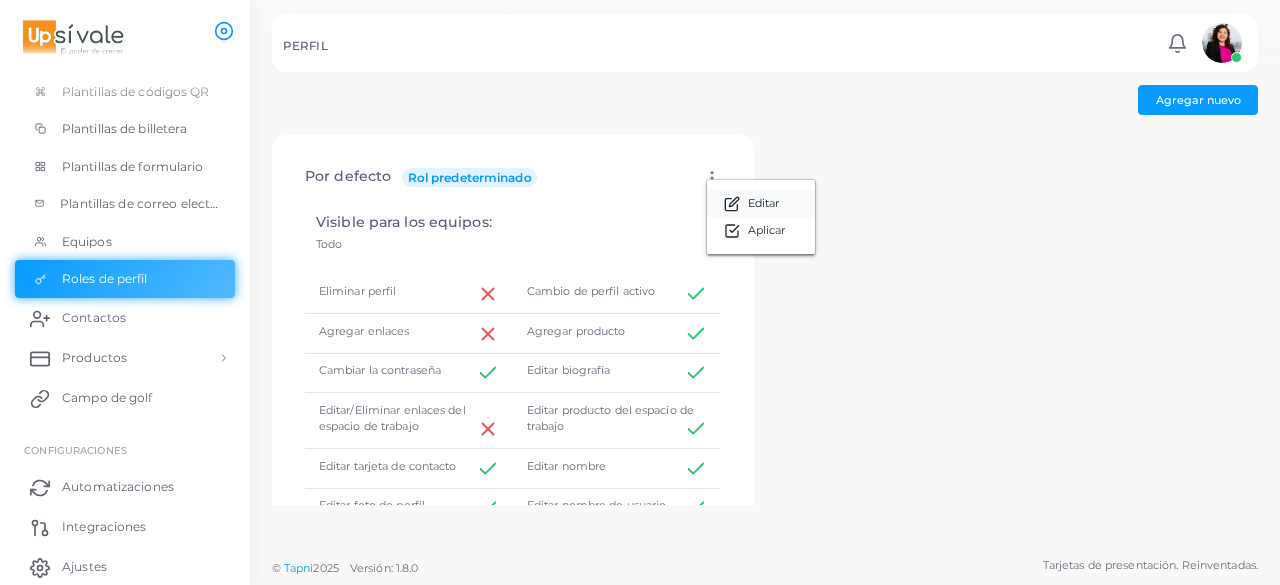 click on "Editar" at bounding box center [761, 203] 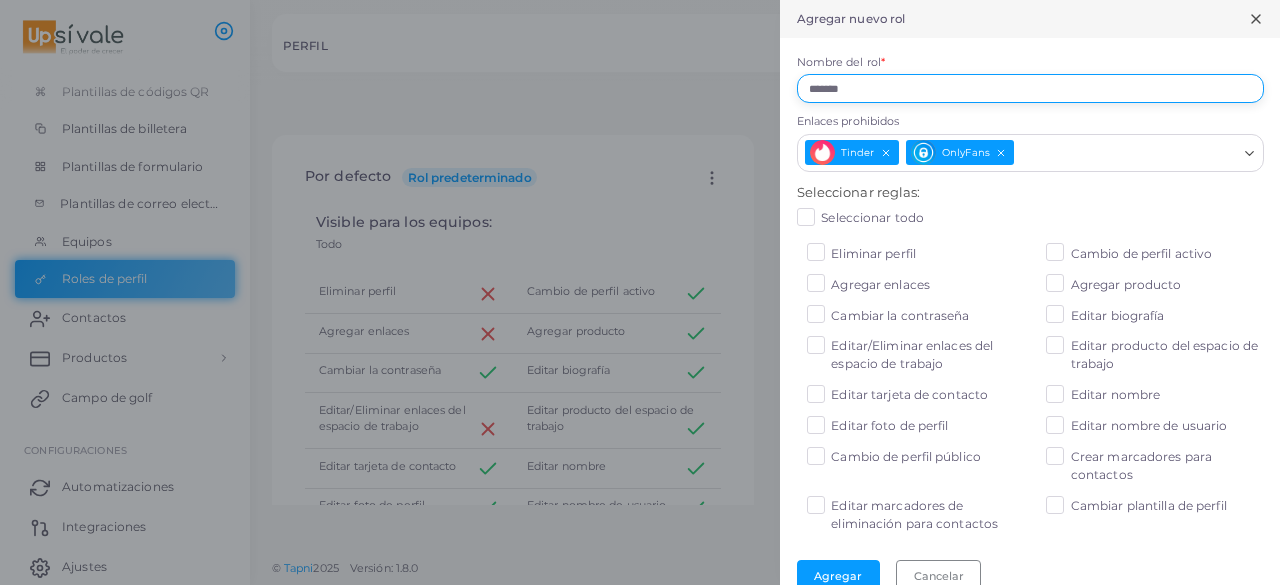 click on "*******" at bounding box center (1030, 89) 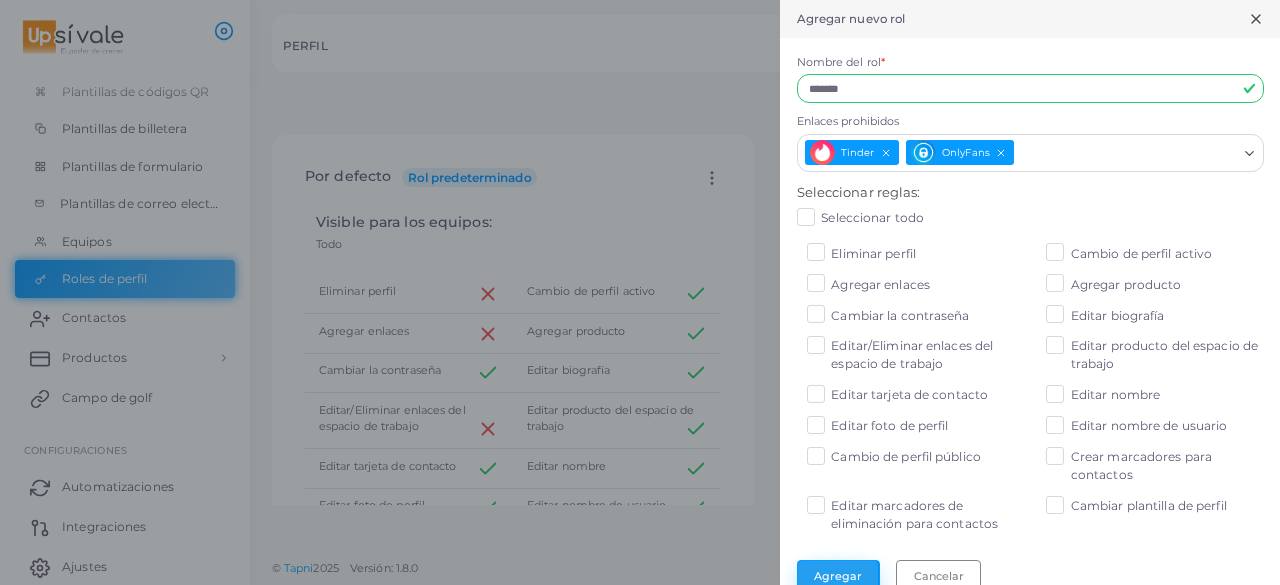 click on "Agregar" at bounding box center (838, 576) 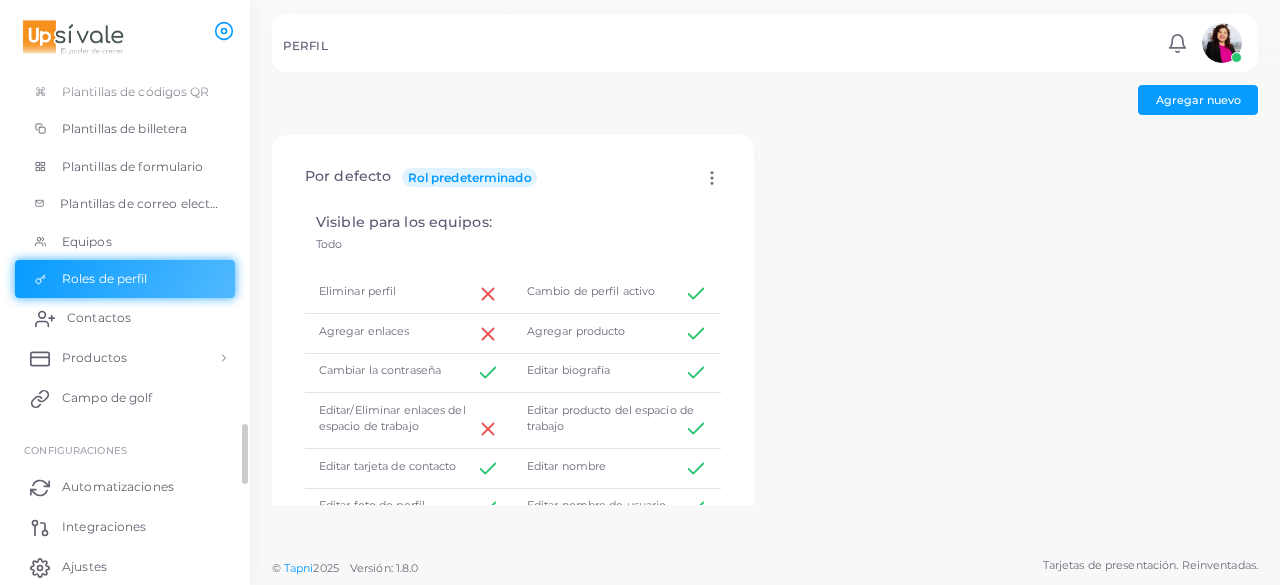 click on "Contactos" at bounding box center [125, 318] 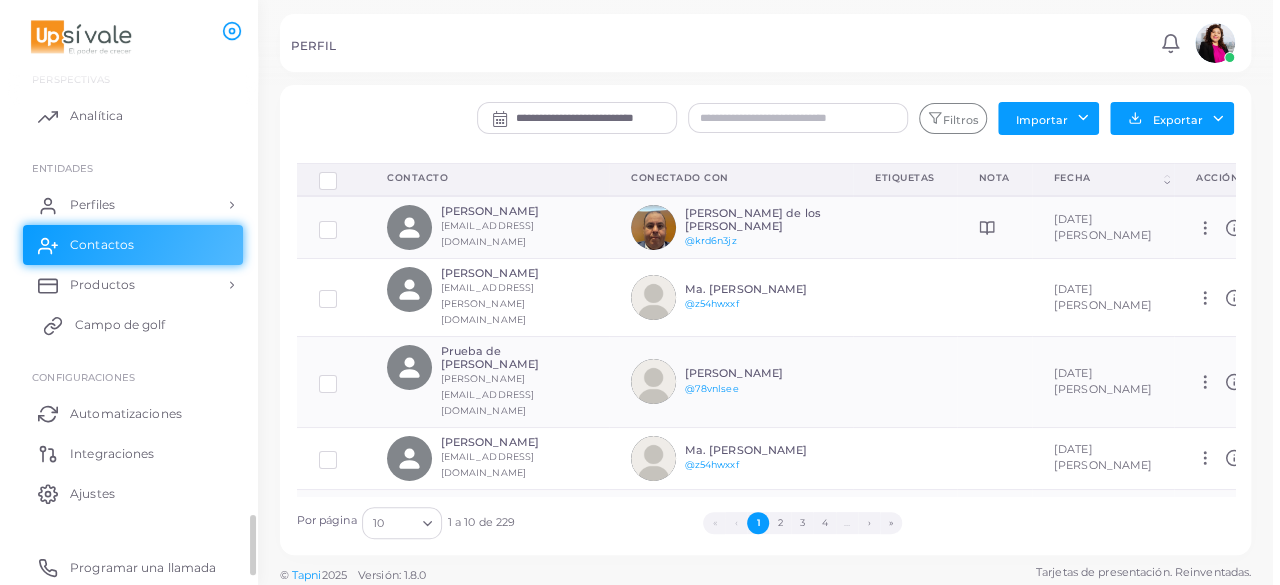 scroll, scrollTop: 12, scrollLeft: 0, axis: vertical 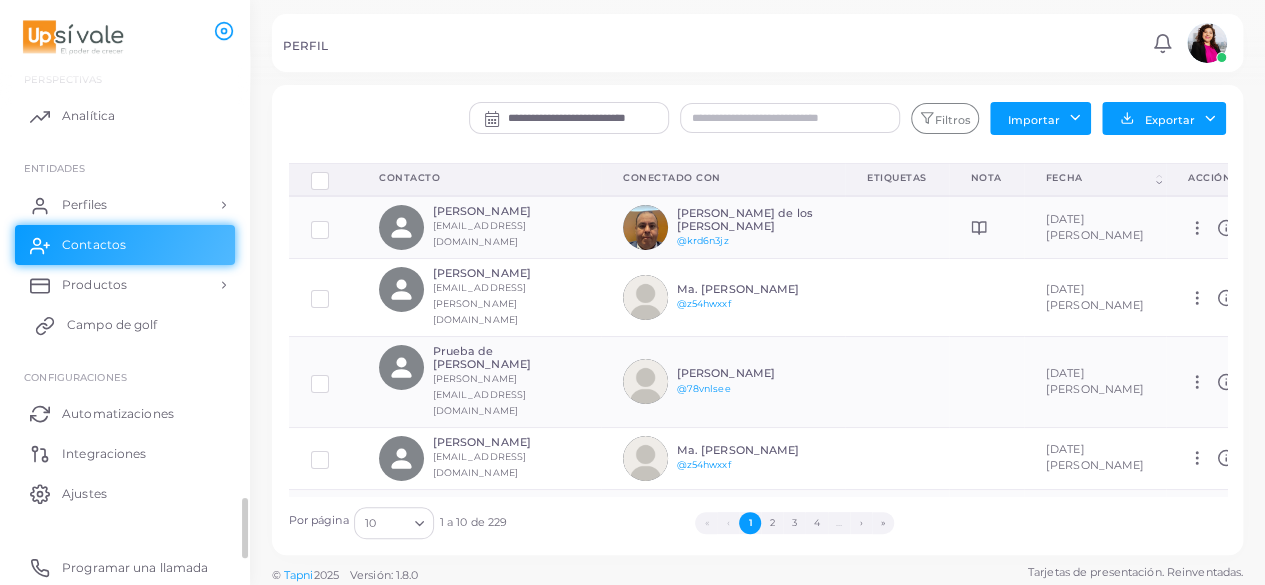 click on "Campo de golf" at bounding box center [112, 324] 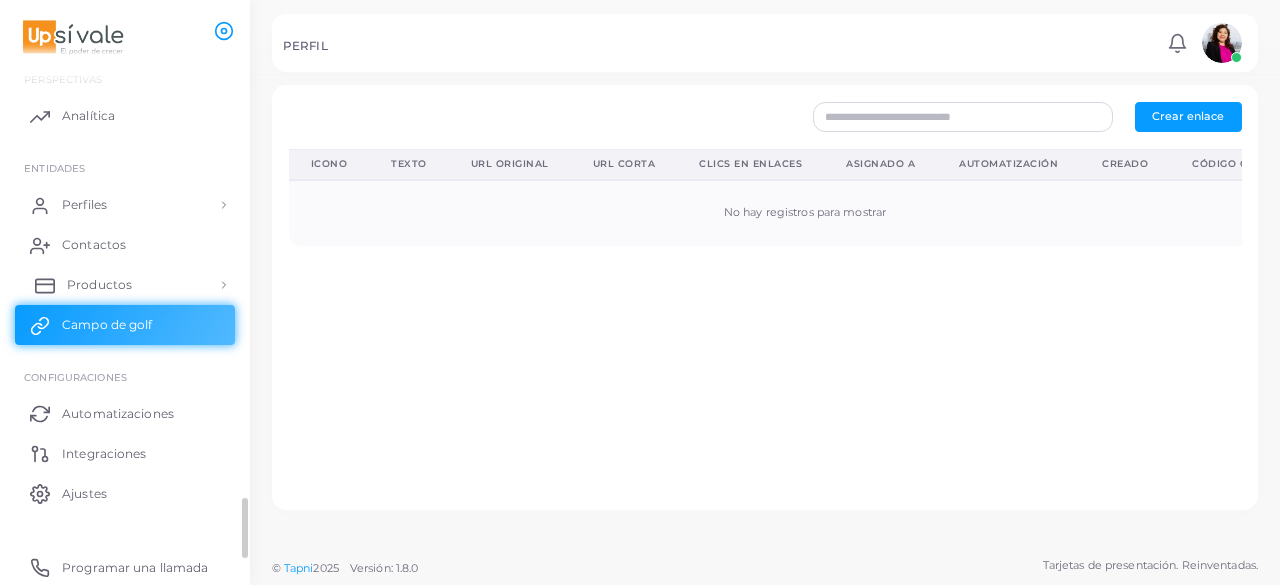 click on "Productos" at bounding box center (99, 284) 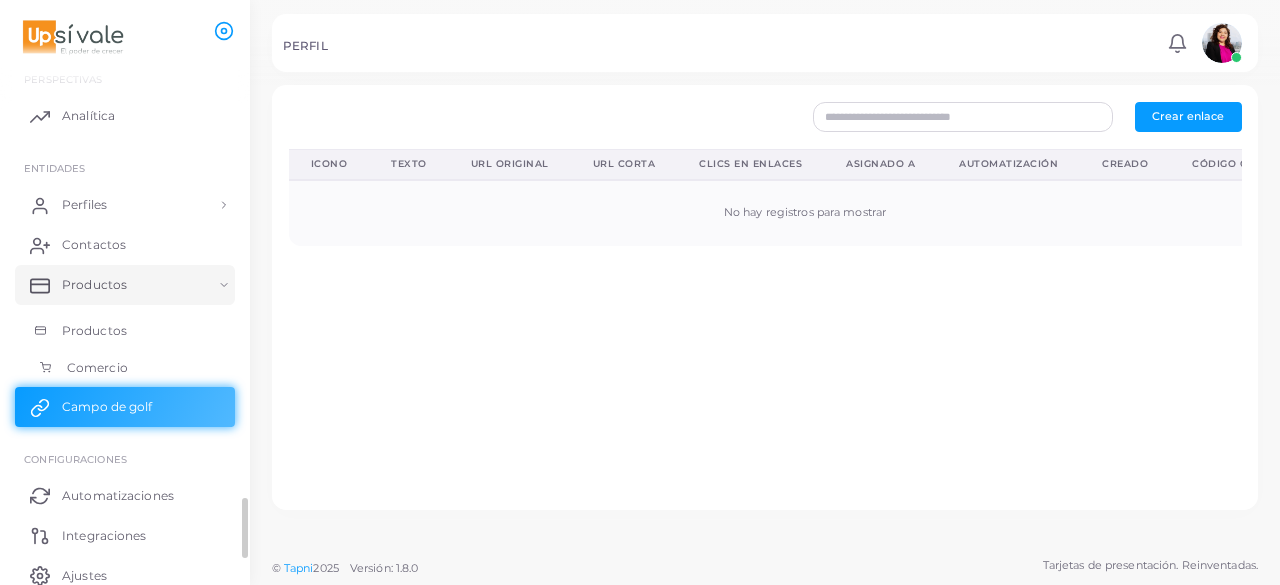 click on "Comercio" at bounding box center (97, 367) 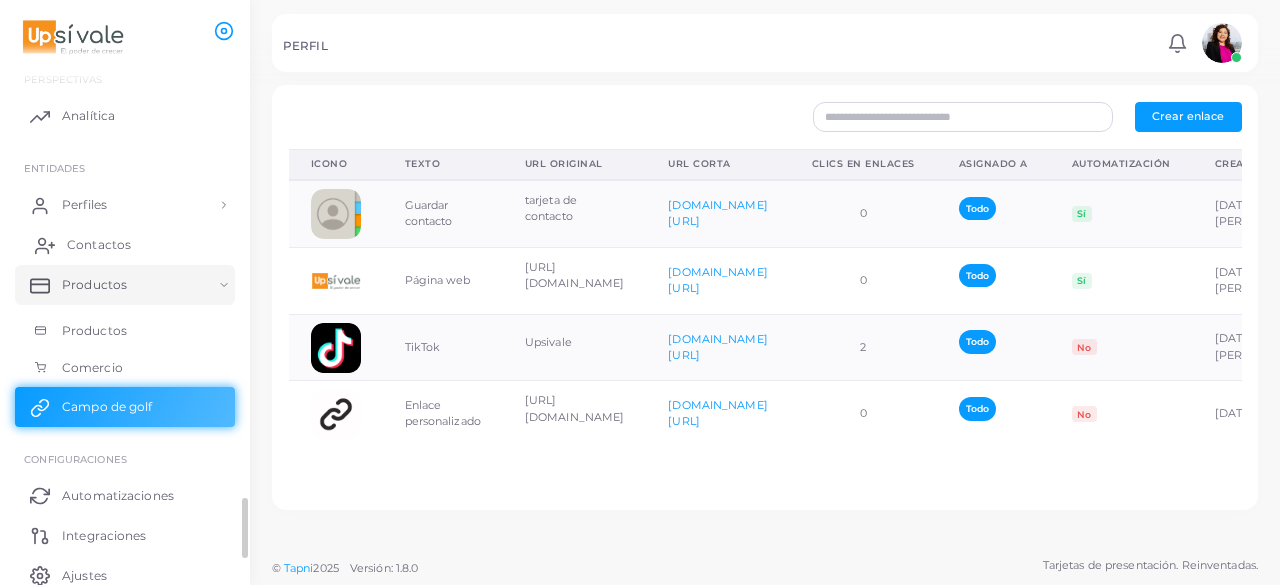 click on "Contactos" at bounding box center [99, 244] 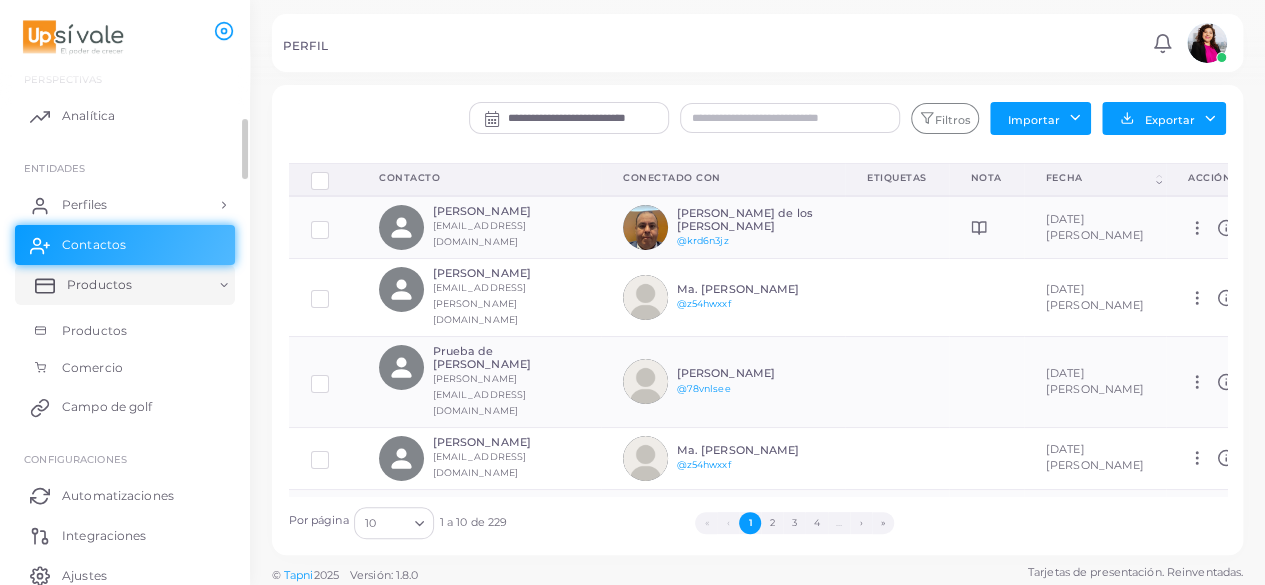 click on "Productos" at bounding box center (125, 285) 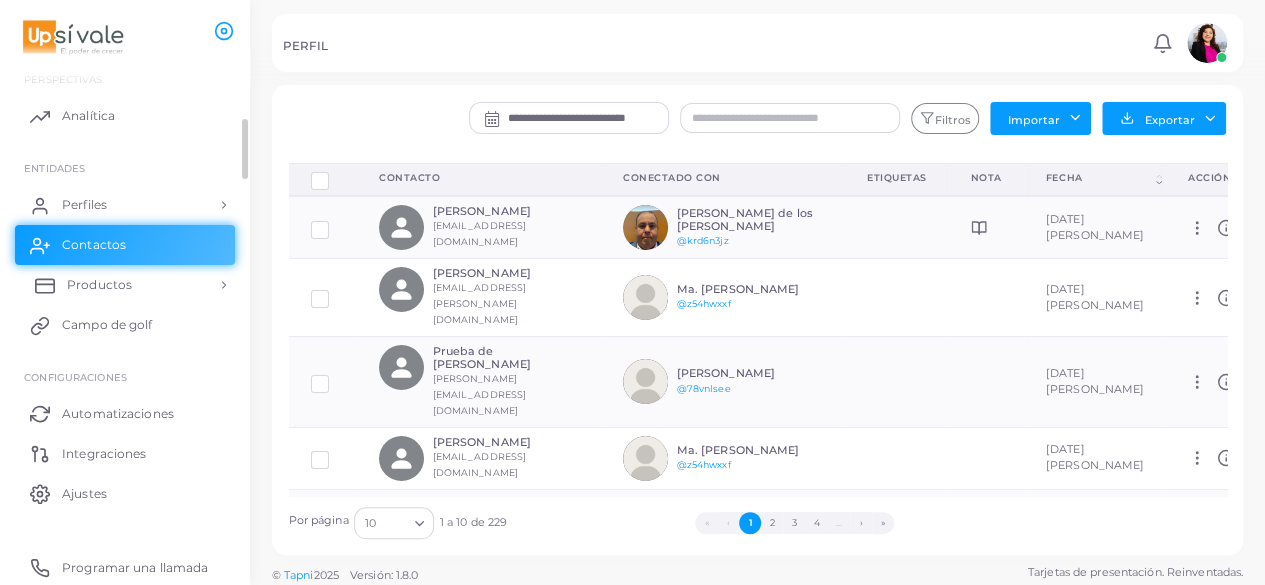click on "Productos" at bounding box center (125, 285) 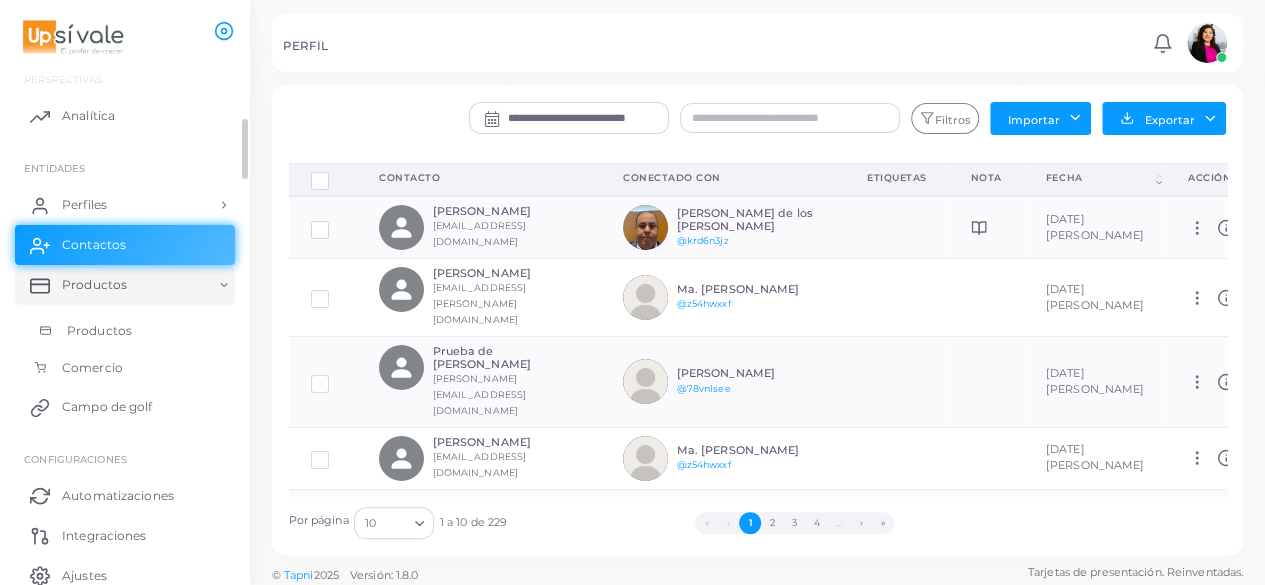 click on "Productos" at bounding box center (99, 330) 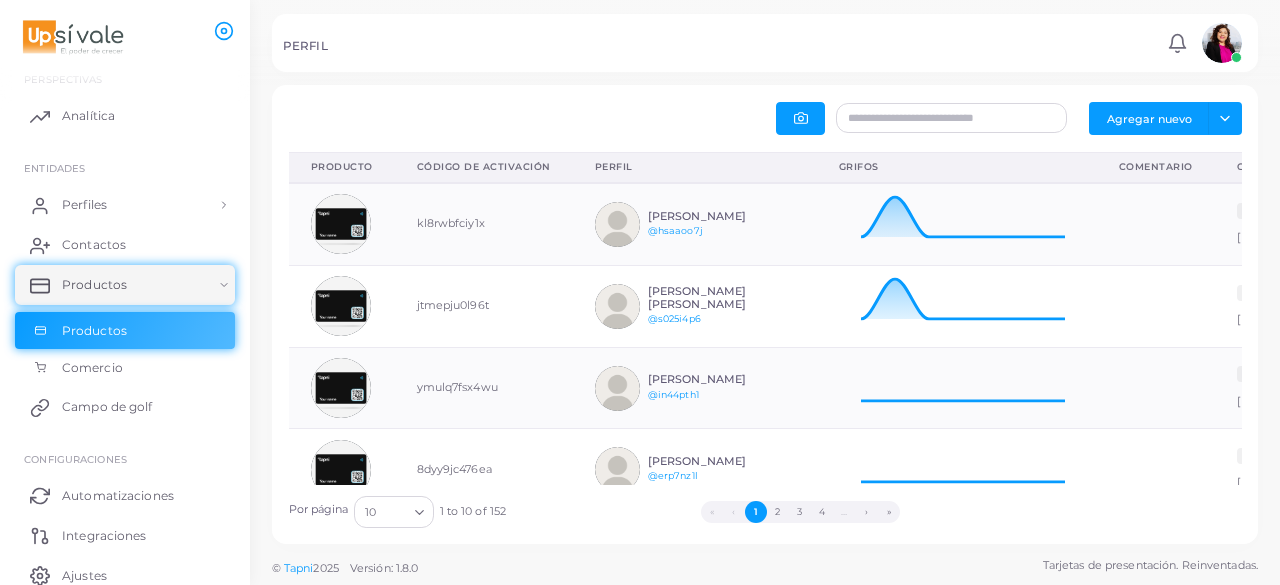 scroll, scrollTop: 16, scrollLeft: 16, axis: both 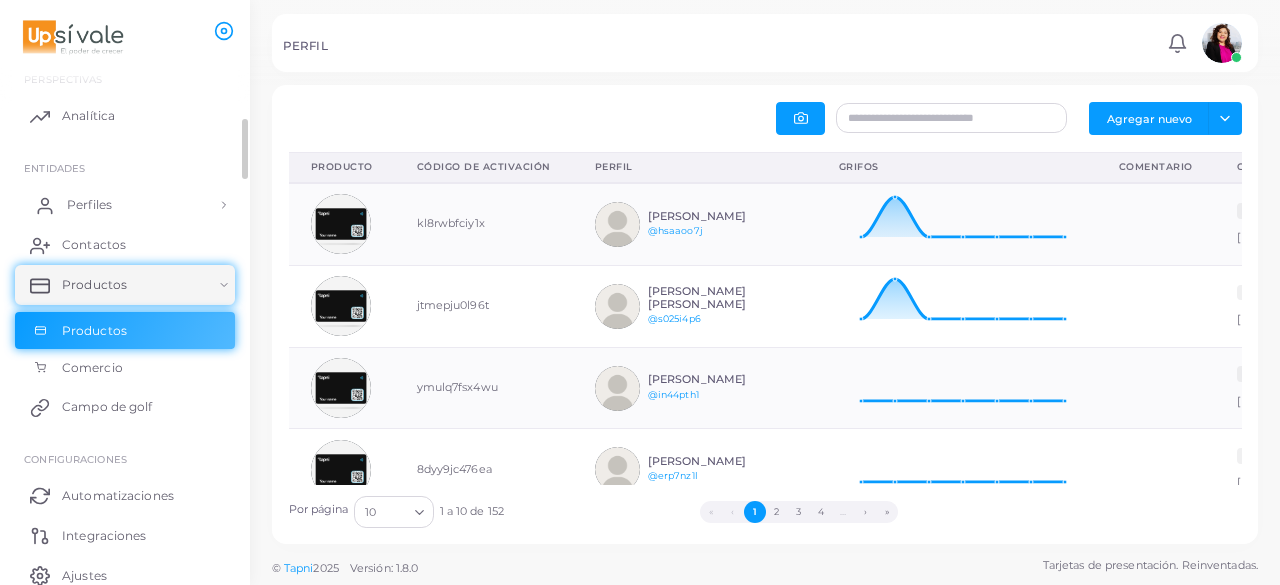click on "Perfiles" at bounding box center [89, 204] 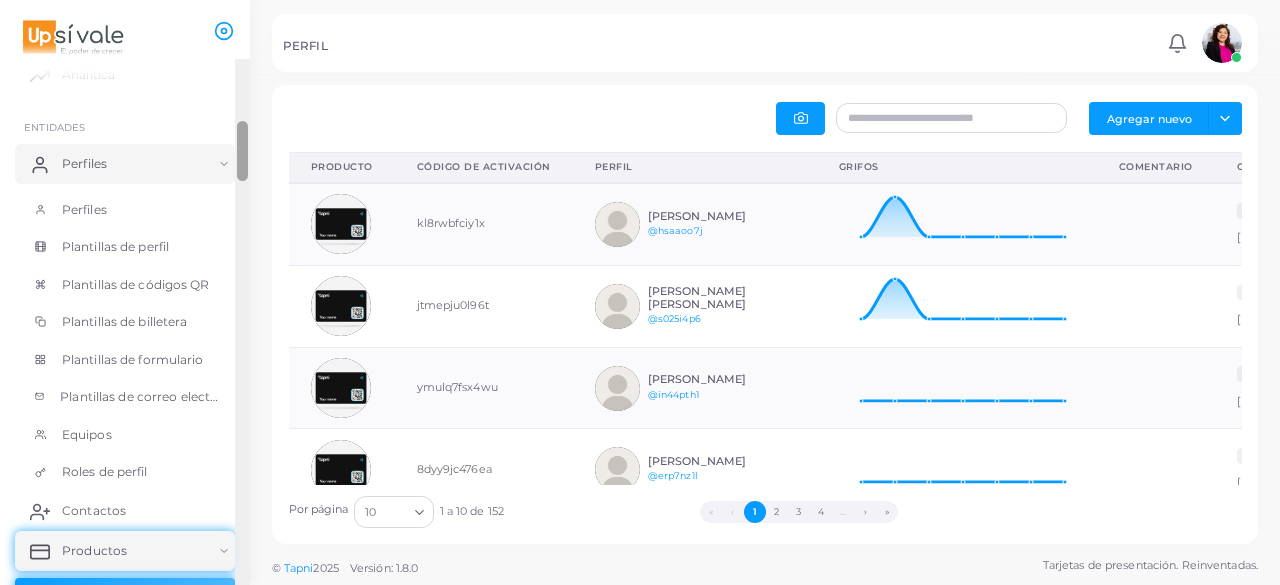 scroll, scrollTop: 54, scrollLeft: 0, axis: vertical 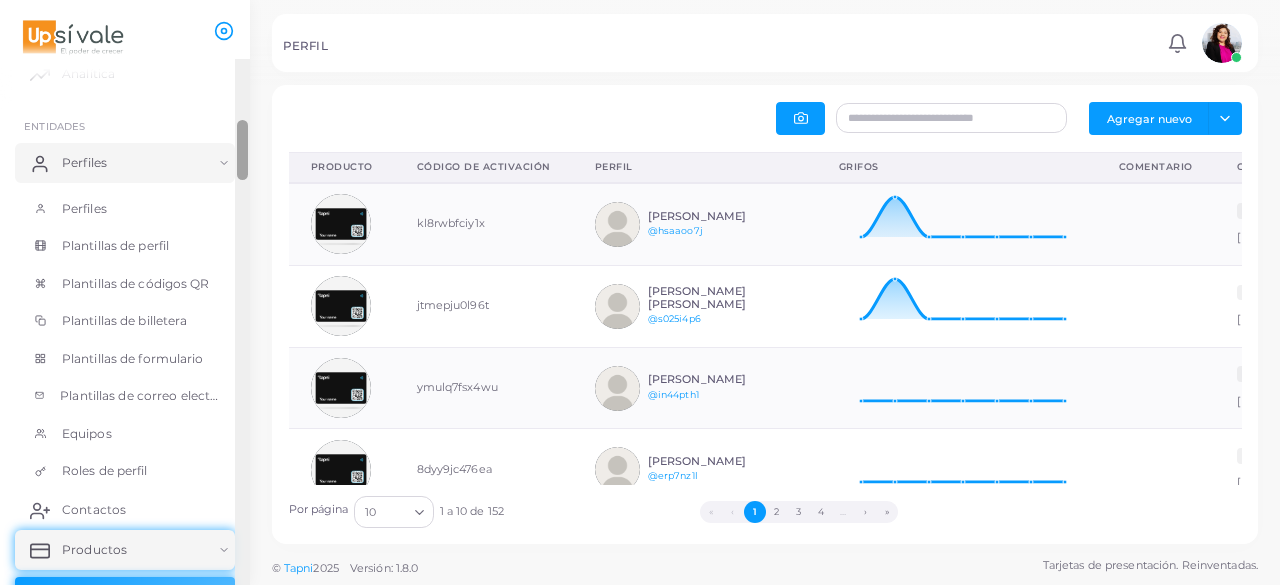 drag, startPoint x: 239, startPoint y: 162, endPoint x: 252, endPoint y: 373, distance: 211.4001 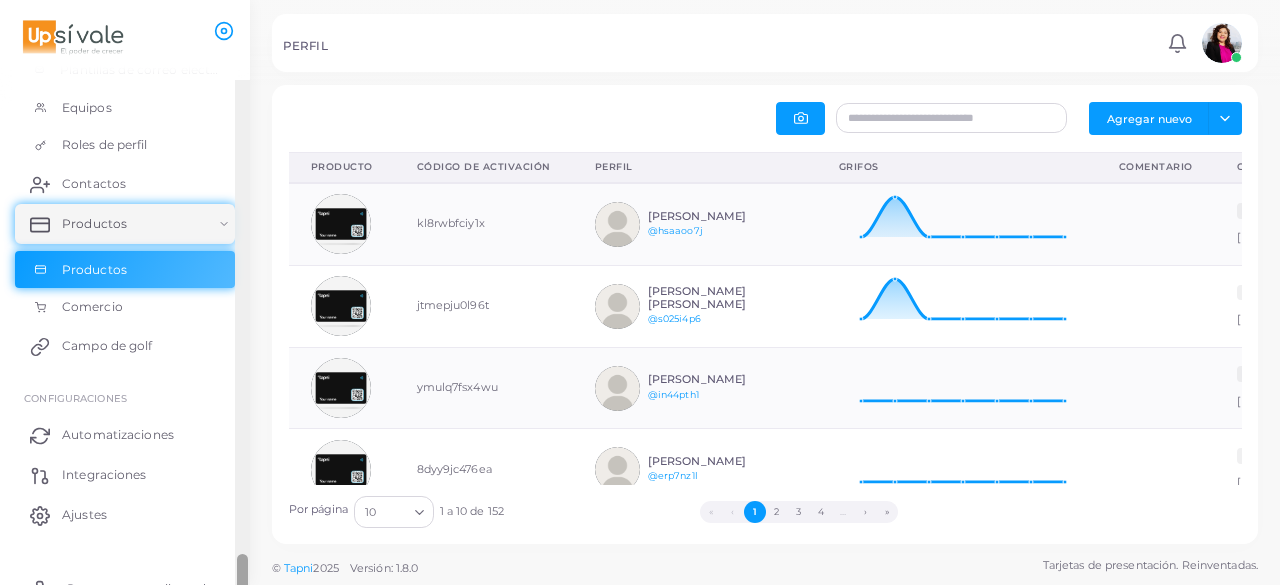 scroll, scrollTop: 401, scrollLeft: 0, axis: vertical 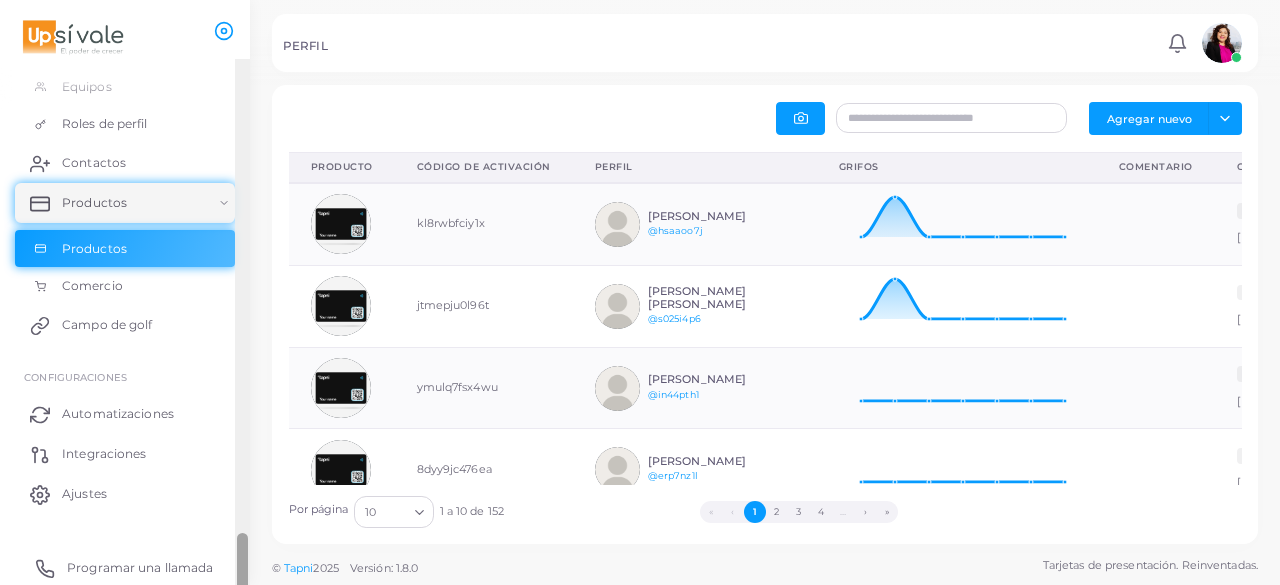 drag, startPoint x: 245, startPoint y: 149, endPoint x: 223, endPoint y: 569, distance: 420.5758 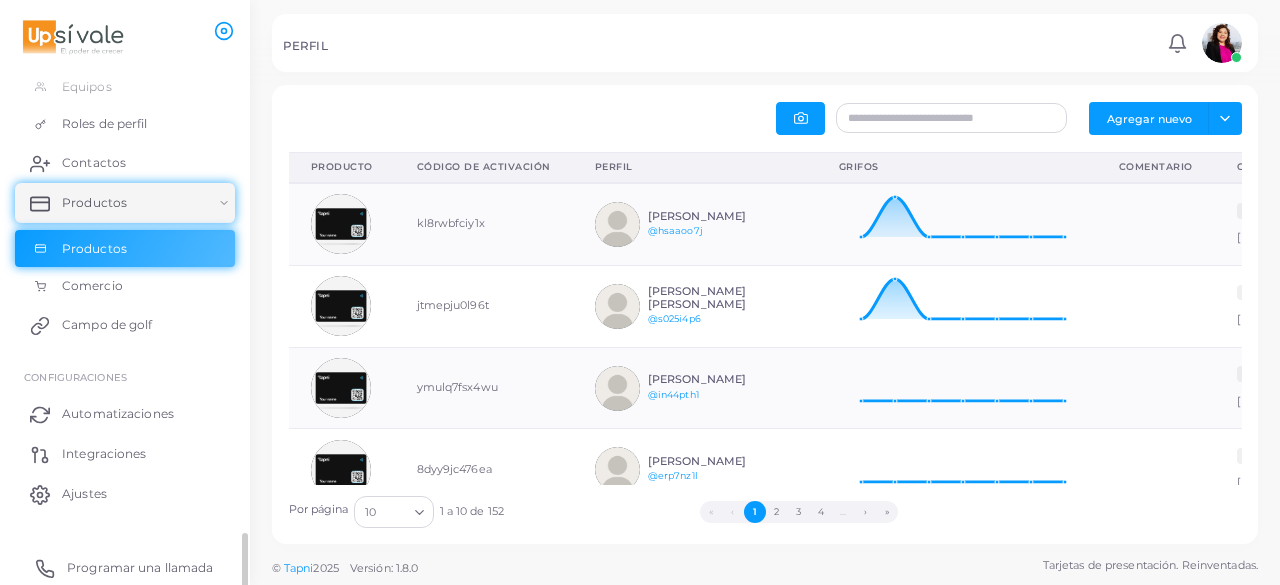 click on "Programar una llamada" at bounding box center [125, 568] 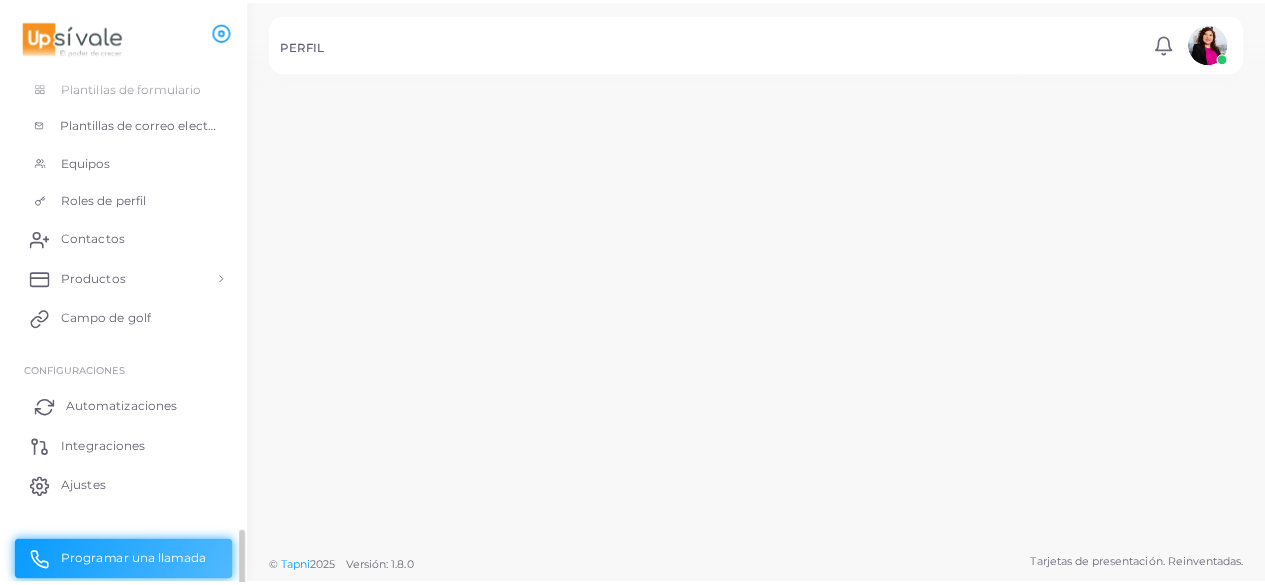 scroll, scrollTop: 319, scrollLeft: 0, axis: vertical 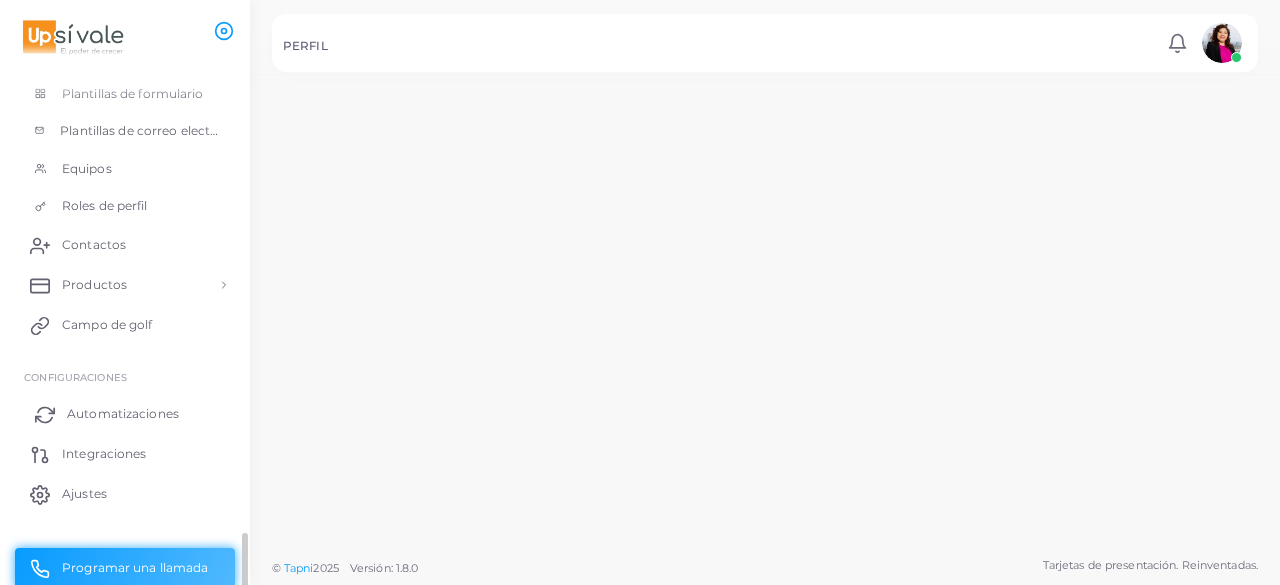 click on "Automatizaciones" at bounding box center [125, 414] 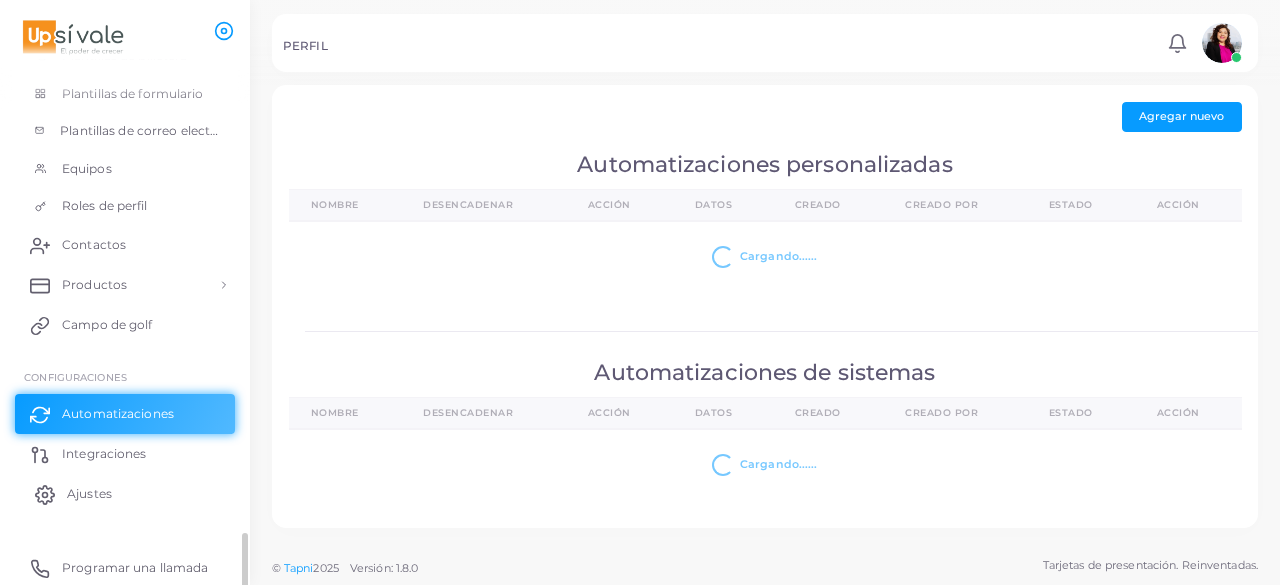 click on "Ajustes" at bounding box center [89, 493] 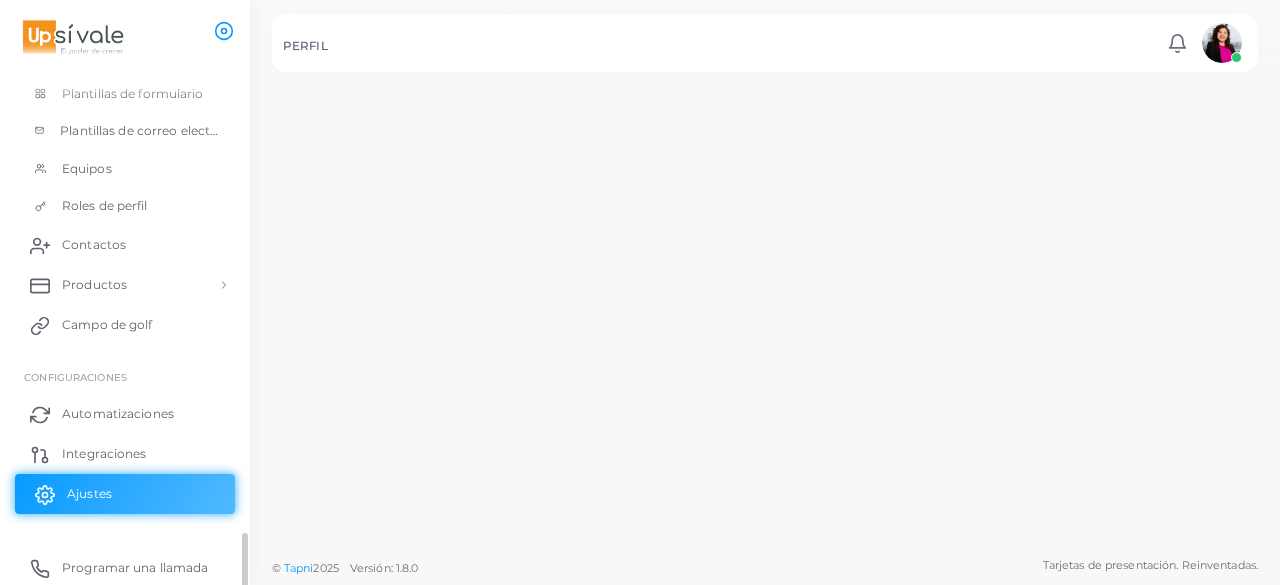 click on "Ajustes" at bounding box center (89, 493) 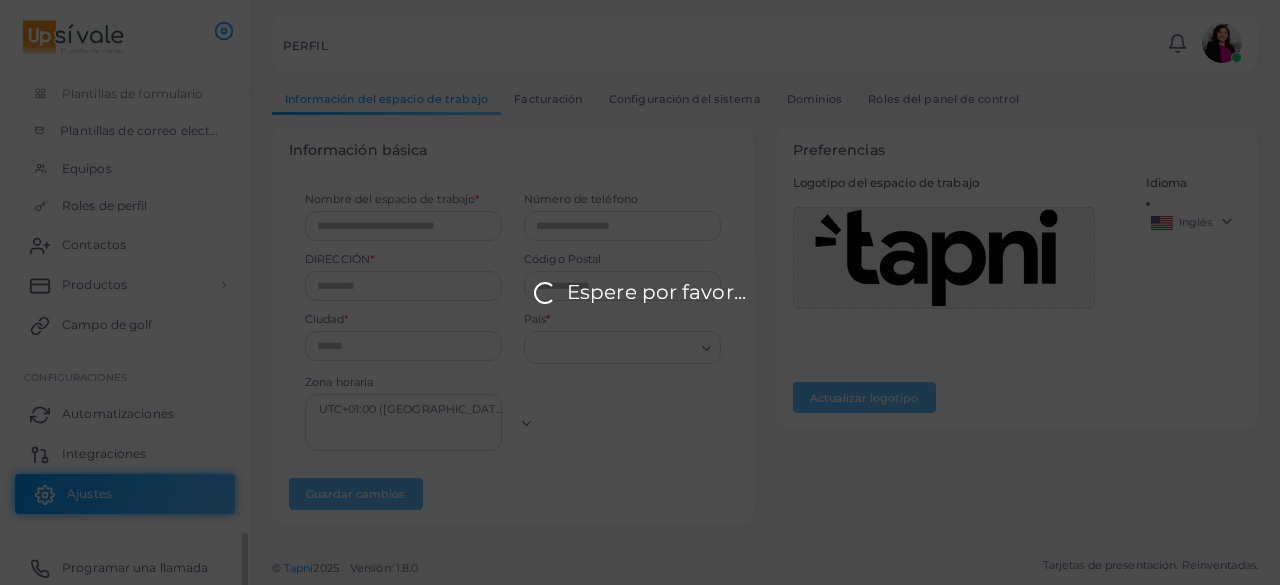 type on "**********" 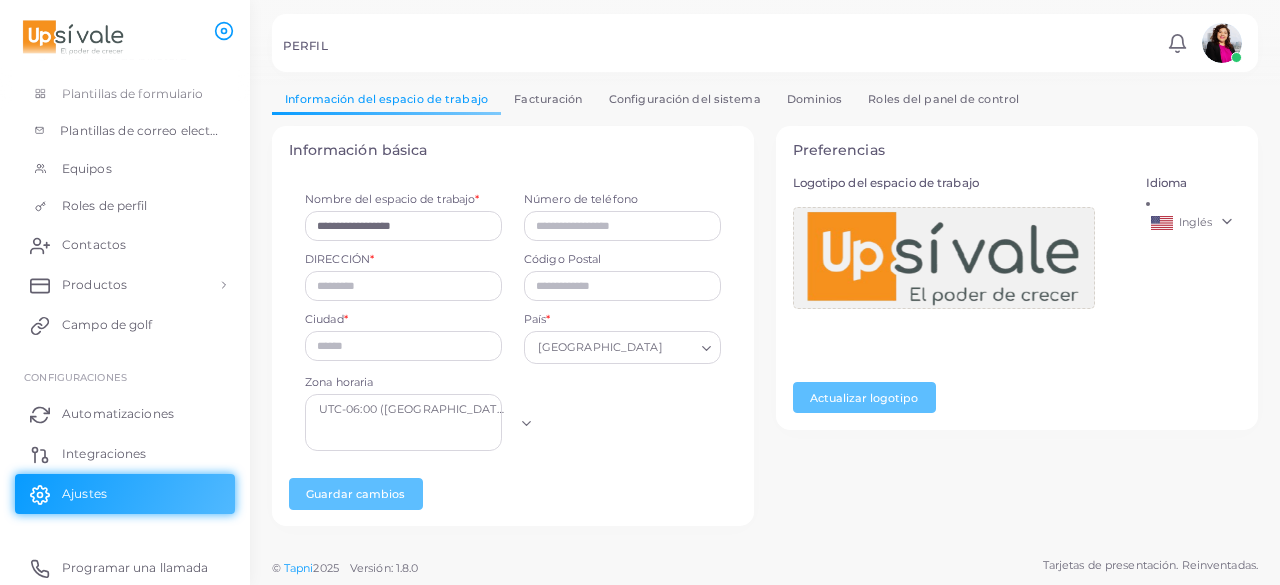 click on "Inglés" at bounding box center [1194, 223] 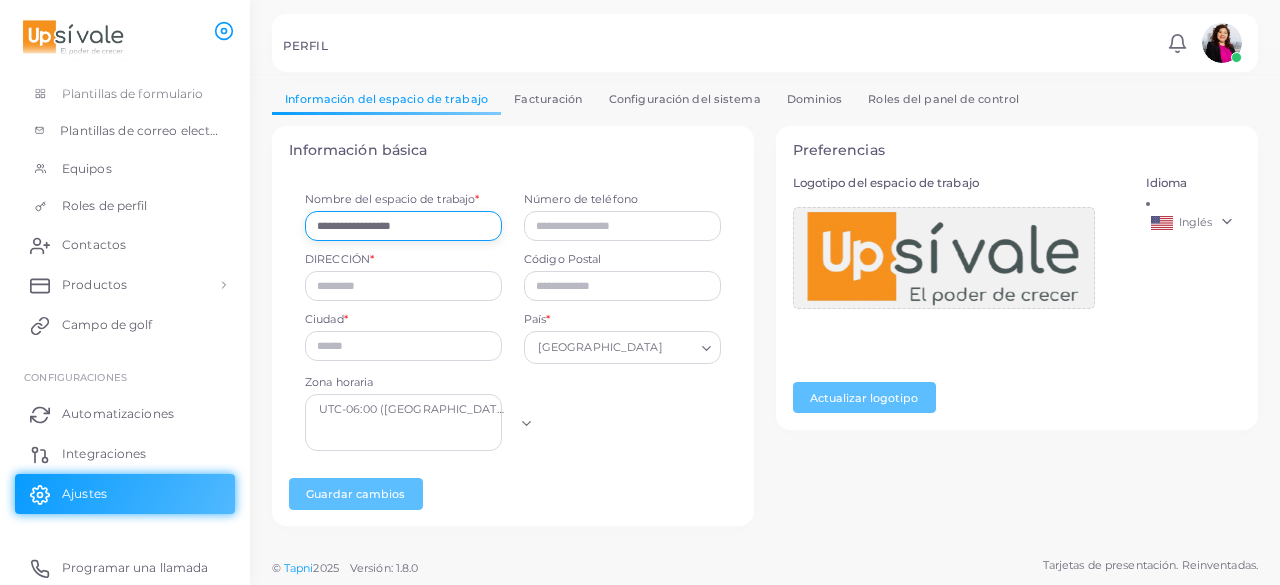 click on "**********" at bounding box center (403, 226) 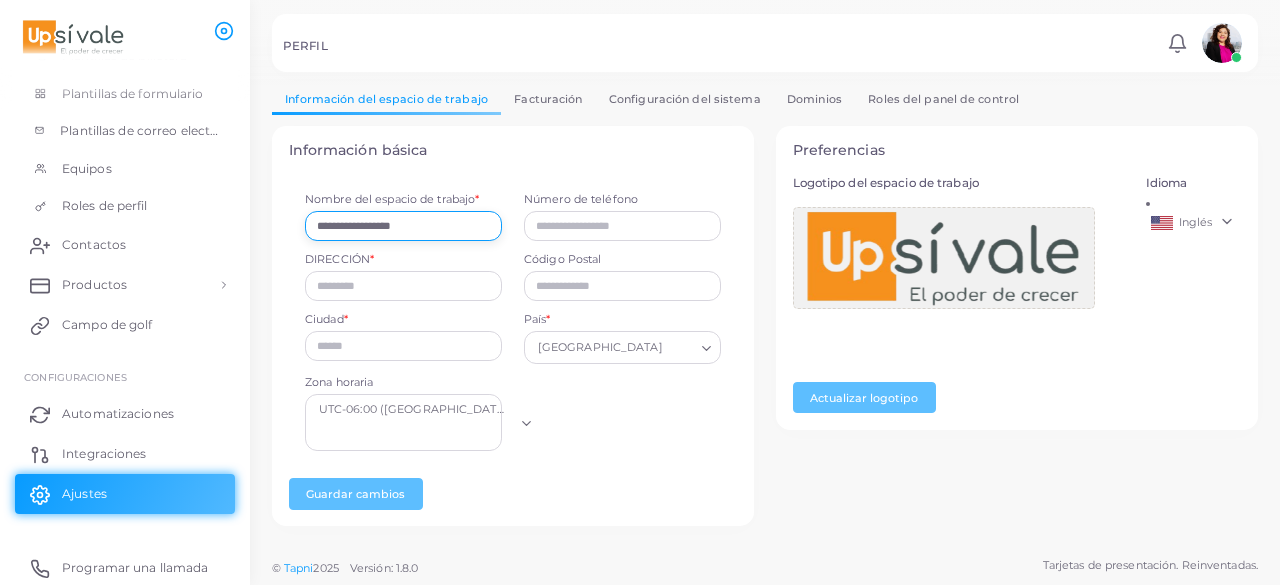 click on "**********" at bounding box center [403, 226] 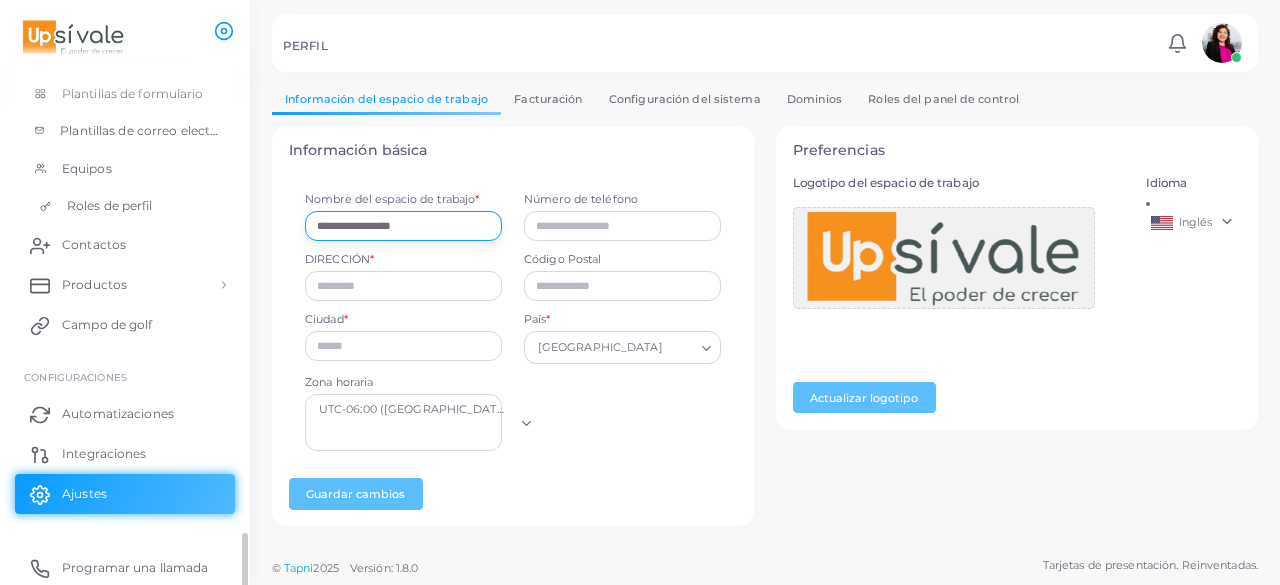 drag, startPoint x: 445, startPoint y: 233, endPoint x: 232, endPoint y: 193, distance: 216.72333 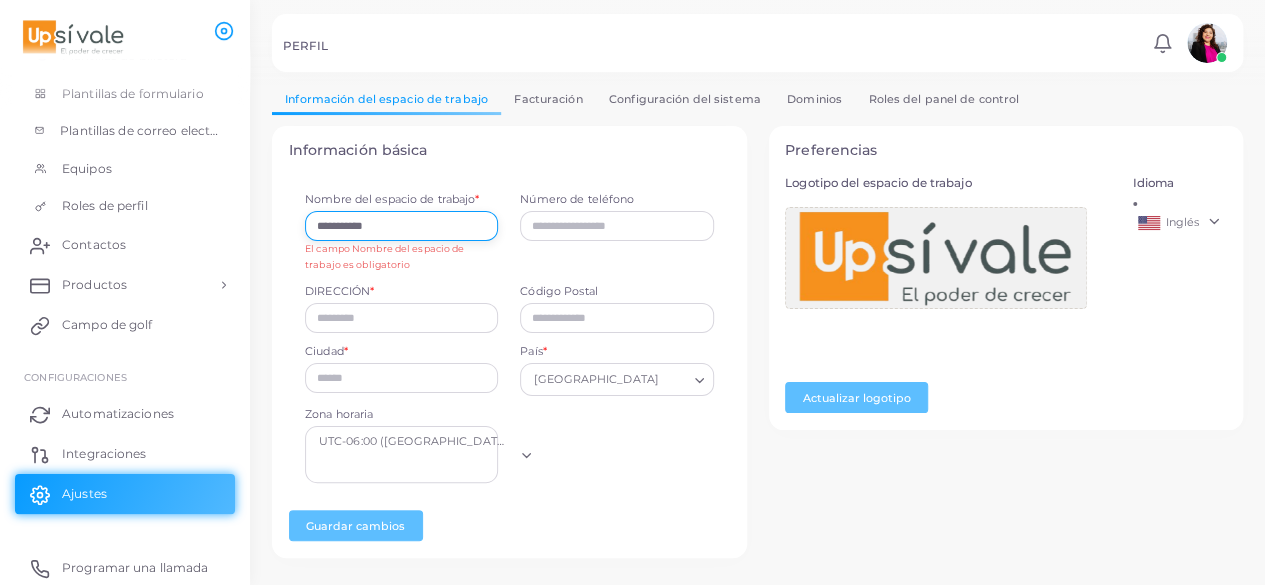 type on "**********" 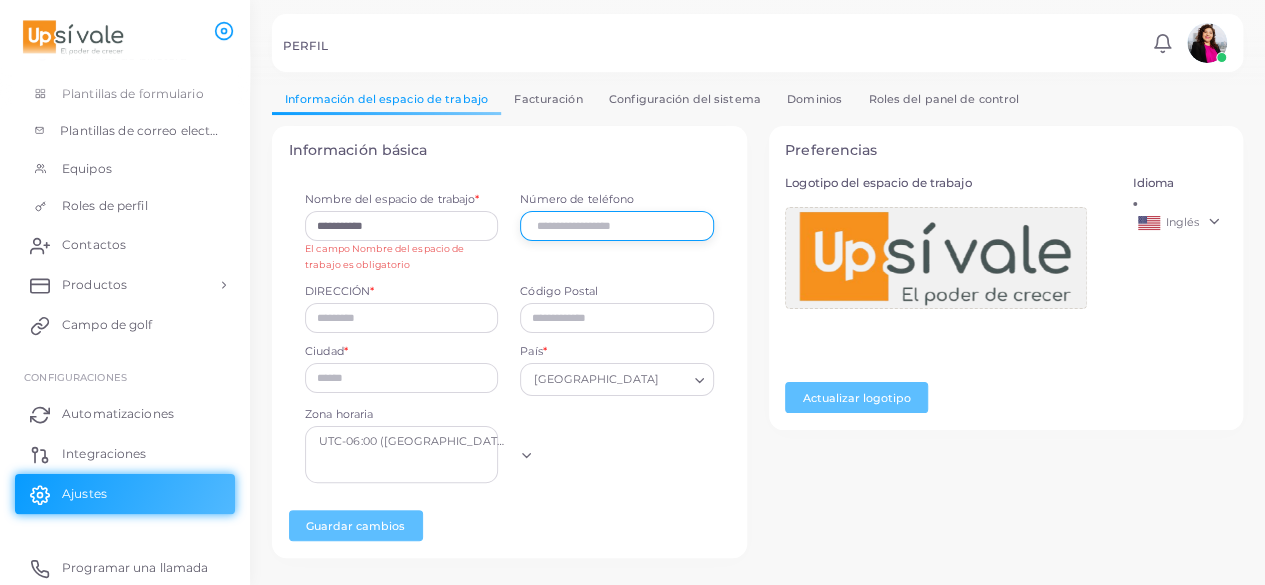 click on "Número de teléfono" at bounding box center [616, 226] 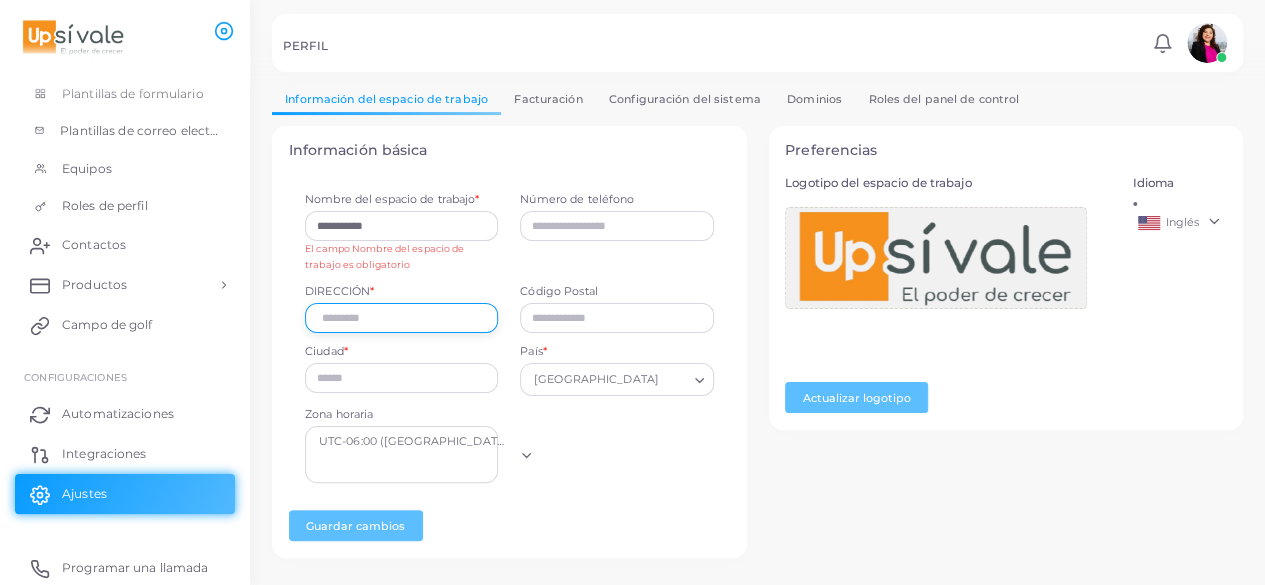 click on "DIRECCIÓN  *" at bounding box center [401, 318] 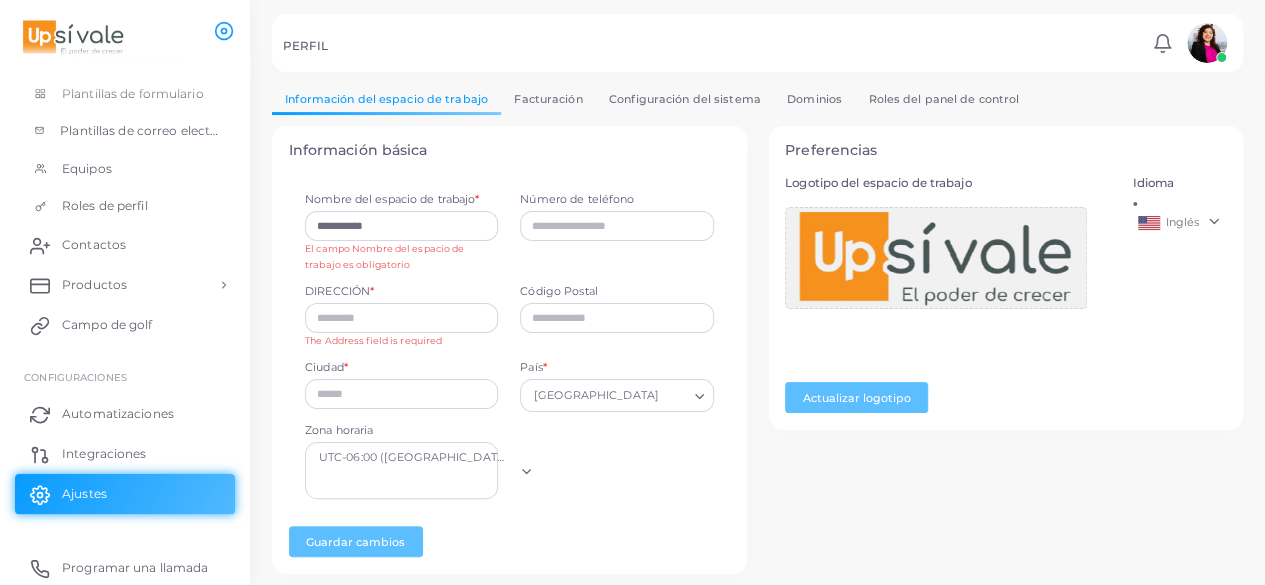click on "**********" at bounding box center (509, 307) 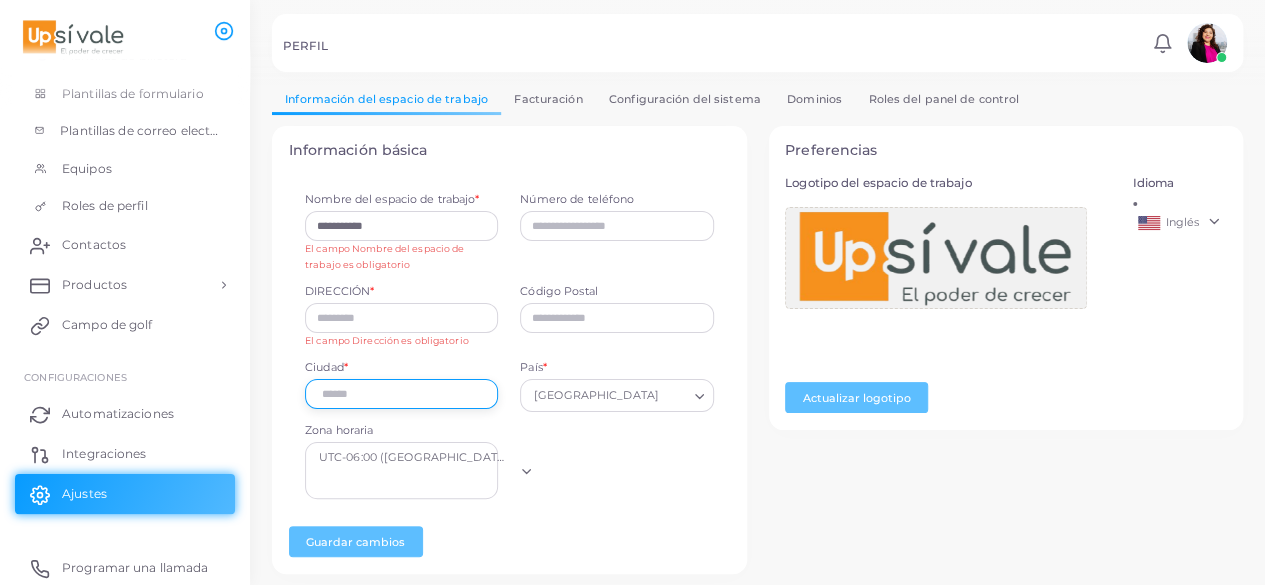 click on "Ciudad  *" at bounding box center [401, 394] 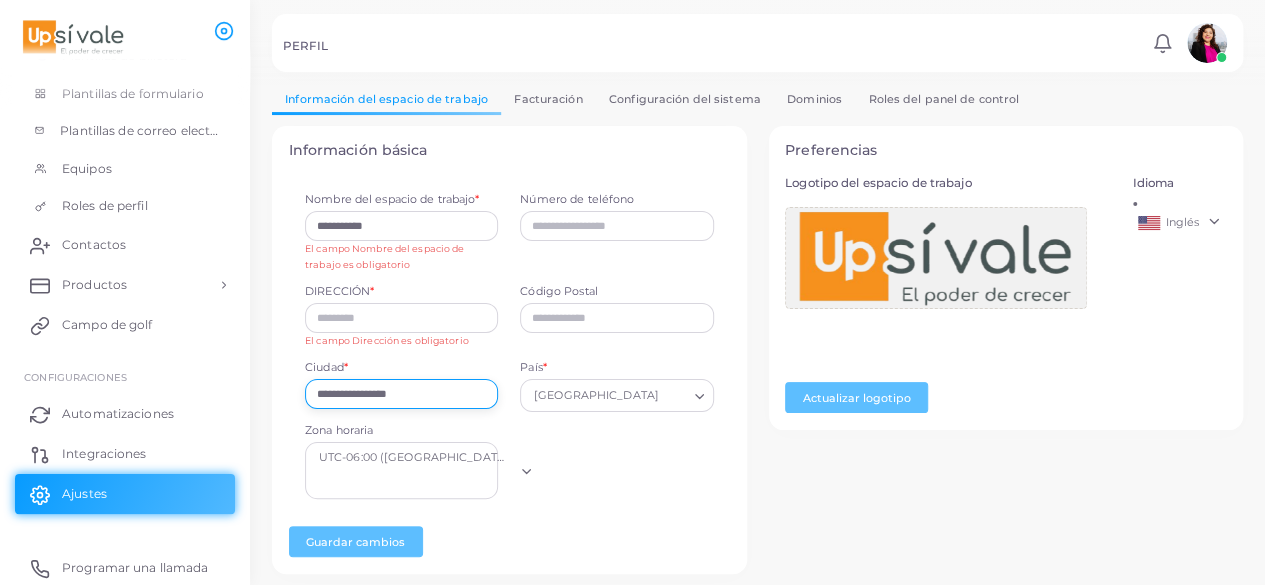type on "**********" 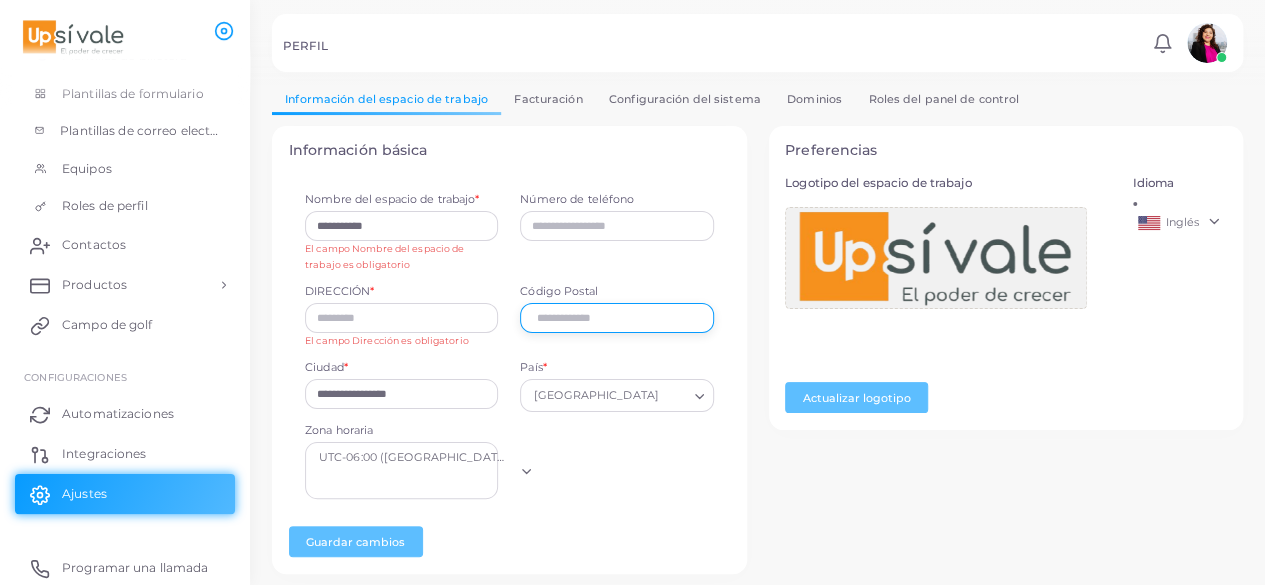 click on "Código Postal" at bounding box center (616, 318) 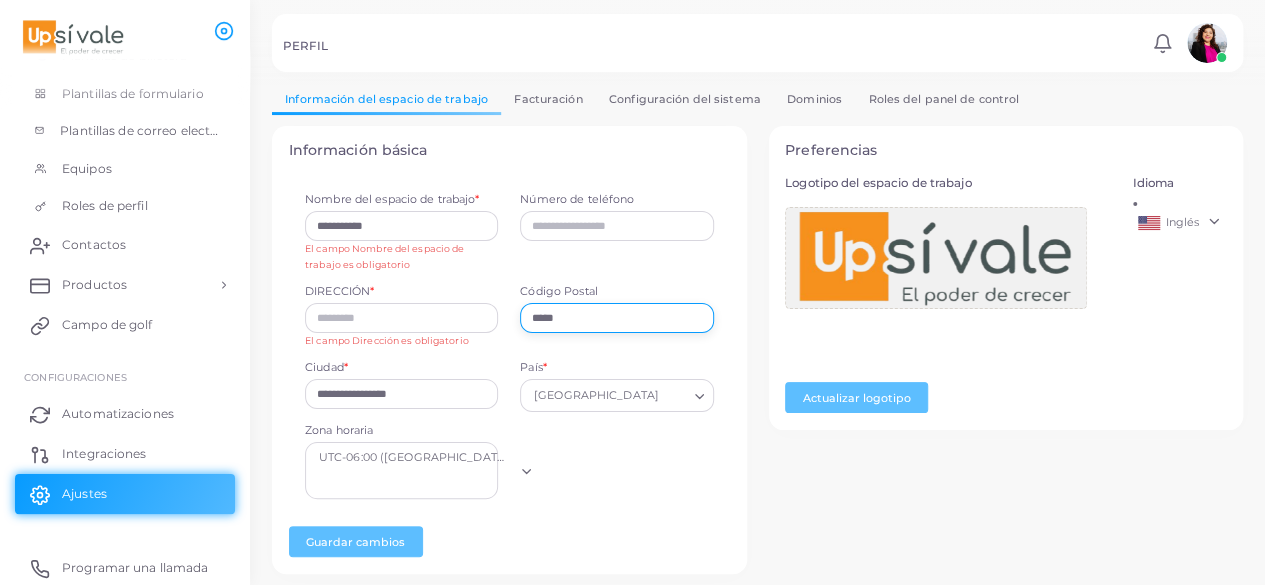 type on "*****" 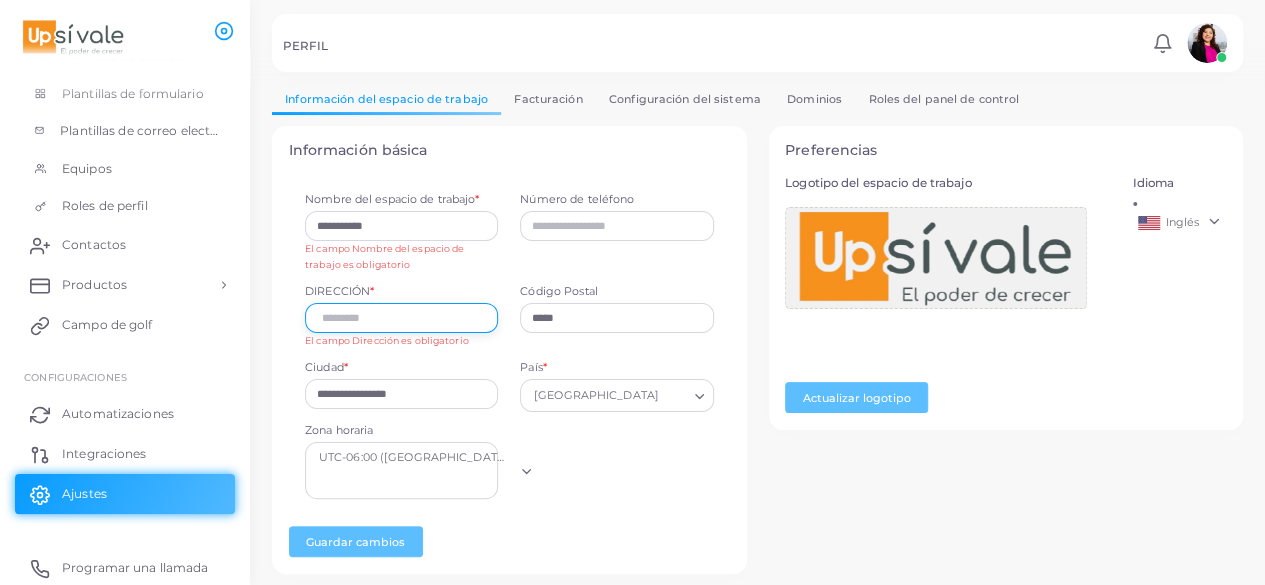 click on "DIRECCIÓN  *" at bounding box center (401, 318) 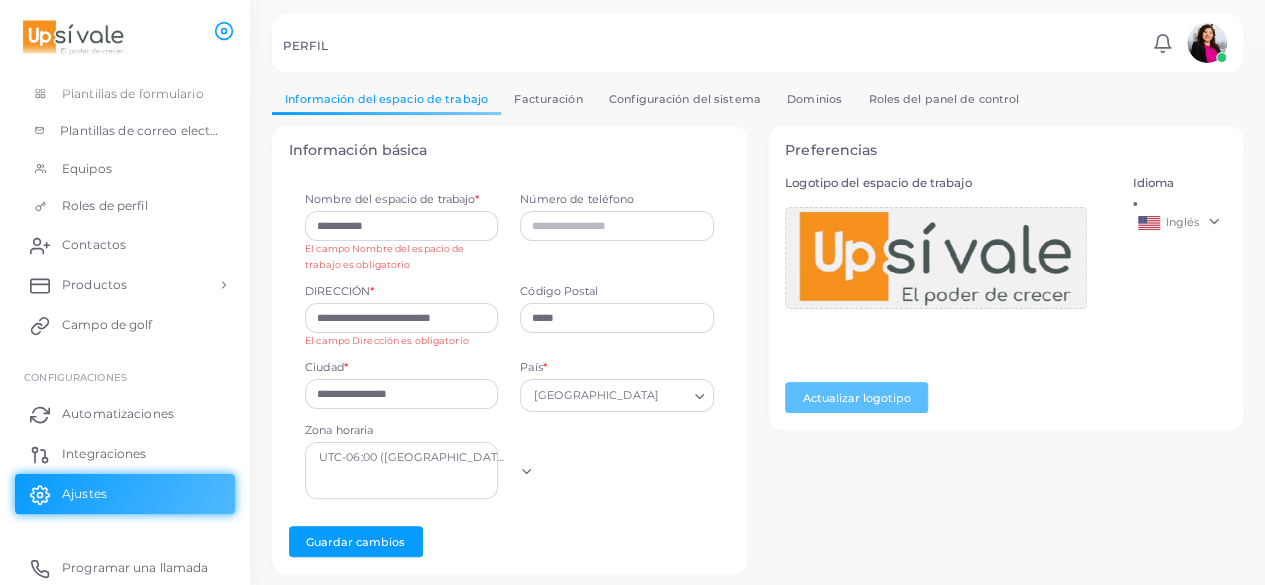 click on "Zona horaria    UTC-06:00 (Central Time, Chicago, Mexico City...            Cargando..." at bounding box center (509, 466) 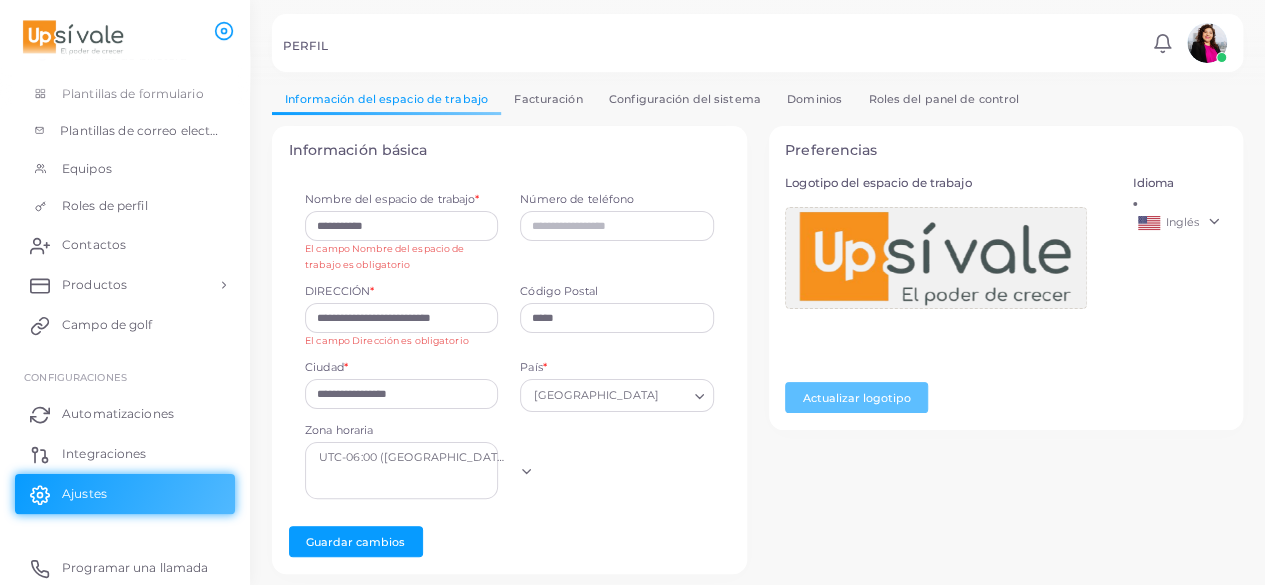 click on "UTC-06:00 (Central Time, Chicago, Mexico City..." at bounding box center [414, 468] 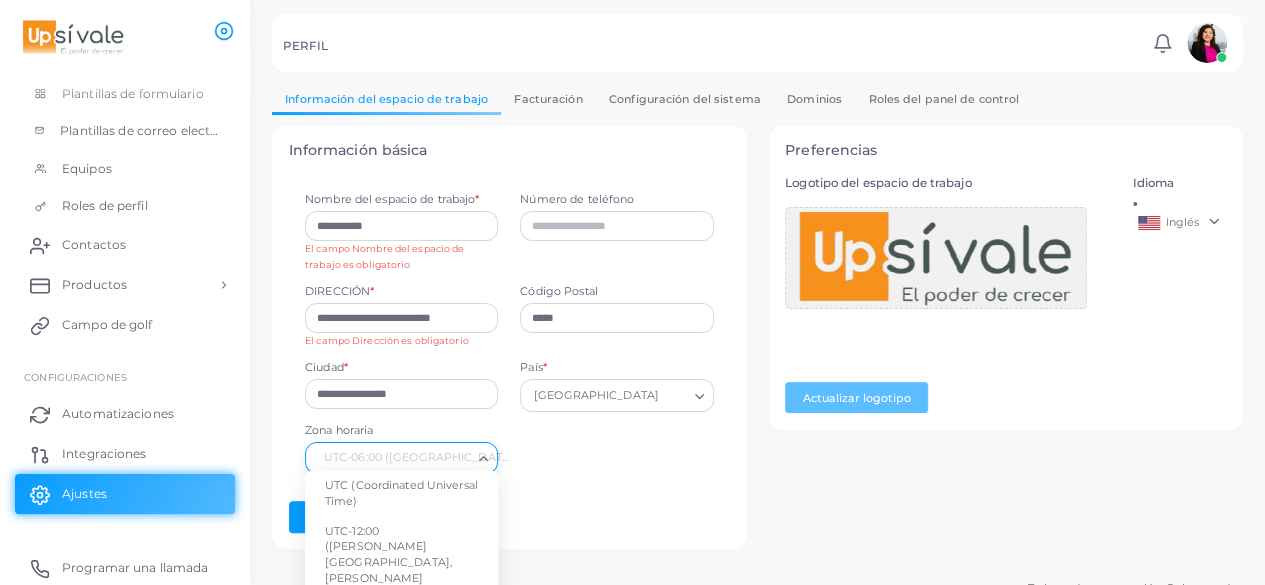 scroll, scrollTop: 120, scrollLeft: 0, axis: vertical 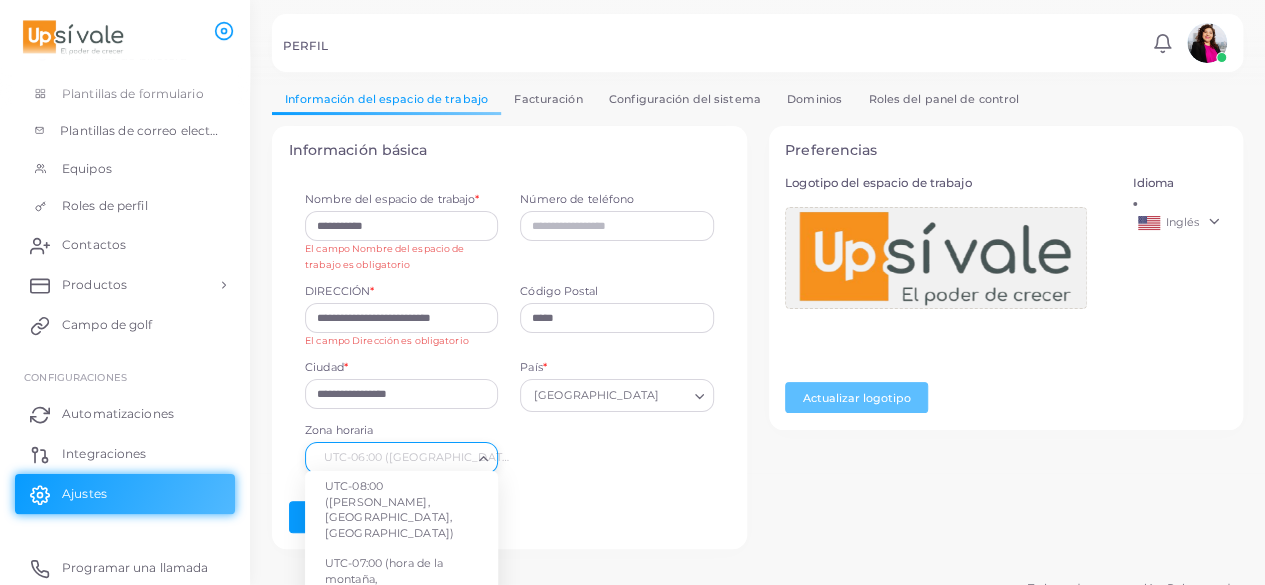 click on "UTC-06:00 (Hora Central, Chicago, Ciudad de México)" at bounding box center (390, 663) 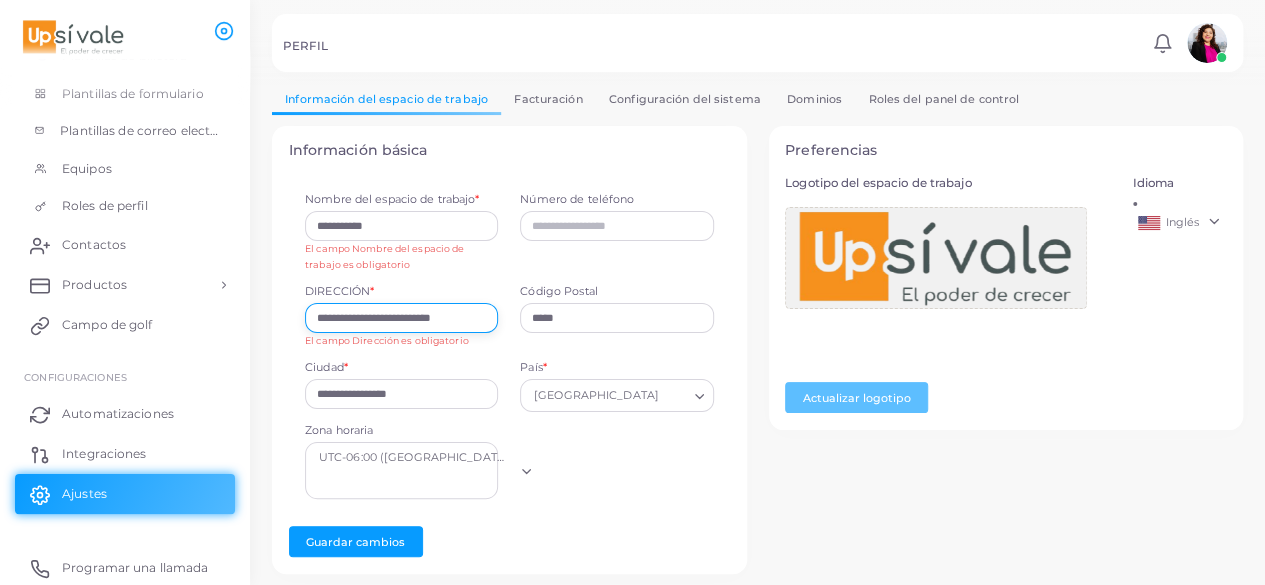 click on "**********" at bounding box center [401, 318] 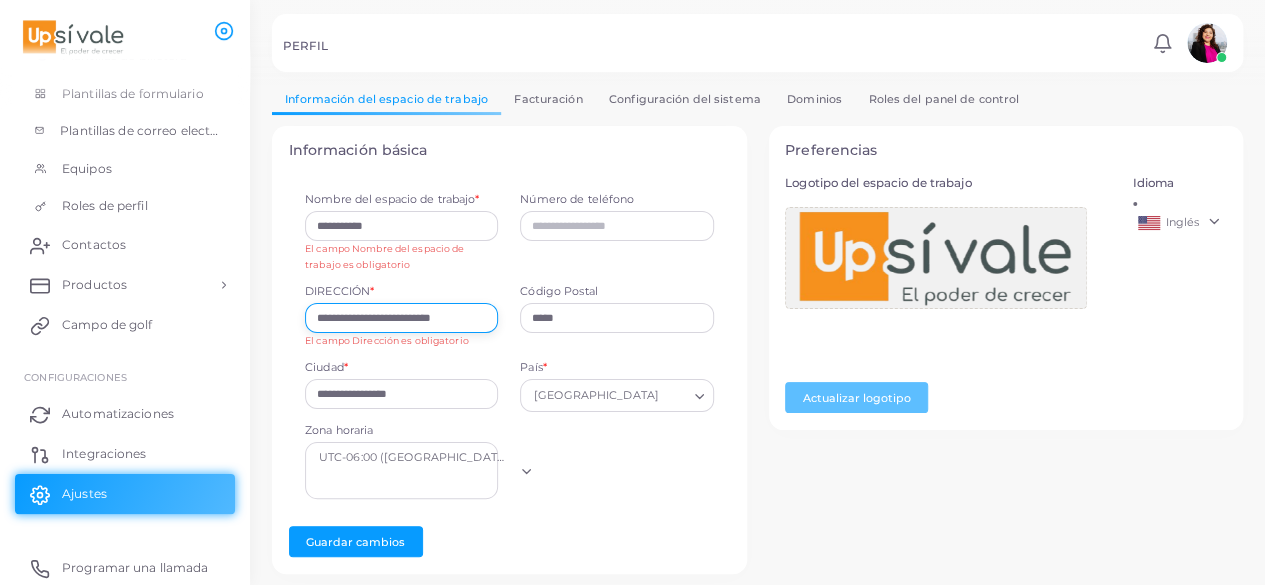 drag, startPoint x: 335, startPoint y: 315, endPoint x: 268, endPoint y: 301, distance: 68.44706 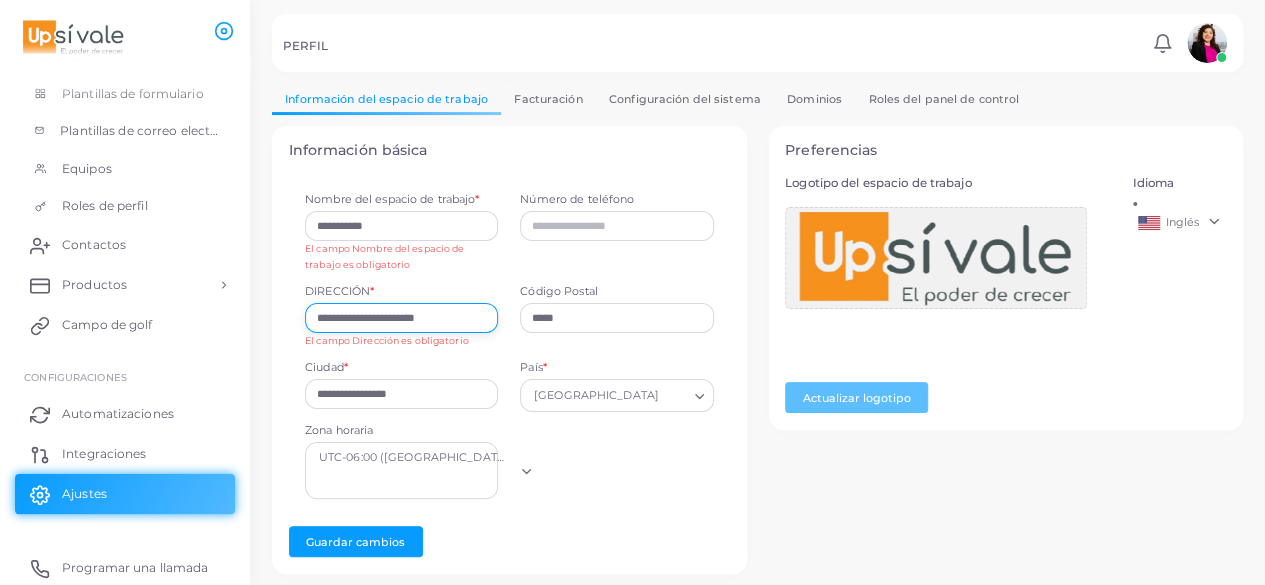 type on "**********" 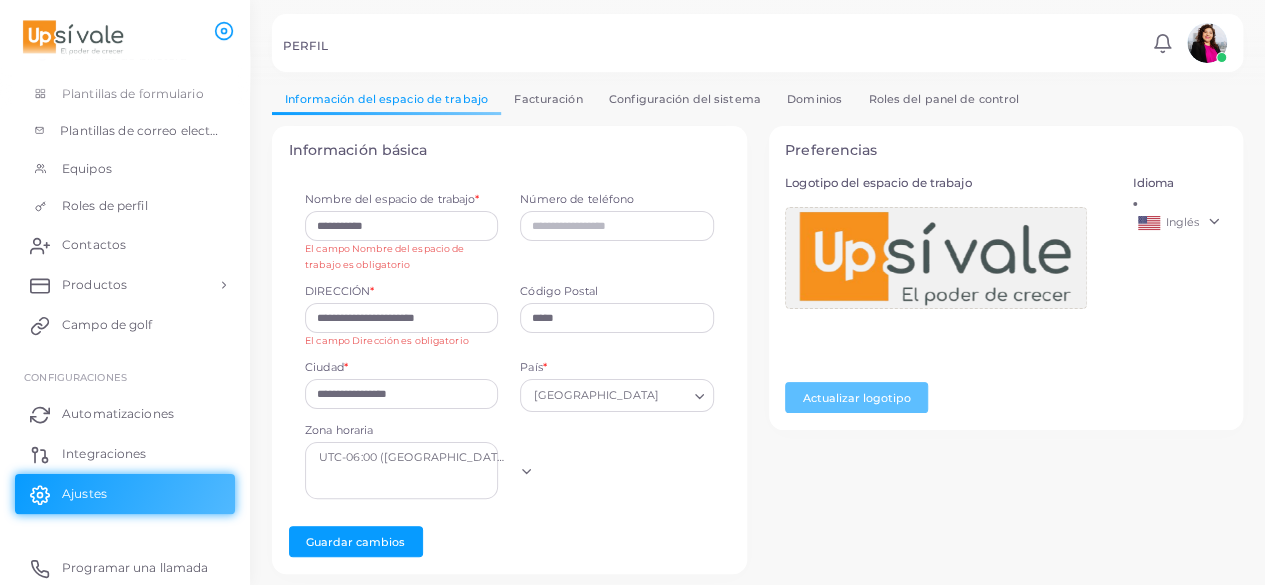 click on "**********" at bounding box center [401, 384] 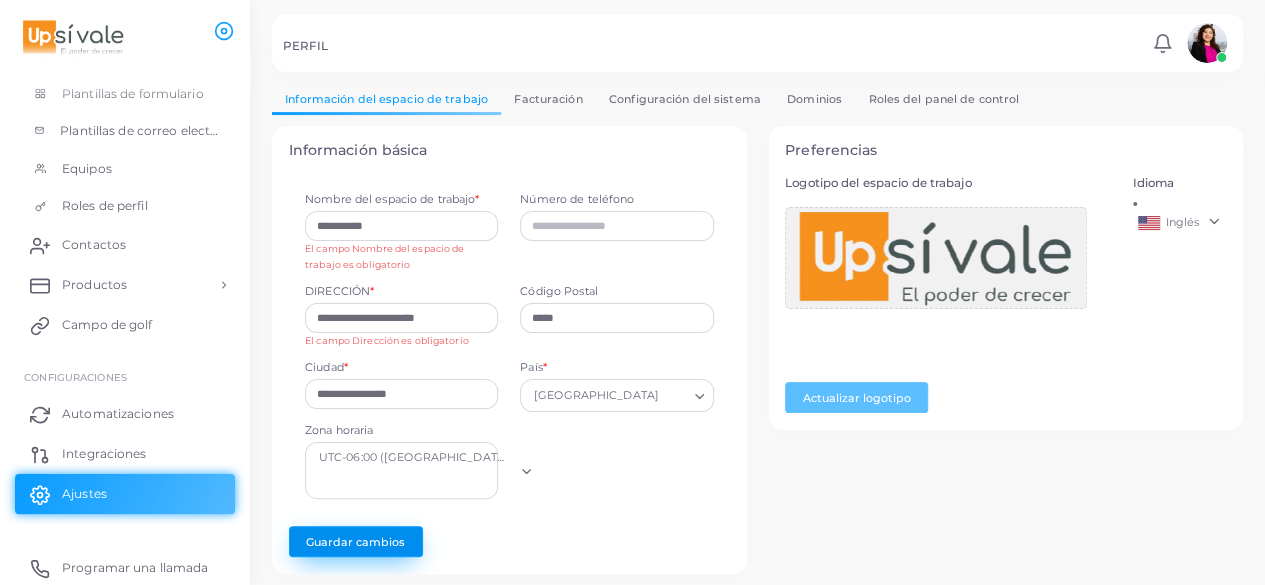 click on "Guardar cambios" at bounding box center [356, 541] 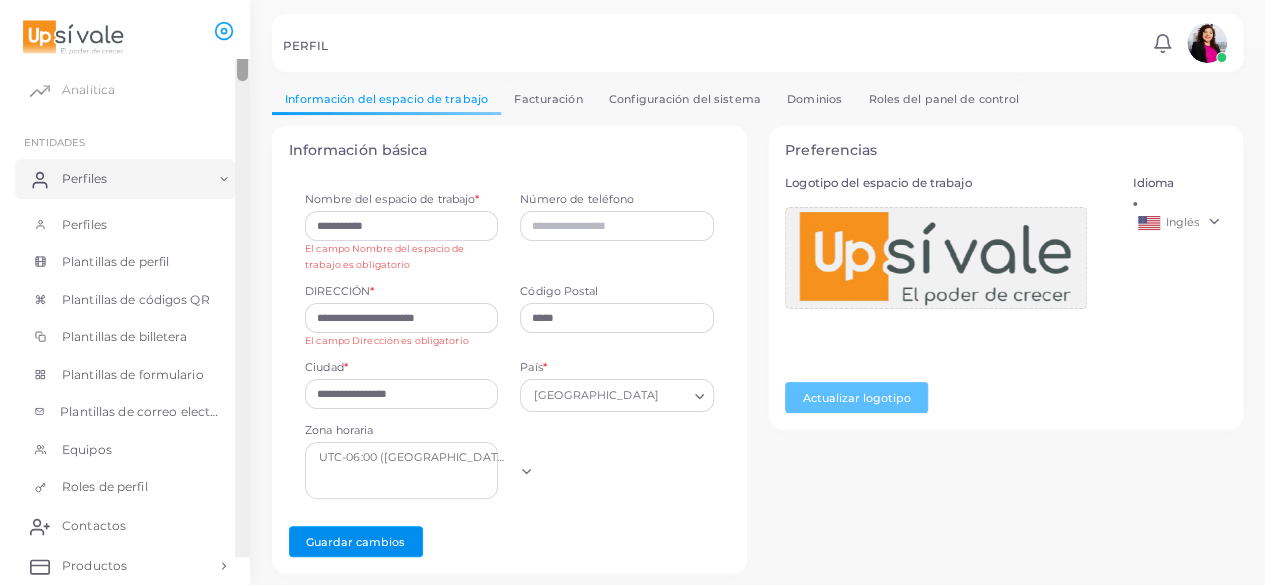 scroll, scrollTop: 0, scrollLeft: 0, axis: both 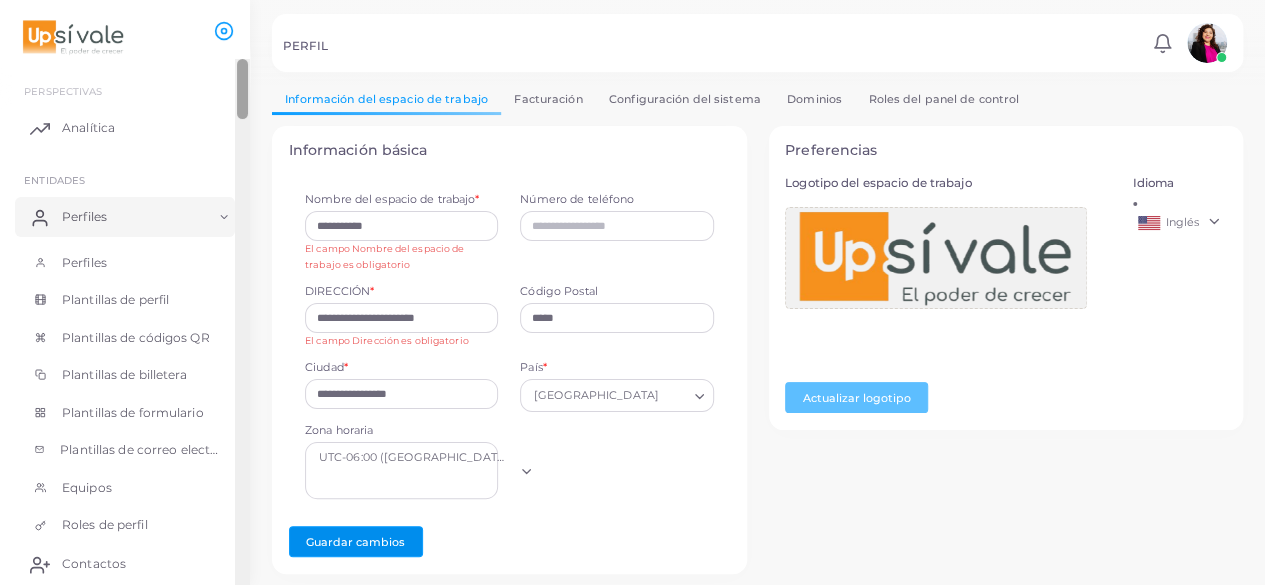 drag, startPoint x: 244, startPoint y: 543, endPoint x: 257, endPoint y: 64, distance: 479.1764 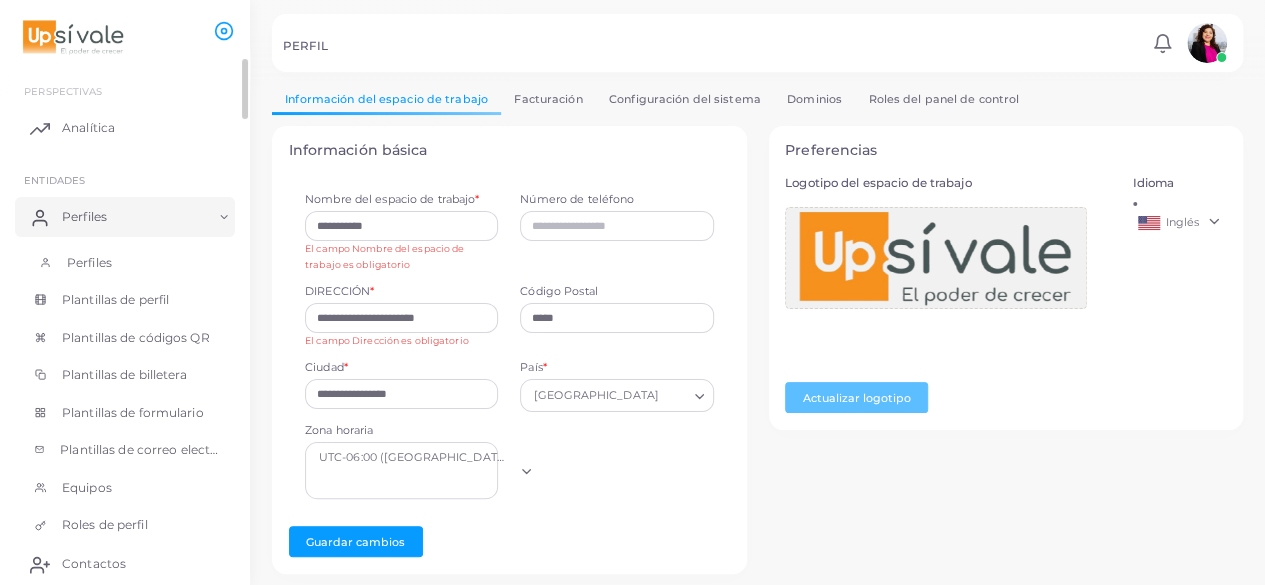 click on "Perfiles" at bounding box center (89, 262) 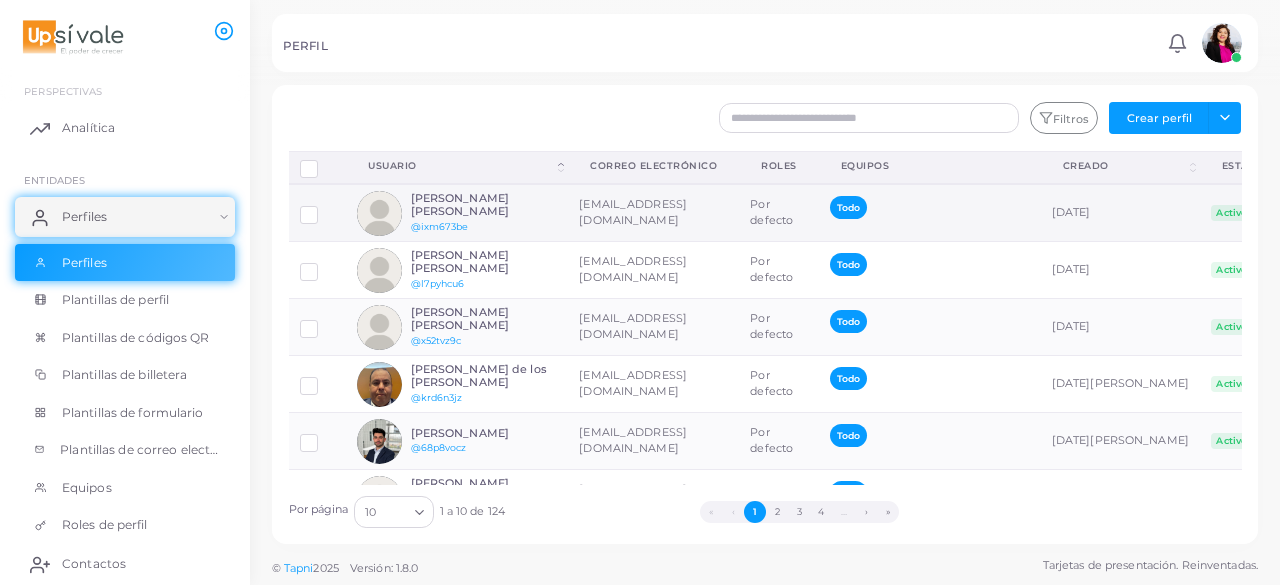 click on "ACOSTA PEÑA GLENN BARUCH ISBOSET @ixm673be" at bounding box center (484, 213) 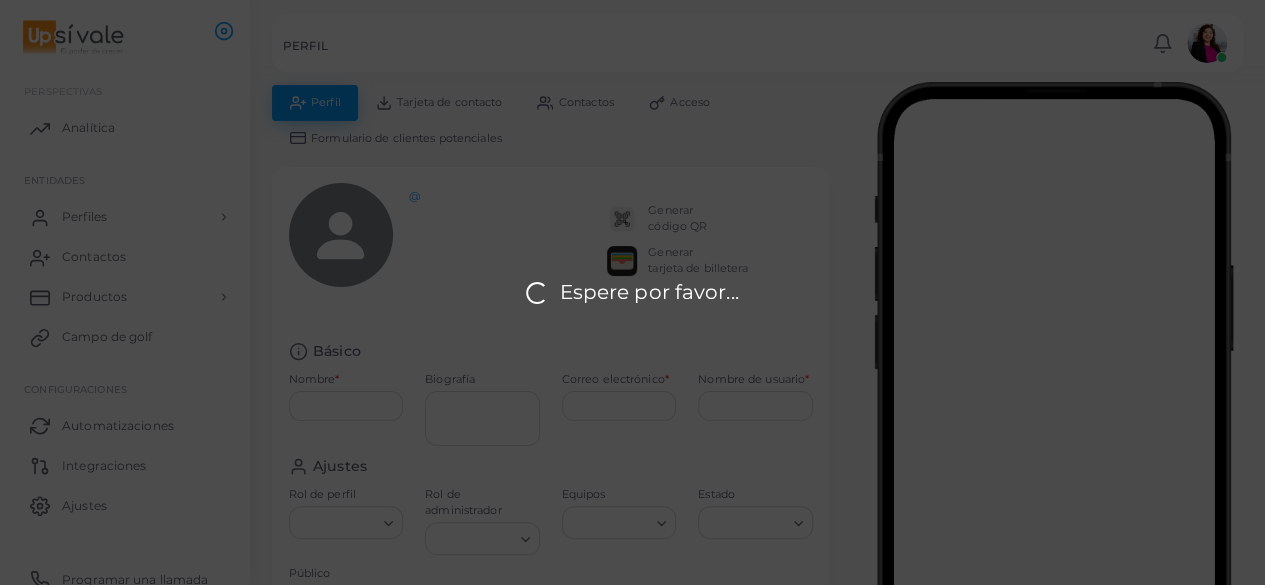 type on "**********" 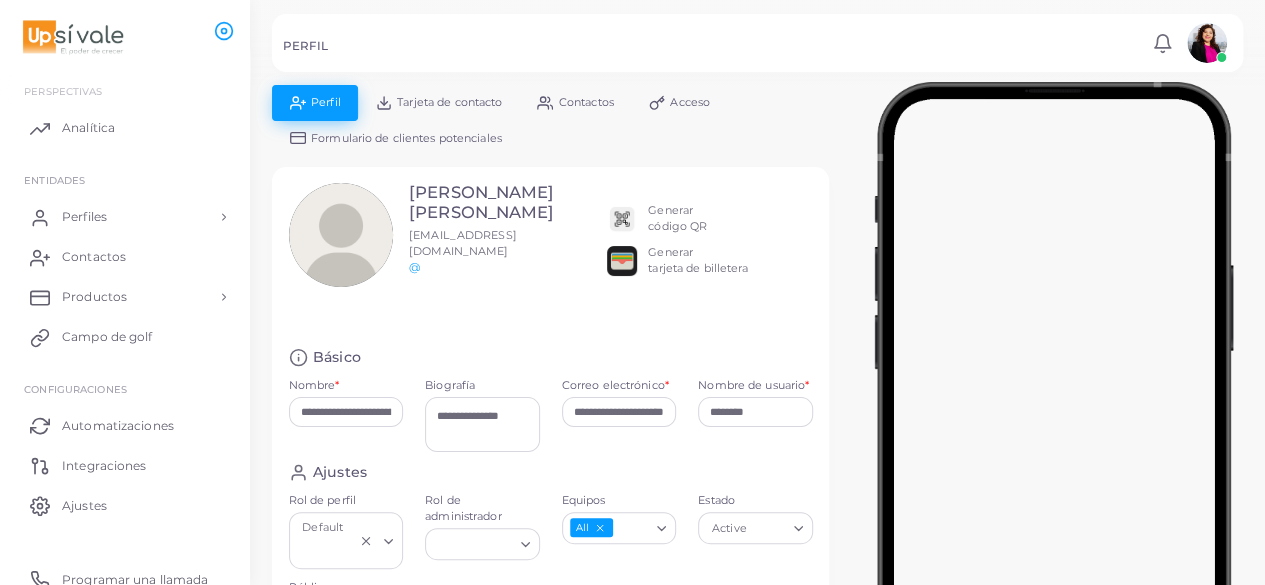 click on "Acceso" at bounding box center (679, 102) 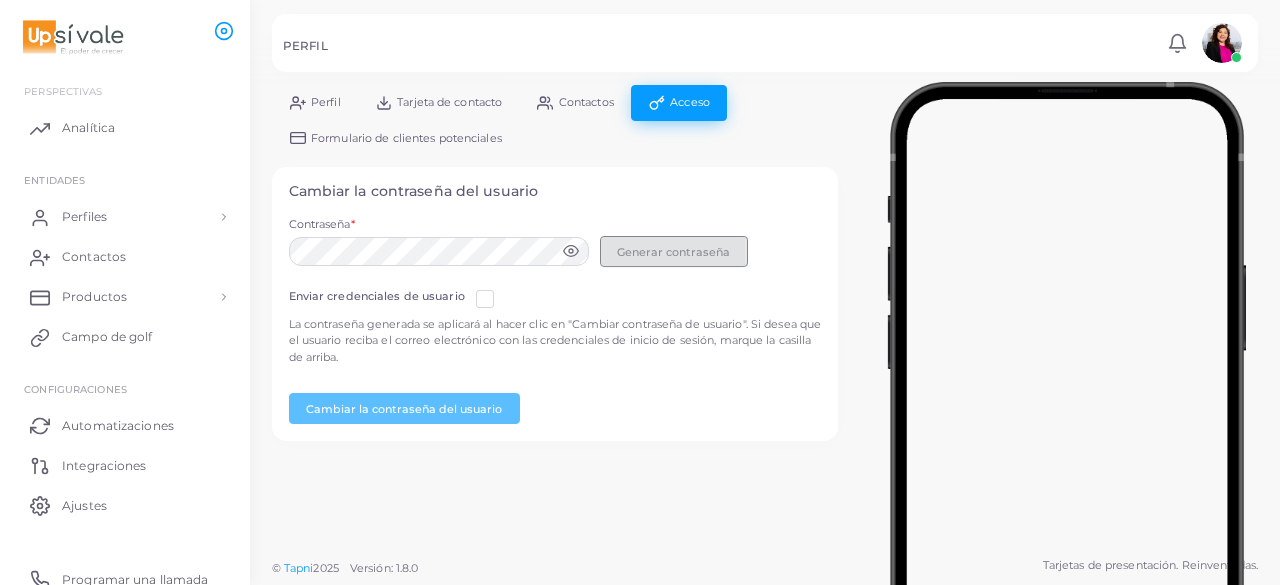 click on "Generar contraseña" at bounding box center (673, 251) 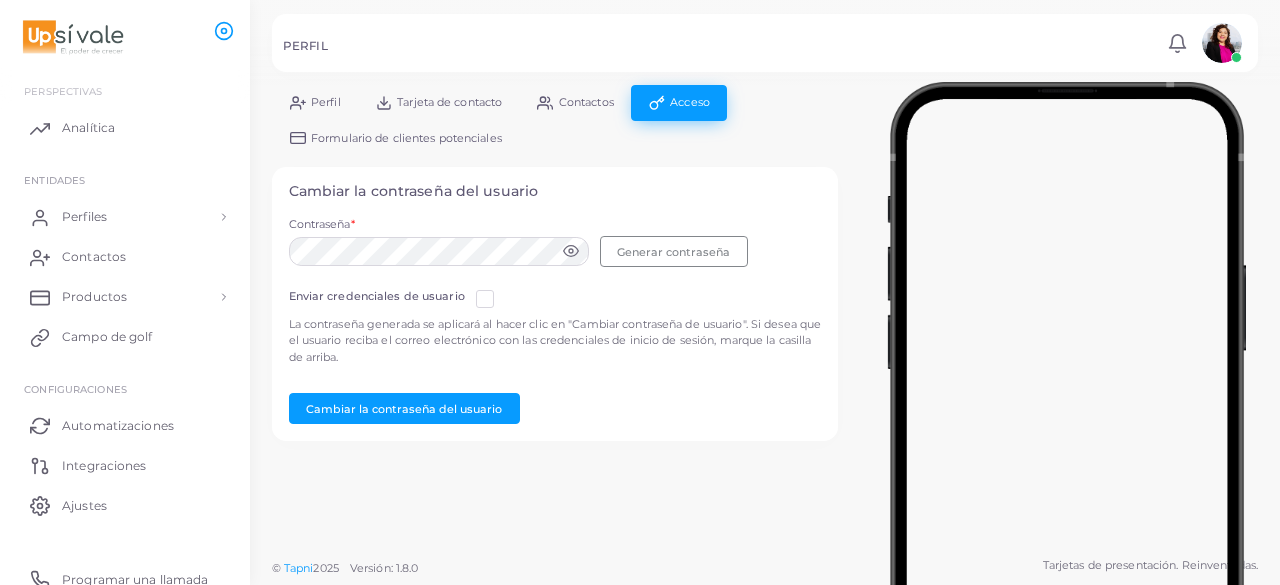 click at bounding box center [501, 291] 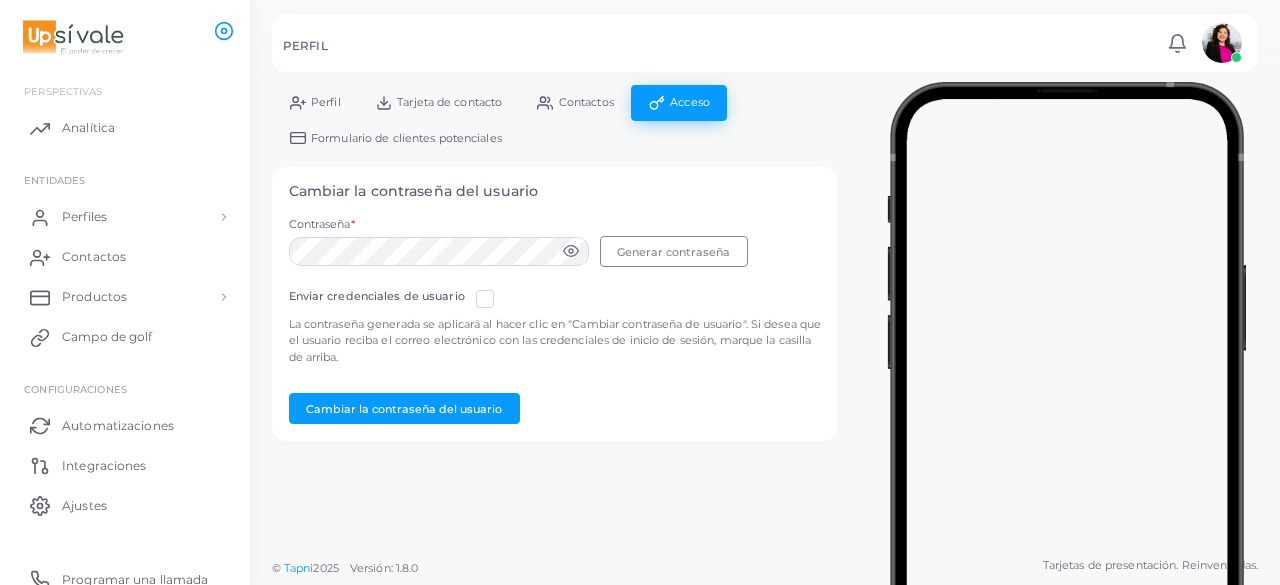 click on "Formulario de clientes potenciales" at bounding box center (395, 138) 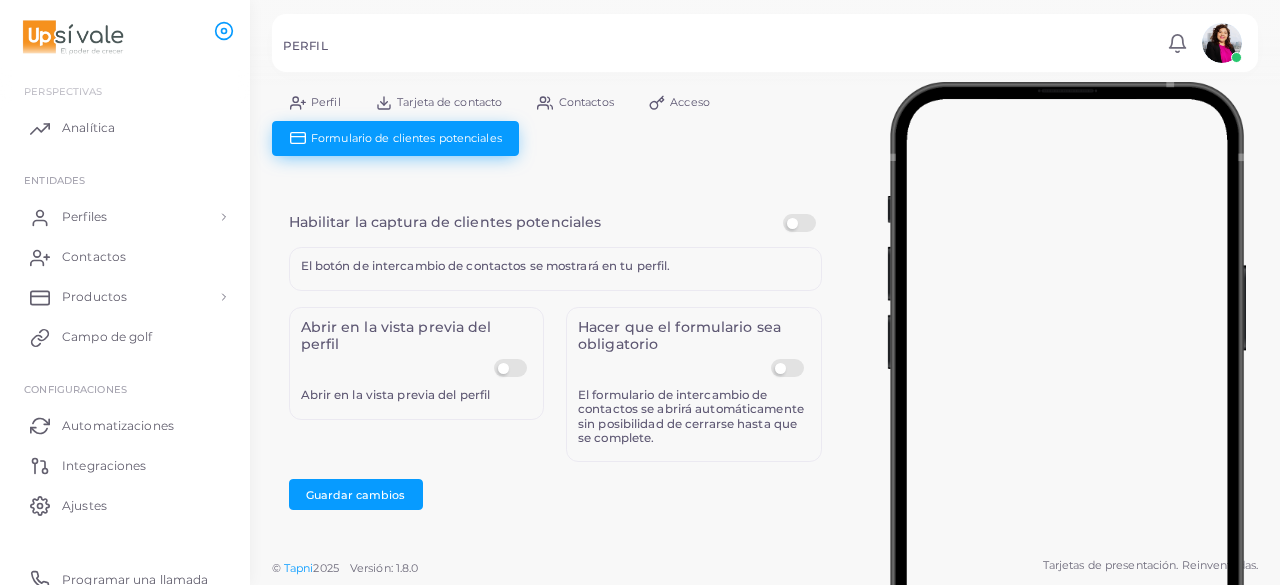 click on "Acceso" at bounding box center [690, 102] 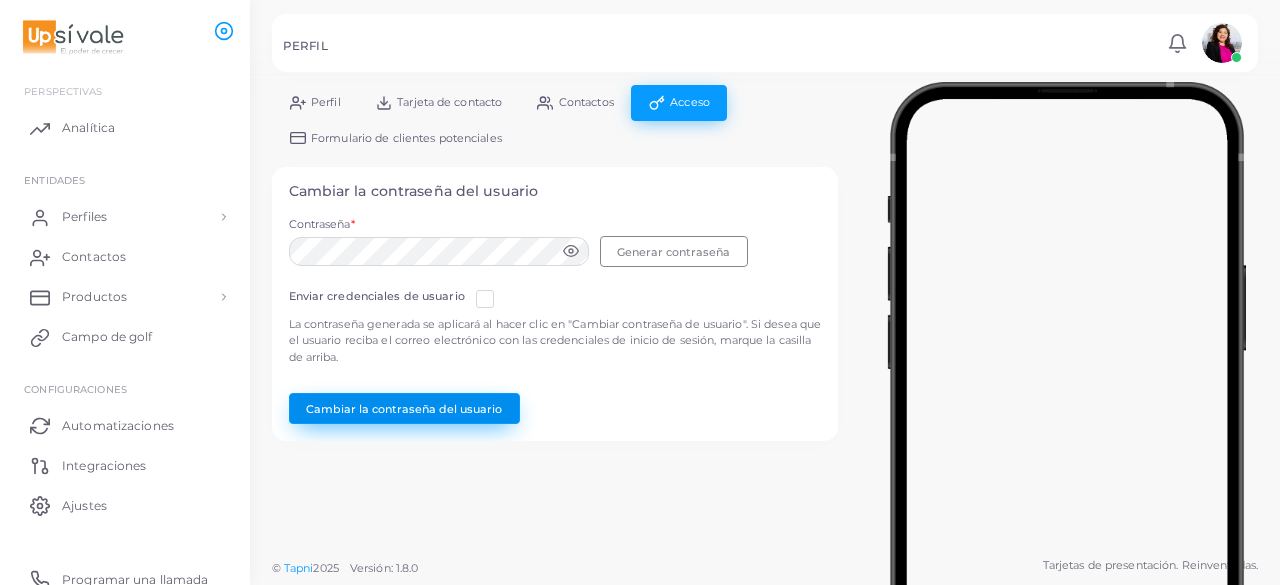 click on "Cambiar la contraseña del usuario" at bounding box center (404, 408) 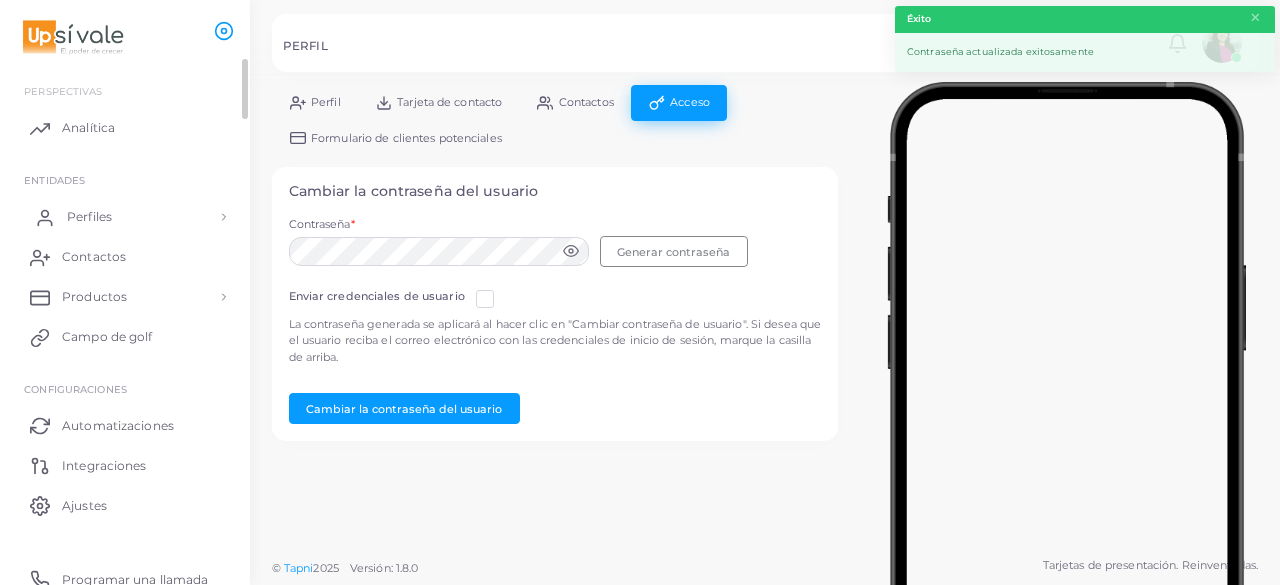 click on "Perfiles" at bounding box center (125, 217) 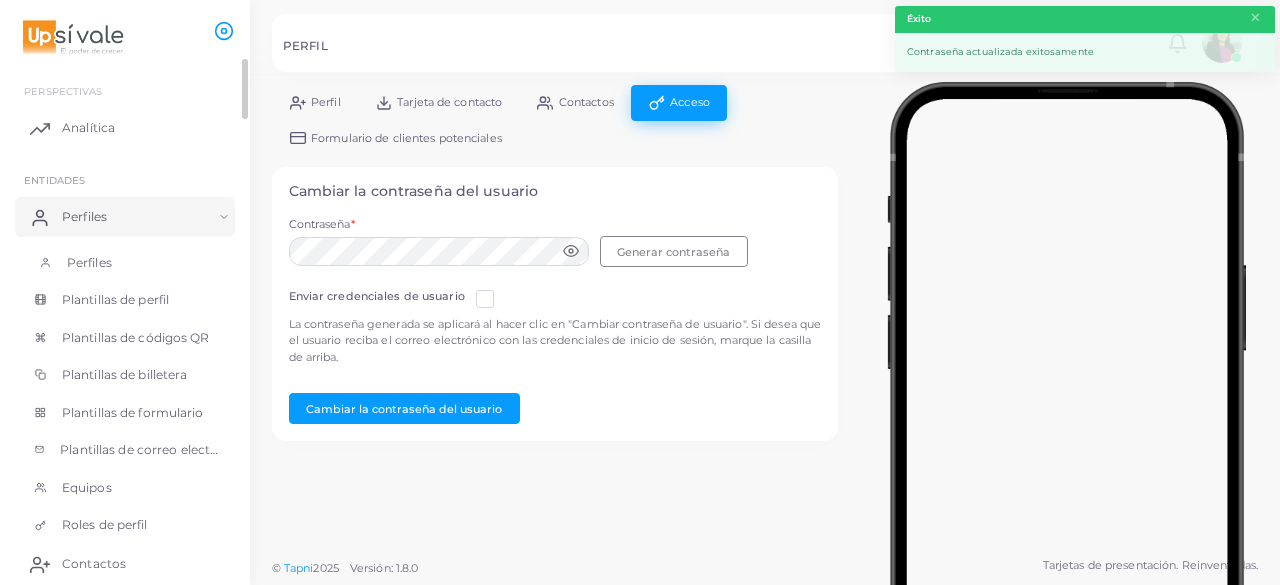 click on "Perfiles" at bounding box center (125, 263) 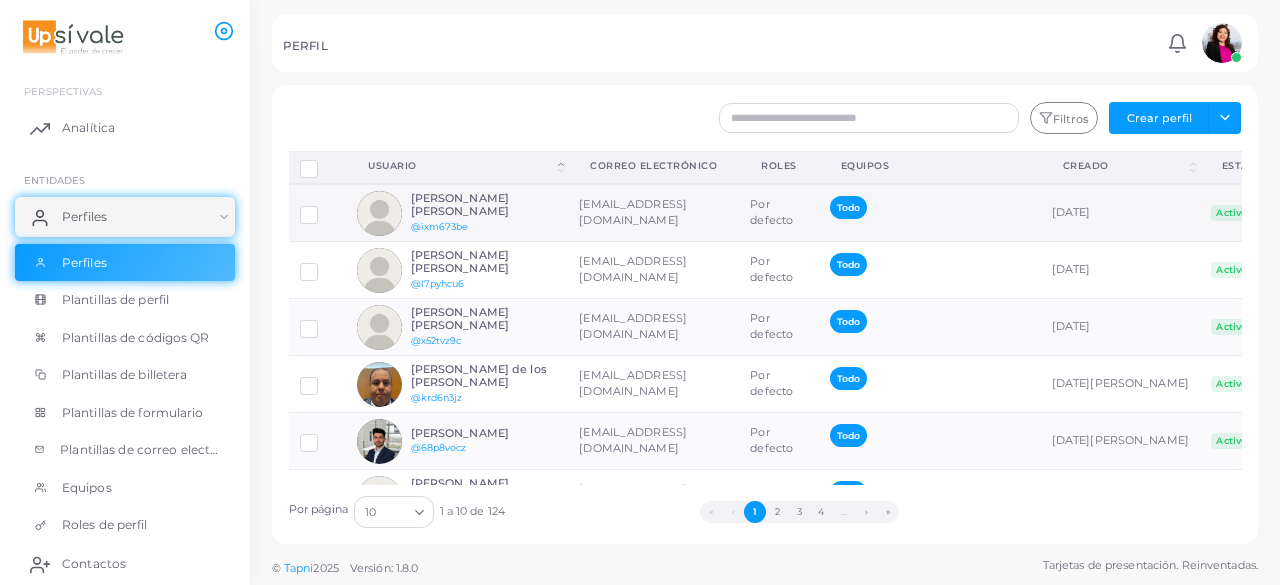 click on "ACOSTA PEÑA GLENN BARUCH ISBOSET @ixm673be" at bounding box center (457, 213) 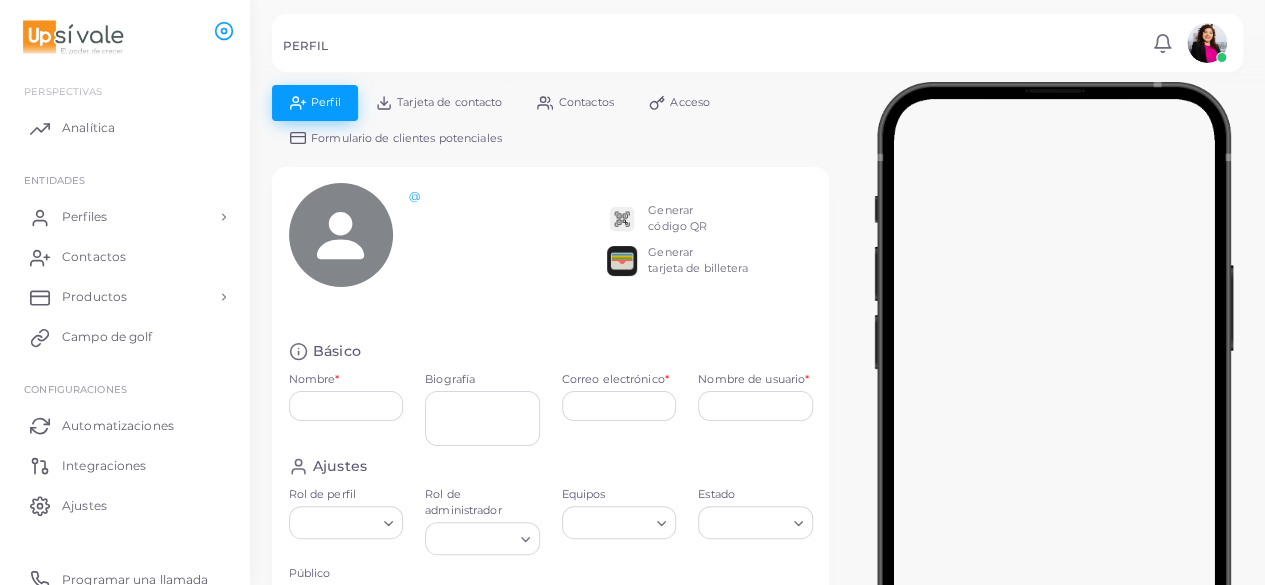 type on "**********" 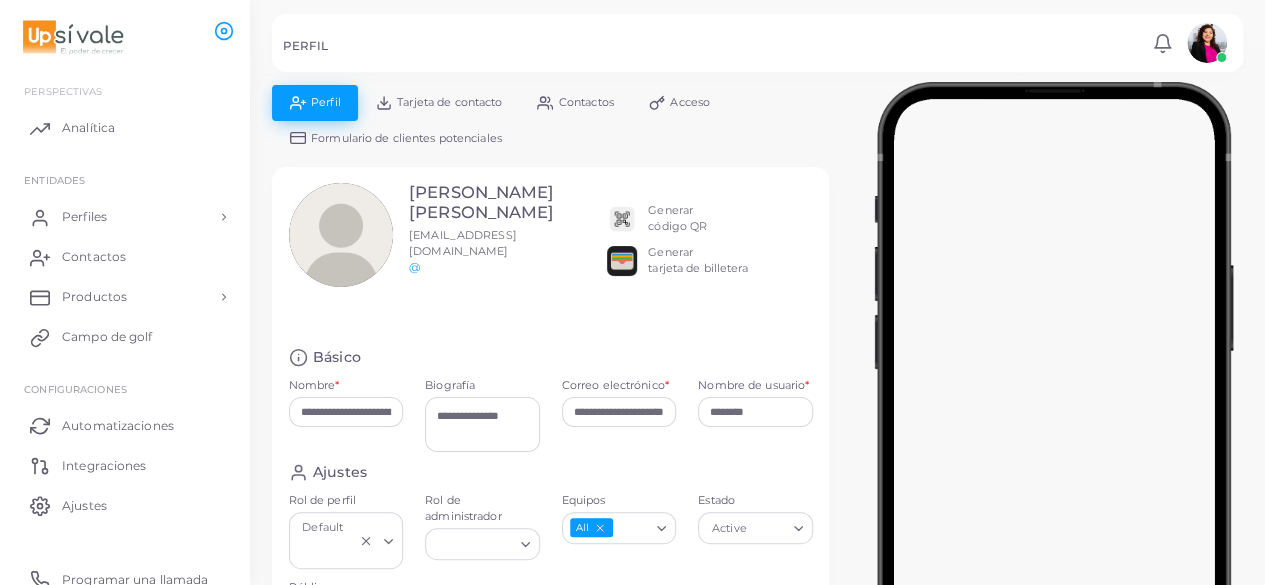 click on "Acceso" at bounding box center (679, 102) 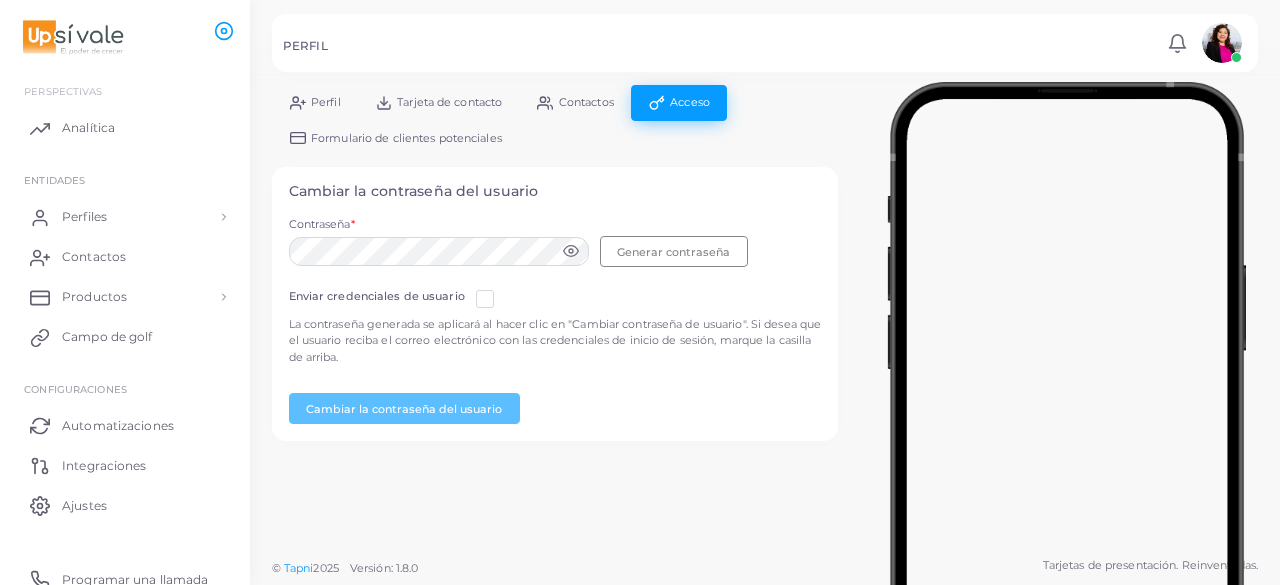 click on "La contraseña generada se aplicará al hacer clic en "Cambiar contraseña de usuario". Si desea que el usuario reciba el correo electrónico con las credenciales de inicio de sesión, marque la casilla de arriba." at bounding box center [555, 340] 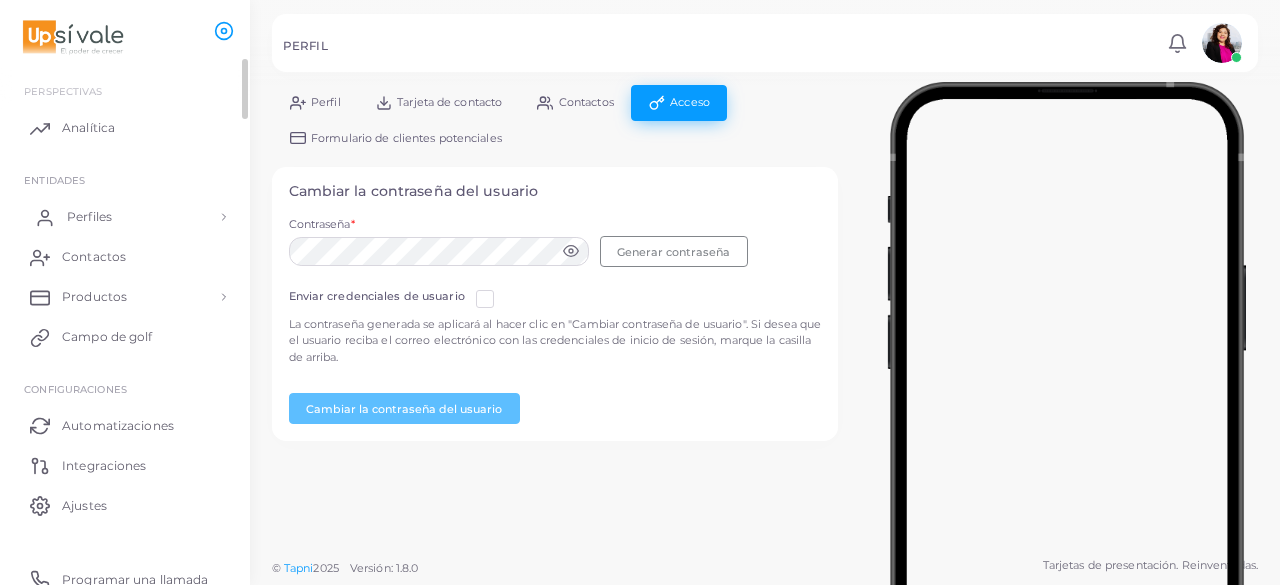 click on "Perfiles" at bounding box center (89, 216) 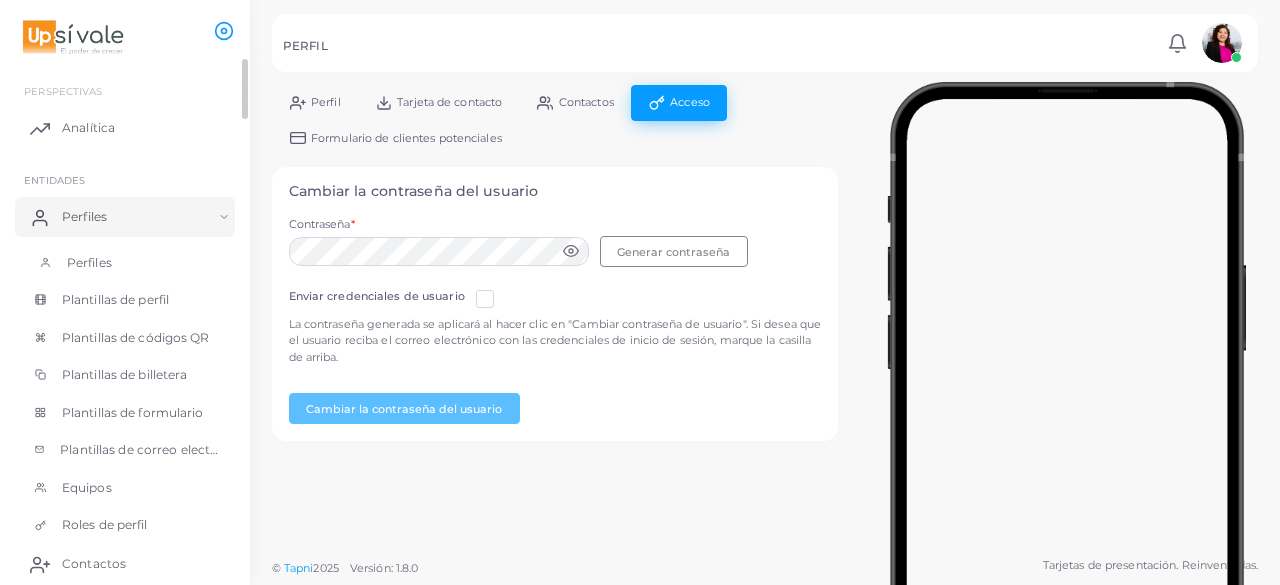 click on "Perfiles" at bounding box center [89, 262] 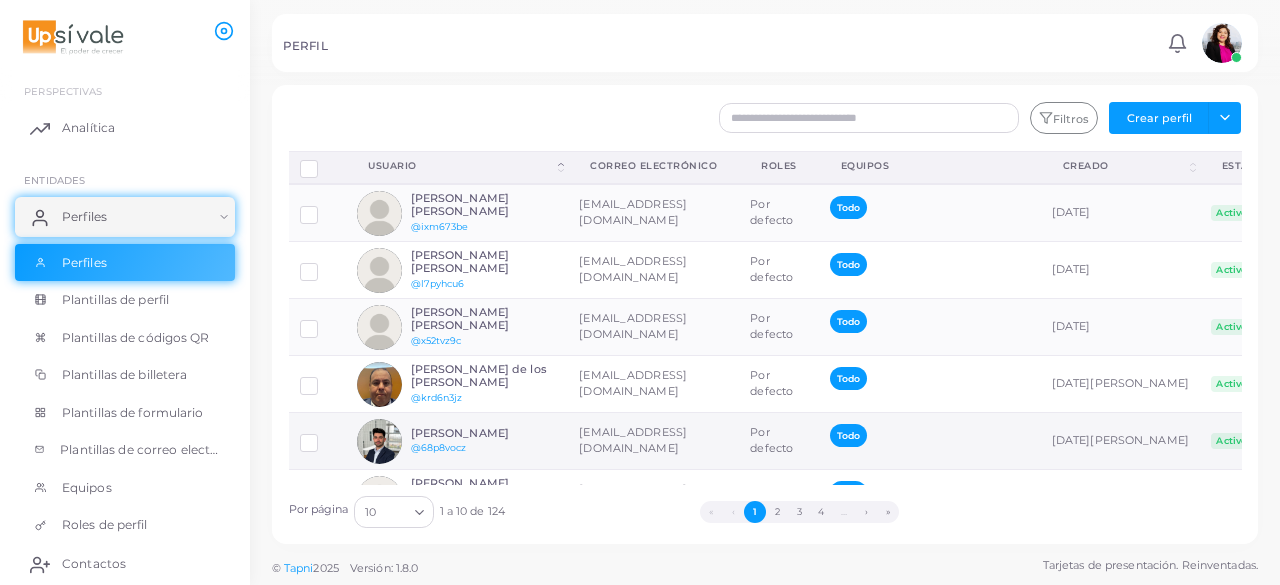 click on "[PERSON_NAME]" at bounding box center [460, 433] 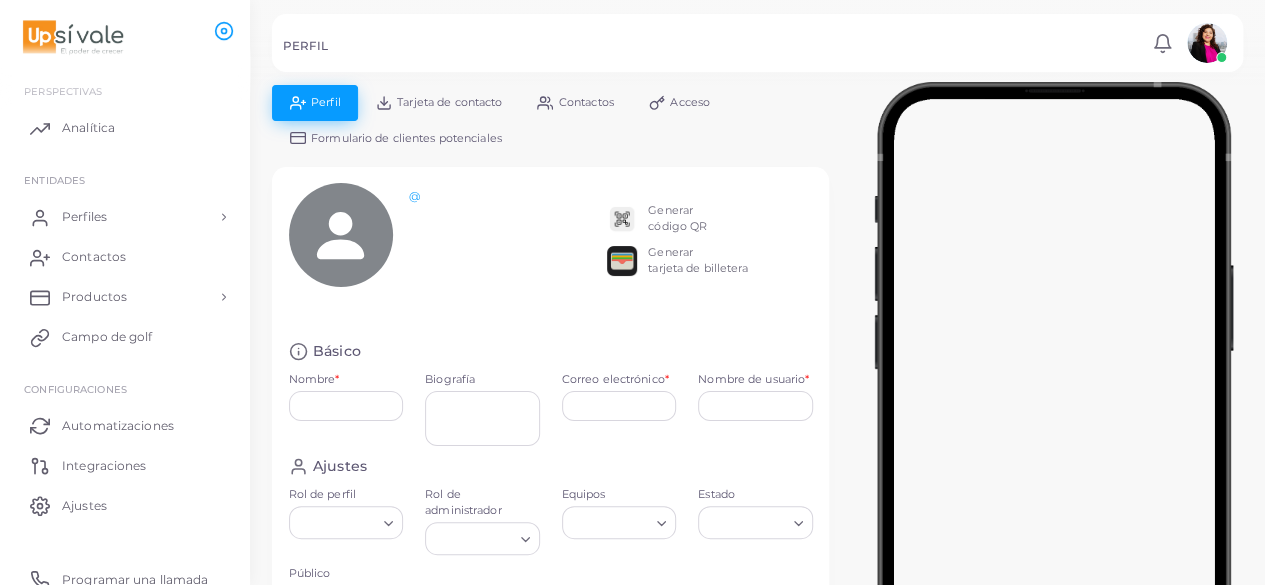 type on "*********" 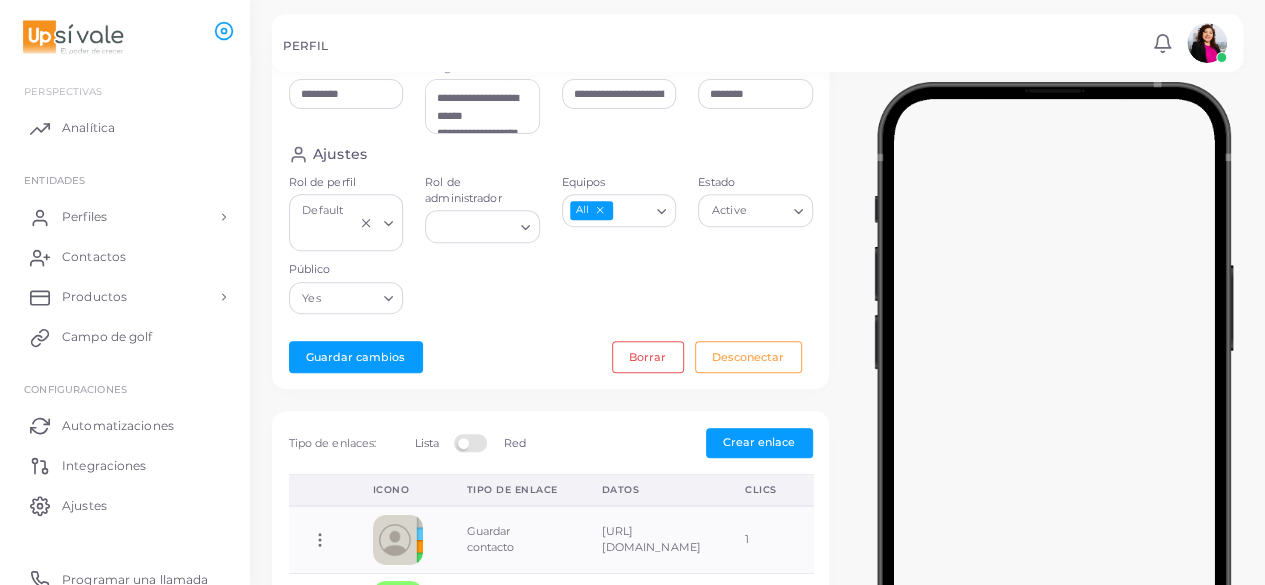 scroll, scrollTop: 316, scrollLeft: 0, axis: vertical 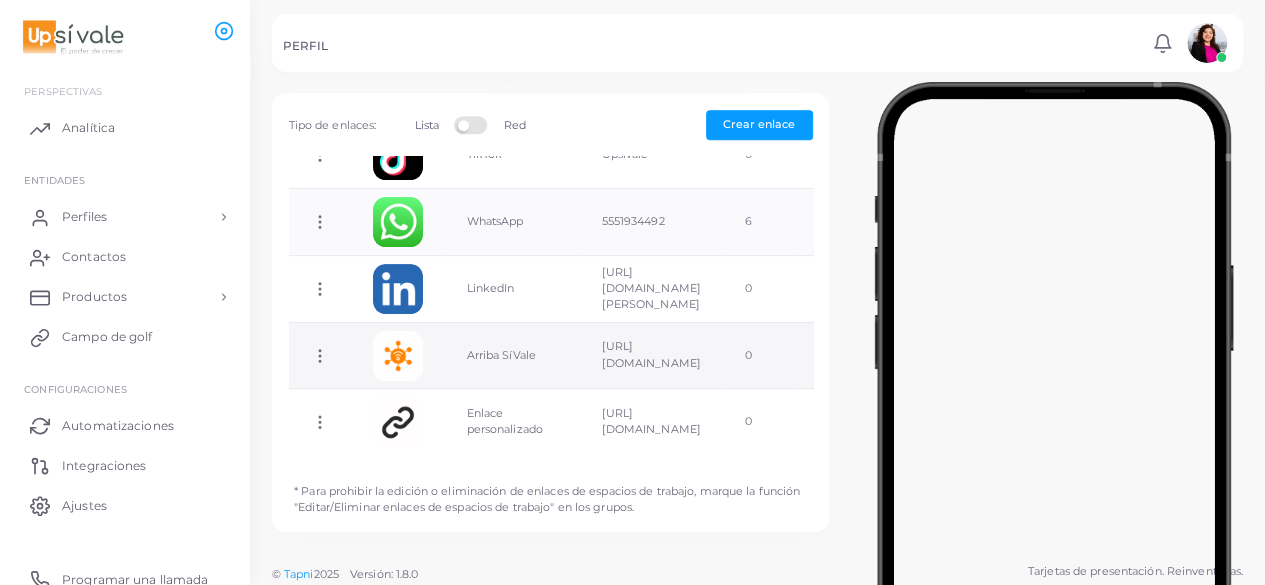 click 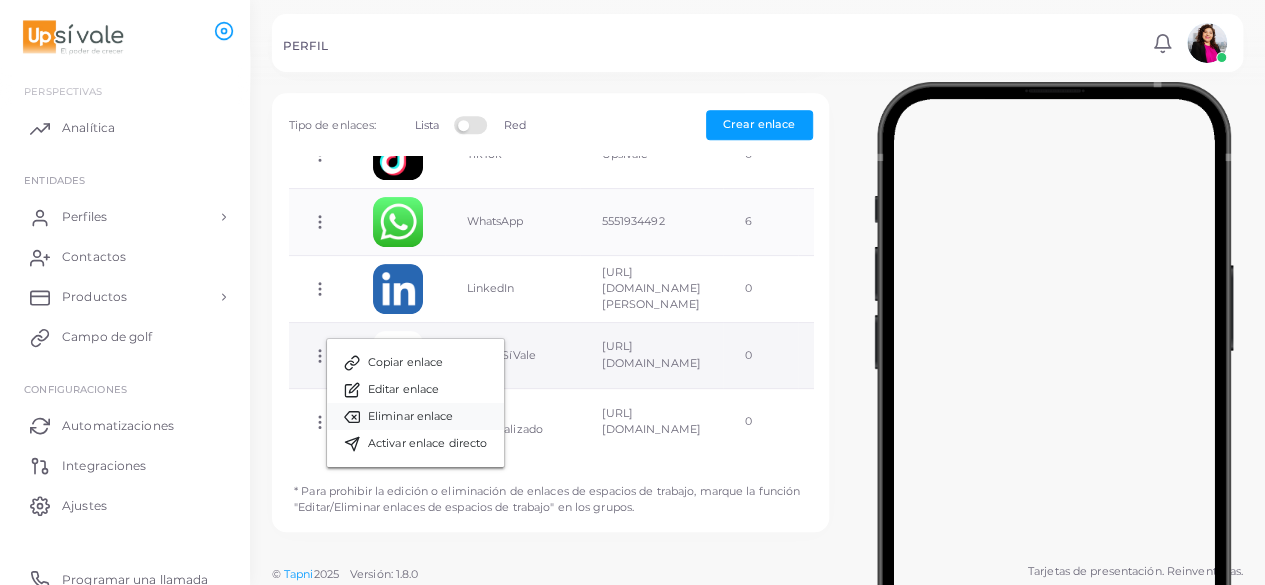 click on "Eliminar enlace" at bounding box center (411, 416) 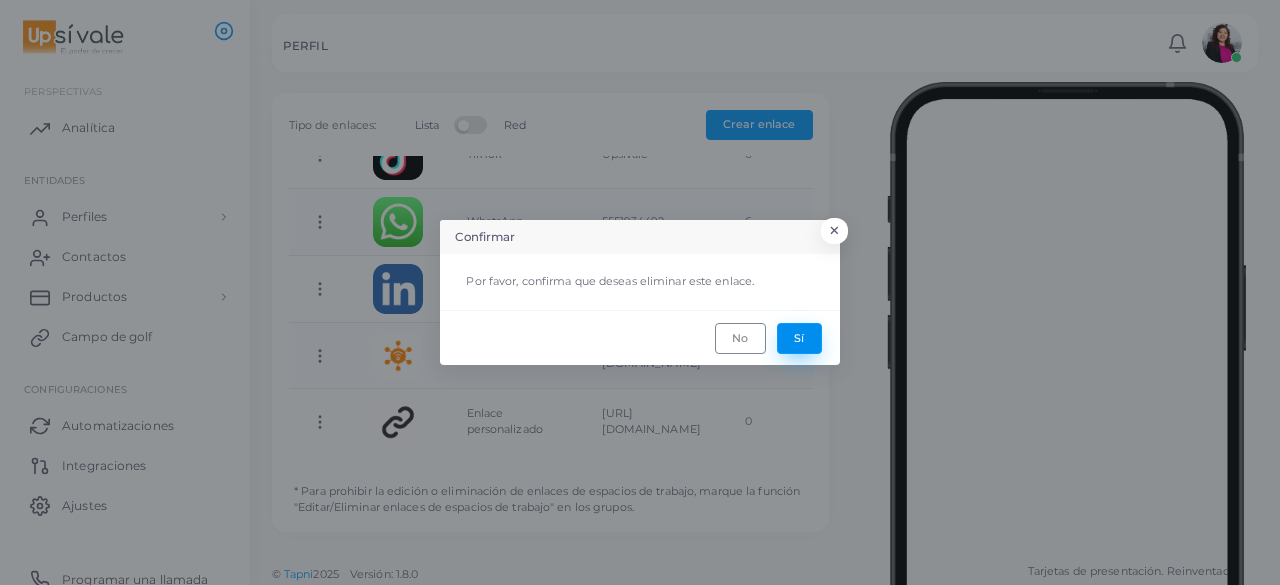 click on "Sí" at bounding box center [799, 338] 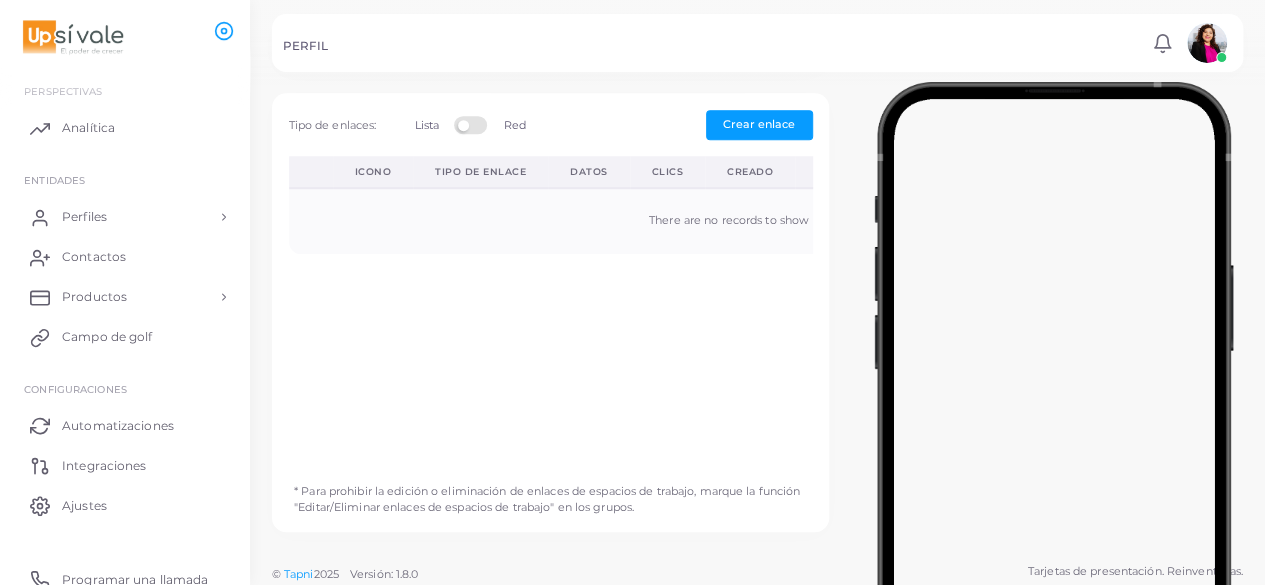 scroll, scrollTop: 0, scrollLeft: 0, axis: both 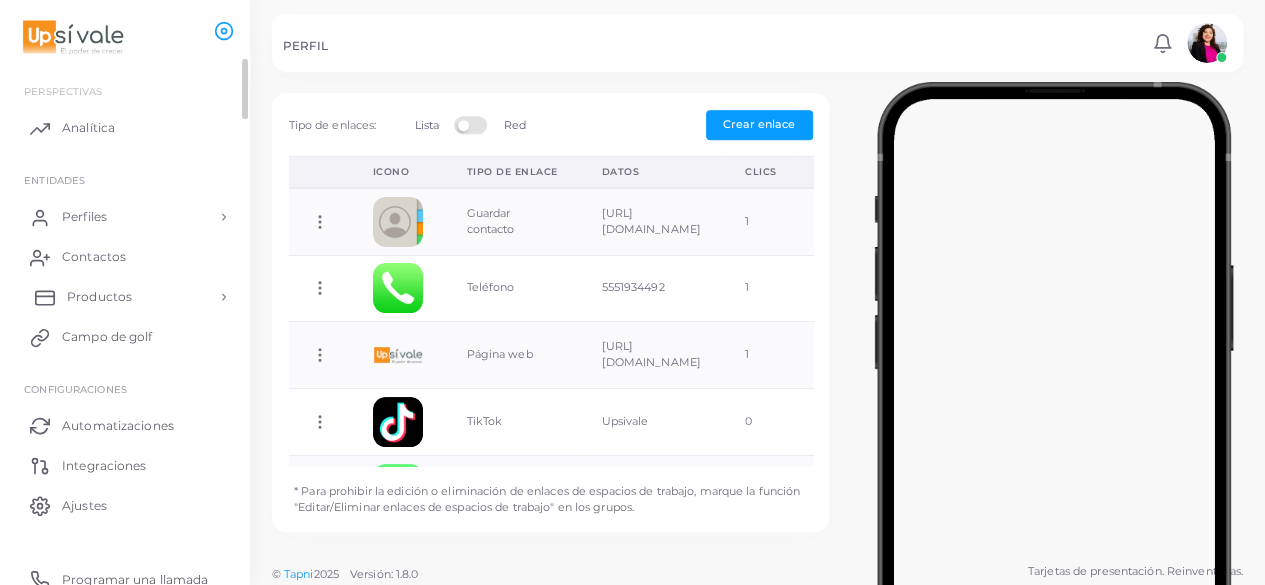 click on "Productos" at bounding box center [125, 297] 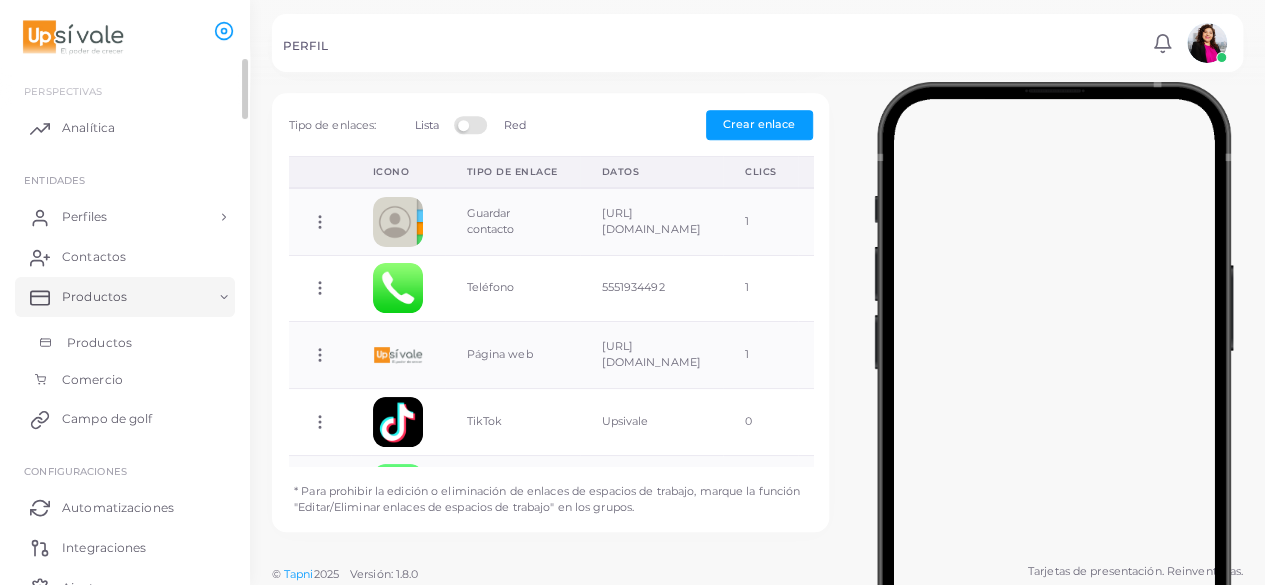 click on "Productos" at bounding box center (125, 343) 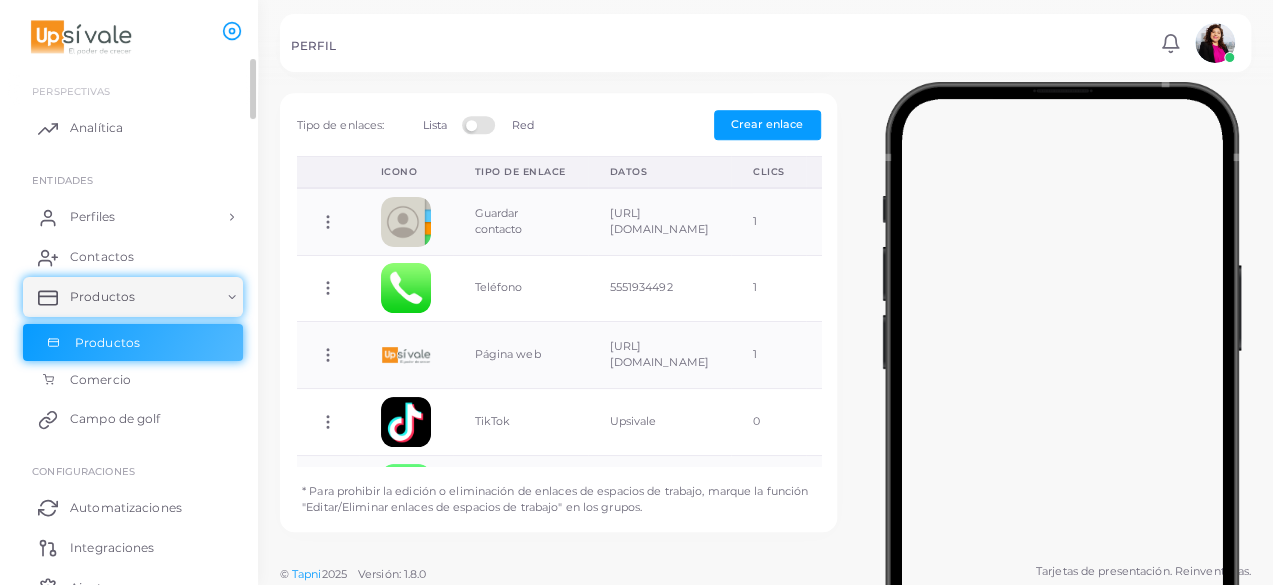 scroll, scrollTop: 0, scrollLeft: 0, axis: both 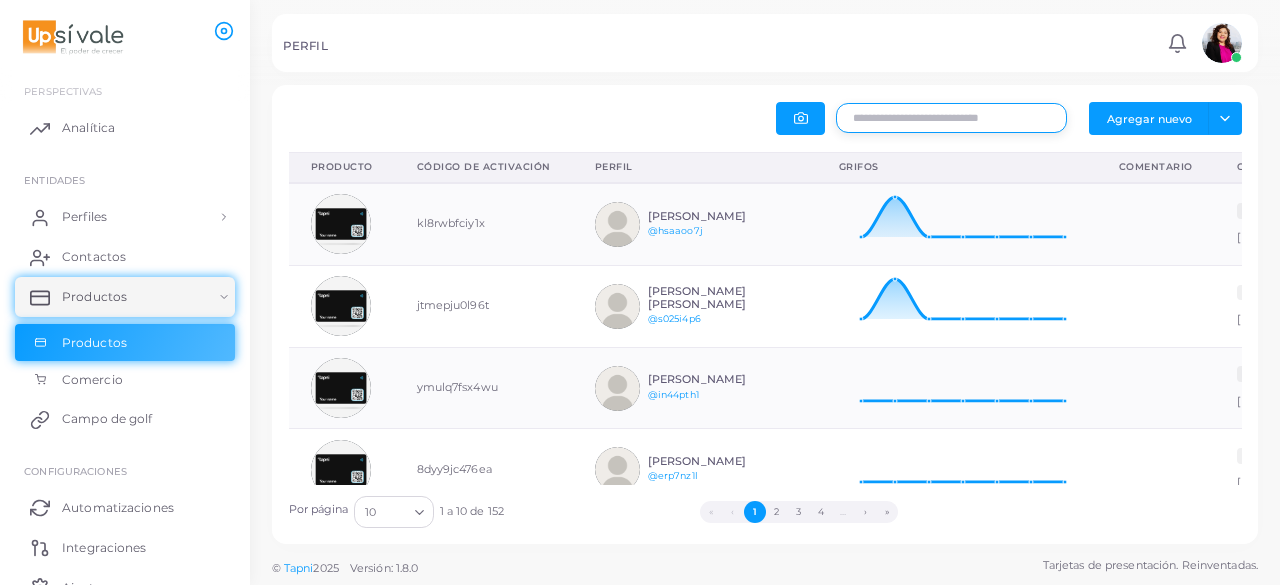 click at bounding box center (951, 118) 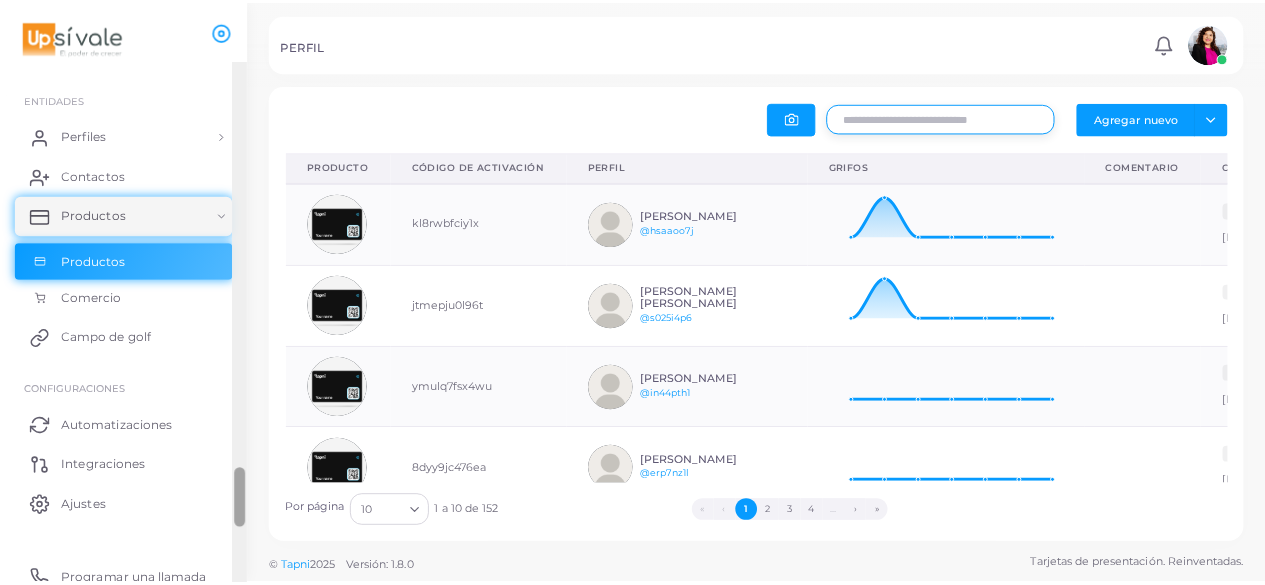 scroll, scrollTop: 82, scrollLeft: 0, axis: vertical 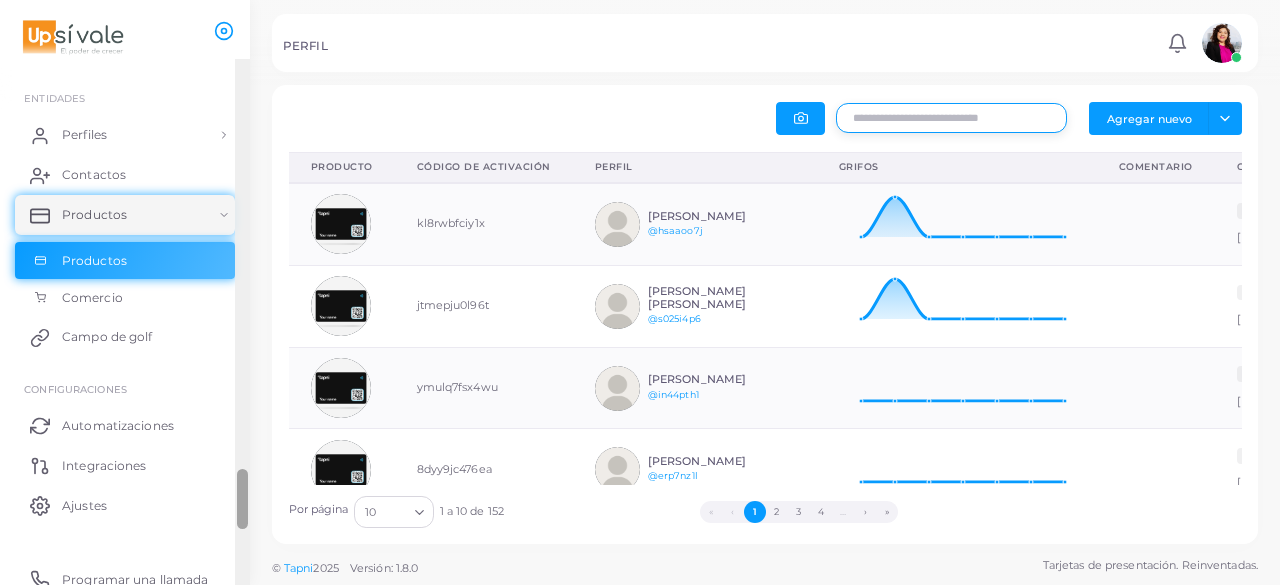 drag, startPoint x: 244, startPoint y: 73, endPoint x: 250, endPoint y: 487, distance: 414.0435 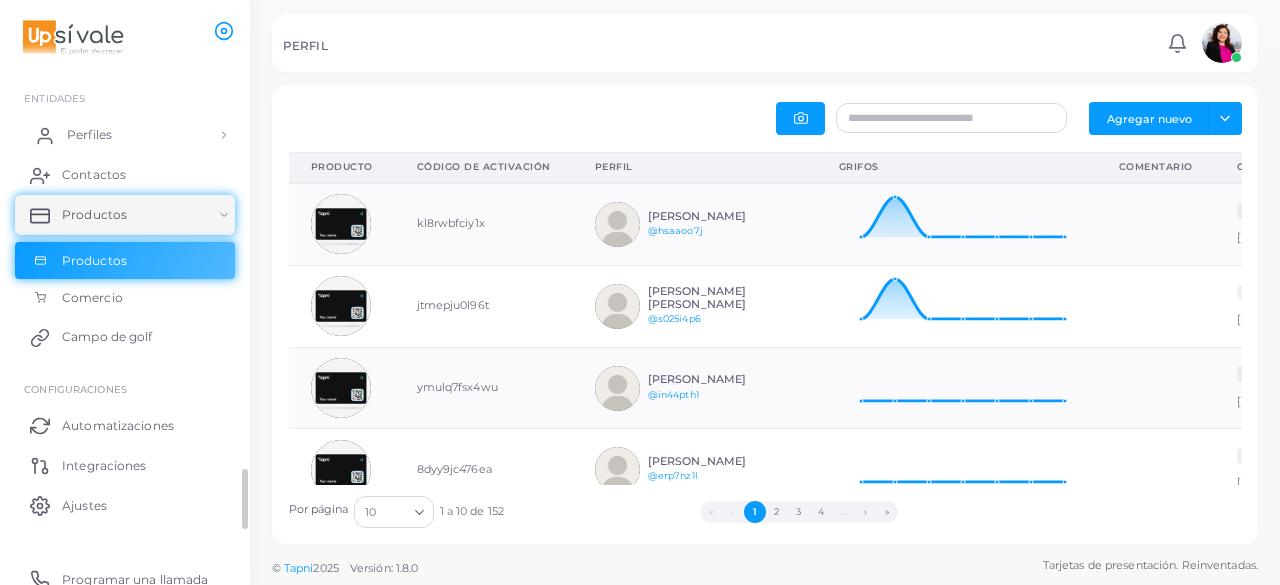 click on "Perfiles" at bounding box center [125, 135] 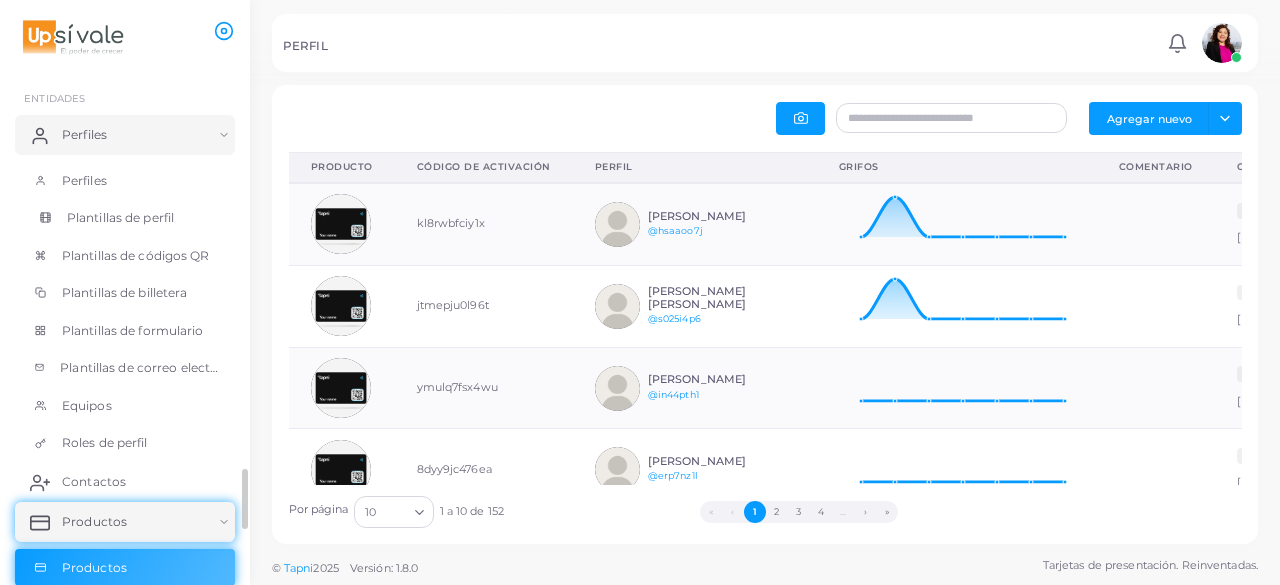 click on "Plantillas de perfil" at bounding box center (120, 217) 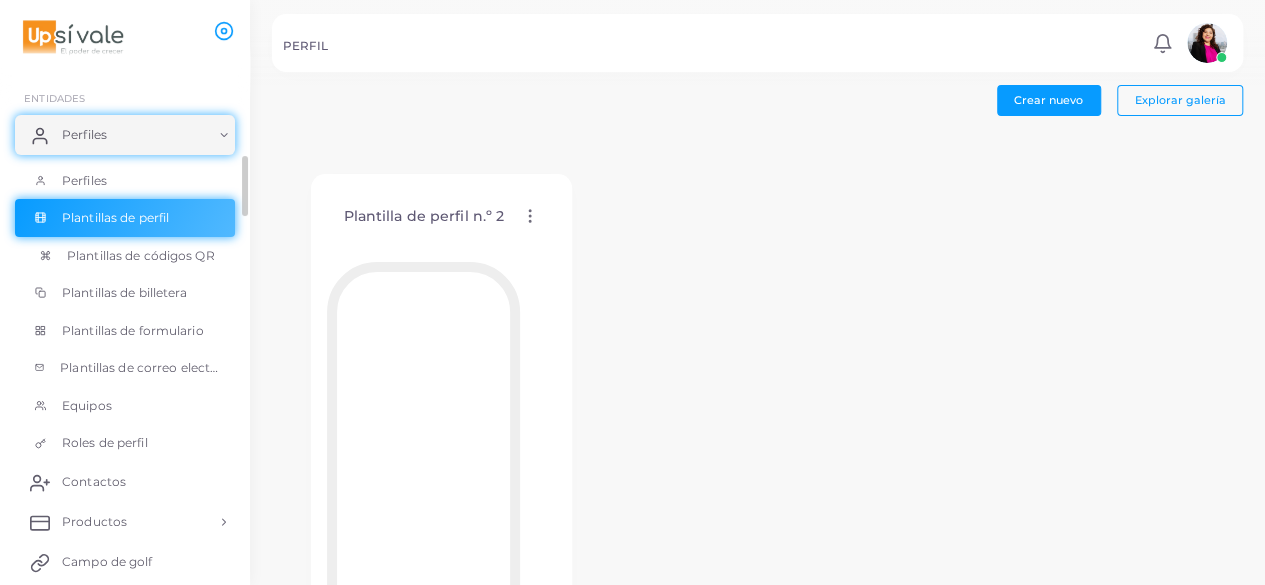 click on "Plantillas de códigos QR" at bounding box center [141, 255] 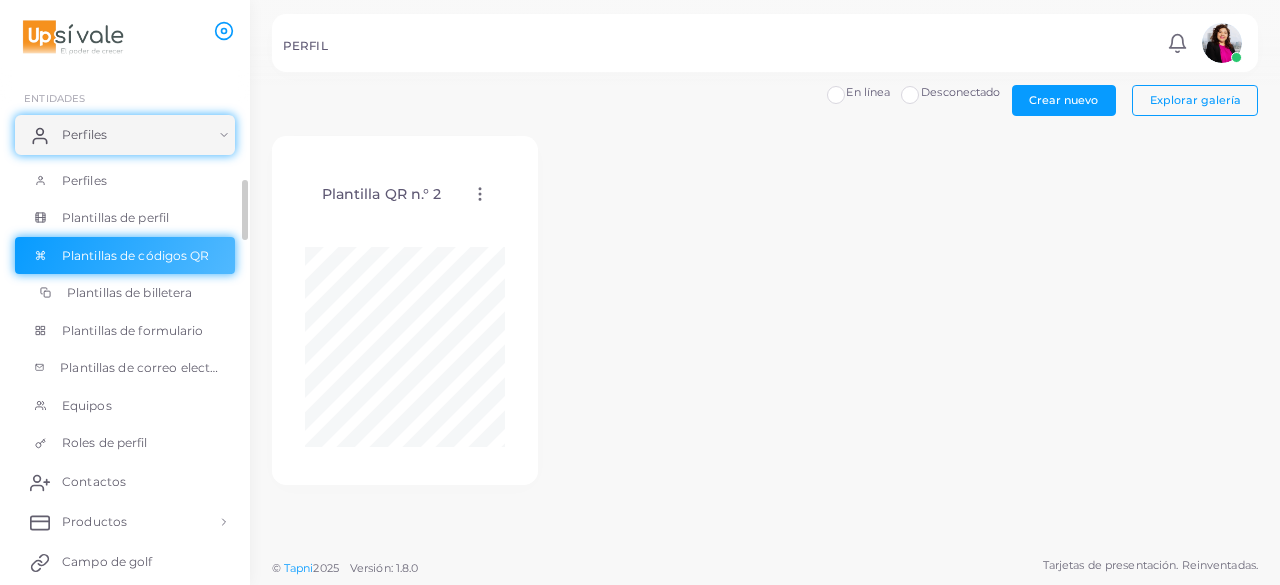 click on "Plantillas de billetera" at bounding box center (130, 292) 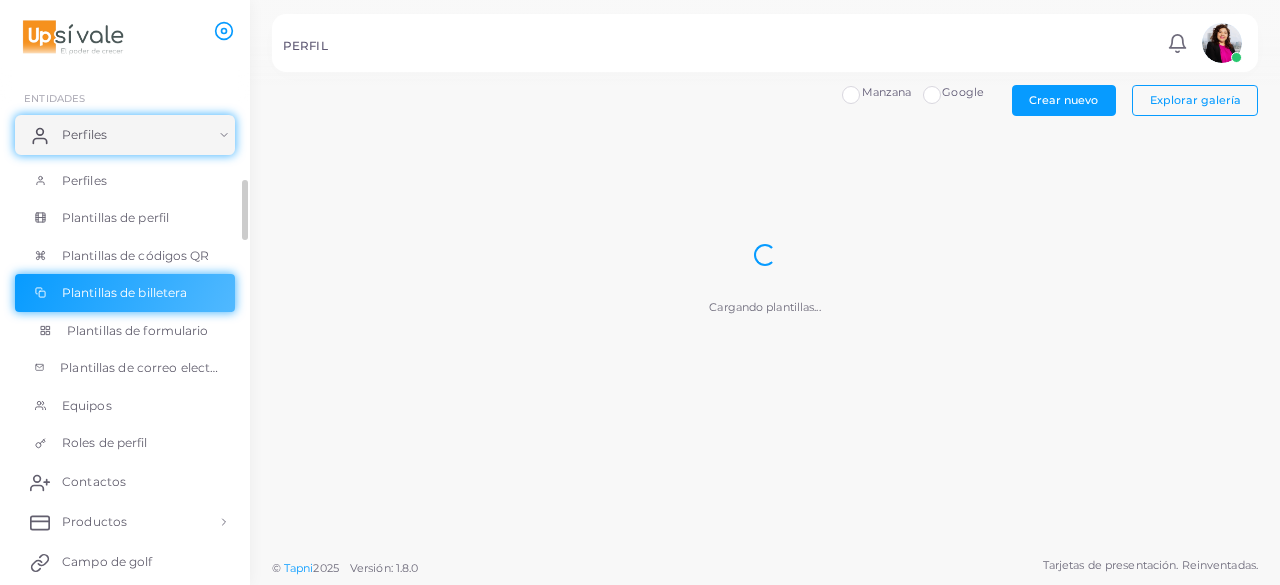 click on "Plantillas de formulario" at bounding box center (138, 330) 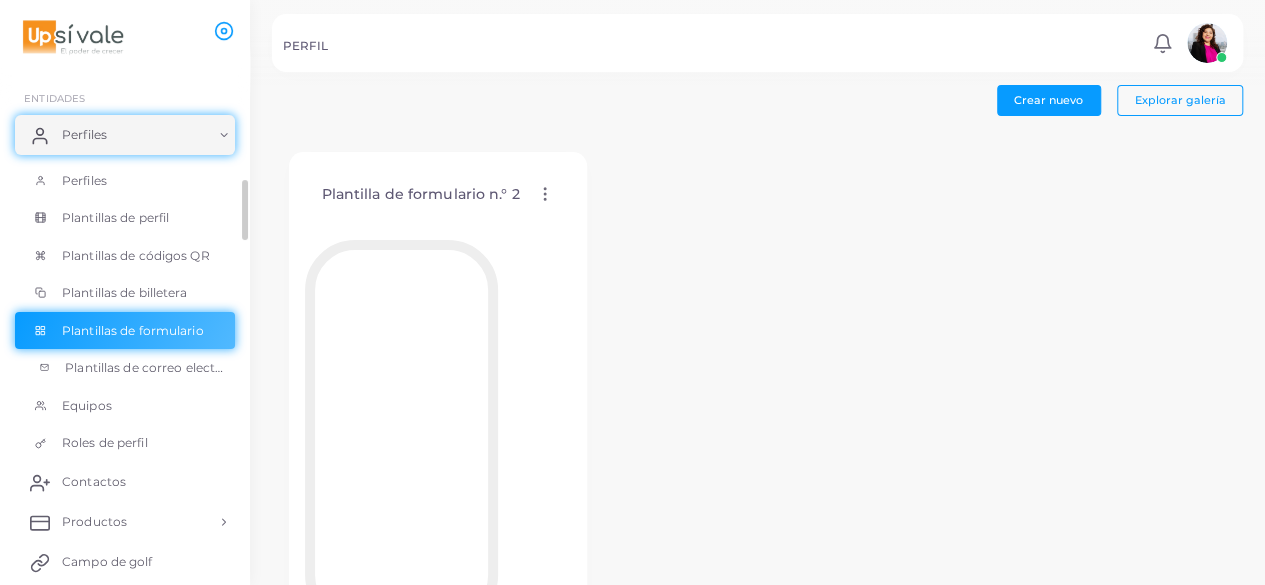 click on "Plantillas de correo electrónico" at bounding box center [160, 367] 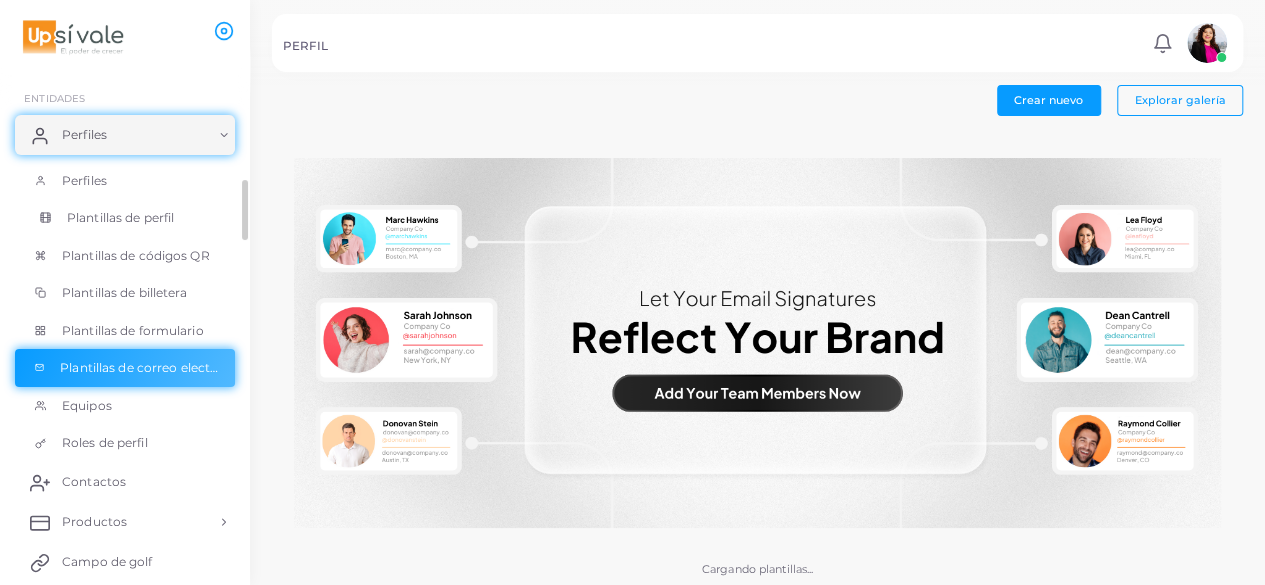 click on "Plantillas de perfil" at bounding box center [120, 217] 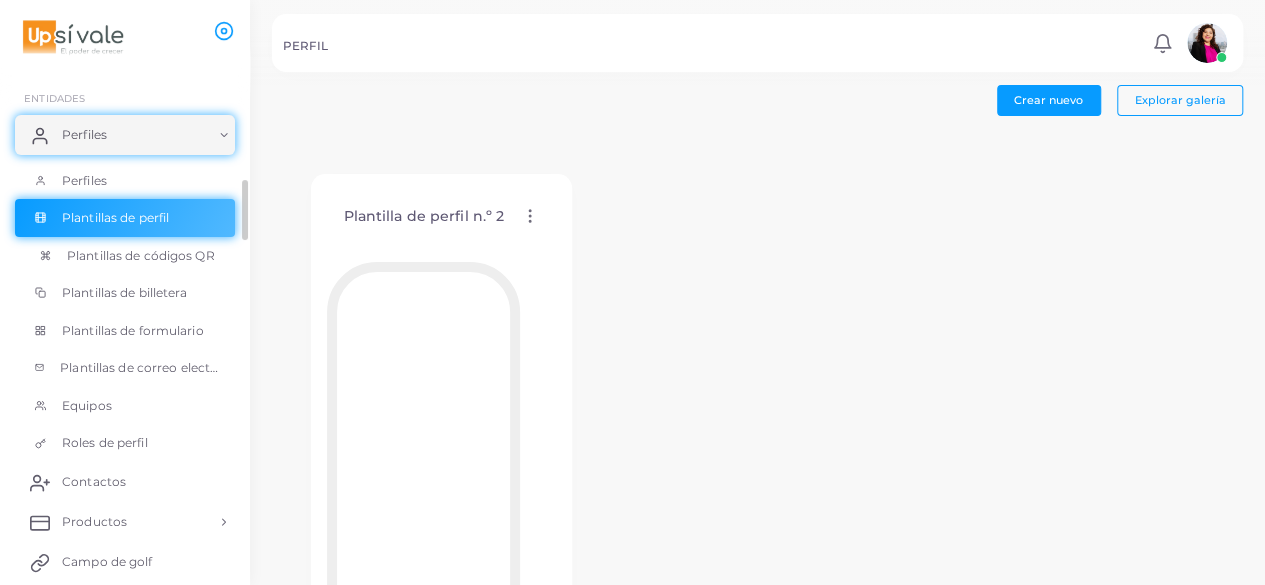 click on "Plantillas de códigos QR" at bounding box center (141, 255) 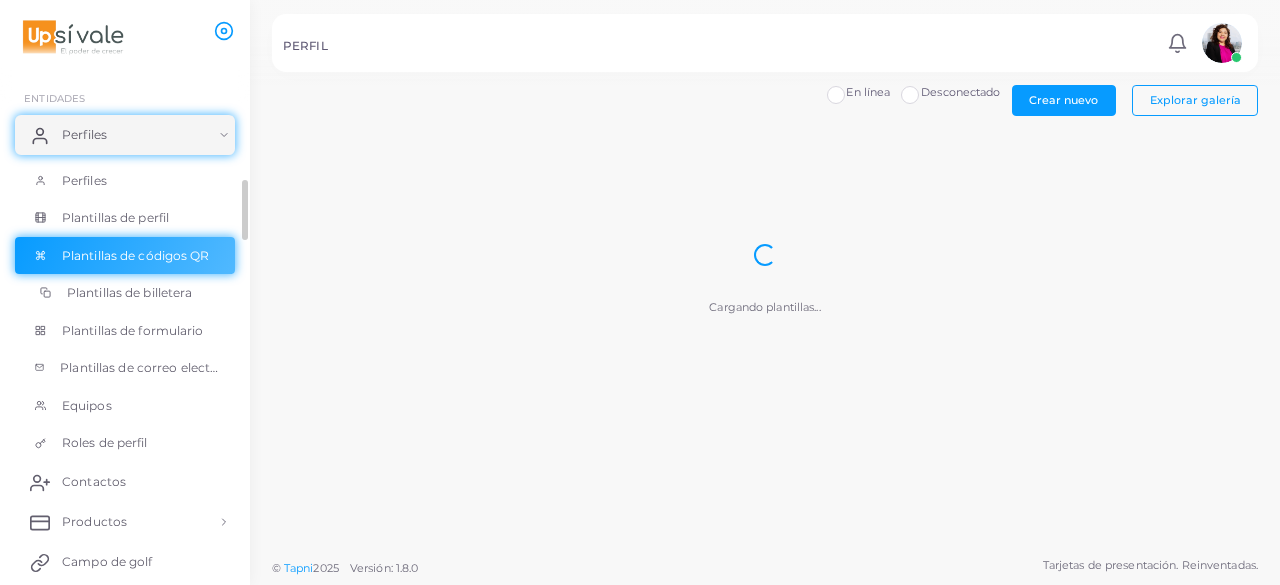 click on "Plantillas de billetera" at bounding box center (130, 292) 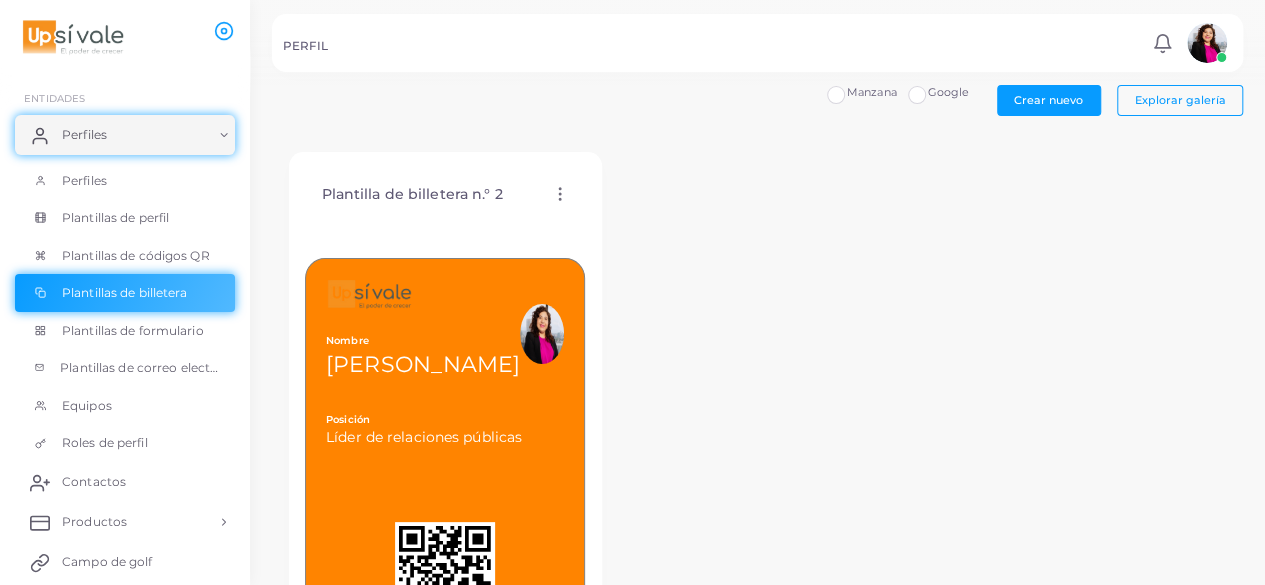 click at bounding box center (423, 294) 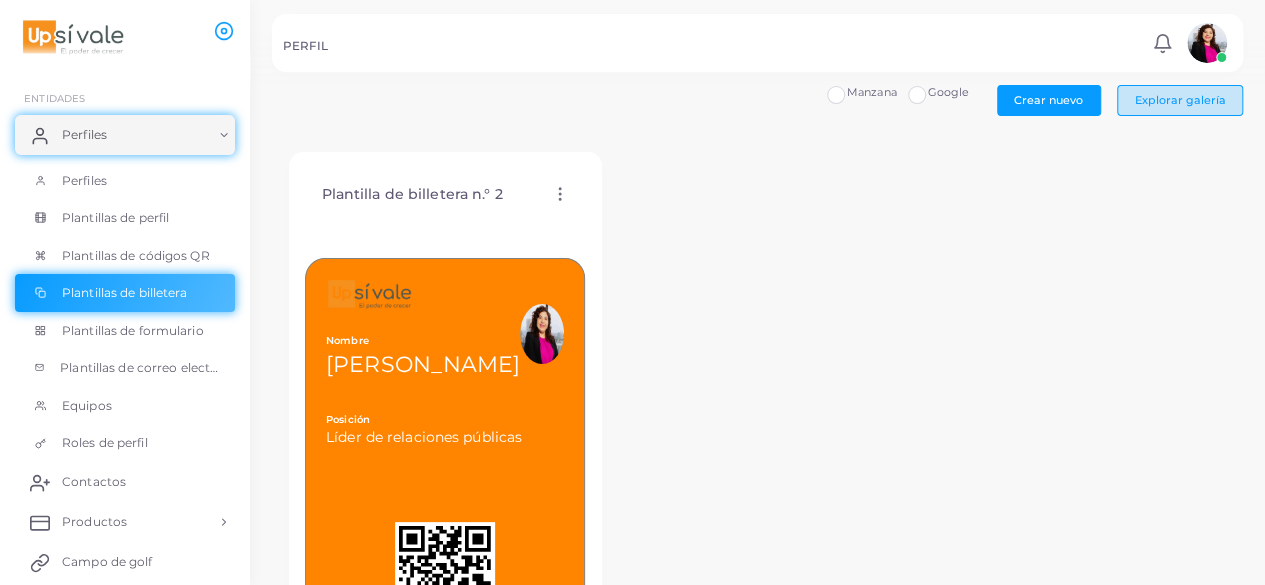 click on "Explorar galería" at bounding box center (1180, 100) 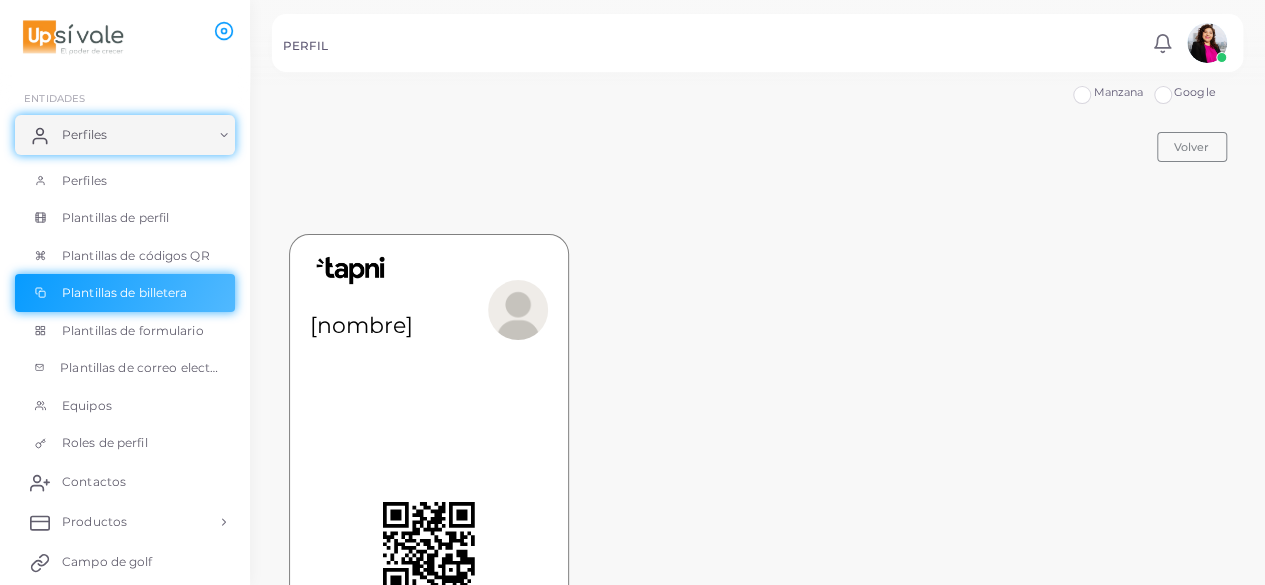 scroll, scrollTop: 81, scrollLeft: 0, axis: vertical 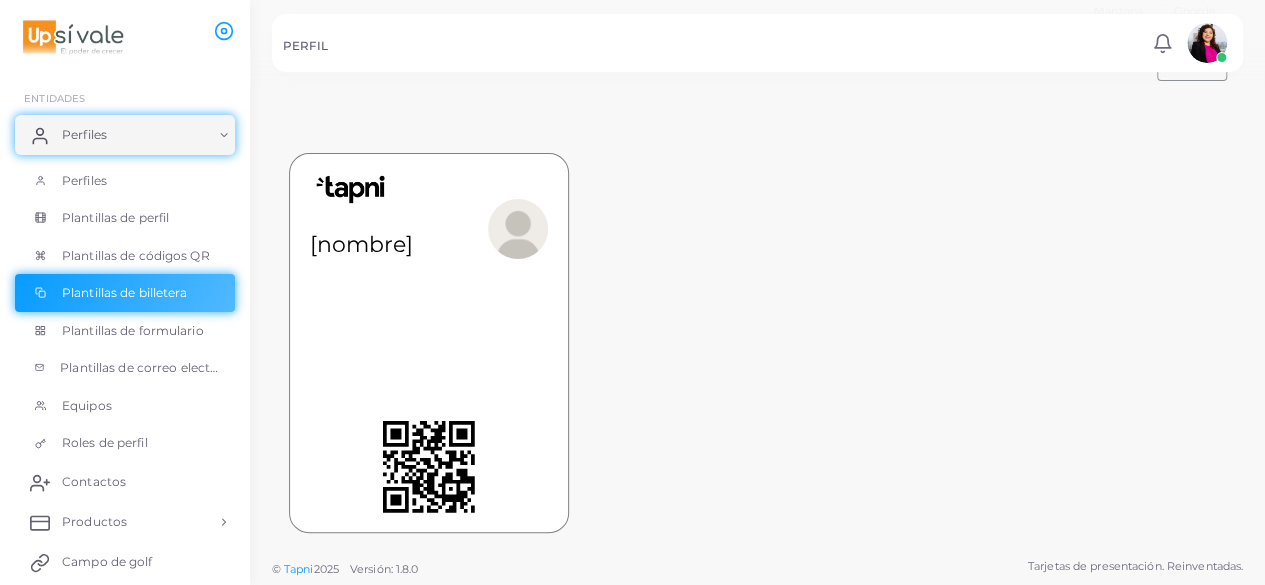 click on "[nombre] BIO [biografía]" at bounding box center [429, 343] 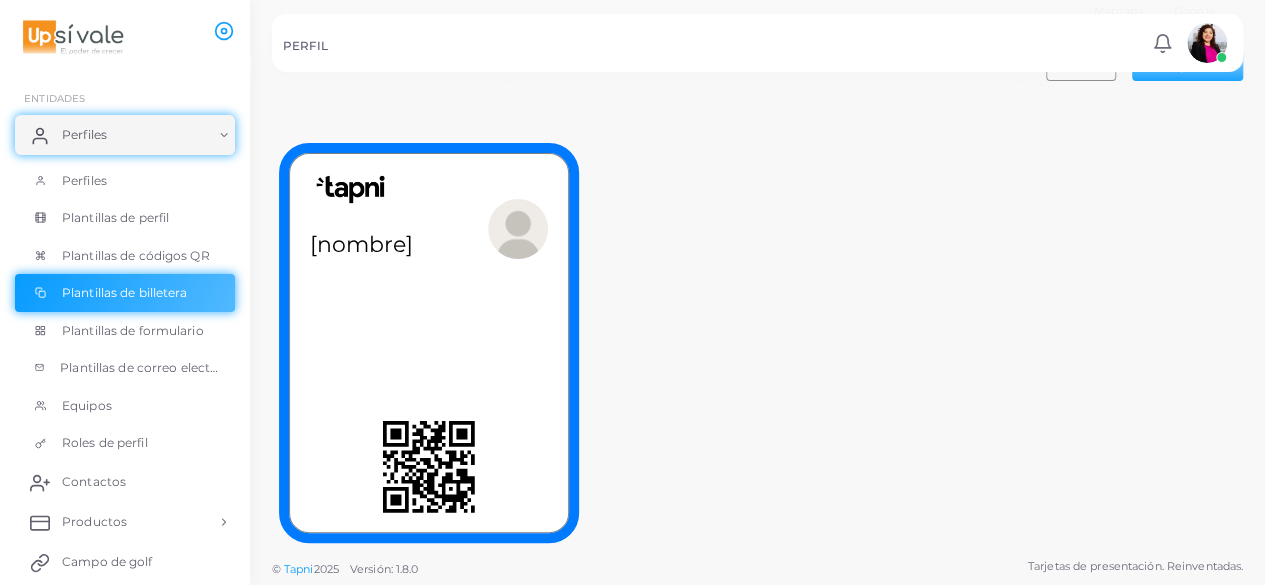 scroll, scrollTop: 0, scrollLeft: 0, axis: both 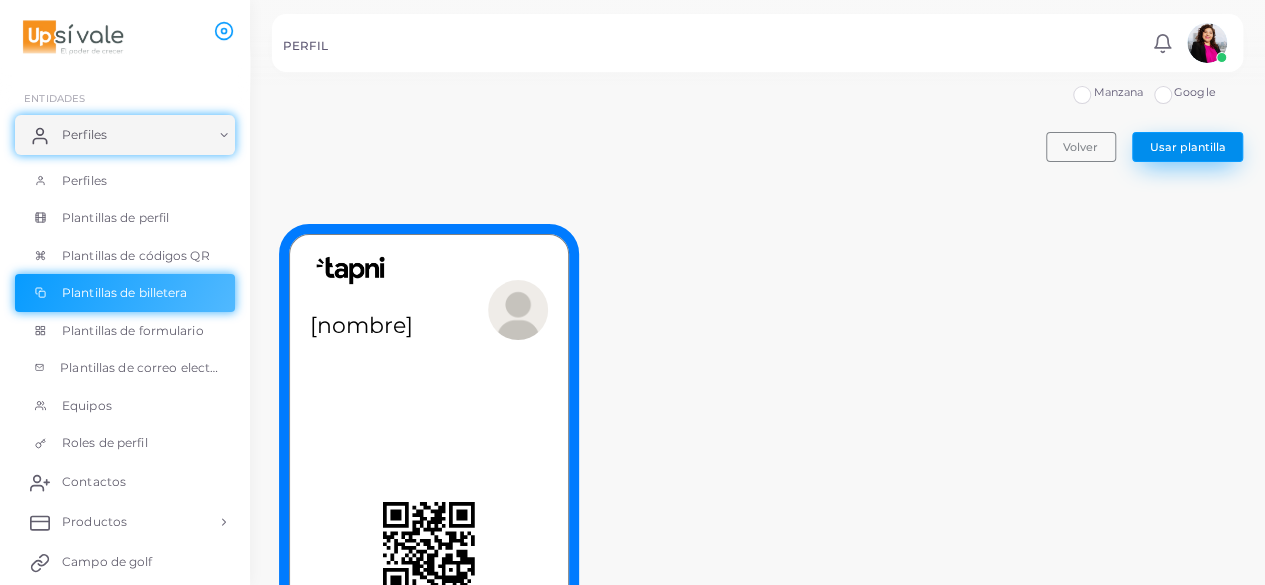 click on "Usar plantilla" at bounding box center (1188, 147) 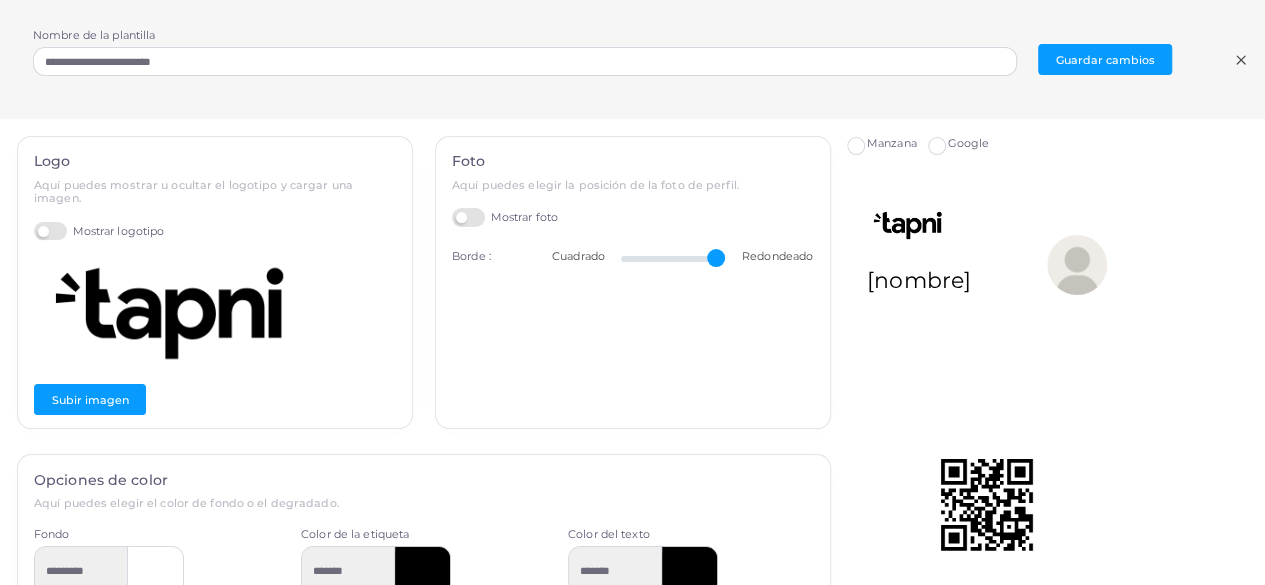 scroll, scrollTop: 122, scrollLeft: 0, axis: vertical 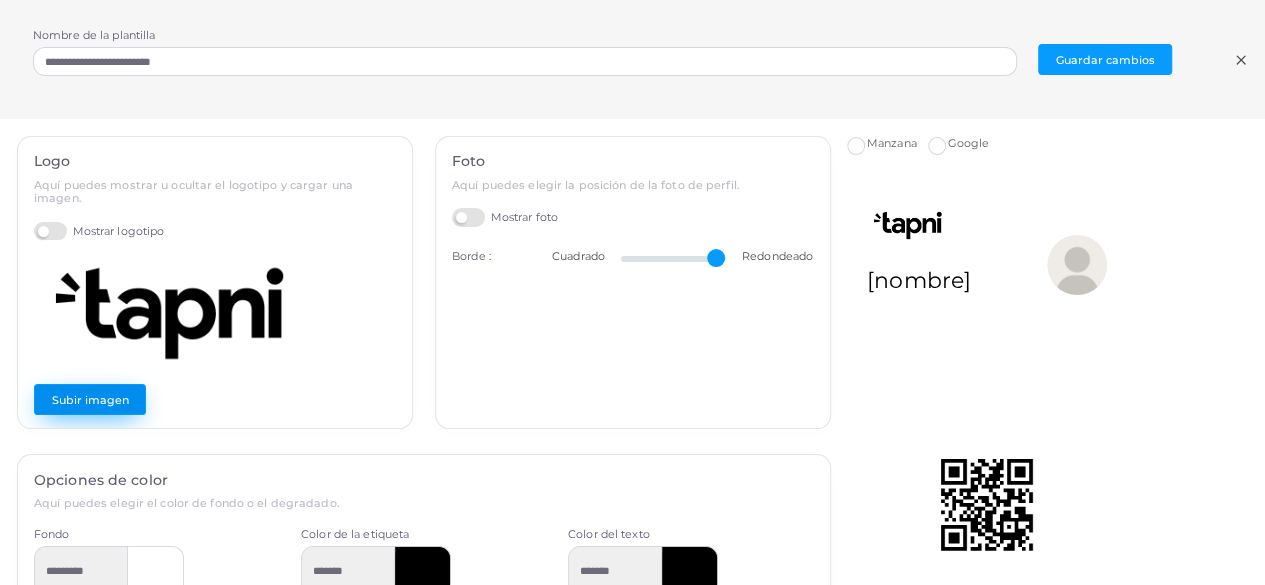 click on "Subir imagen" at bounding box center (90, 399) 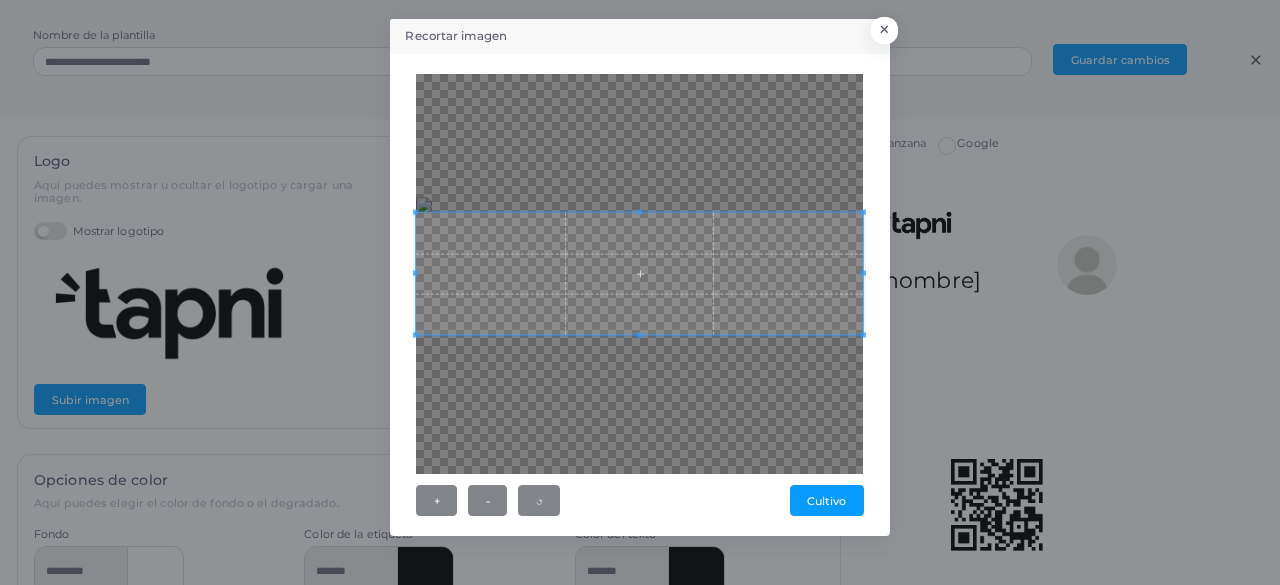click at bounding box center (639, 273) 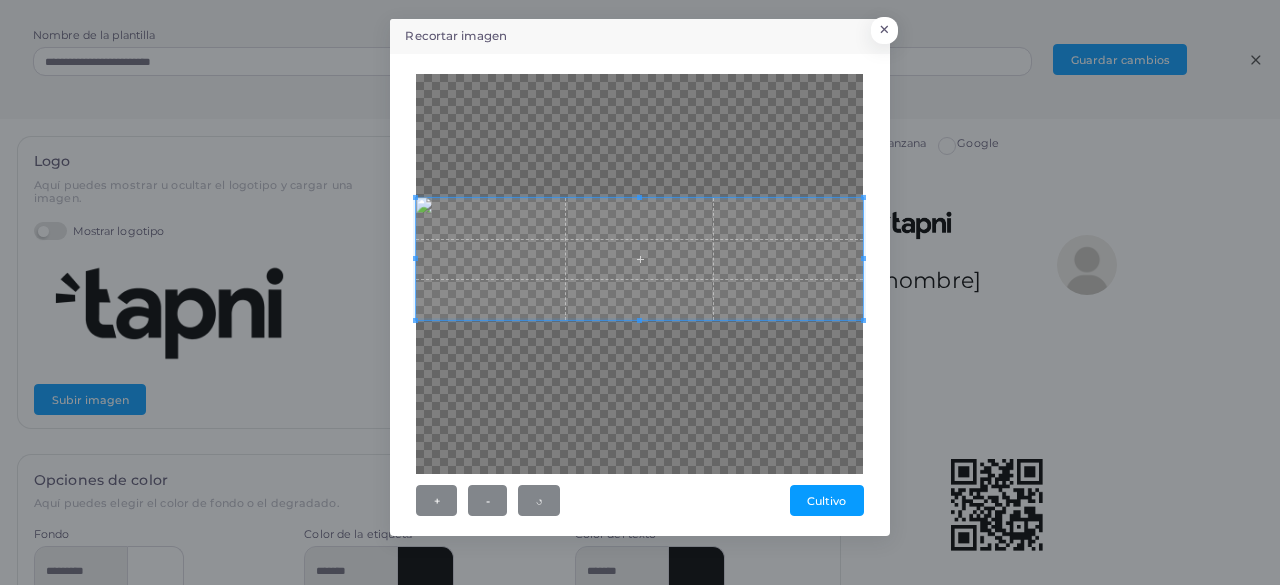 click at bounding box center (639, 259) 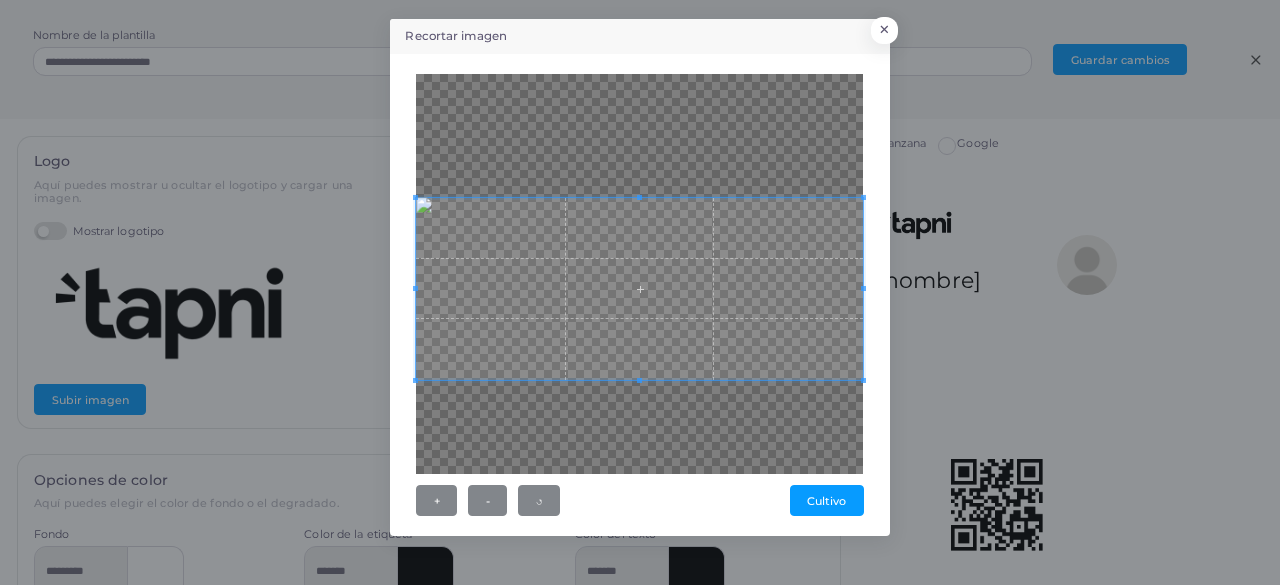 click at bounding box center (639, 289) 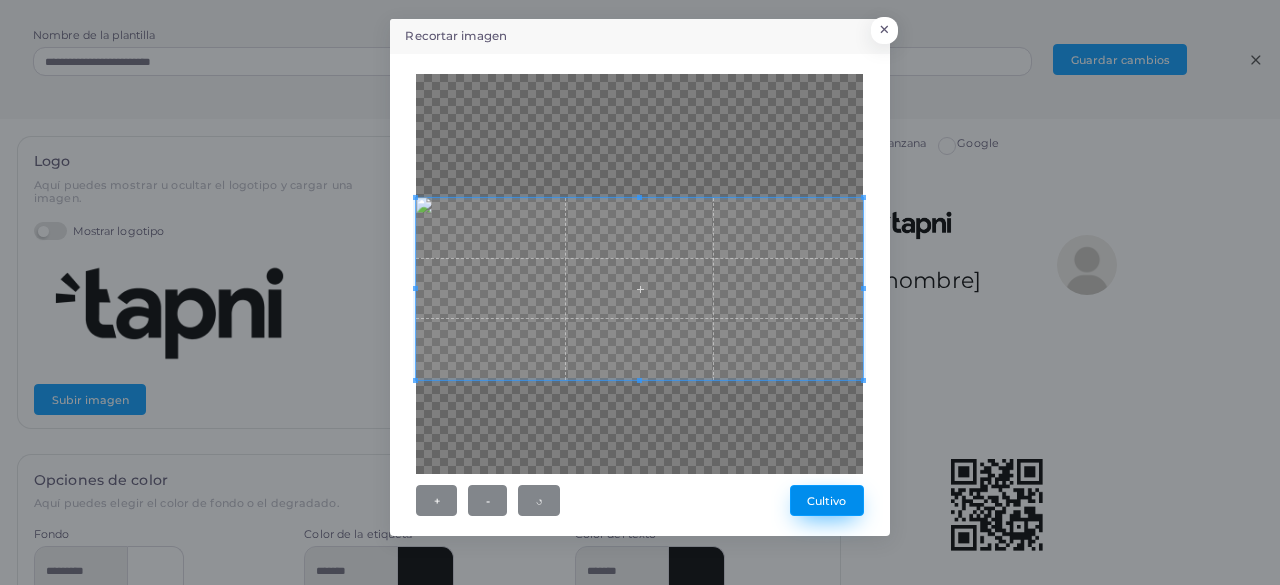 click on "Cultivo" at bounding box center [826, 500] 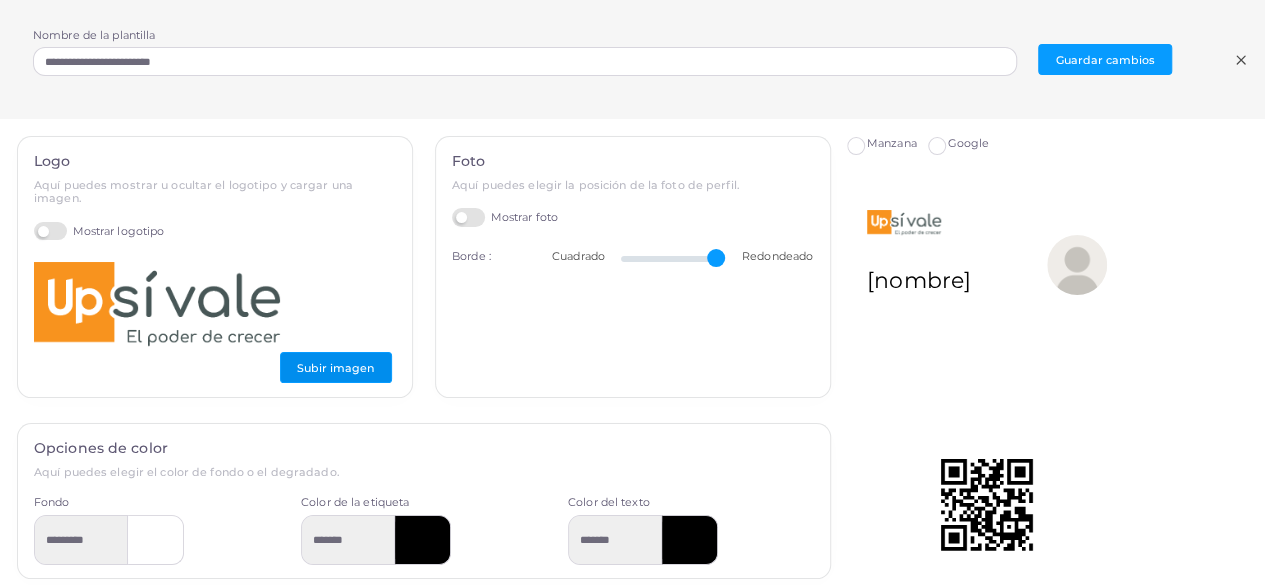 scroll, scrollTop: 72, scrollLeft: 0, axis: vertical 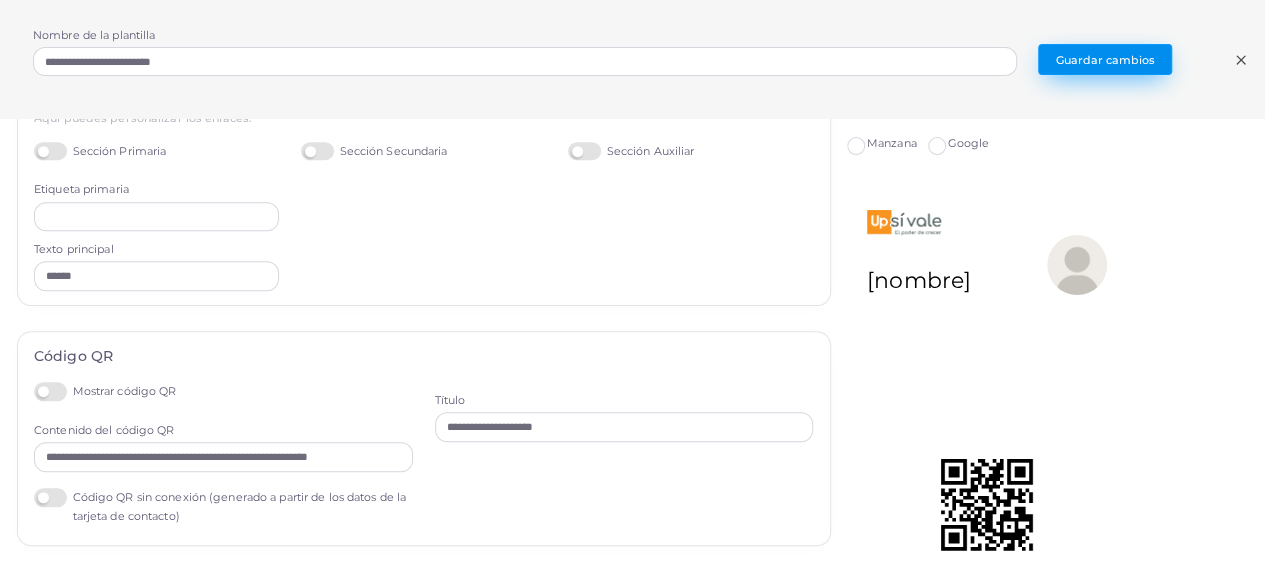 click on "Guardar cambios" at bounding box center (1105, 60) 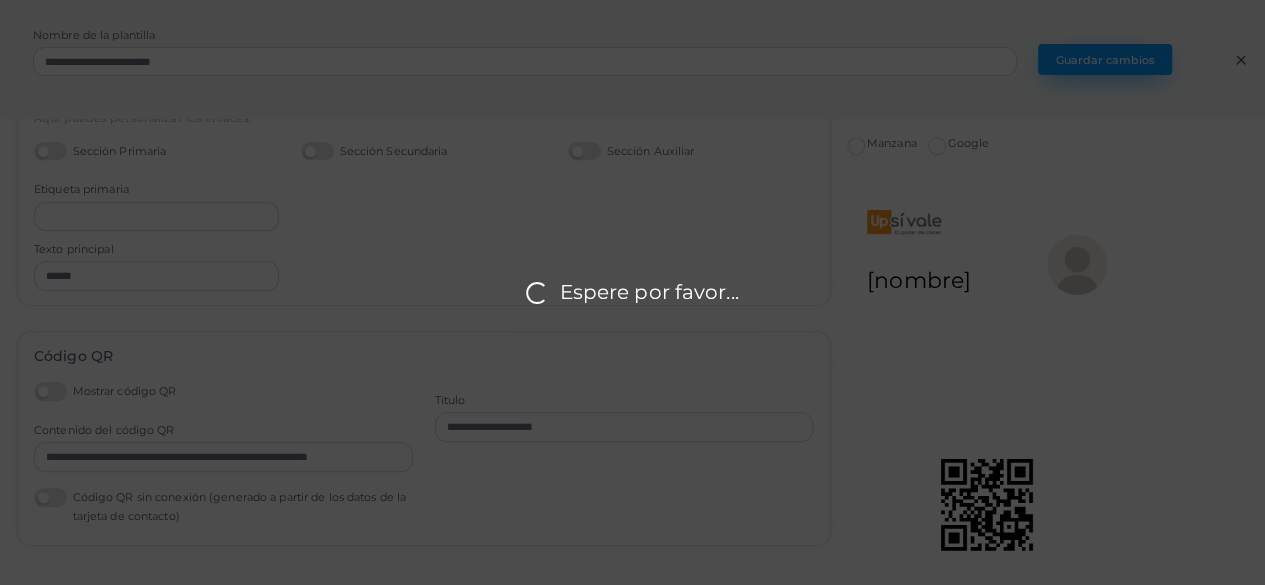 scroll, scrollTop: 0, scrollLeft: 0, axis: both 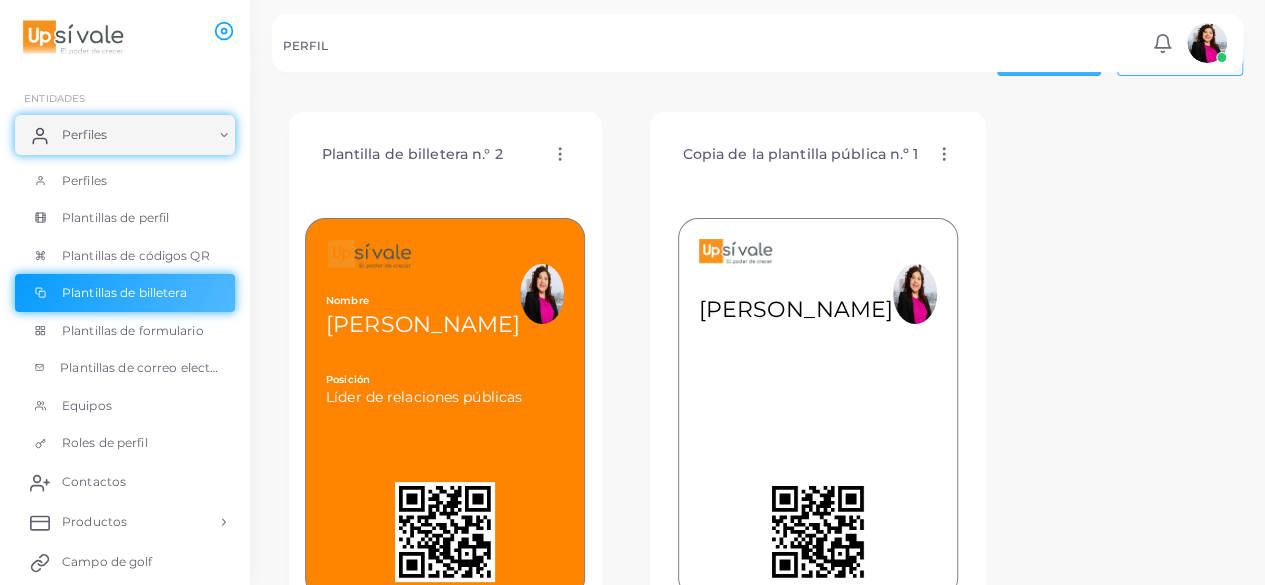 click 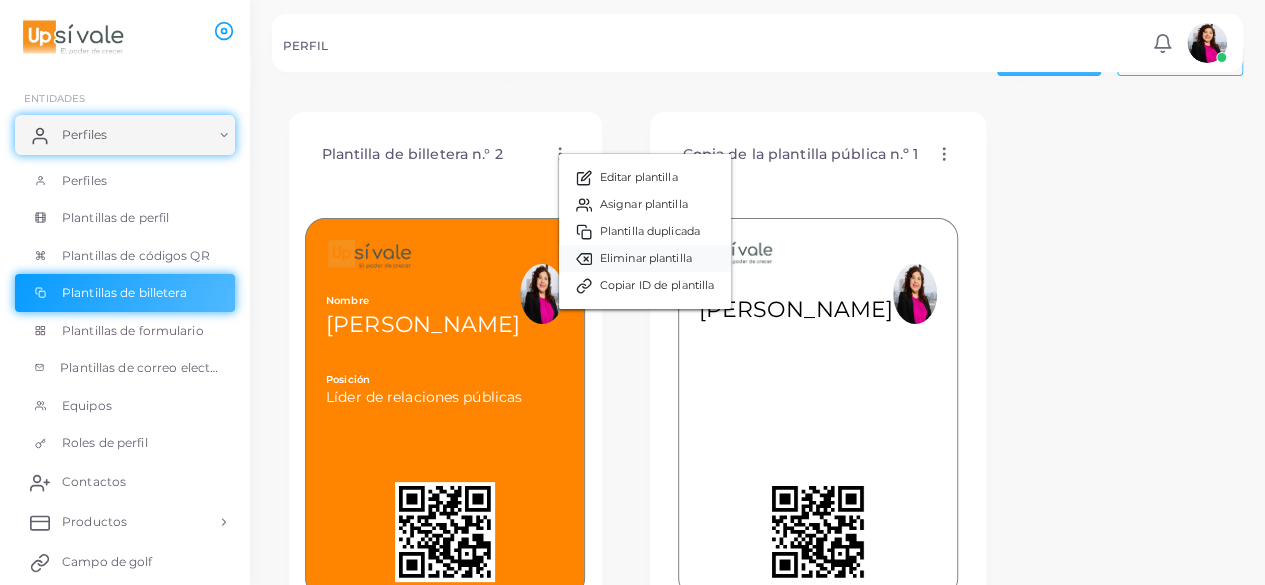 click on "Eliminar plantilla" at bounding box center [646, 258] 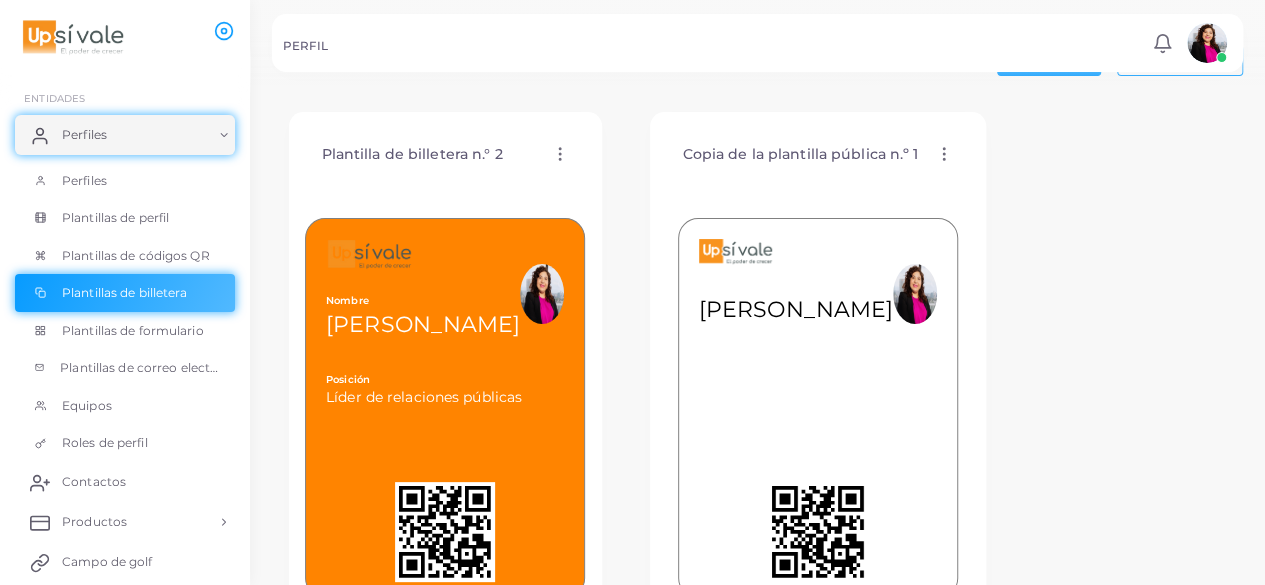 scroll, scrollTop: 0, scrollLeft: 0, axis: both 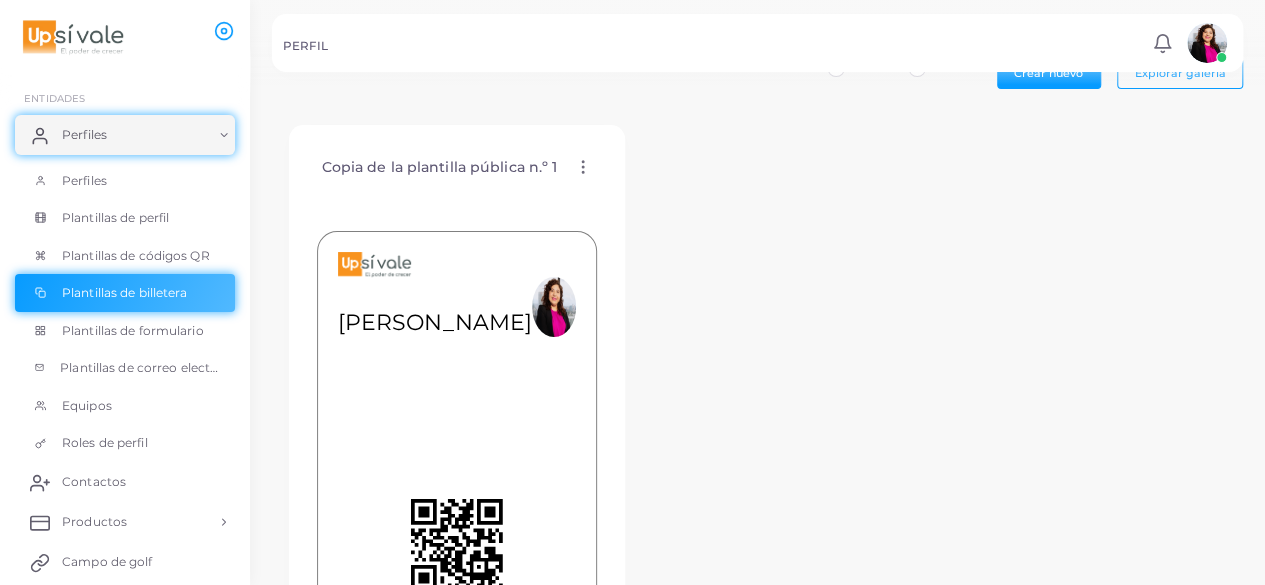 click on "Sonia Isela Díaz Cabrera
BIO Líder de relaciones públicas
MÁS" at bounding box center (457, 319) 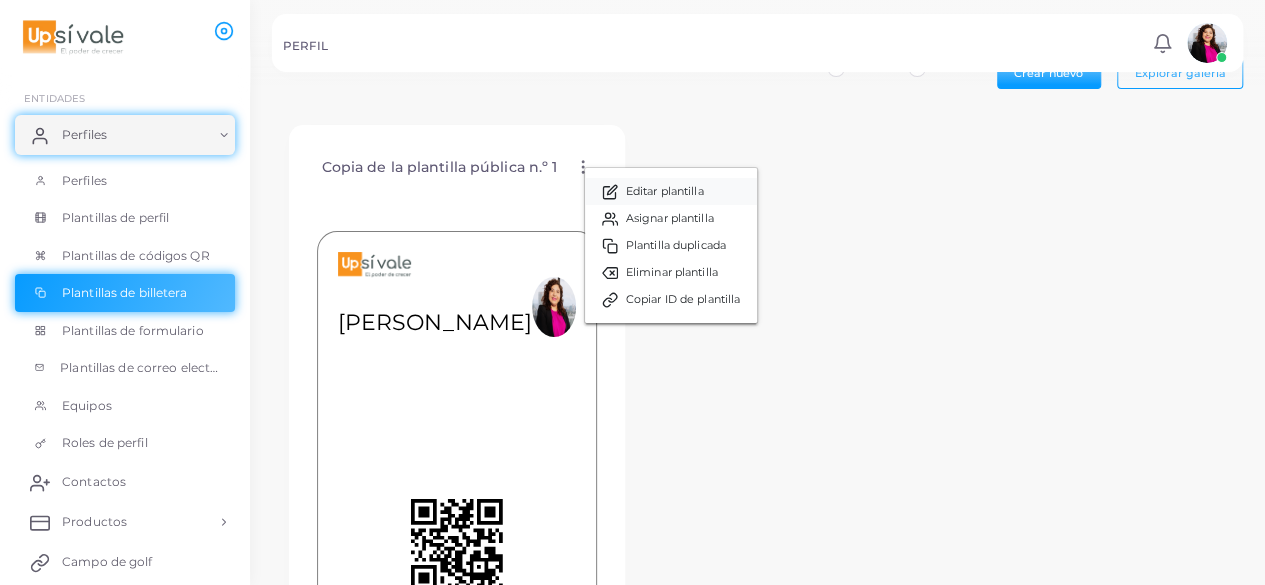 click on "Editar plantilla" at bounding box center [671, 191] 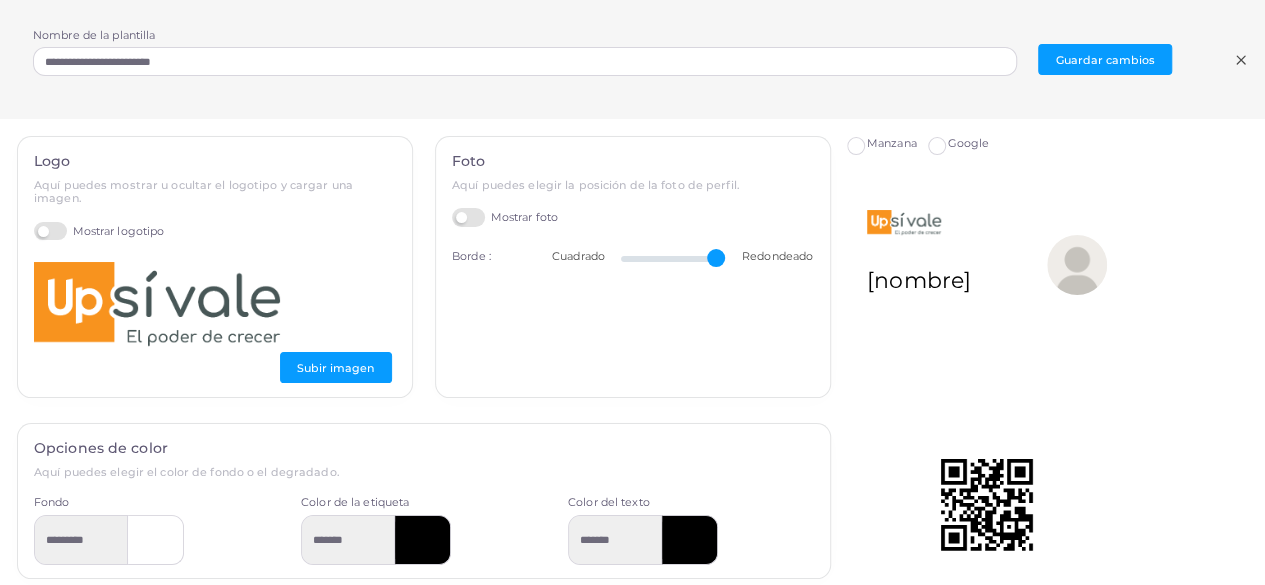 scroll, scrollTop: 122, scrollLeft: 0, axis: vertical 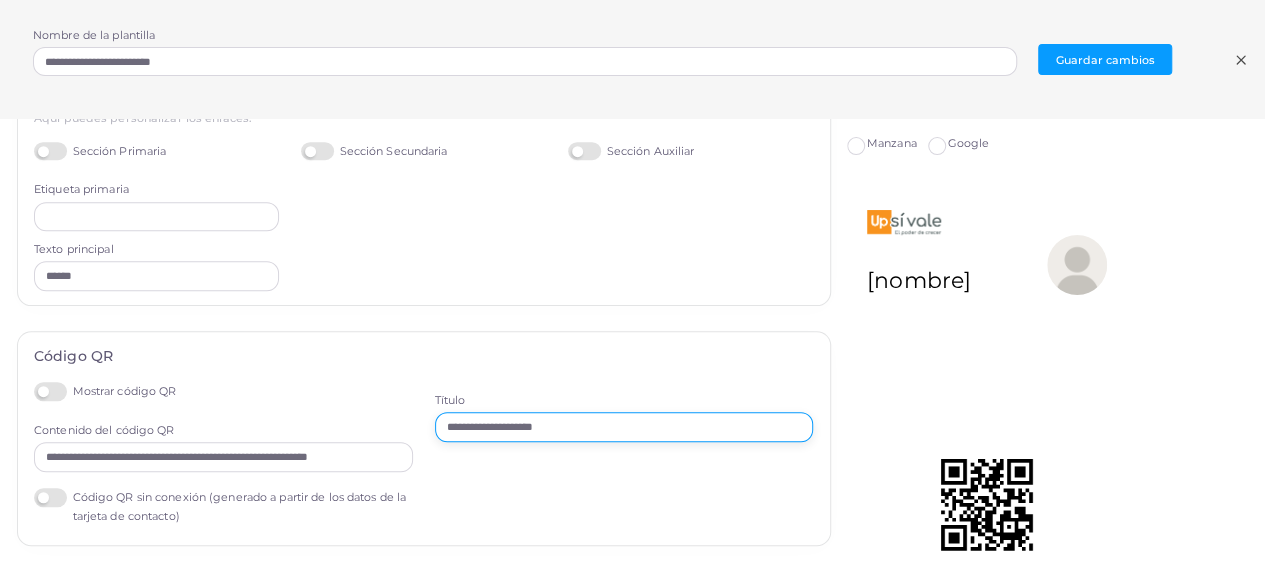 click on "**********" at bounding box center (624, 427) 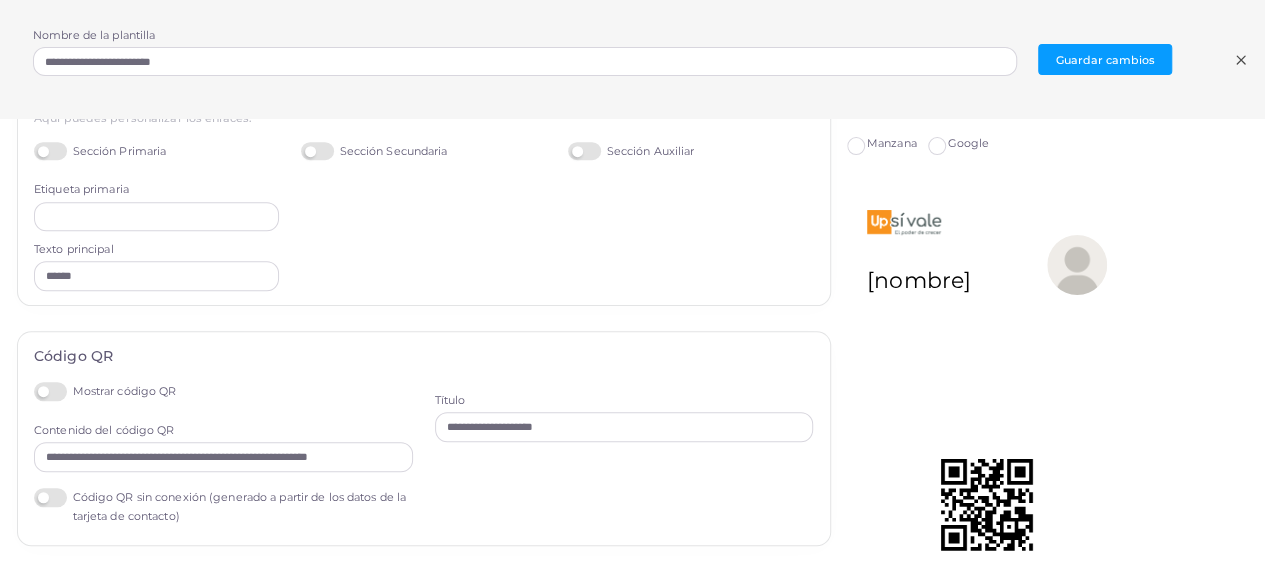 click on "Código QR sin conexión (generado a partir de los datos de la tarjeta de contacto)" at bounding box center [223, 506] 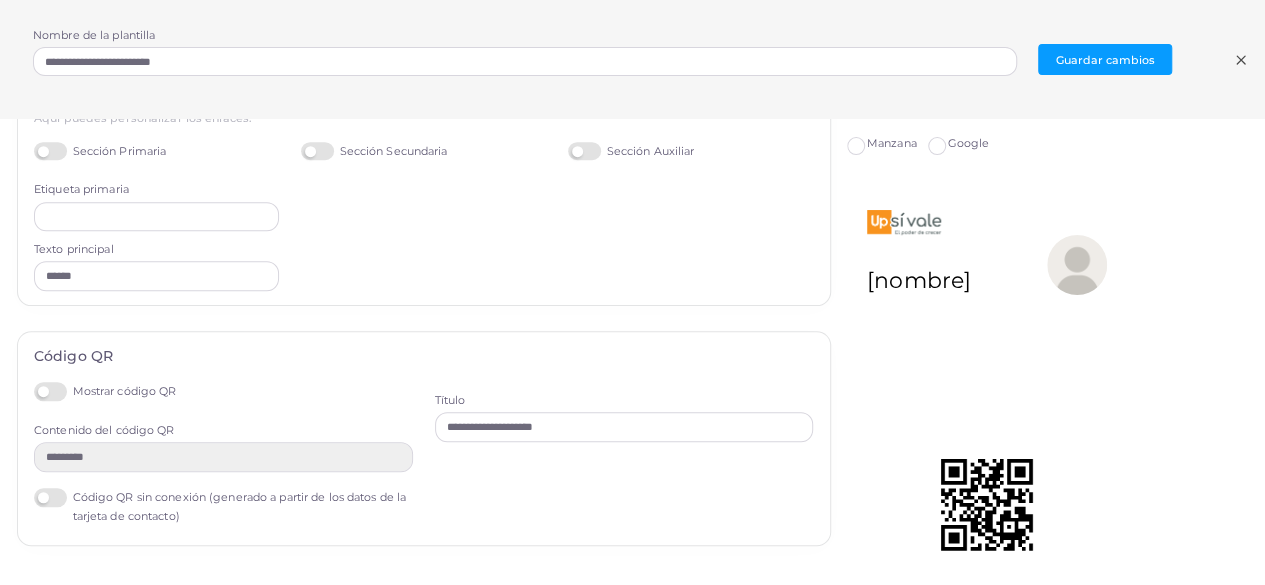 scroll, scrollTop: 563, scrollLeft: 0, axis: vertical 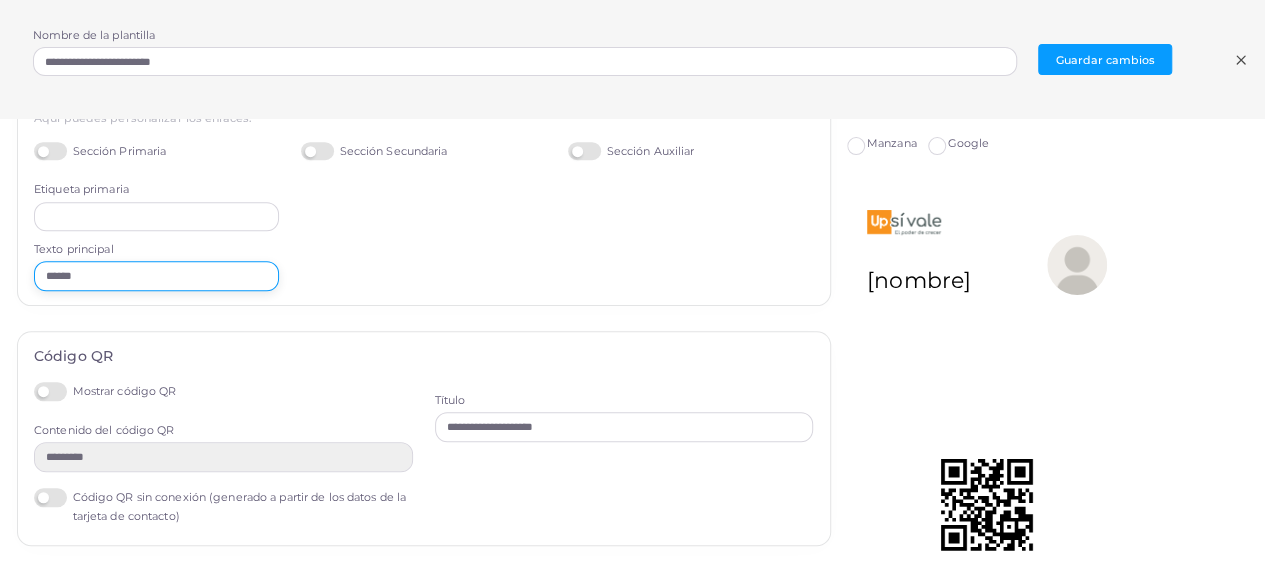click on "******" at bounding box center (156, 276) 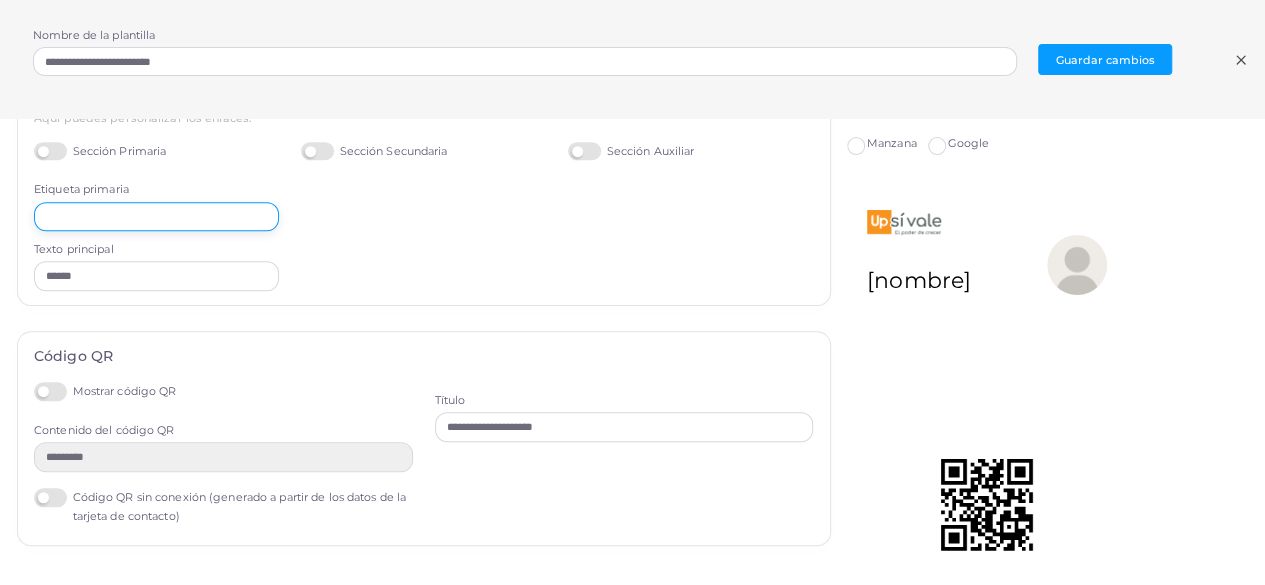 click at bounding box center [156, 217] 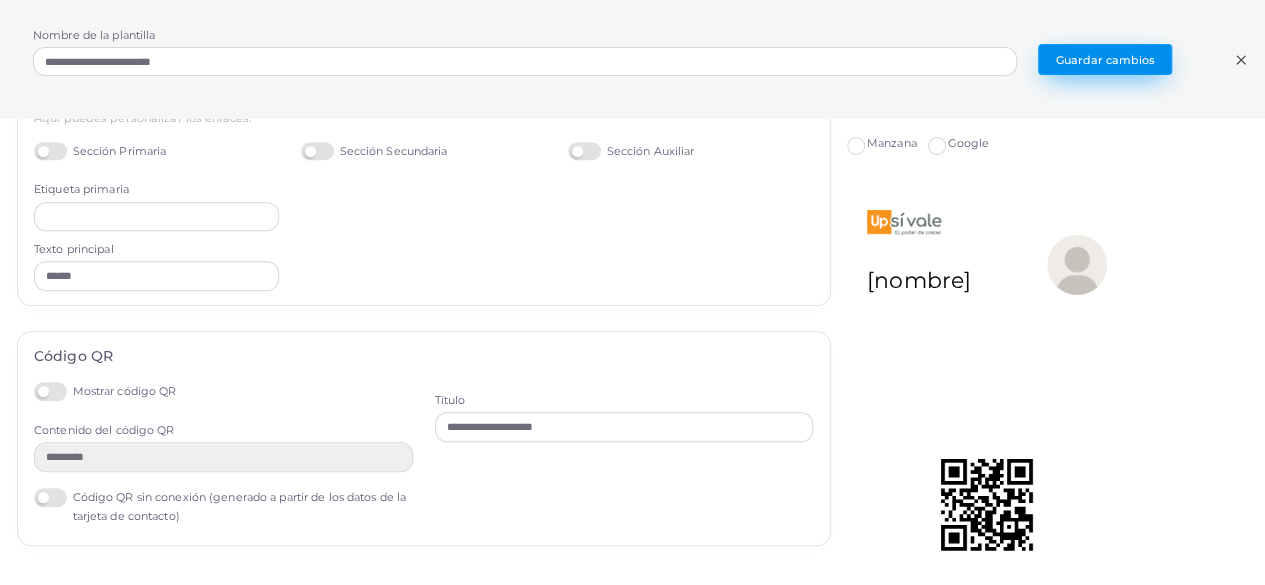 click on "Guardar cambios" at bounding box center [1105, 60] 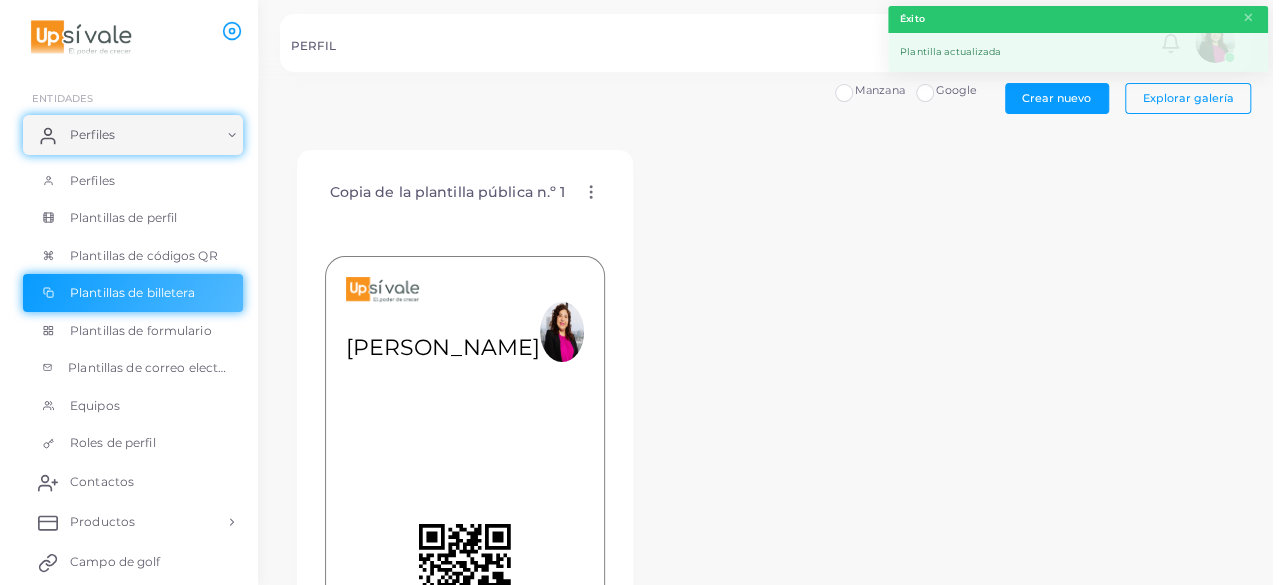 scroll, scrollTop: 0, scrollLeft: 0, axis: both 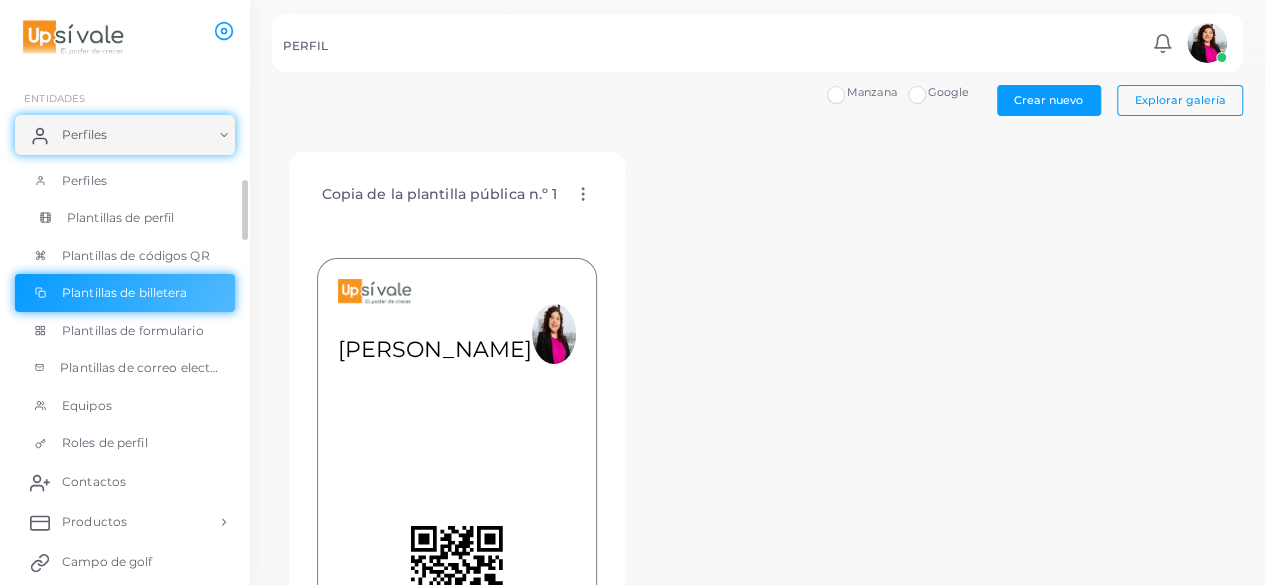 click on "Plantillas de perfil" at bounding box center [125, 218] 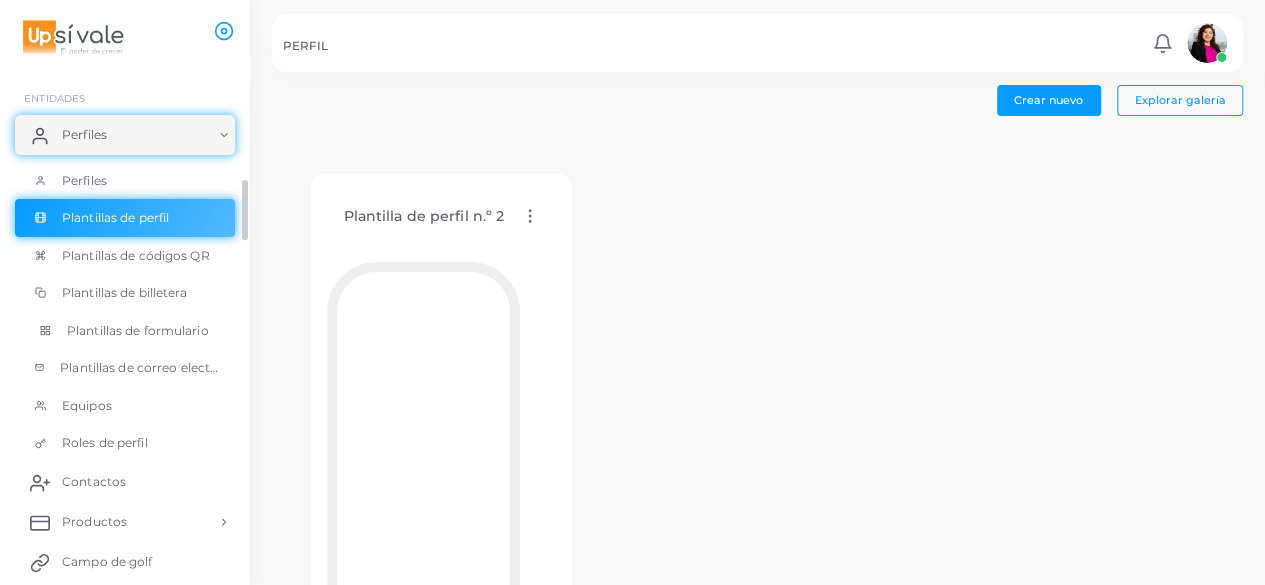 click on "Plantillas de formulario" at bounding box center [138, 330] 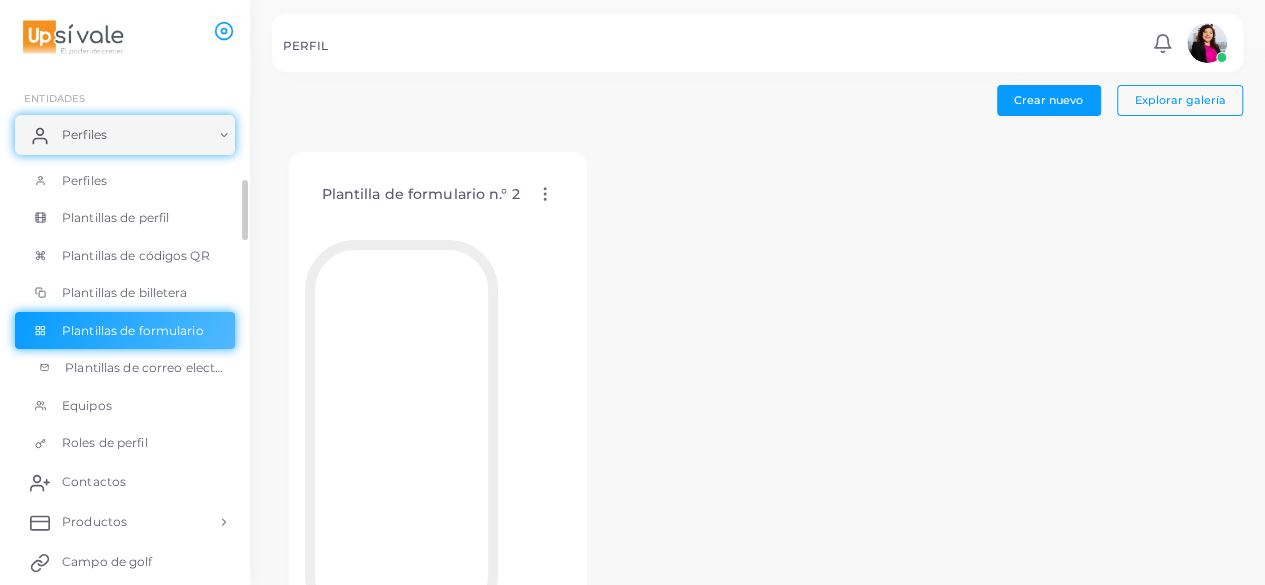 click on "Plantillas de correo electrónico" at bounding box center [125, 368] 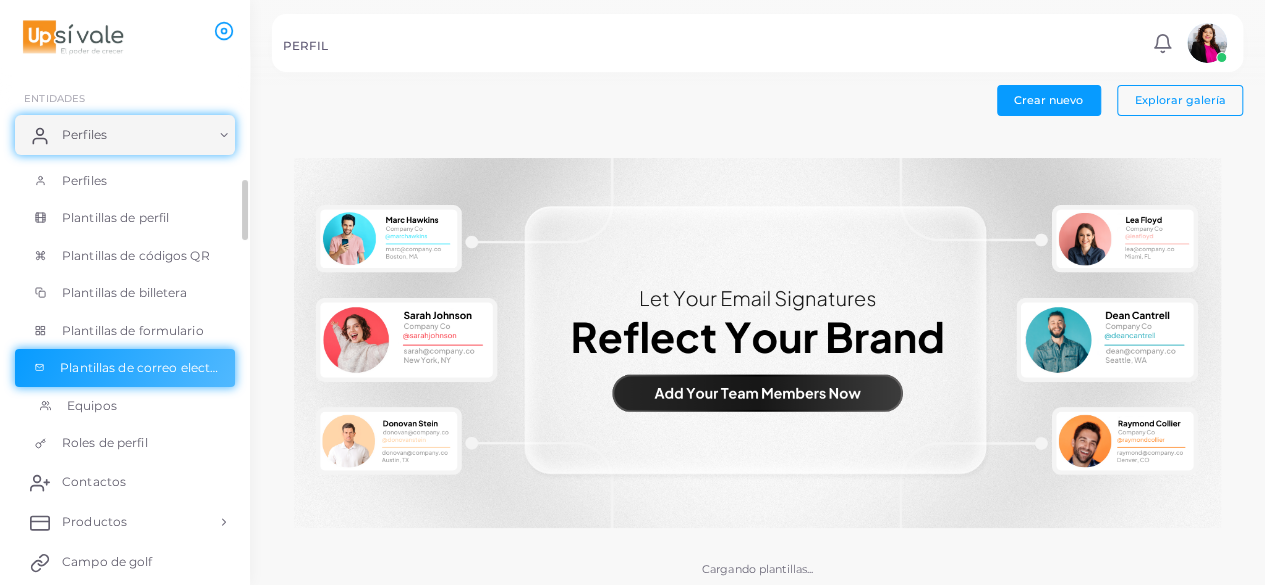click on "Equipos" at bounding box center (125, 406) 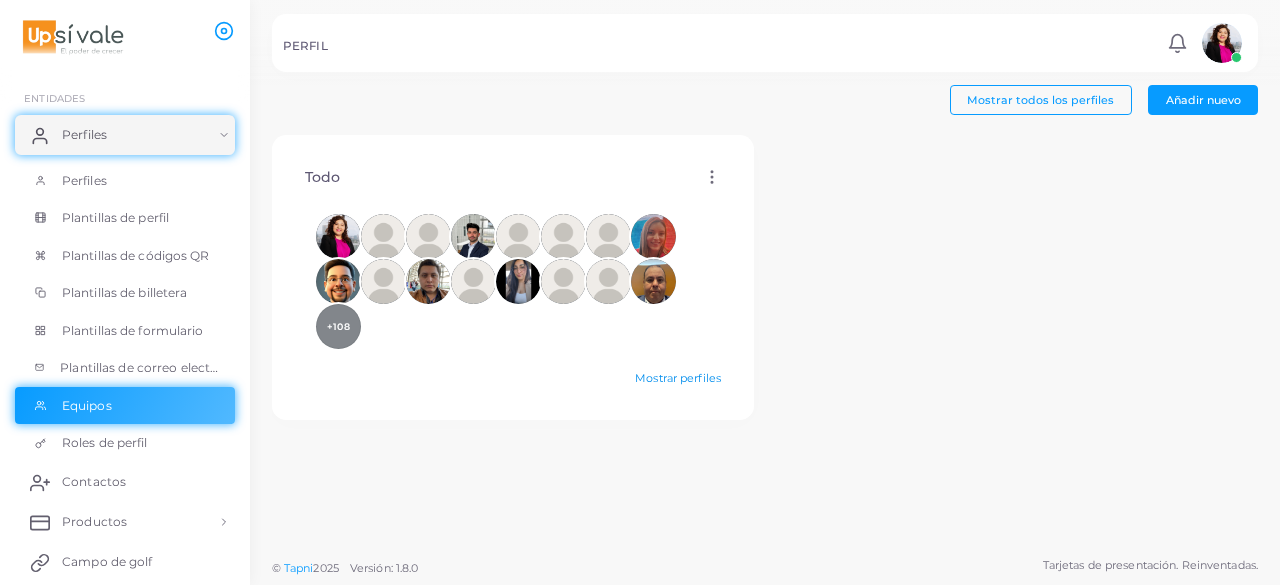 click on "Mostrar perfiles" at bounding box center (678, 378) 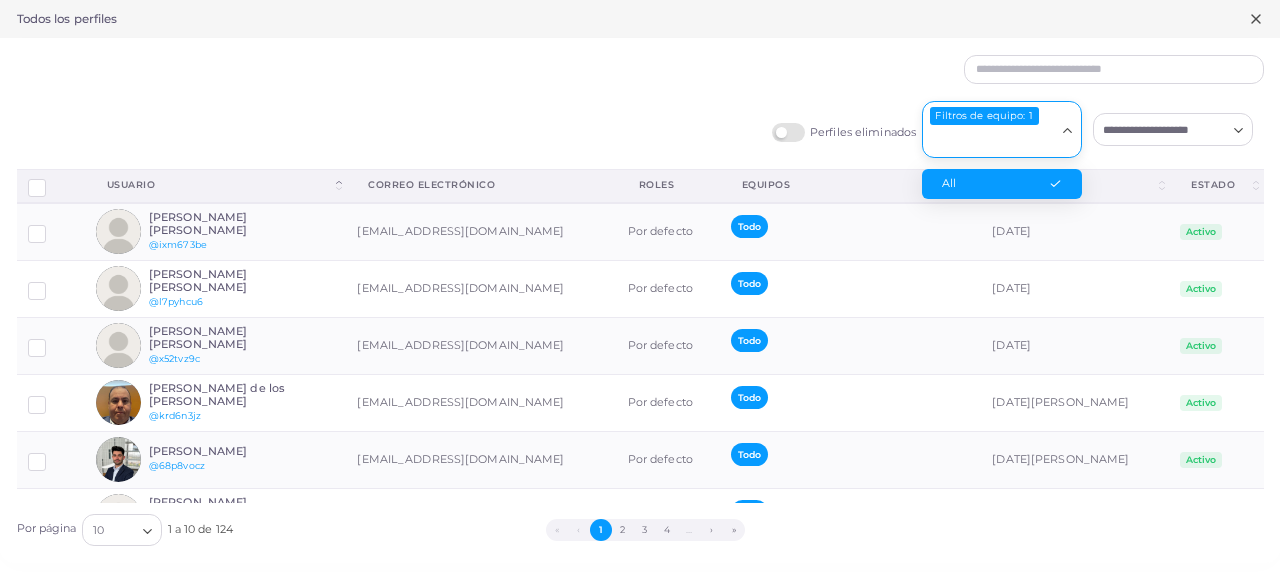 click 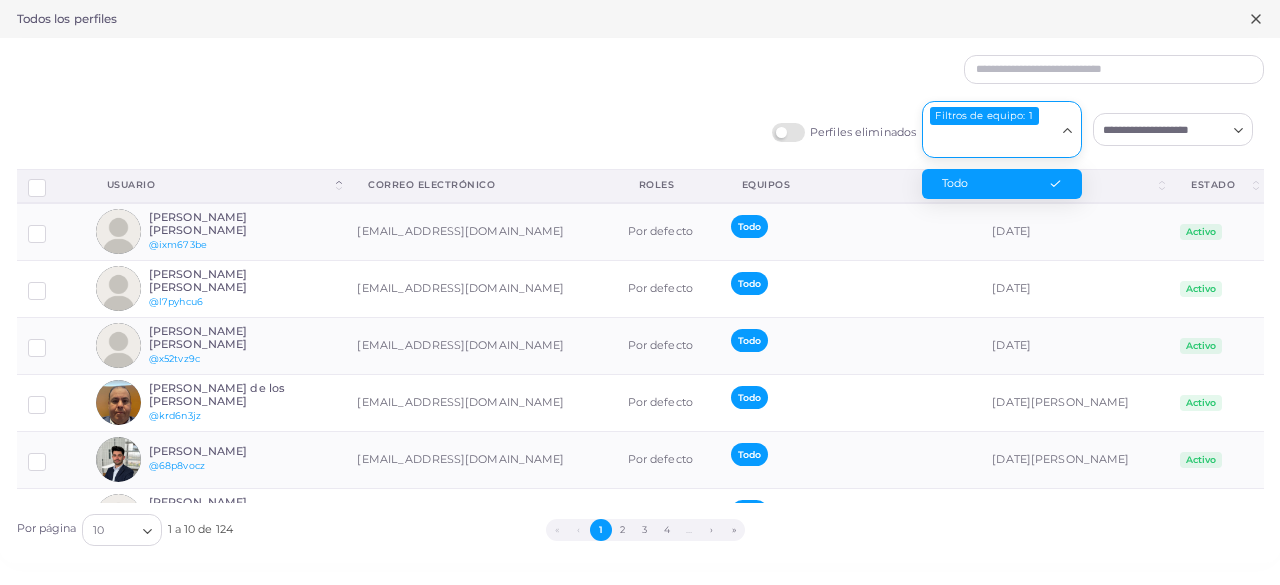 click on "Todo" at bounding box center [1002, 184] 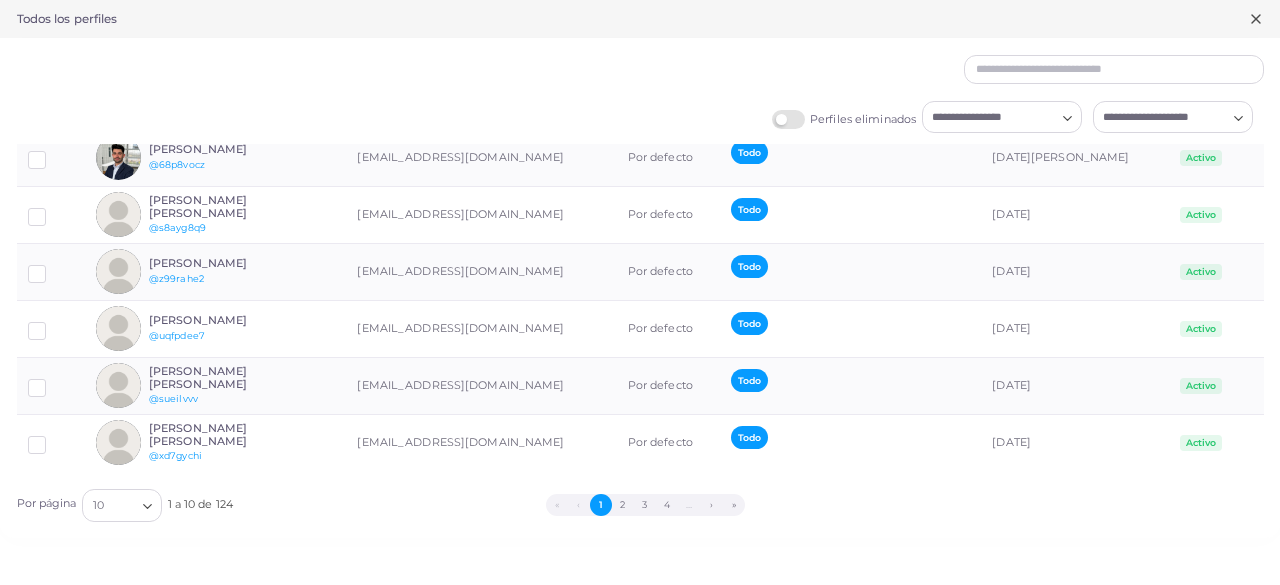 scroll, scrollTop: 0, scrollLeft: 0, axis: both 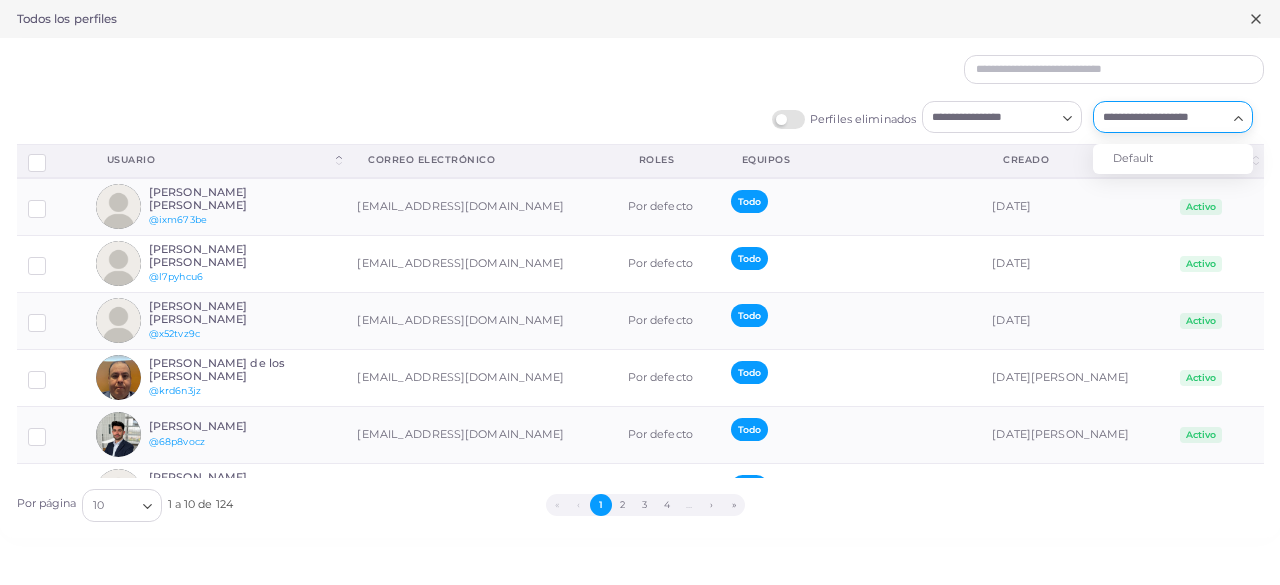 click at bounding box center [1161, 117] 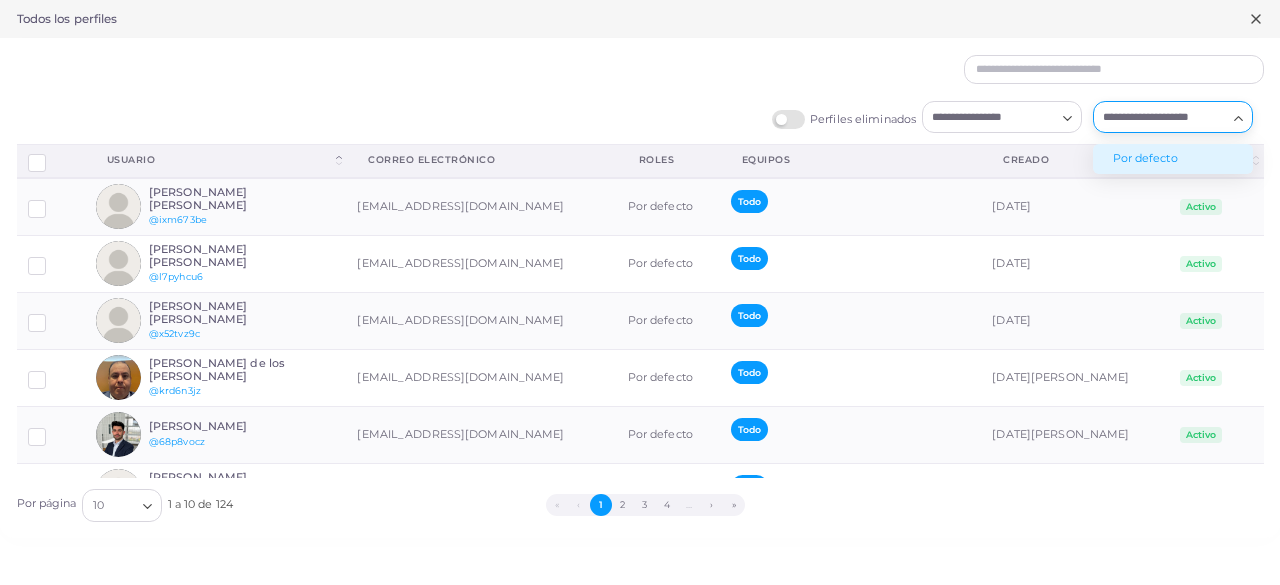click on "Por defecto" at bounding box center (1145, 158) 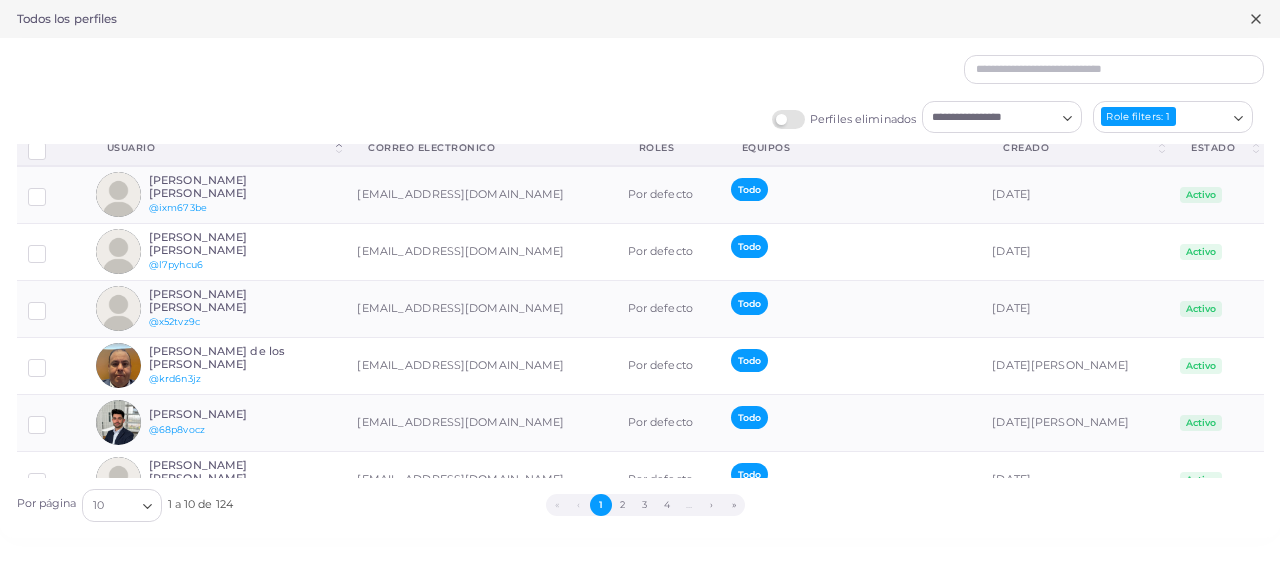 scroll, scrollTop: 0, scrollLeft: 0, axis: both 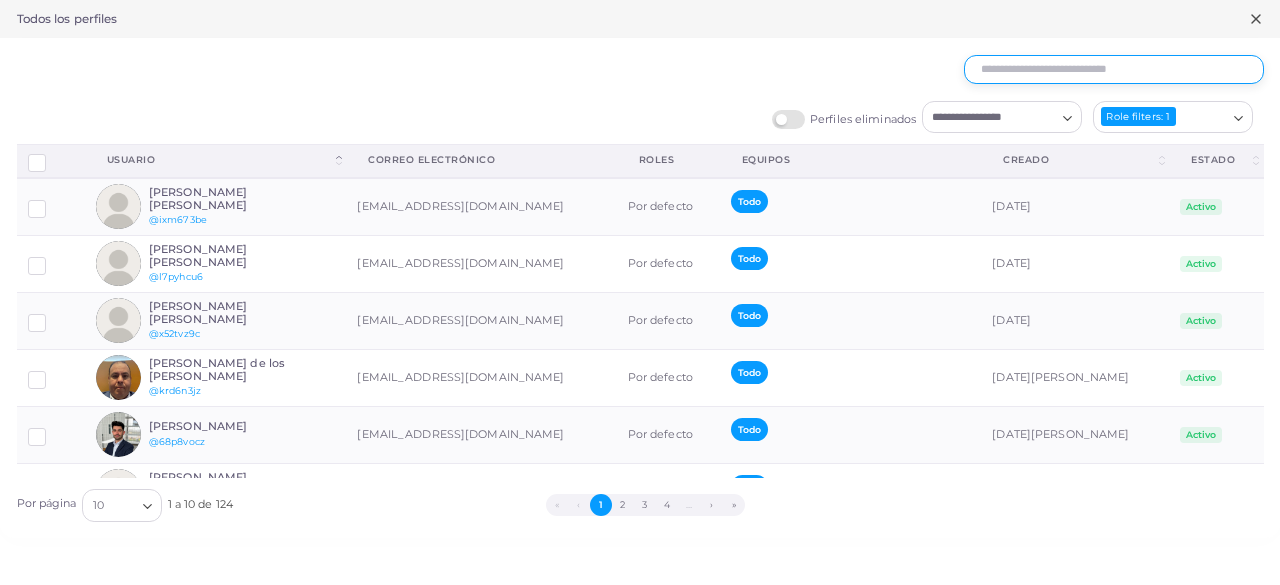 click at bounding box center [1114, 70] 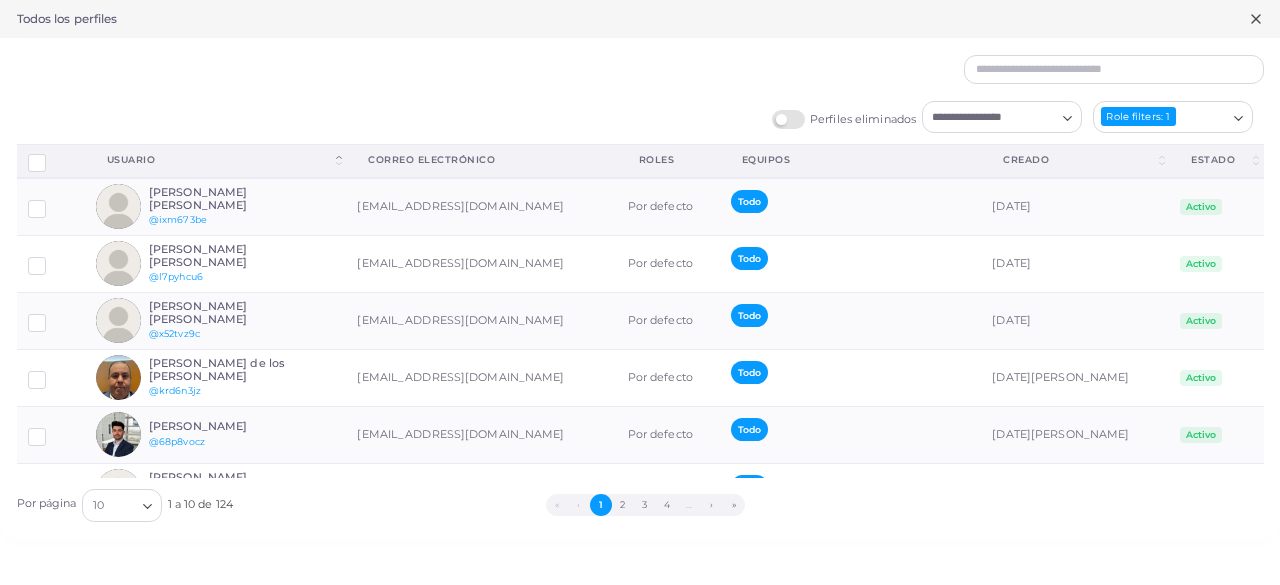 click on "Perfiles eliminados           Cargando...        Role filters: 1          Cargando..." at bounding box center [640, 122] 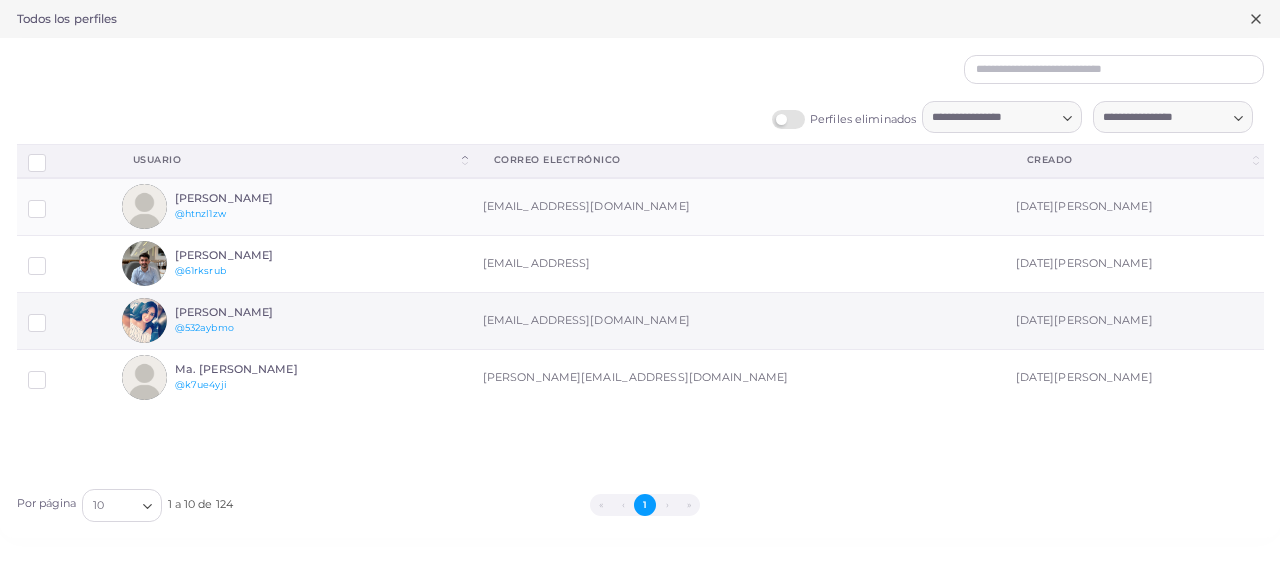click on "Daniela Ortega Navarro @532aybmo" at bounding box center [291, 320] 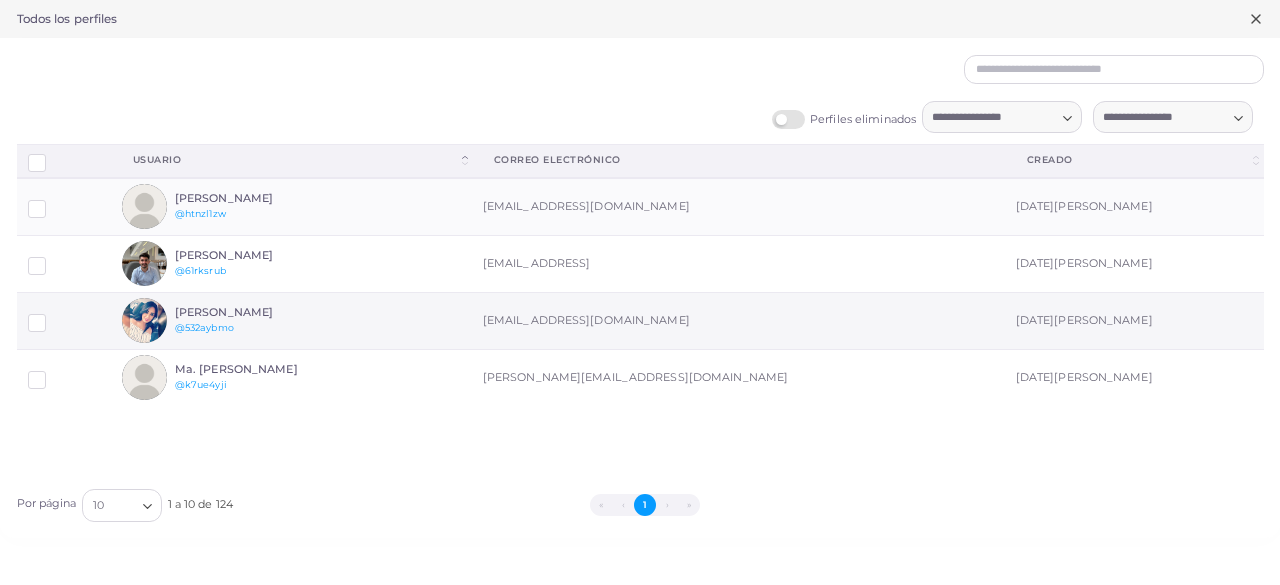 click at bounding box center (52, 315) 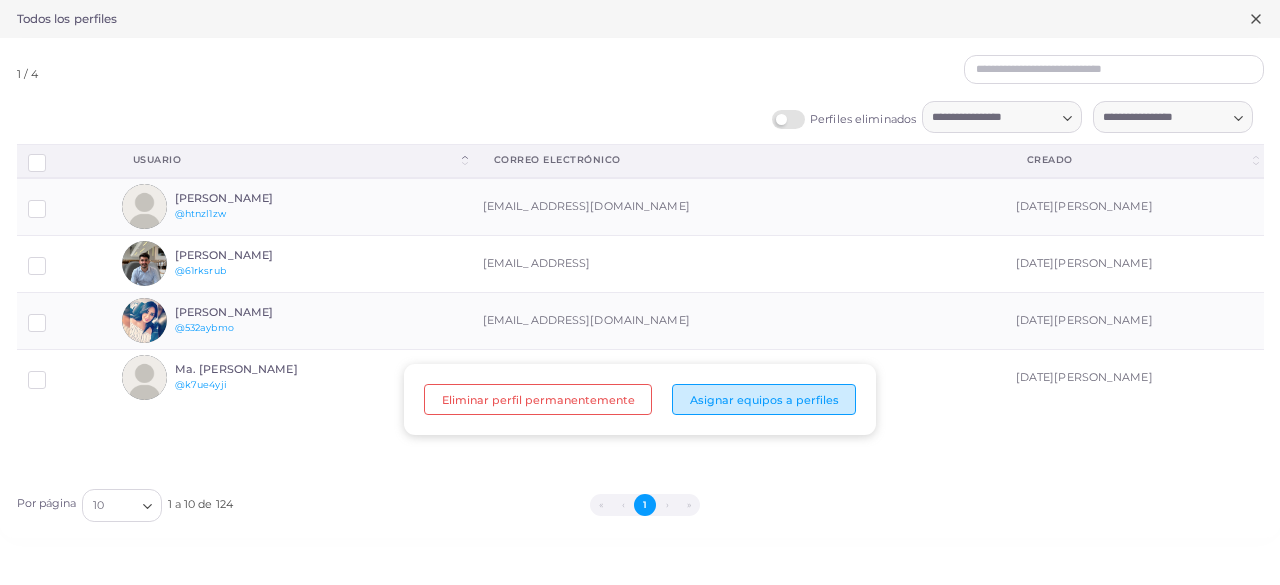 click on "Asignar equipos a perfiles" at bounding box center (764, 399) 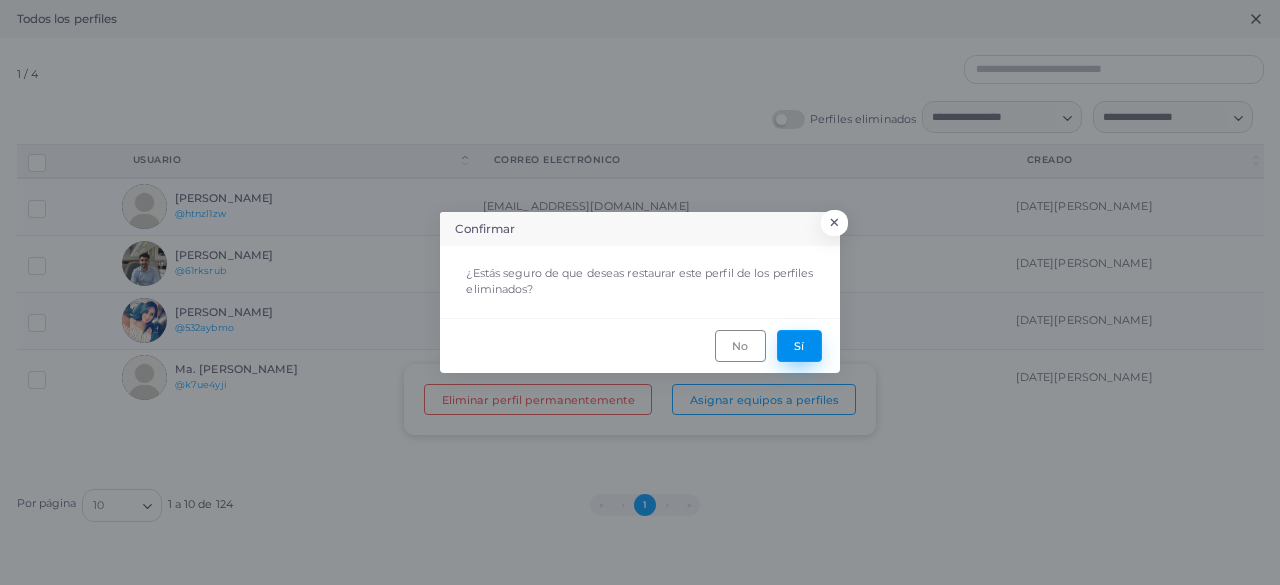 click on "Sí" at bounding box center [799, 345] 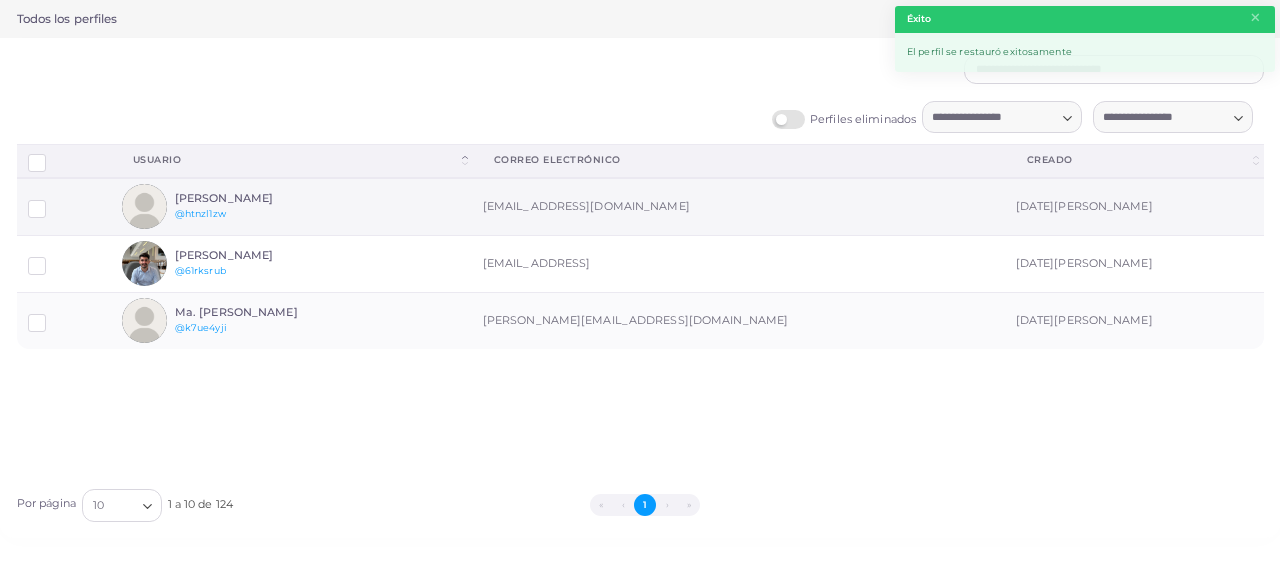 click on "Andrés Rojas Ortiz @htnzl1zw" at bounding box center (291, 207) 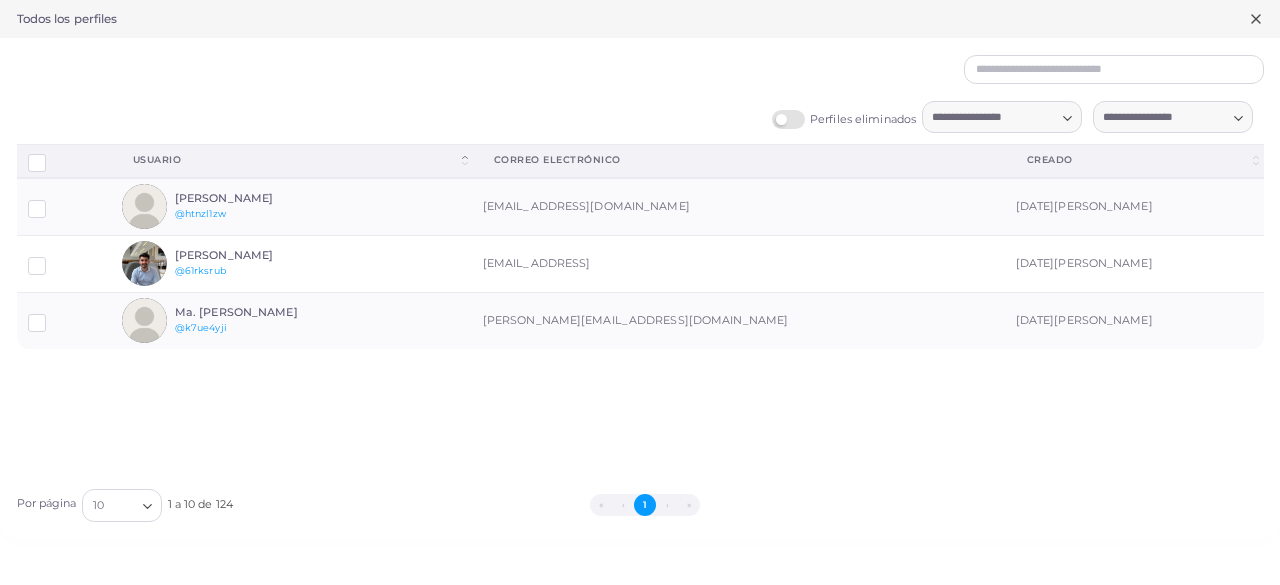 click on "Perfiles eliminados" at bounding box center [844, 119] 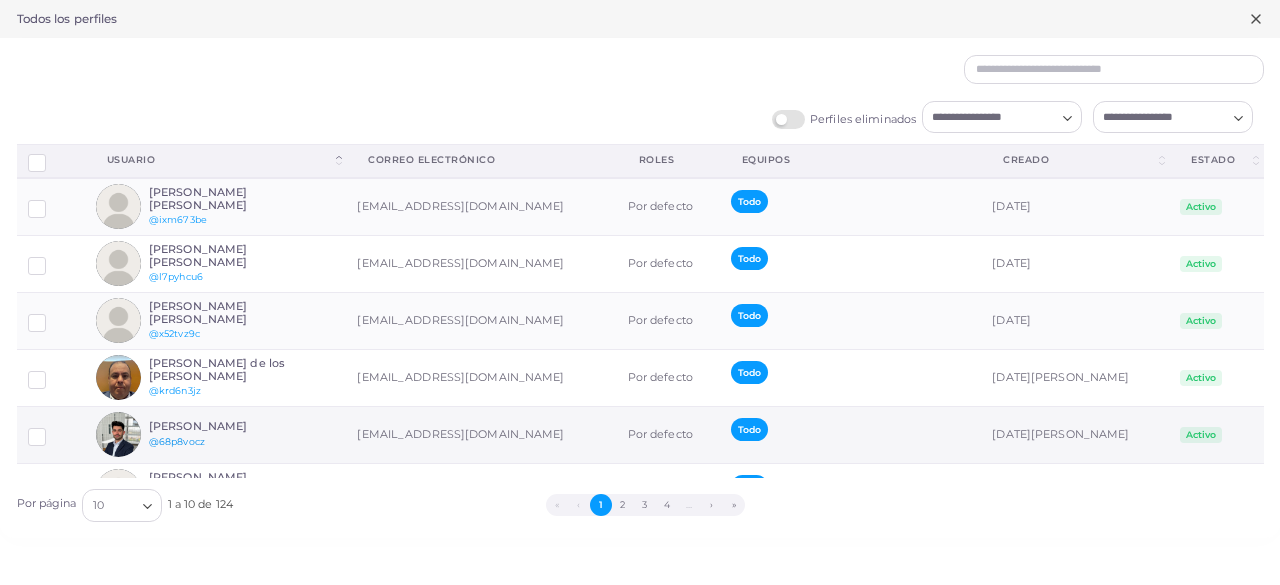 click on "@68p8vocz" at bounding box center (177, 441) 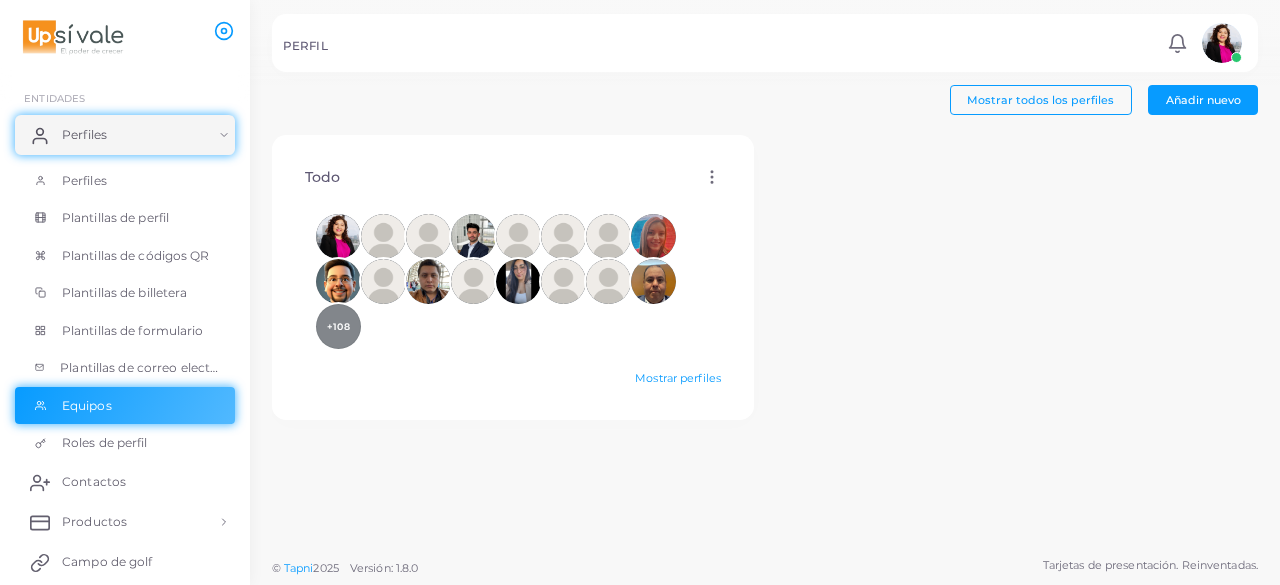 click 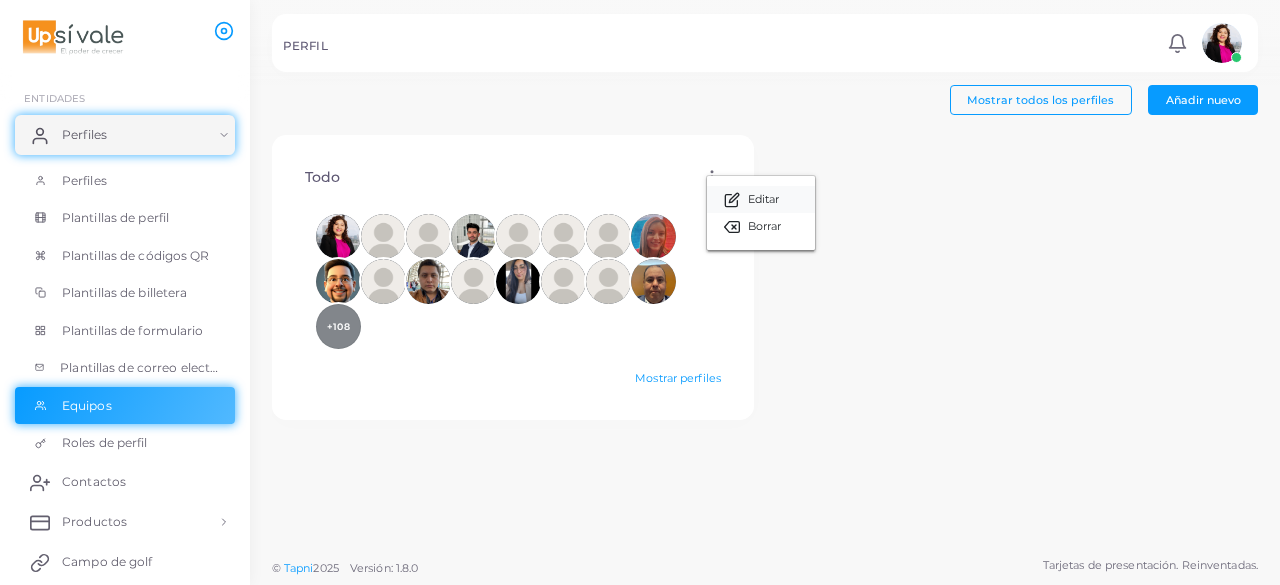 click on "Editar" at bounding box center (764, 199) 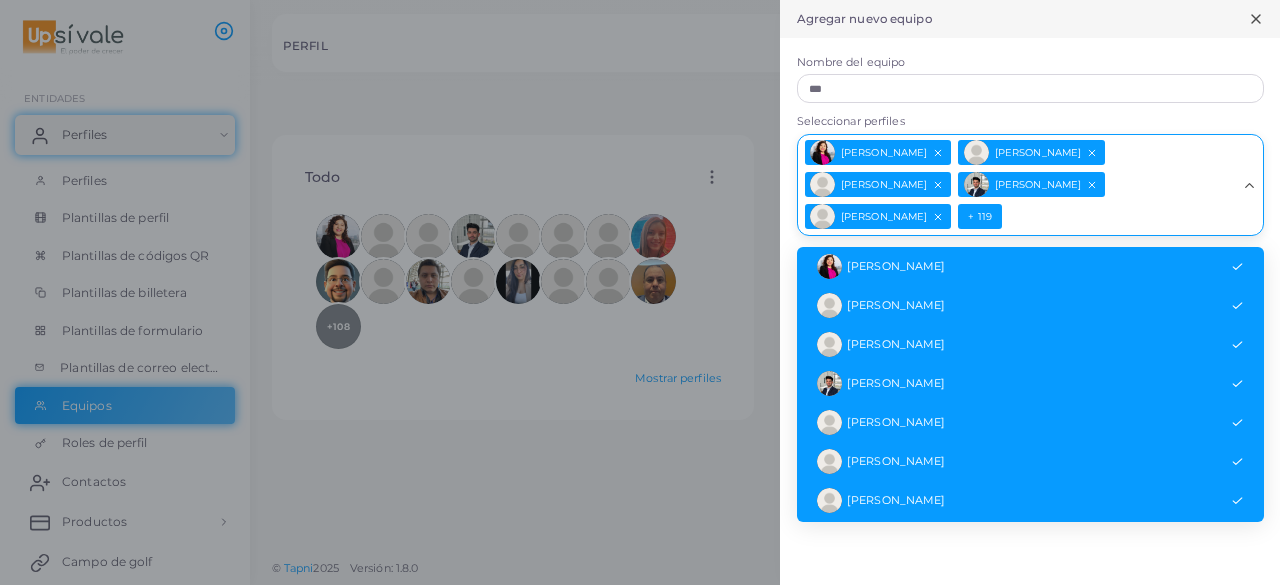 click 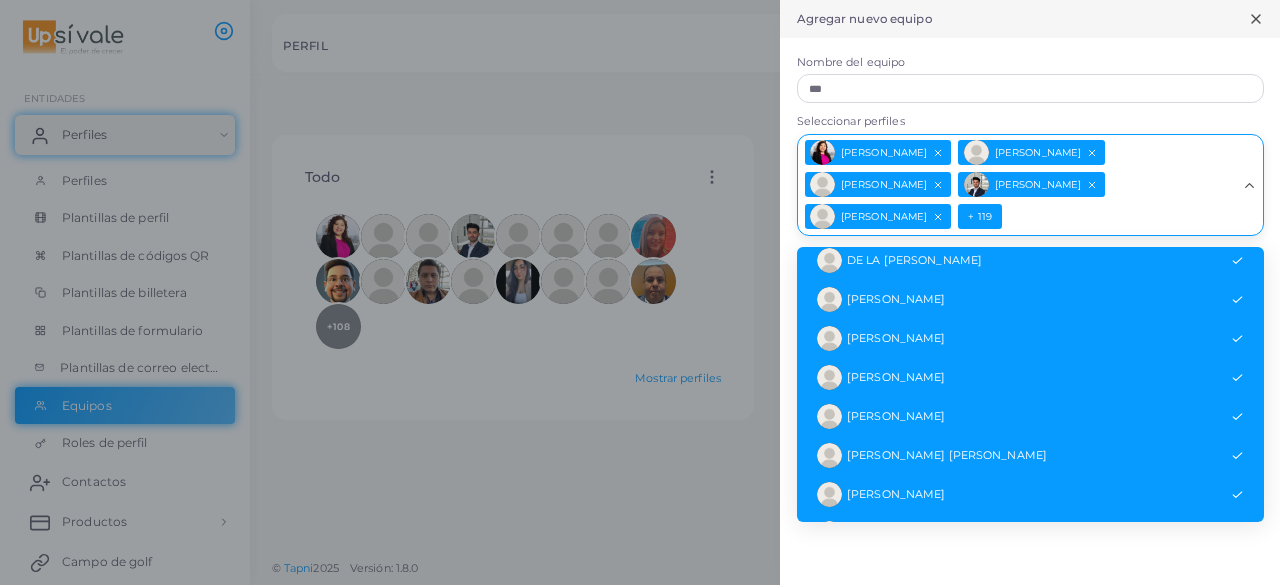 scroll, scrollTop: 4560, scrollLeft: 0, axis: vertical 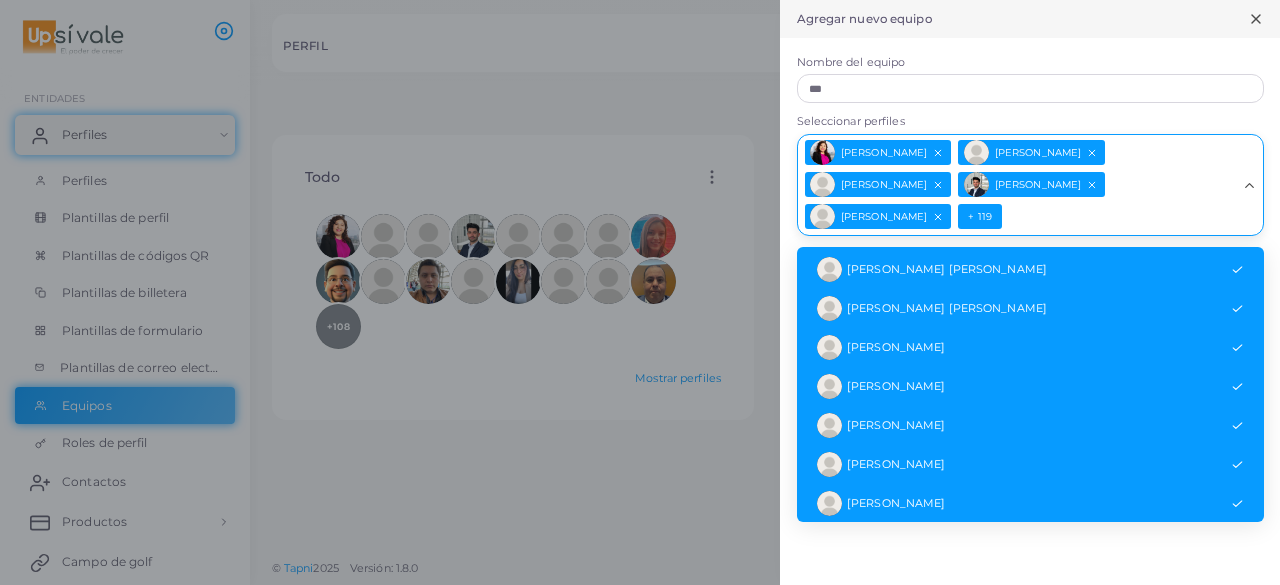 click on "Agregar nuevo equipo Nombre del equipo ***    Seleccionar perfiles   Sonia Isela Díaz Cabrera
Ramiro Prantl Julio César Colunga Axel Dury Édgar Rigoberto Villarreal Medina + 119         Cargando...     Sonia Isela Díaz Cabrera
Ramiro Prantl Julio César Colunga Axel Dury Édgar Rigoberto Villarreal Medina Luis Donaldo Gutiérrez Olga Isolda Palomino Nuri García Sancliment   Ramiro Javier Mercado Robles Aguilar Mayra Joseline Orozco Juan Carlos Espejel Ruth Julieta Roldán Guzmán Verónica Marisol Parra Ma. Eva Tinajero Rodríguez Martha Deyanira Toledo Nájera Antonio Eduardo Garza de los Santos jhernandezd desastre ROJO LIMÓN ILIANA VILLANUEVA RODRÍGUEZ YESSICA JAVIER CÁZAREZ ELIZABETH SILVA ROBLES ANA VICTORIA MARTINEZ RUIZ ANA JIMENA DANIEL MALDONADO MARTÍNEZ SALAZAR CANO GRACIELA MACIEL JIMÉNEZ REYNA REYNALDO GARCÍA MARTÍNEZ ESMERALDA LÓPEZ MORENO JUAN GUILLERMO RODRÍGUEZ GONZÁLEZ DIANA VENEGAS GONZÁLEZ DAVID HUMBERTO MÁRQUEZ RODRÍGUEZ BLANCA ESTHELA CASTILLO NEVAREZ FEDERICO" at bounding box center (1030, 292) 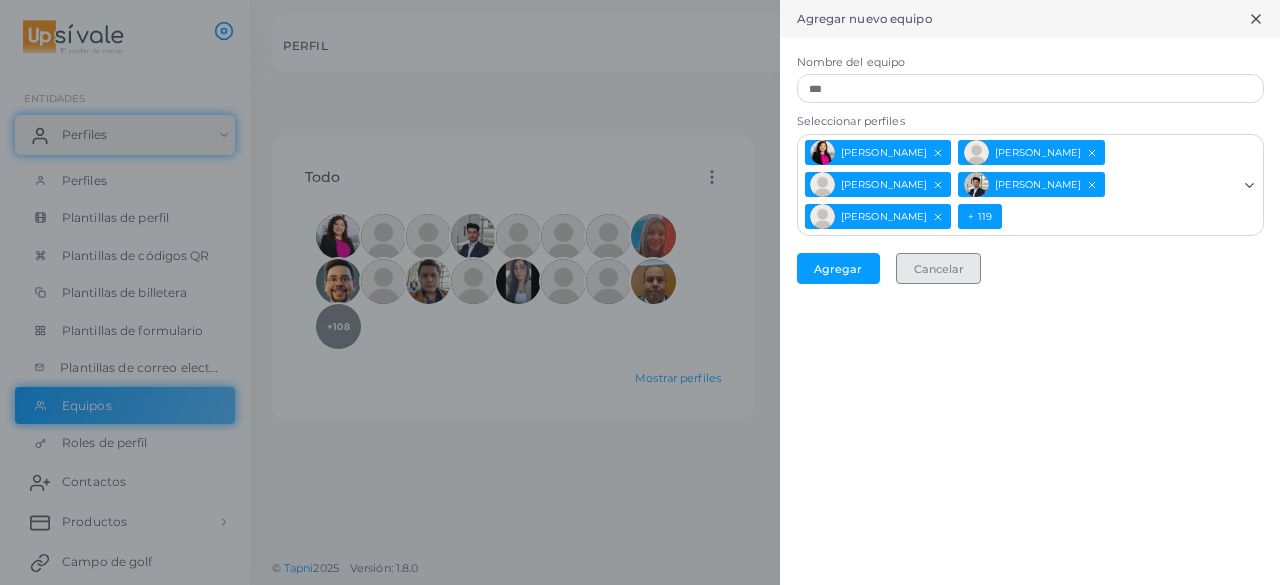 click on "Cancelar" at bounding box center (939, 268) 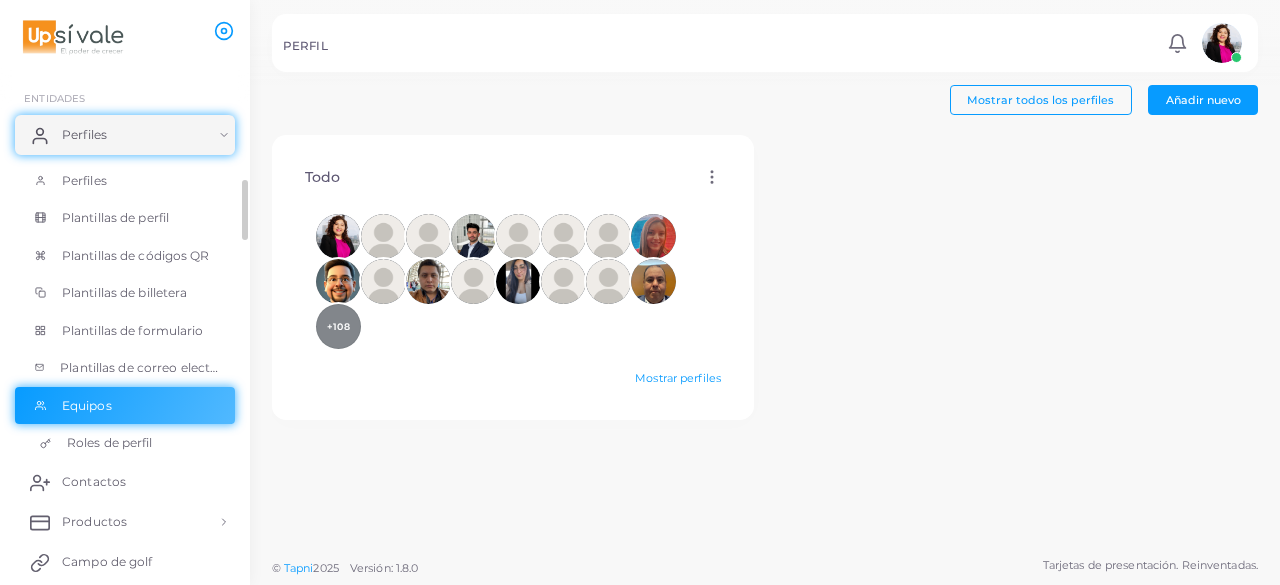 click on "Roles de perfil" at bounding box center (110, 442) 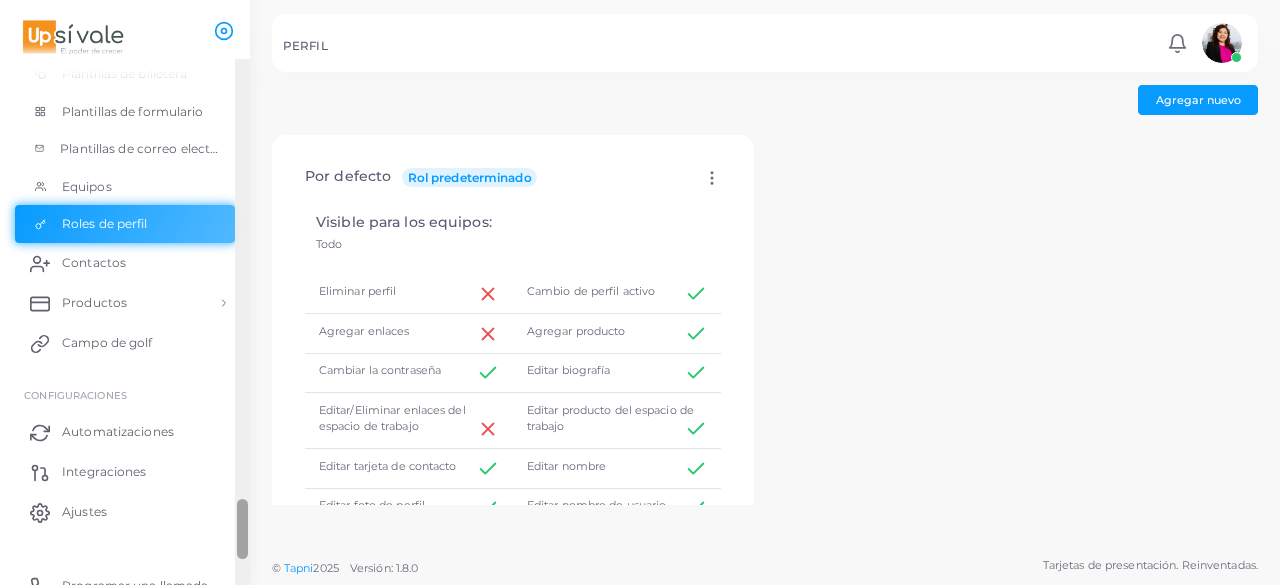 scroll, scrollTop: 303, scrollLeft: 0, axis: vertical 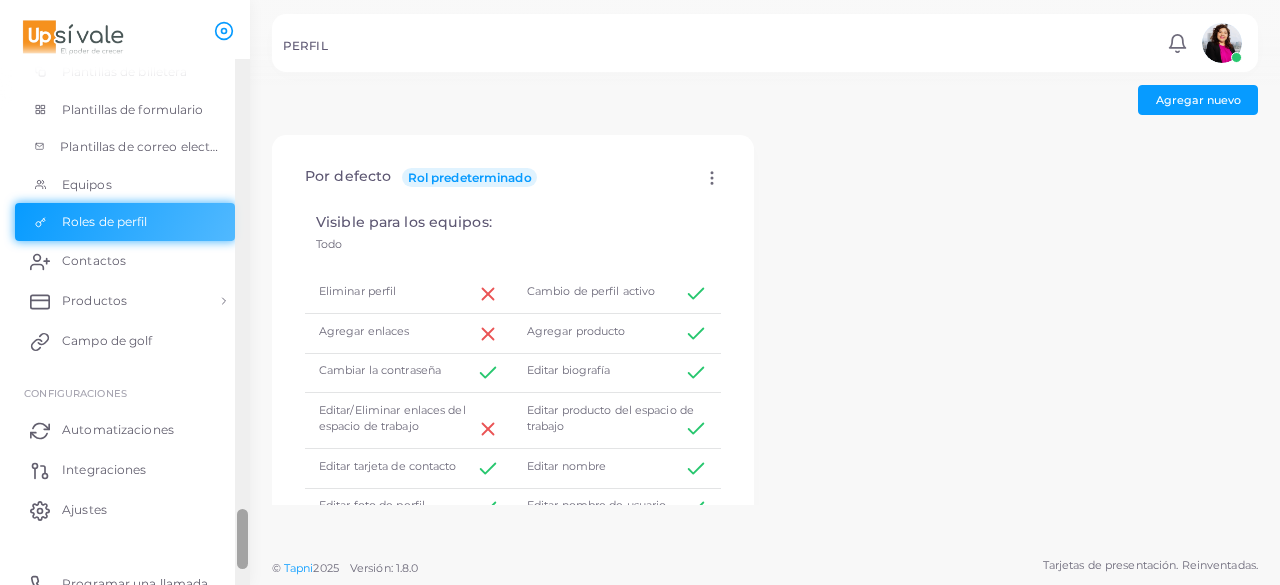 drag, startPoint x: 237, startPoint y: 214, endPoint x: 240, endPoint y: 542, distance: 328.01373 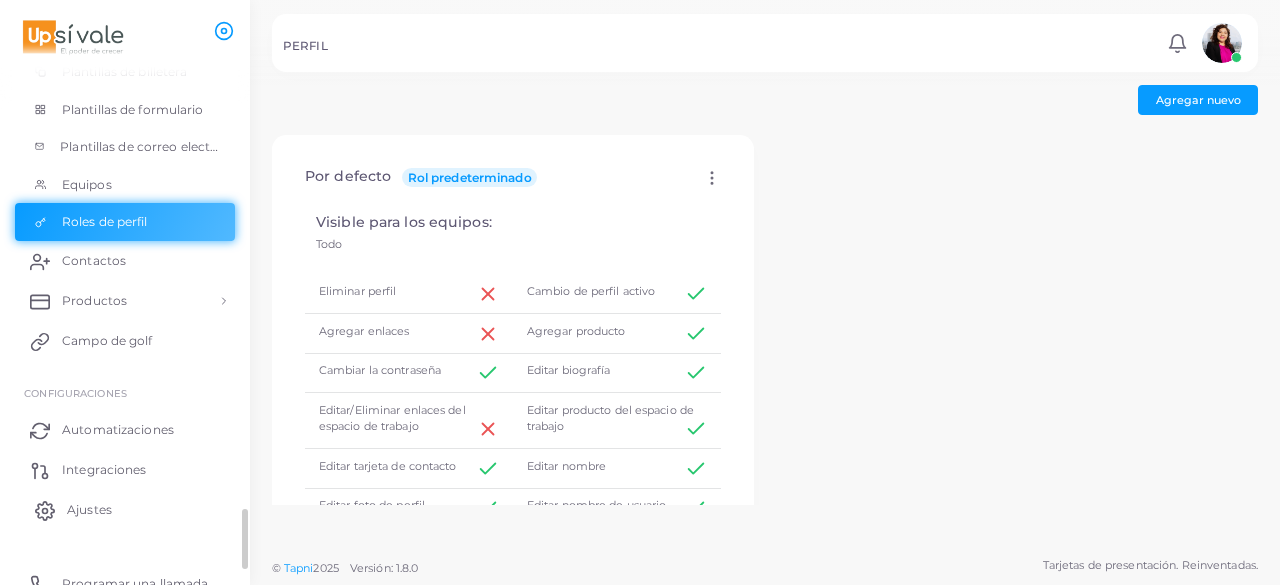 click on "Ajustes" at bounding box center (125, 510) 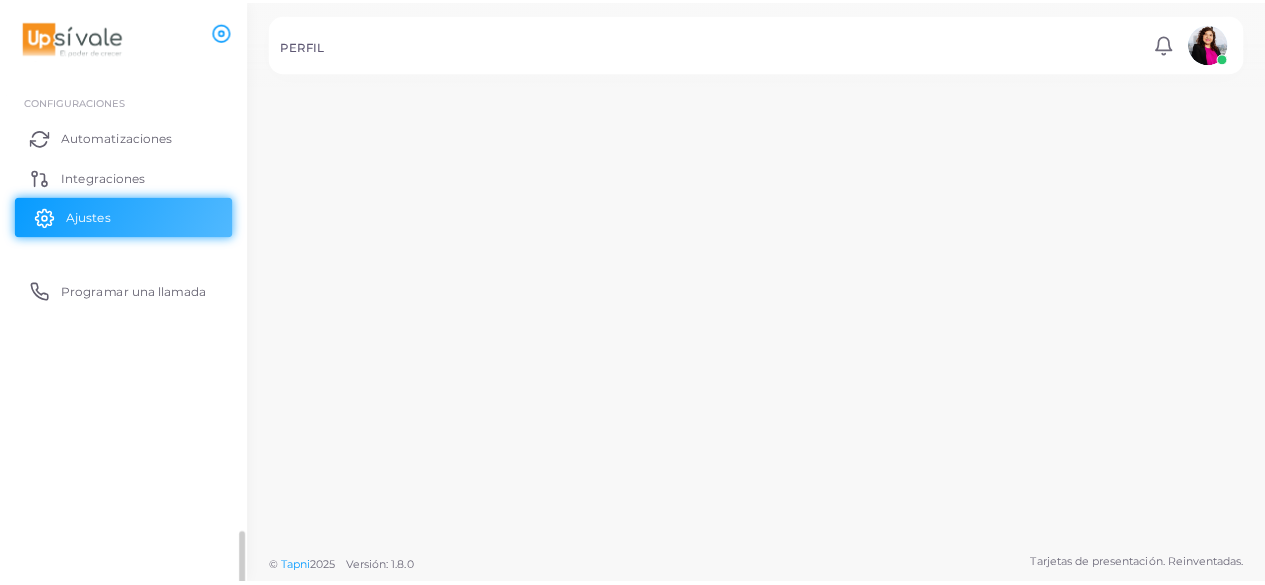 scroll, scrollTop: 12, scrollLeft: 0, axis: vertical 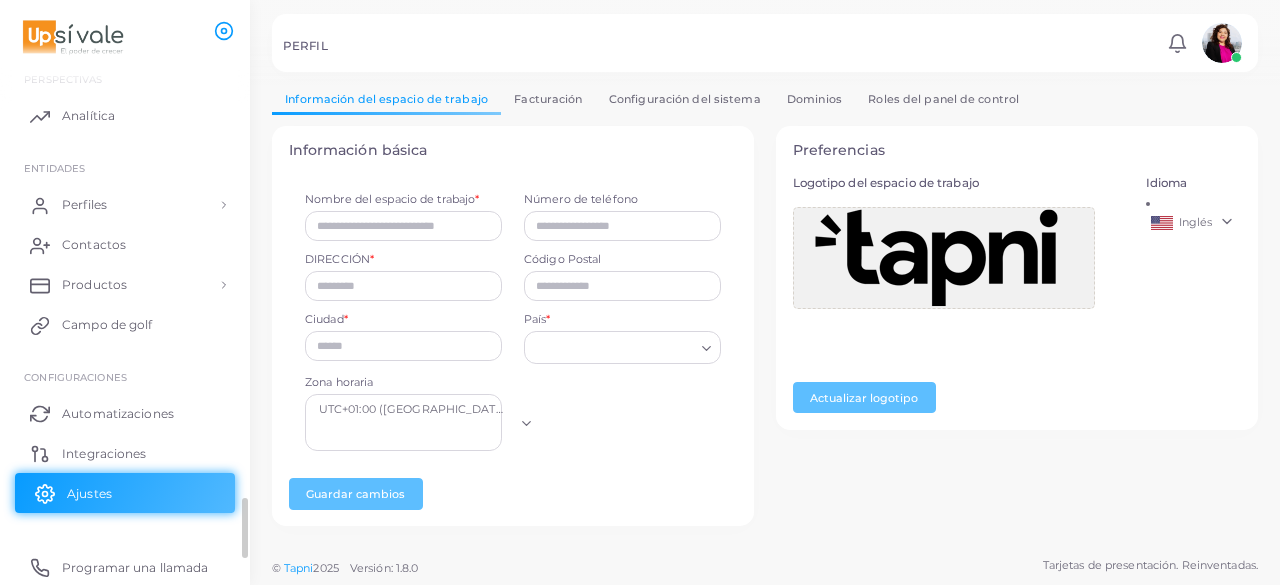 type on "**********" 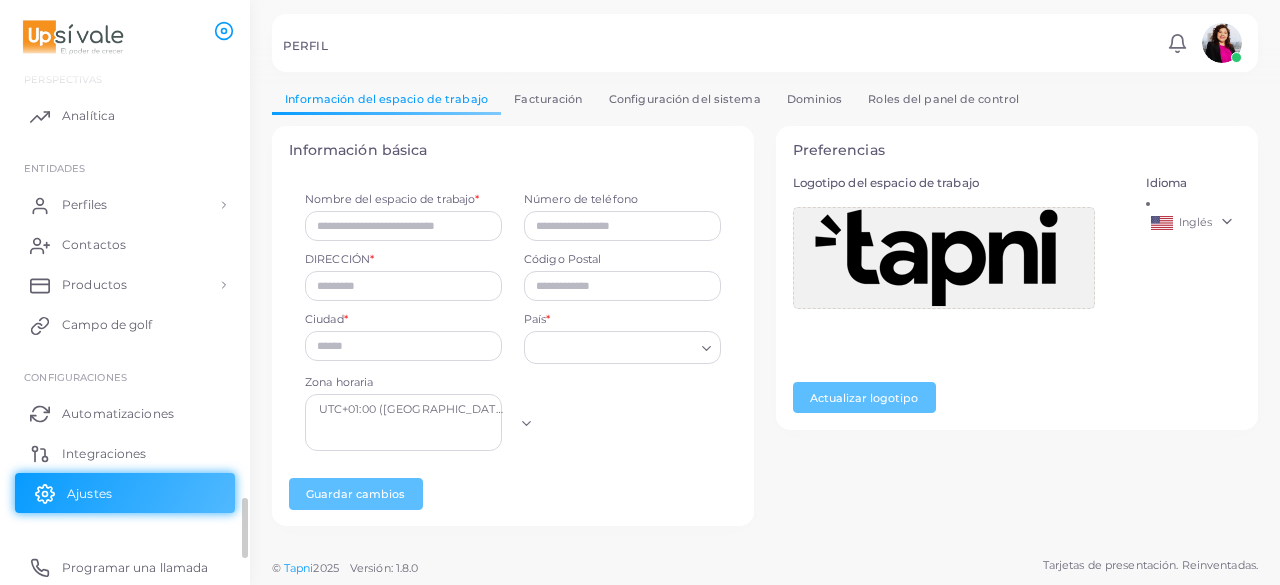 type on "**********" 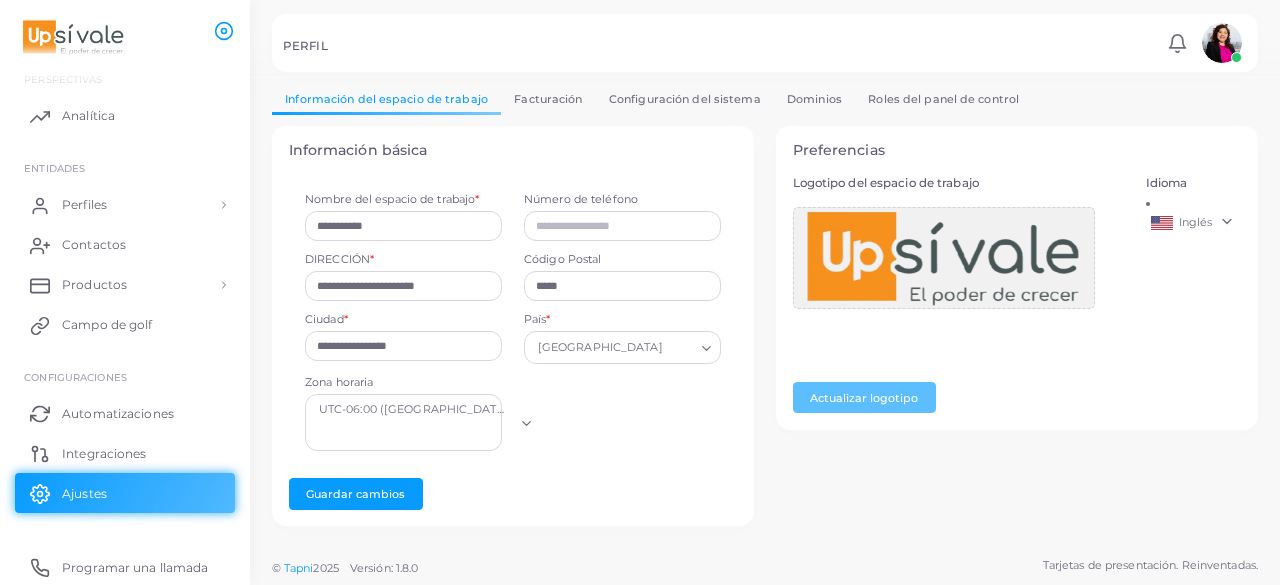 click on "Facturación" at bounding box center [548, 99] 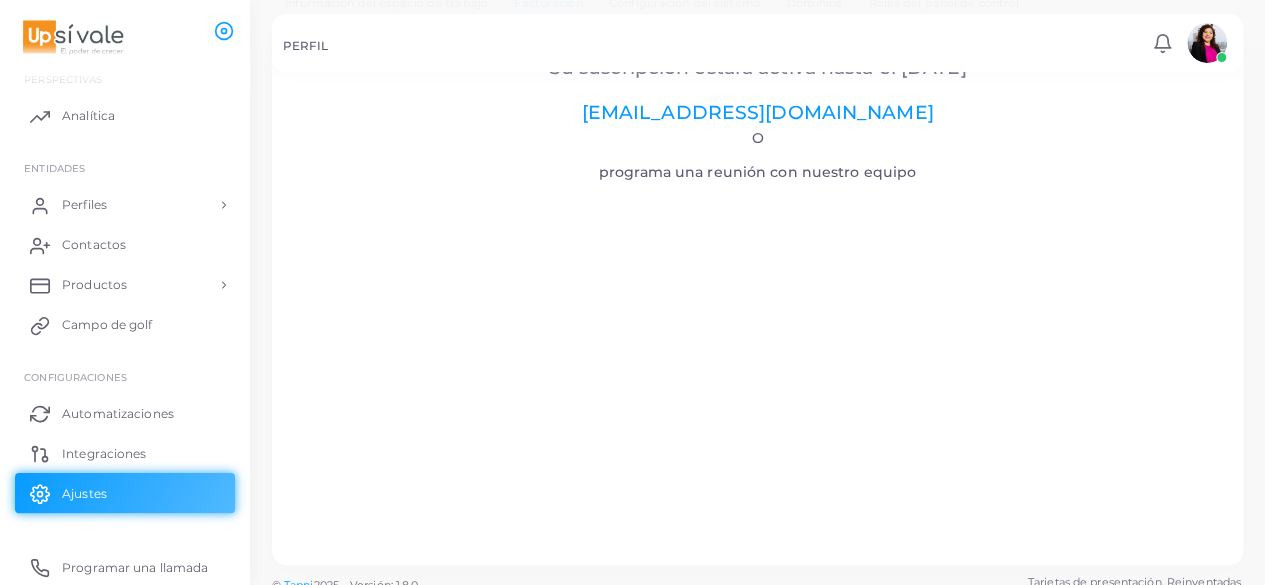 scroll, scrollTop: 113, scrollLeft: 0, axis: vertical 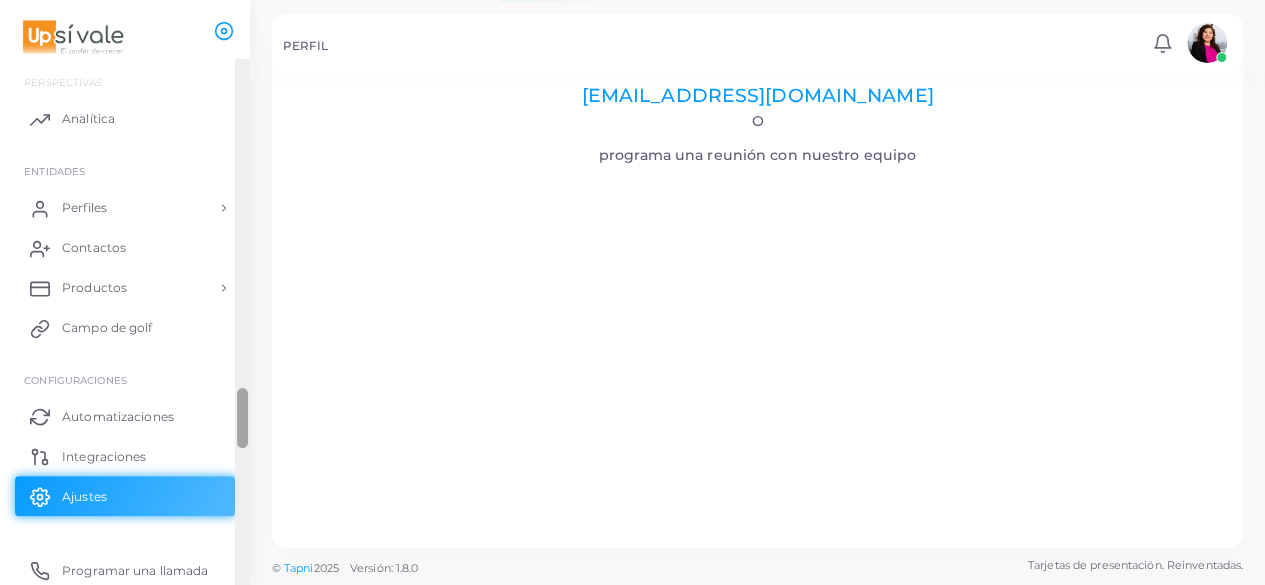 drag, startPoint x: 247, startPoint y: 507, endPoint x: 255, endPoint y: 411, distance: 96.332756 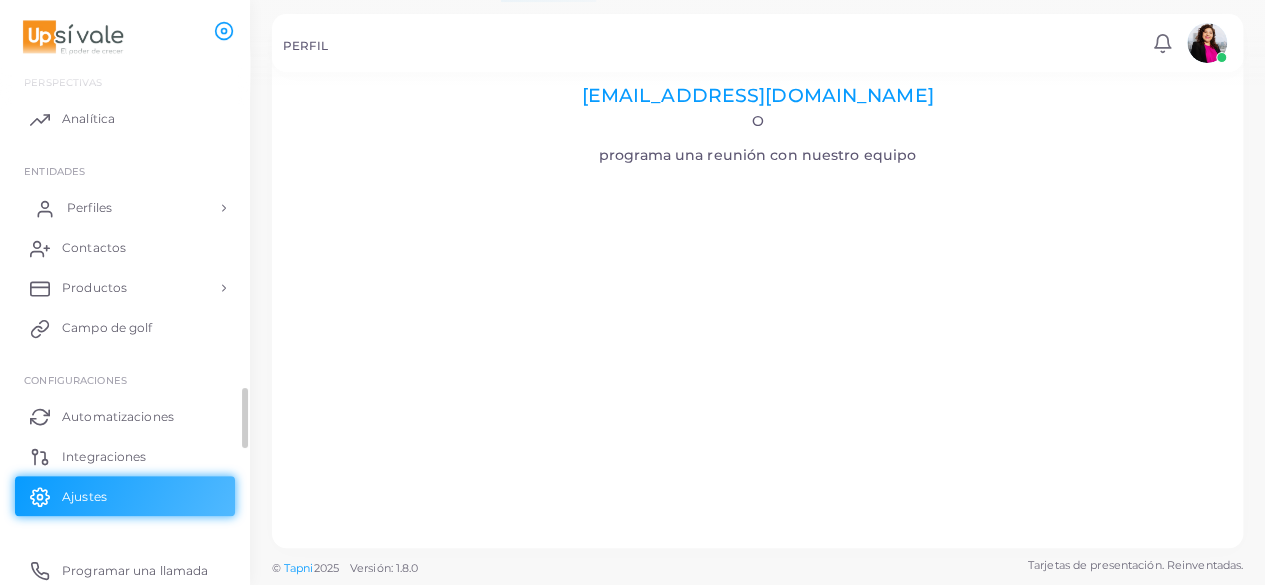 click on "Perfiles" at bounding box center [89, 207] 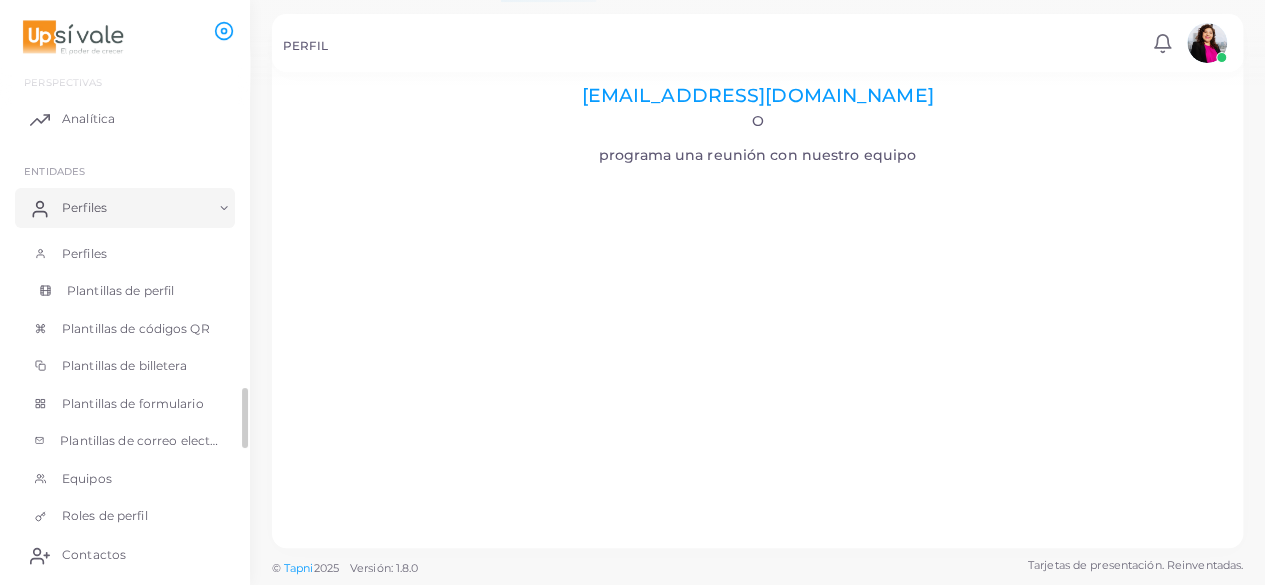 click on "Plantillas de perfil" at bounding box center (125, 291) 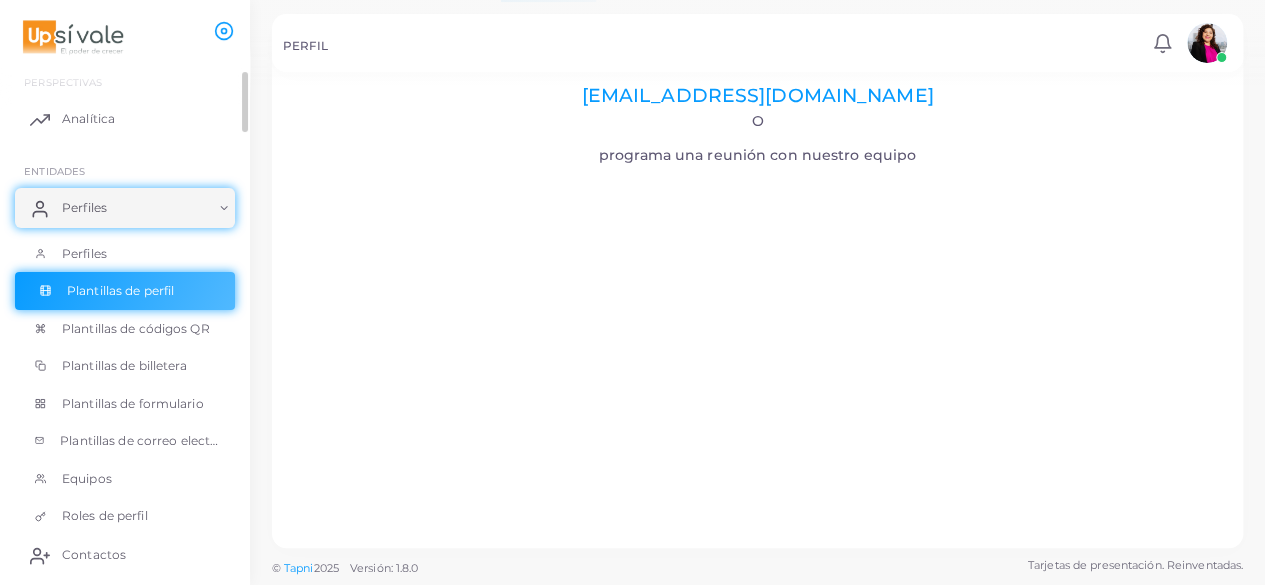scroll, scrollTop: 0, scrollLeft: 0, axis: both 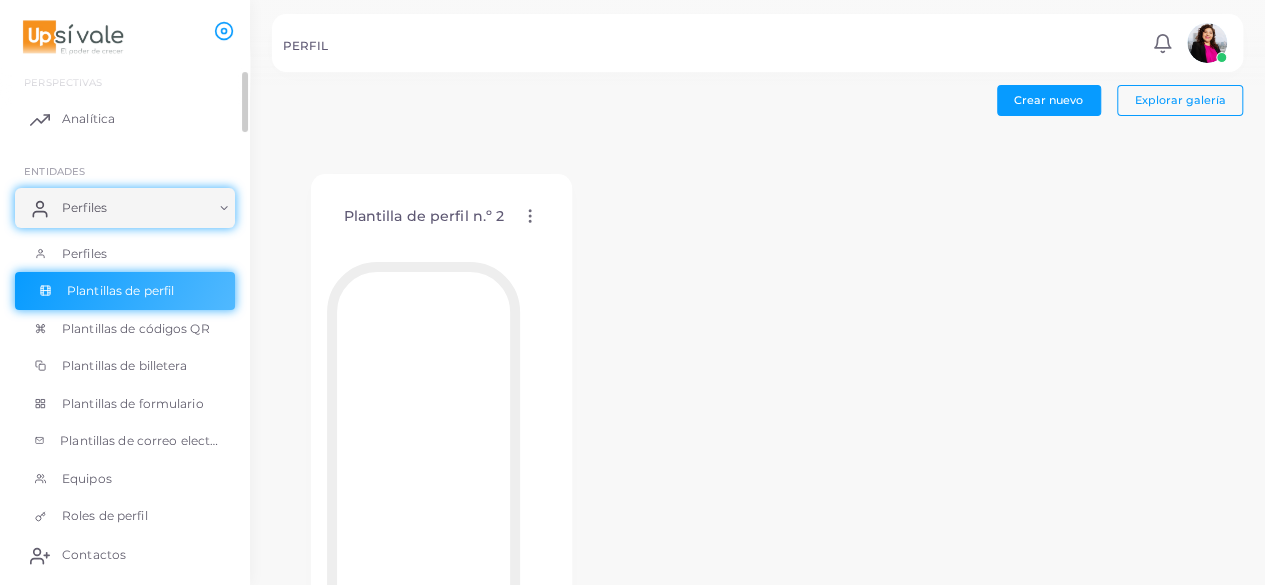 click on "Plantillas de perfil" at bounding box center [125, 291] 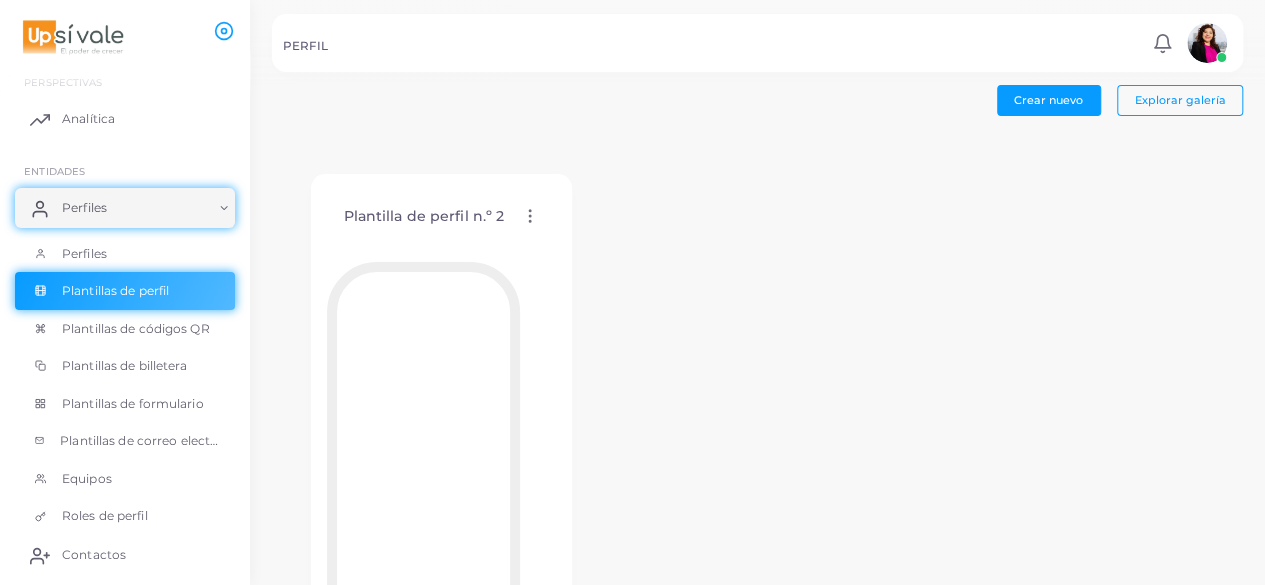 click on "Plantilla de perfil n.º 2 Editar plantilla Asignar plantilla Plantilla duplicada Eliminar plantilla Copiar ID de plantilla" at bounding box center (441, 216) 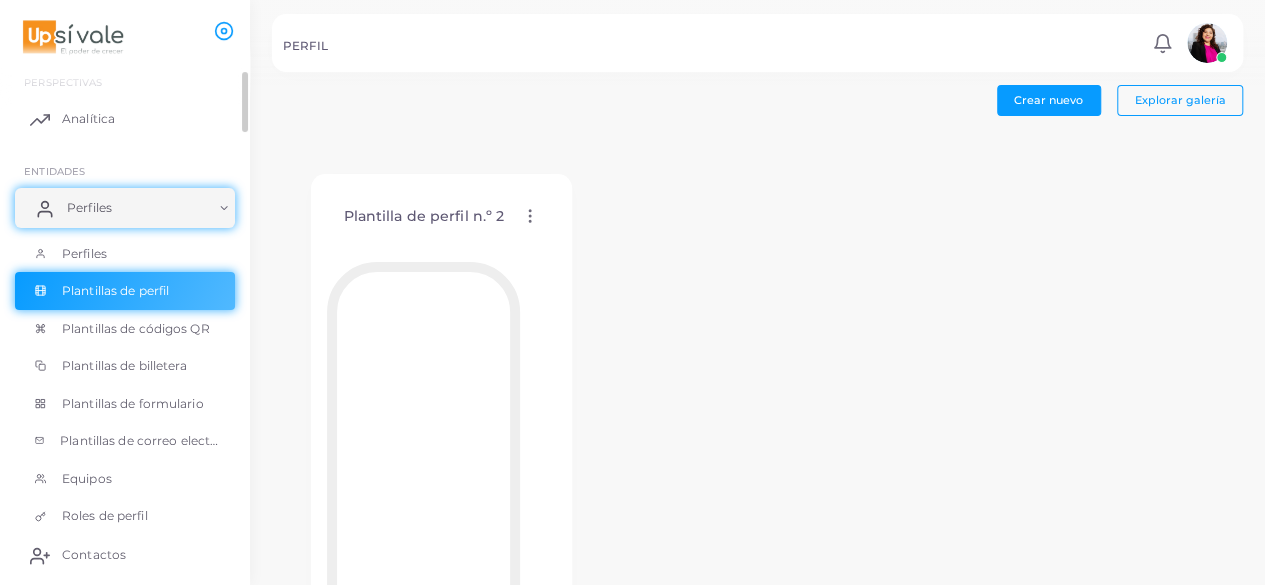 click on "Perfiles" at bounding box center [125, 208] 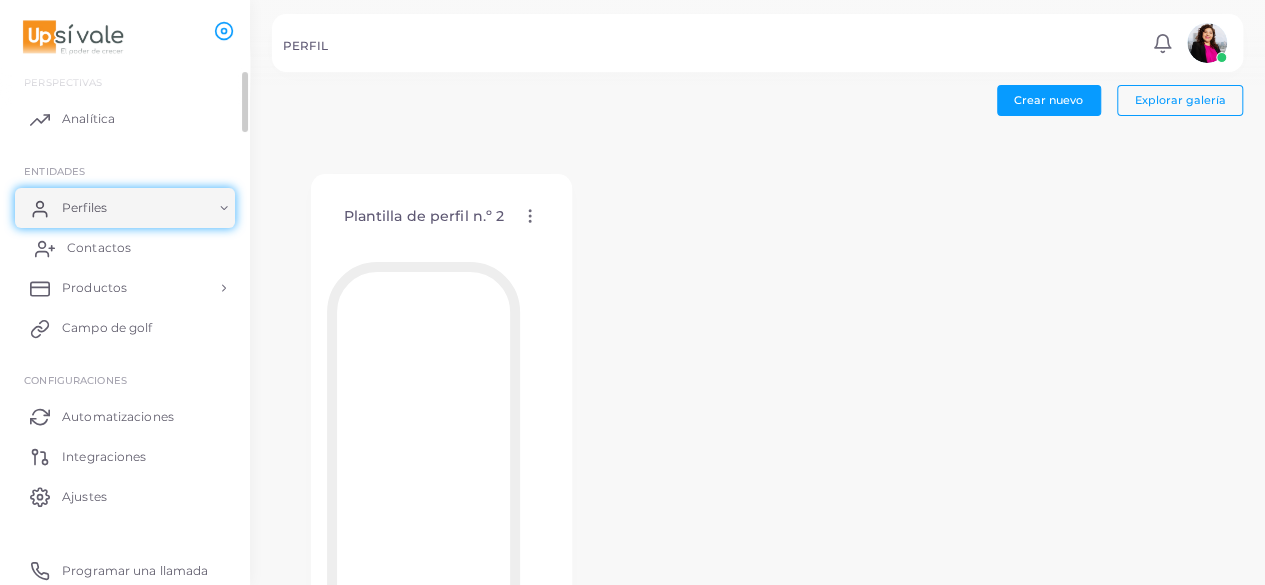 click on "Contactos" at bounding box center (99, 247) 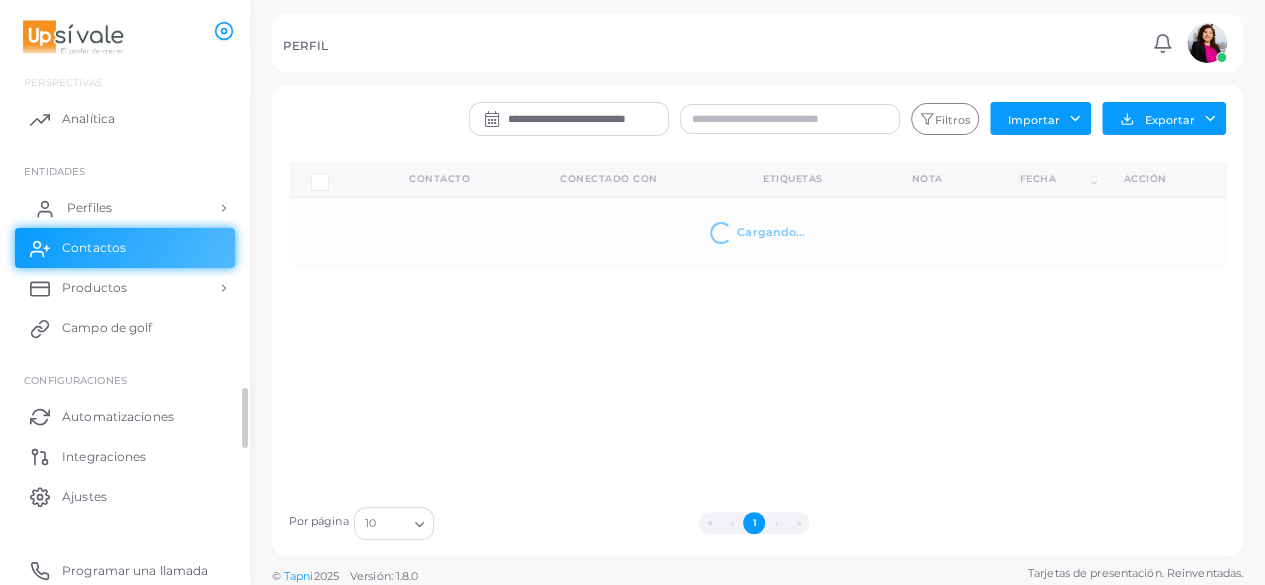 click on "Perfiles" at bounding box center [125, 208] 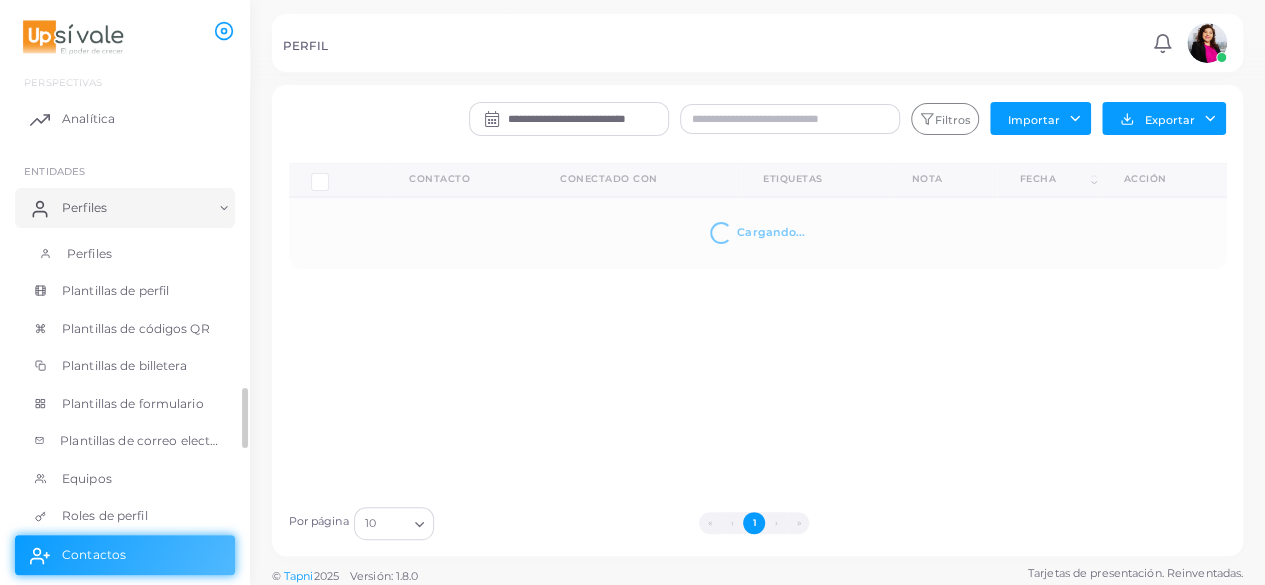 click on "Perfiles" at bounding box center (89, 253) 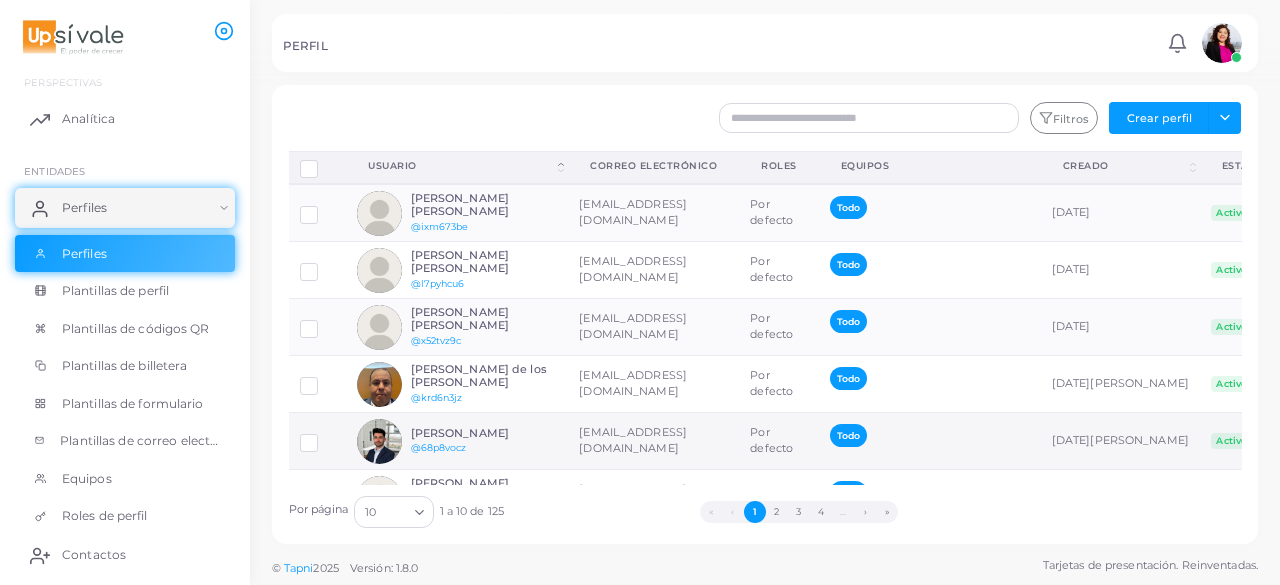 click on "[EMAIL_ADDRESS][DOMAIN_NAME]" at bounding box center [653, 441] 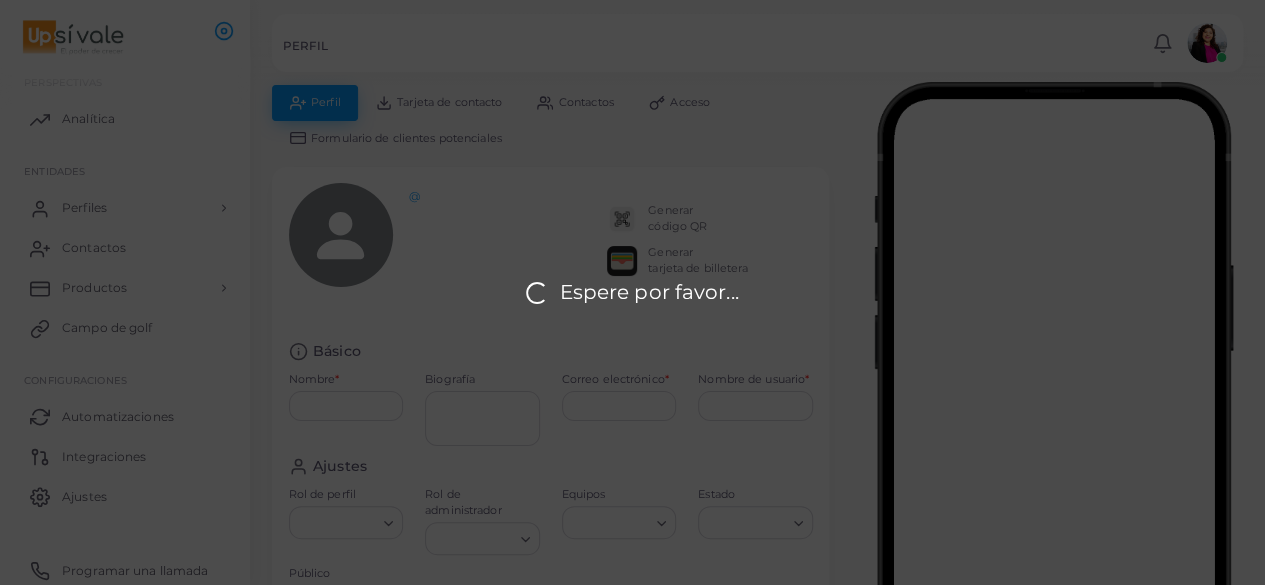 type on "*********" 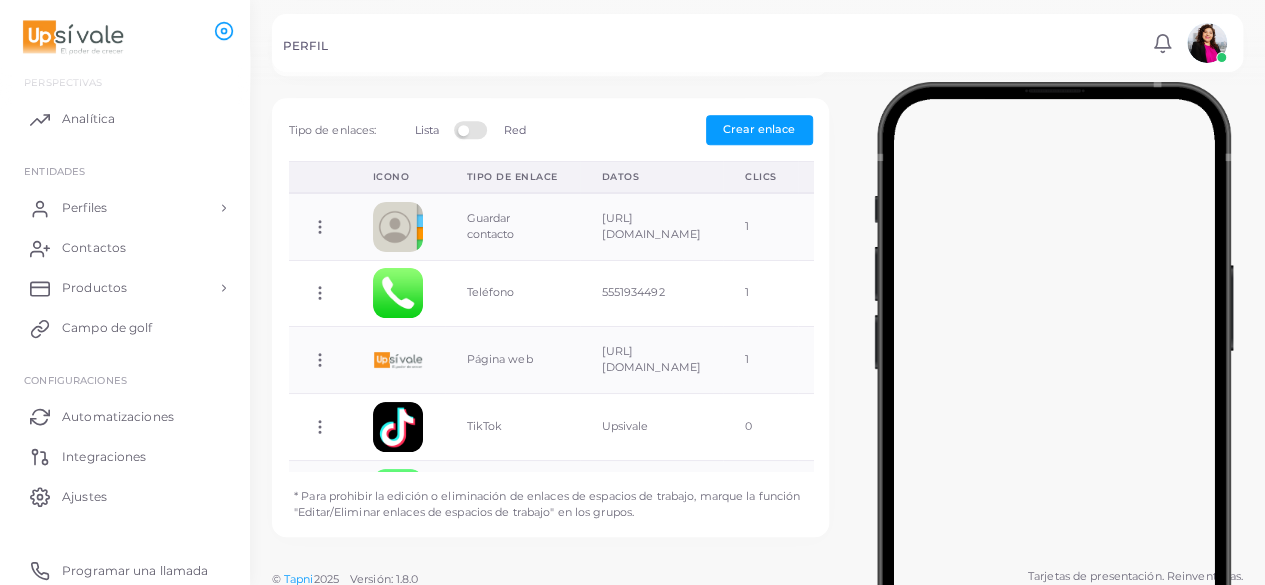 scroll, scrollTop: 630, scrollLeft: 0, axis: vertical 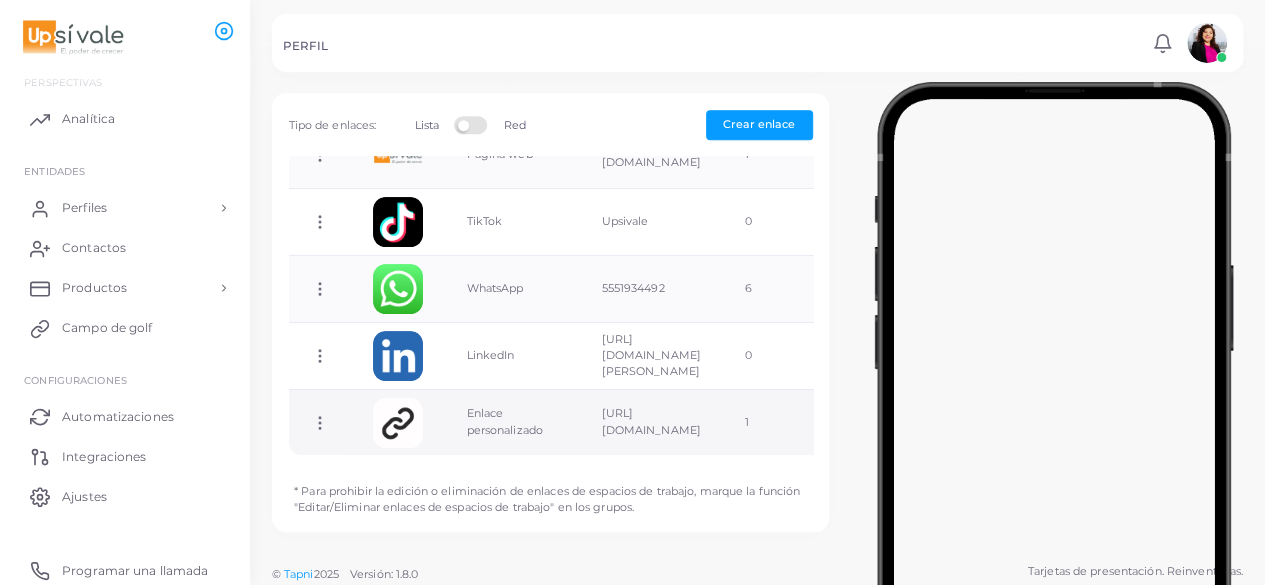 click 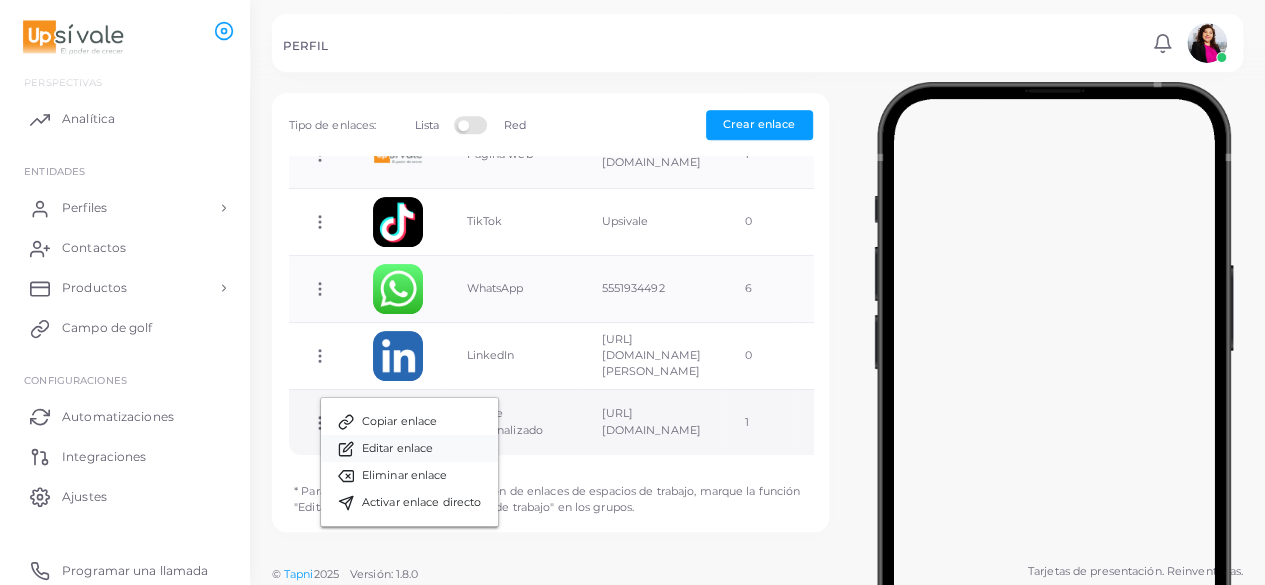 click on "Editar enlace" at bounding box center [397, 448] 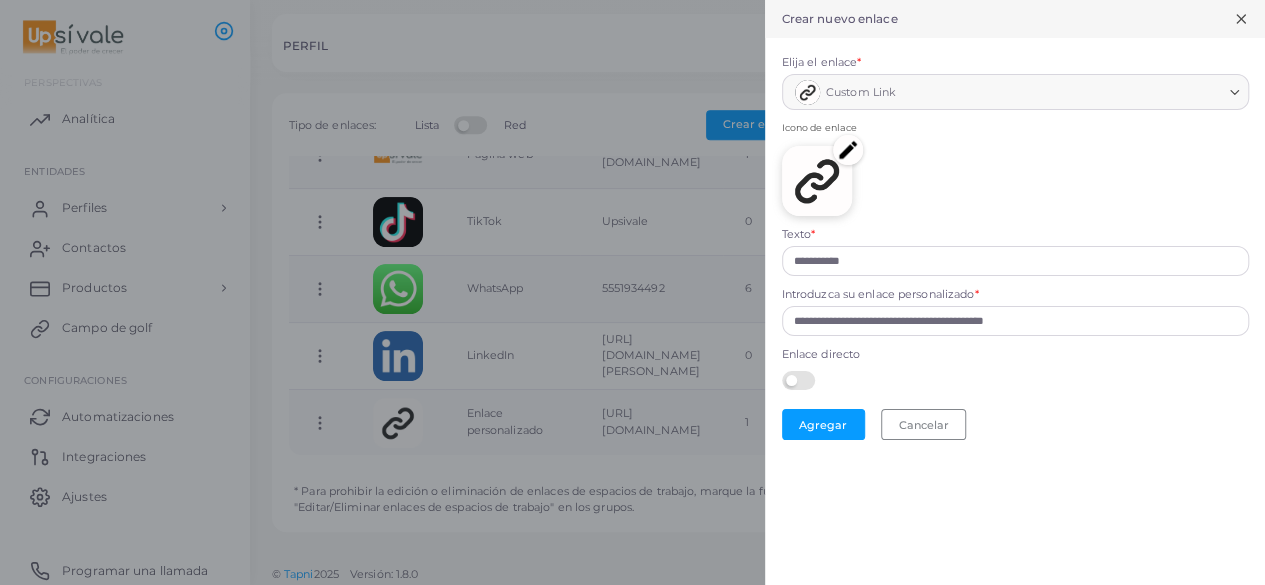 click at bounding box center [848, 150] 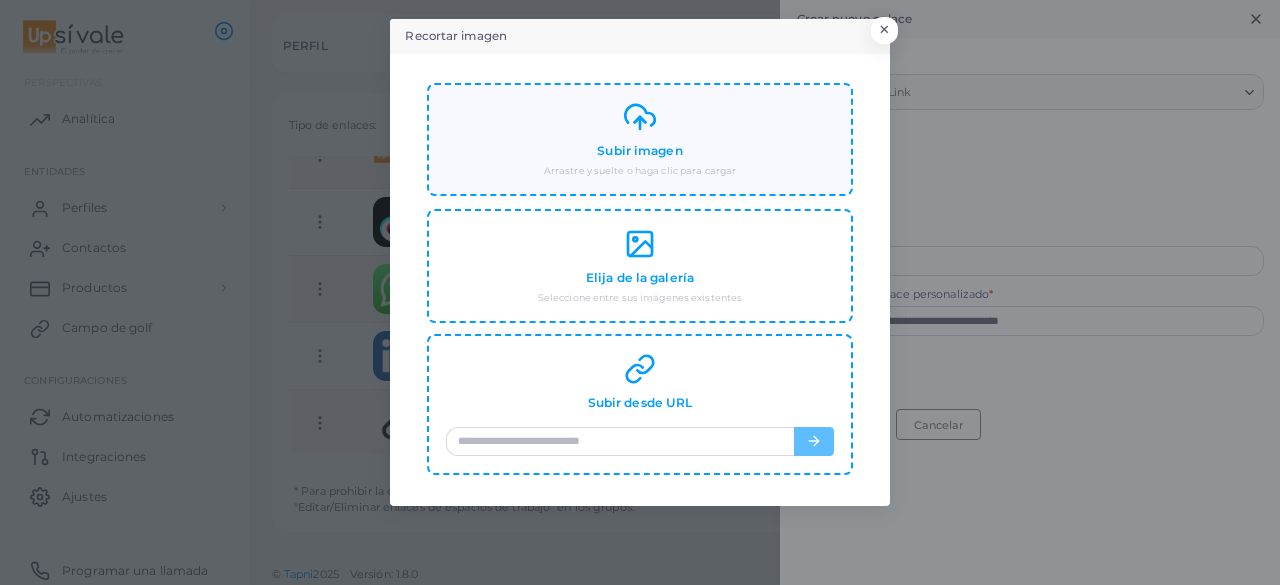 click on "Subir imagen Arrastre y suelte o haga clic para cargar" at bounding box center [640, 139] 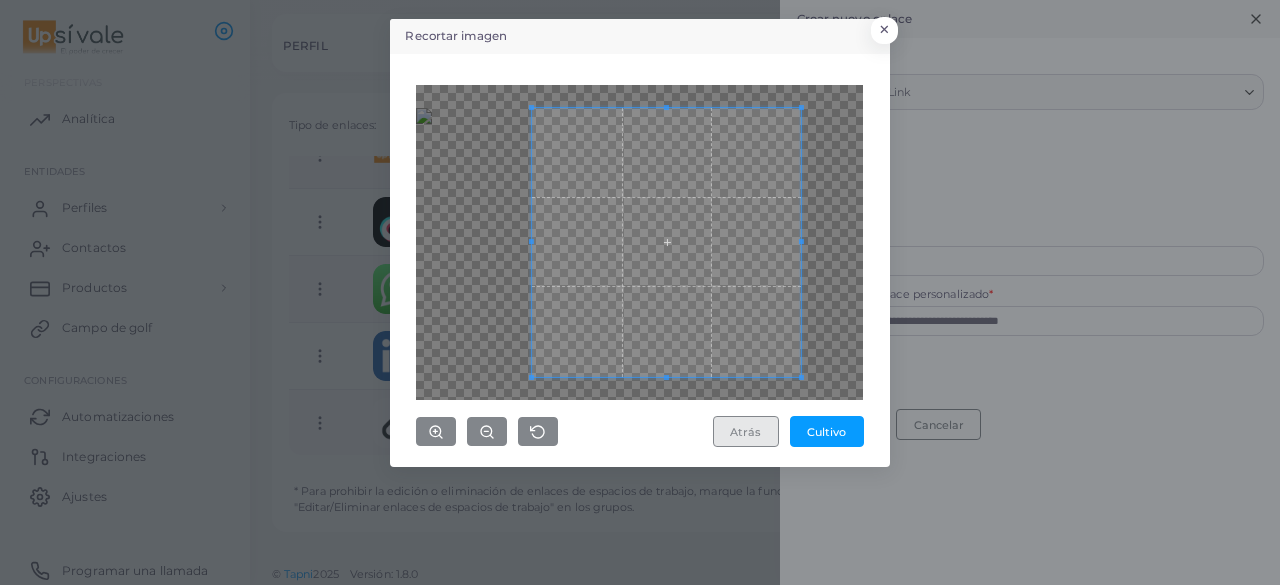 click on "Atrás" at bounding box center (745, 432) 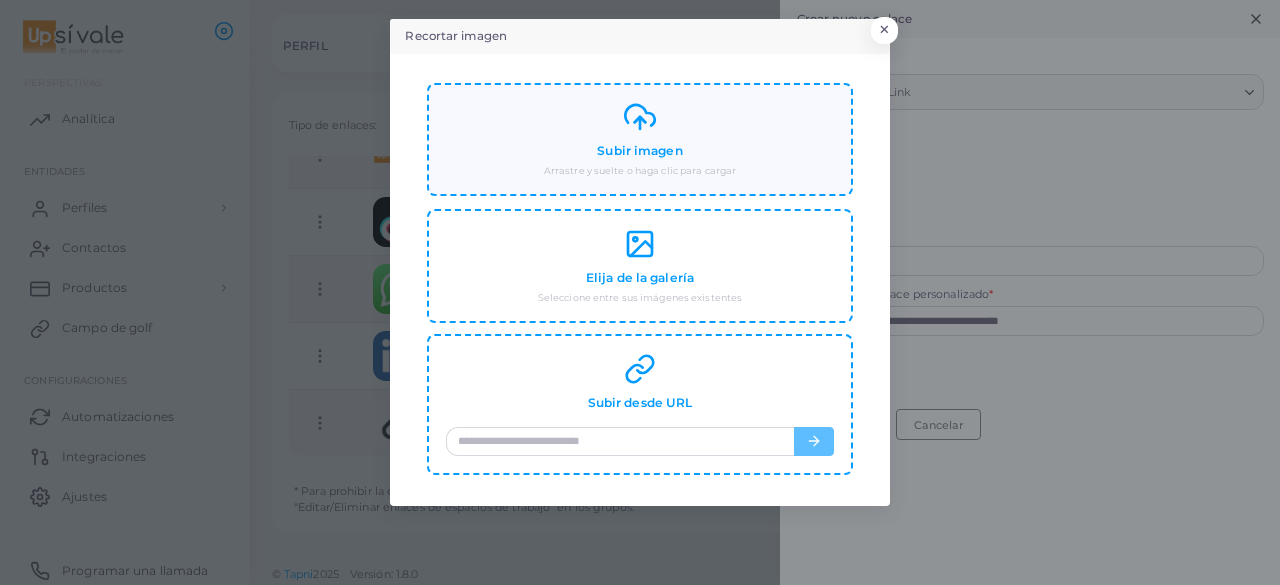click 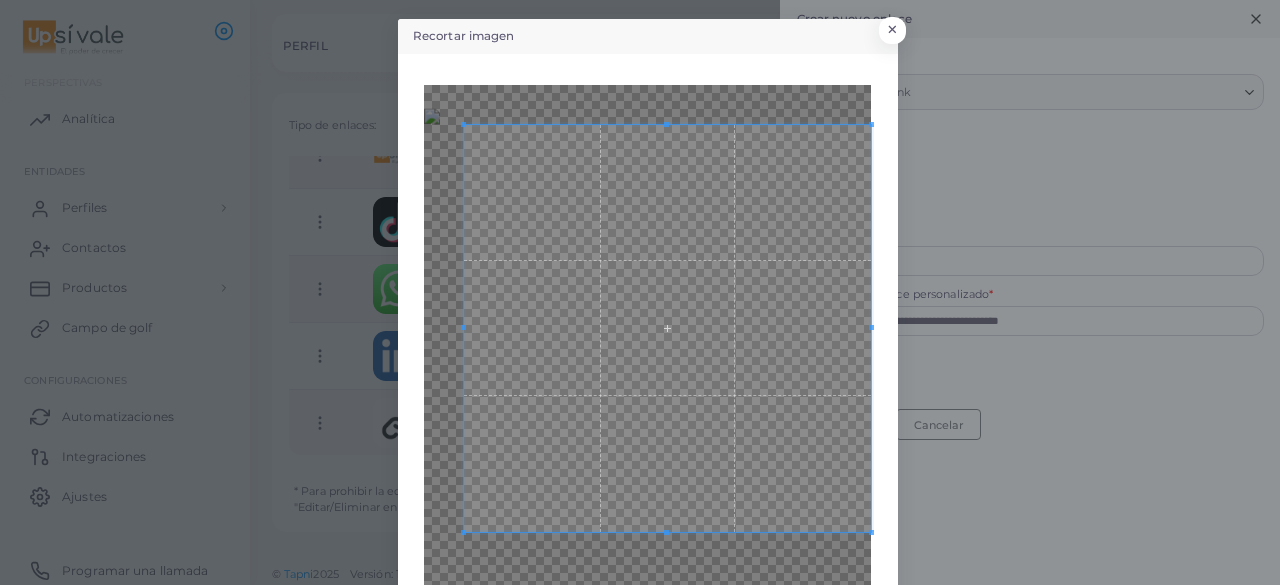 click on "**********" at bounding box center [640, -338] 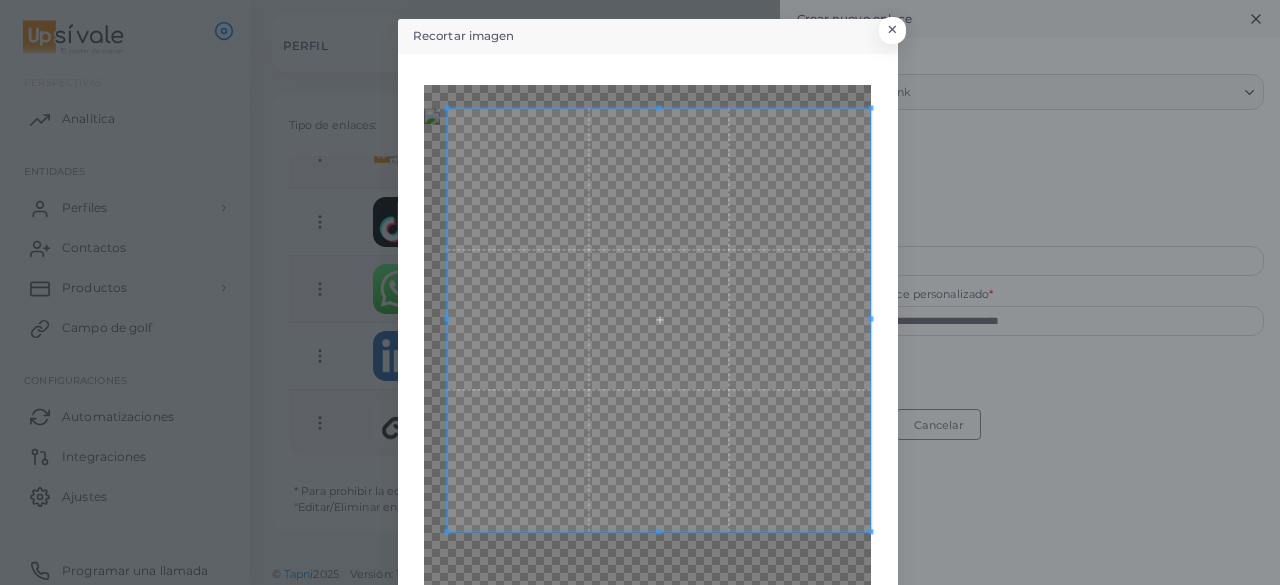 click on "Recortar imagen × Atrás Cultivo" at bounding box center (640, 292) 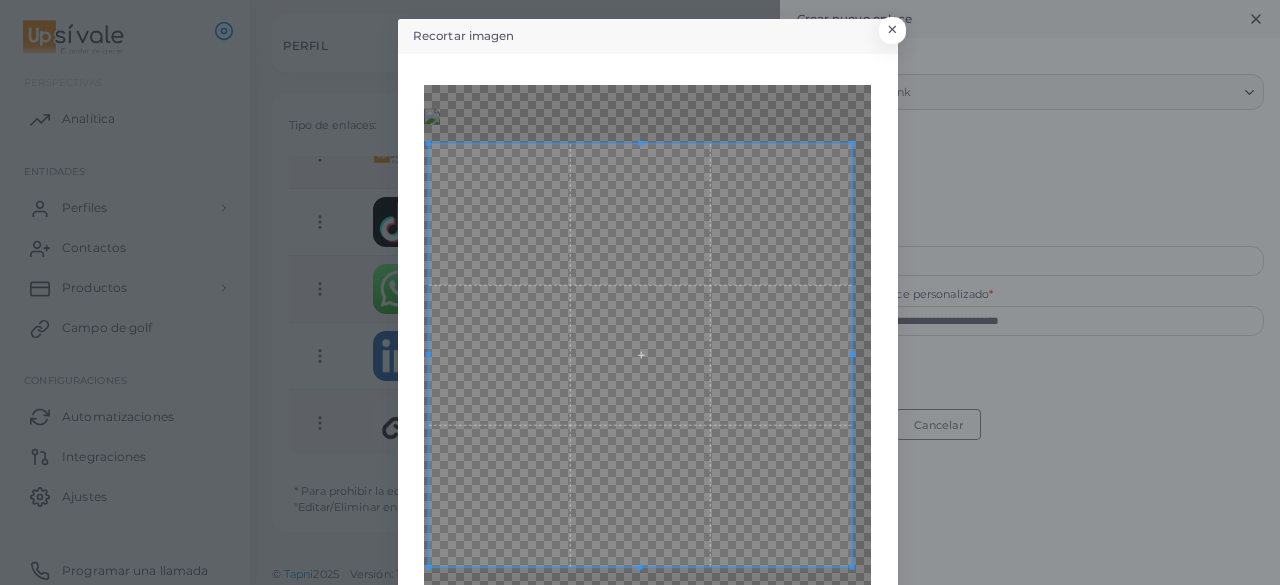 click at bounding box center (641, 355) 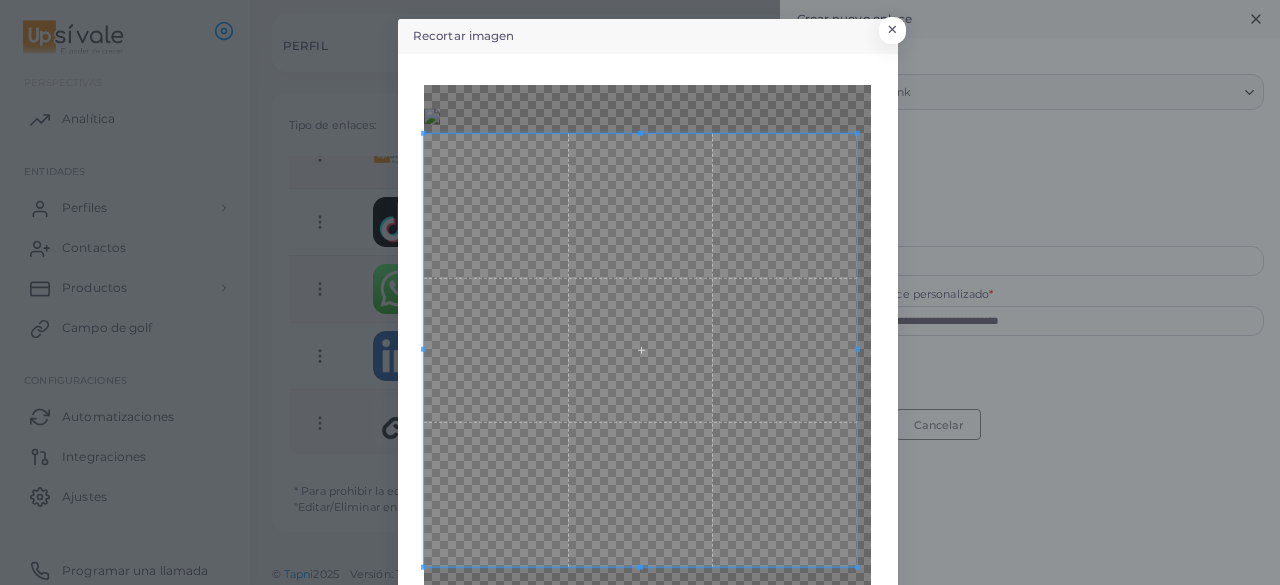 click at bounding box center [641, 132] 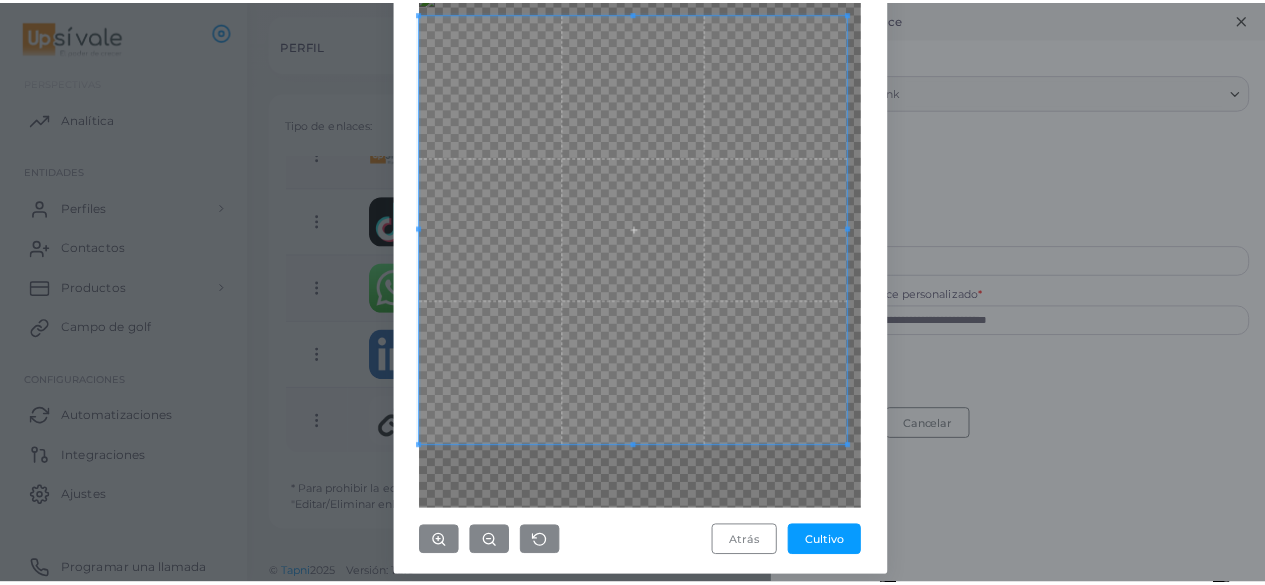 scroll, scrollTop: 132, scrollLeft: 0, axis: vertical 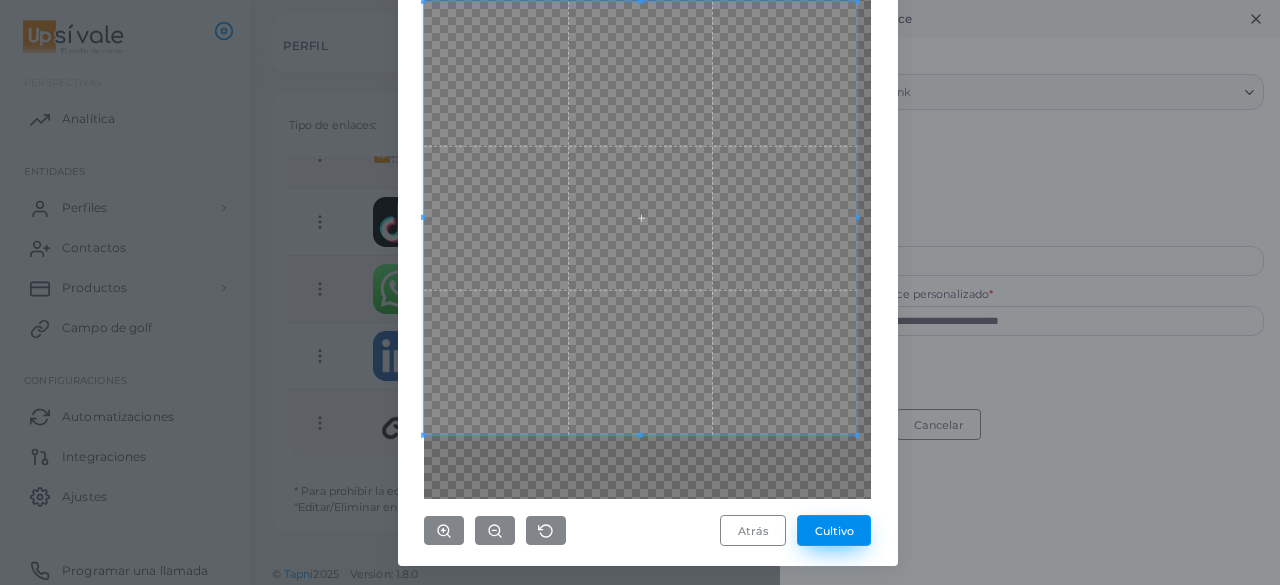 click on "Cultivo" at bounding box center (834, 530) 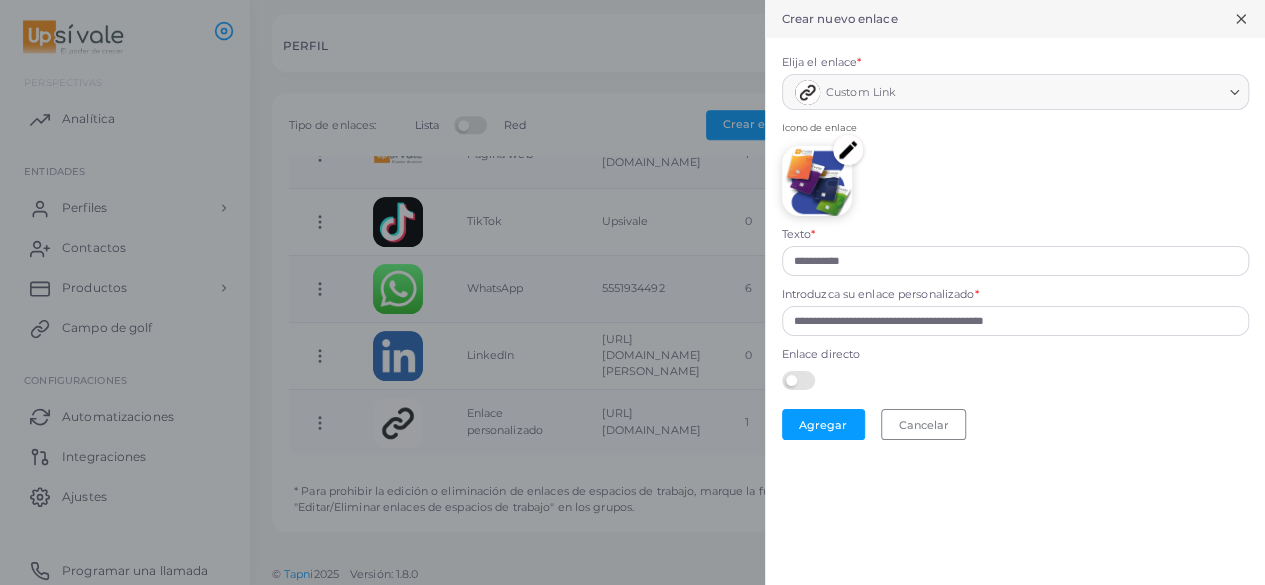 click at bounding box center (801, 379) 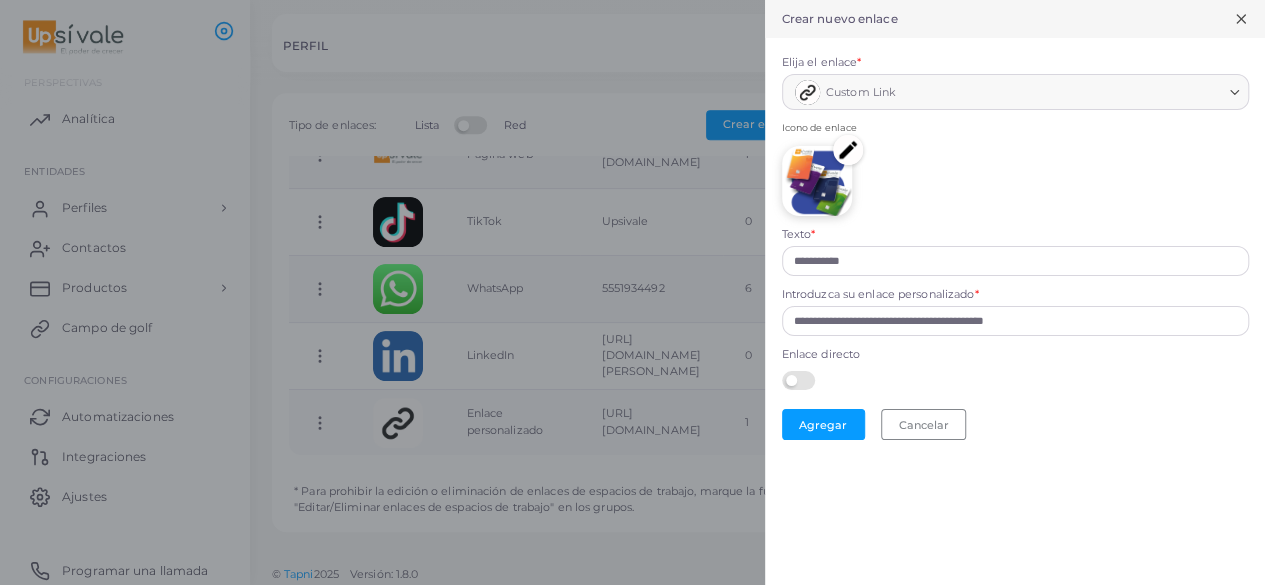click at bounding box center (801, 379) 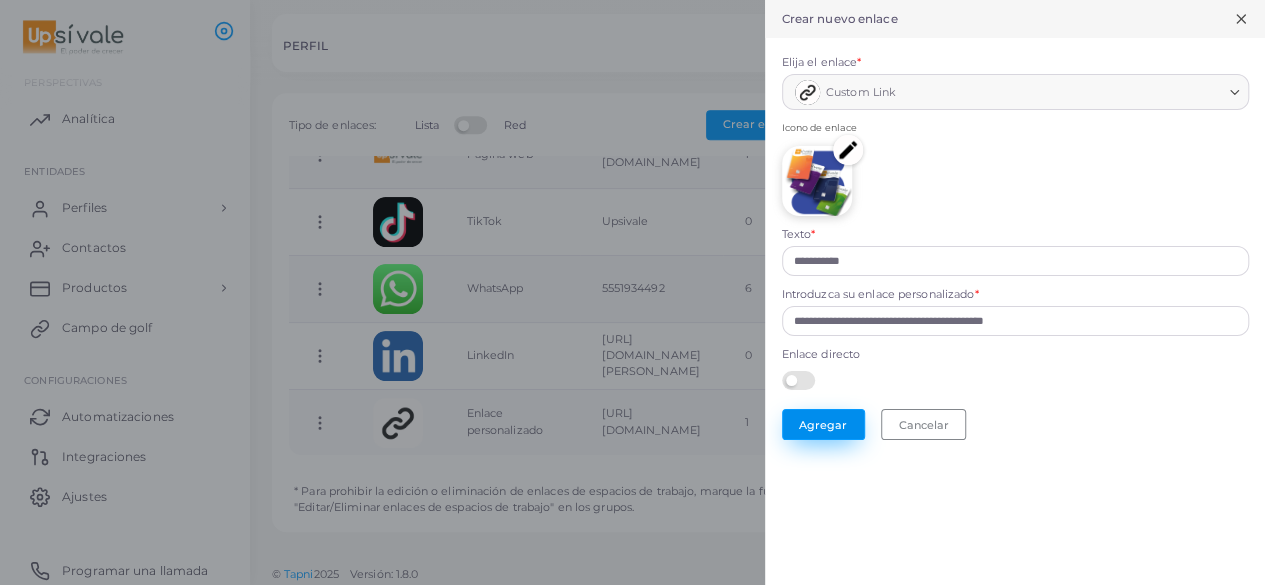 click on "Agregar" at bounding box center [823, 424] 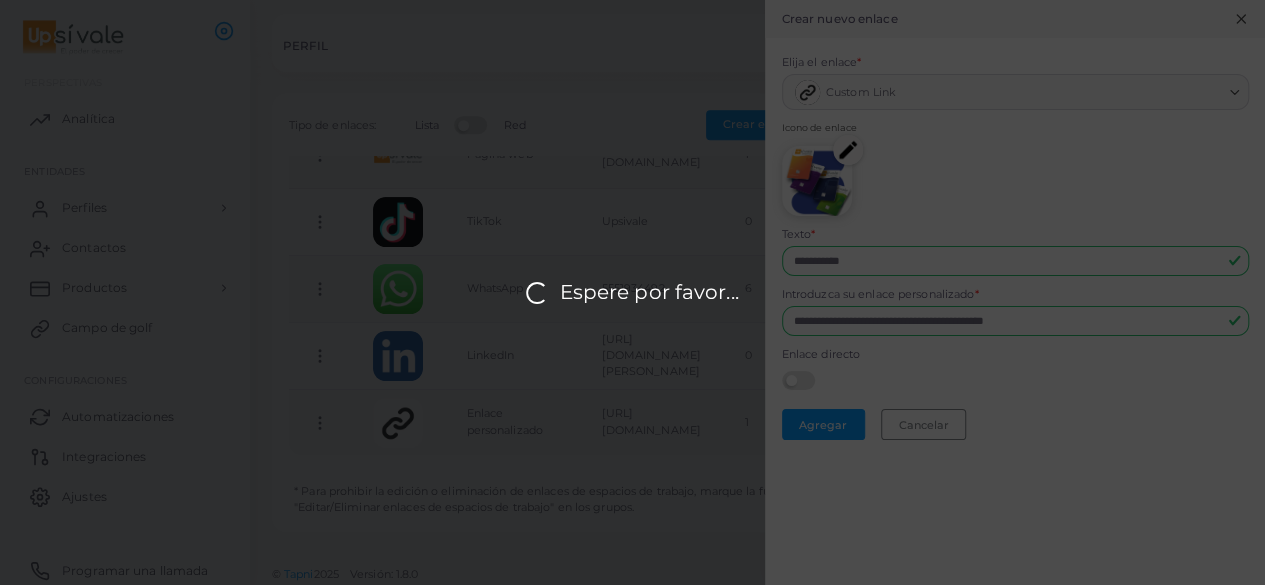 click on "Espere por favor..." at bounding box center [632, 292] 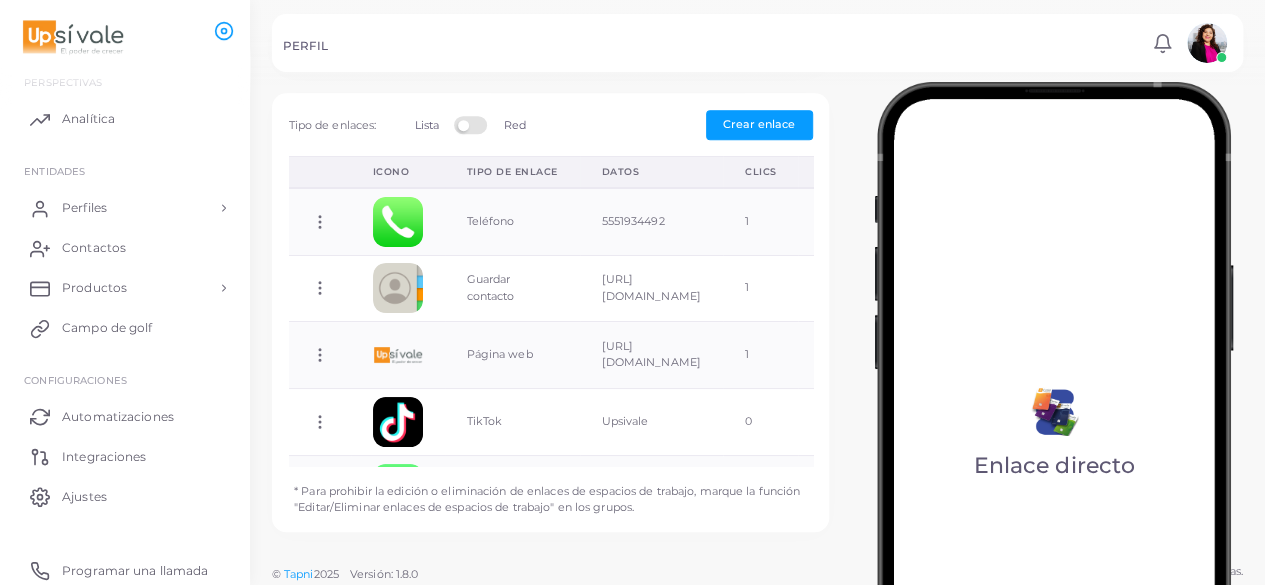 scroll, scrollTop: 212, scrollLeft: 0, axis: vertical 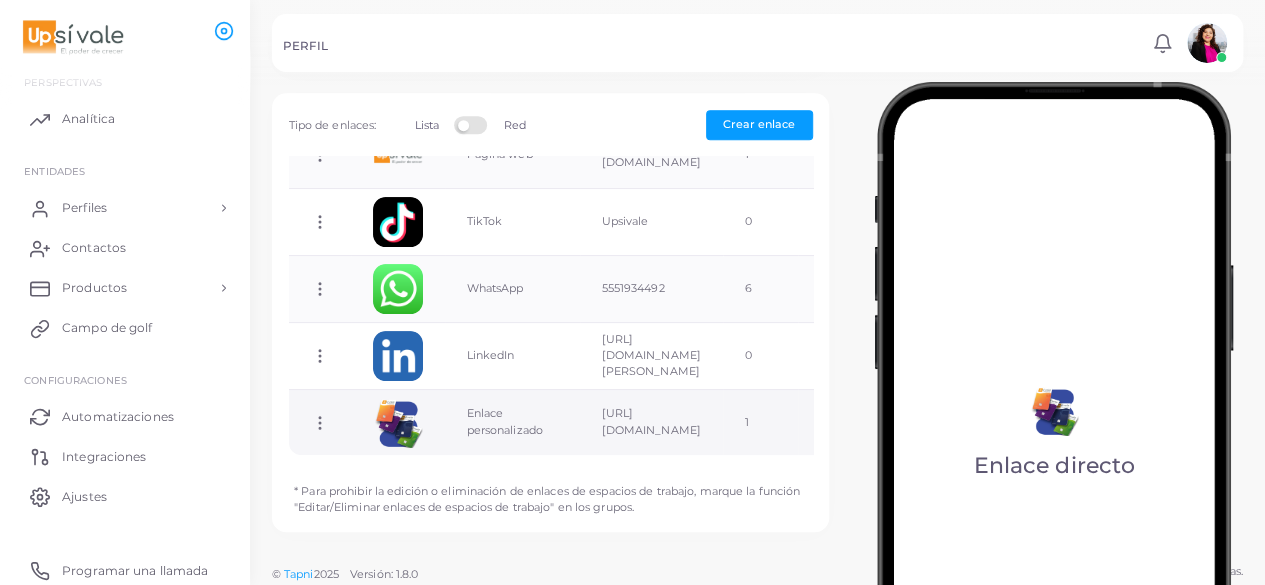 click 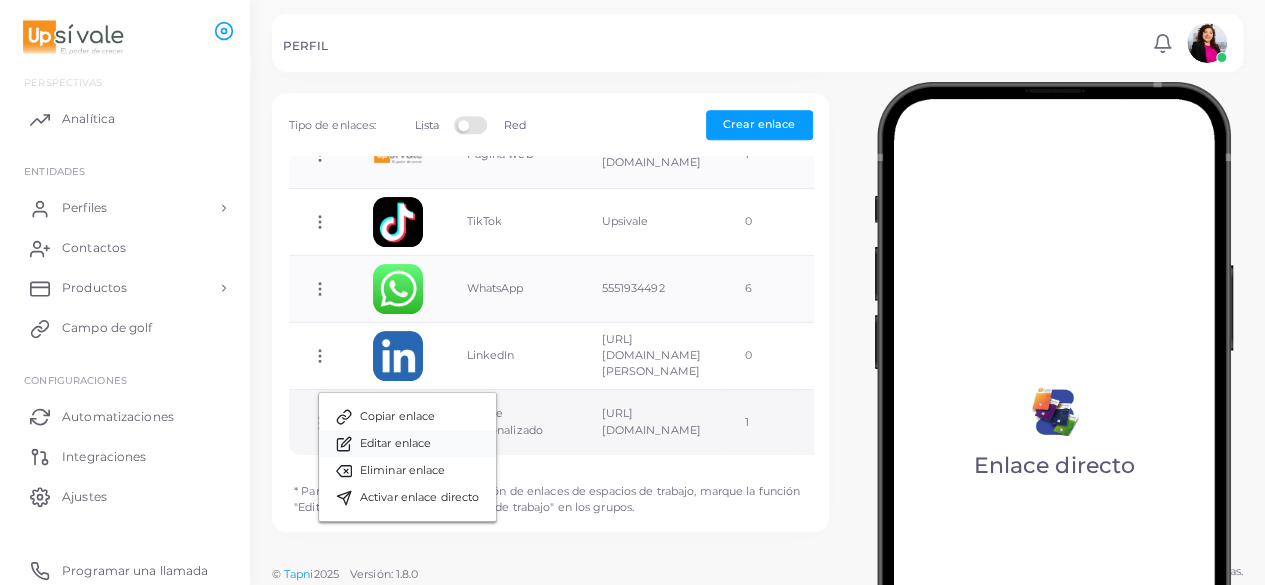 click on "Editar enlace" at bounding box center (407, 443) 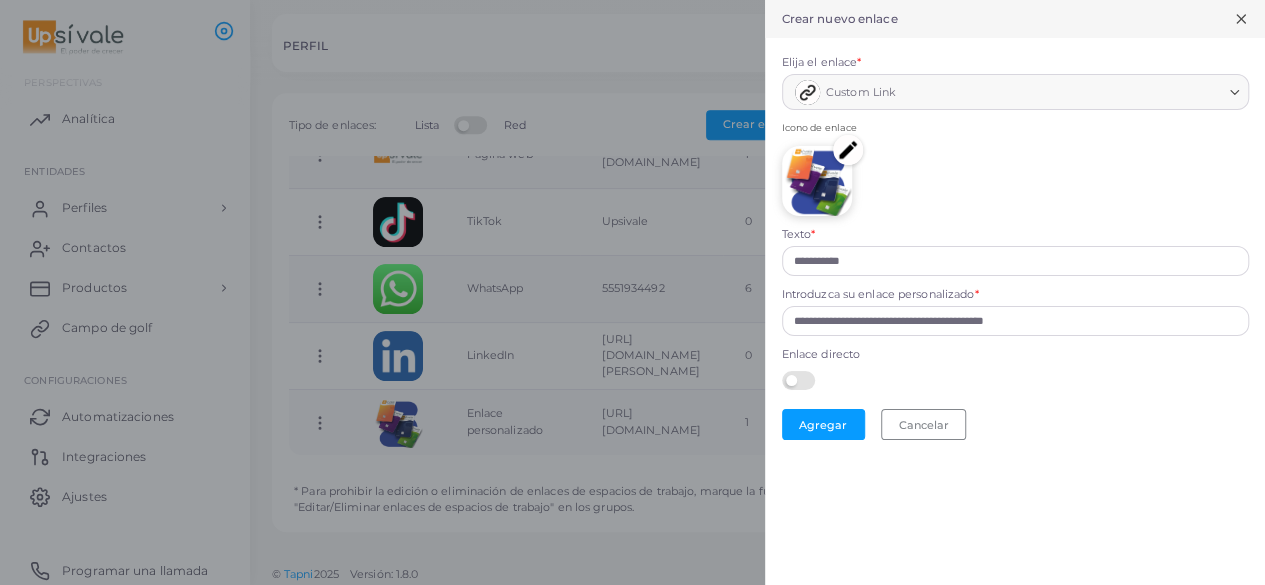 click at bounding box center (801, 379) 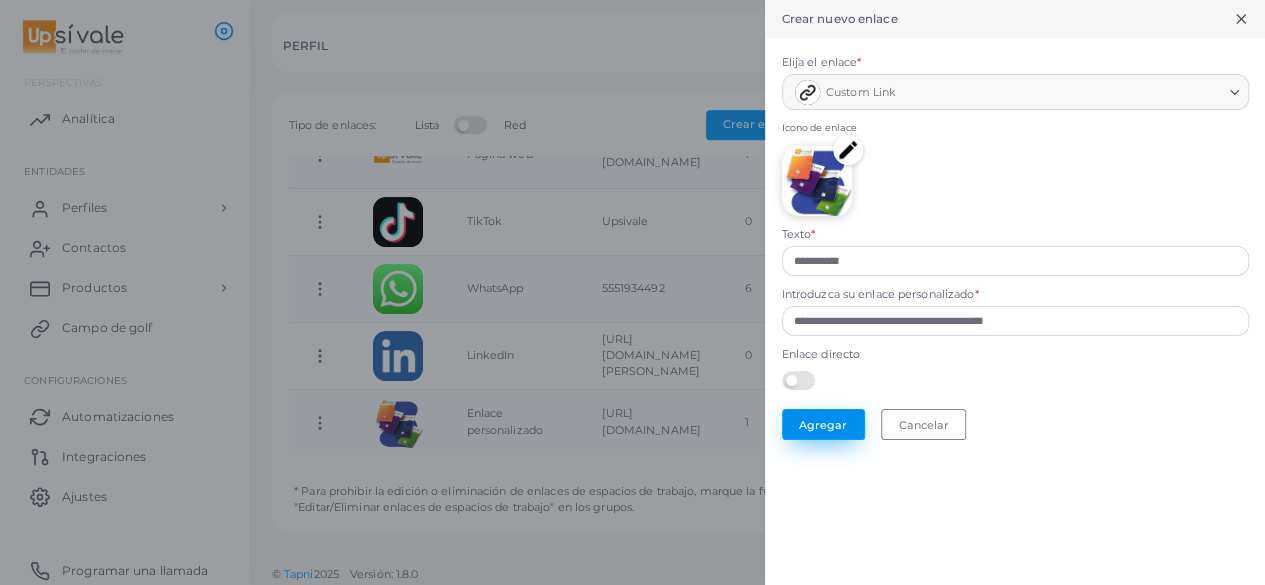 click on "Agregar" at bounding box center [823, 424] 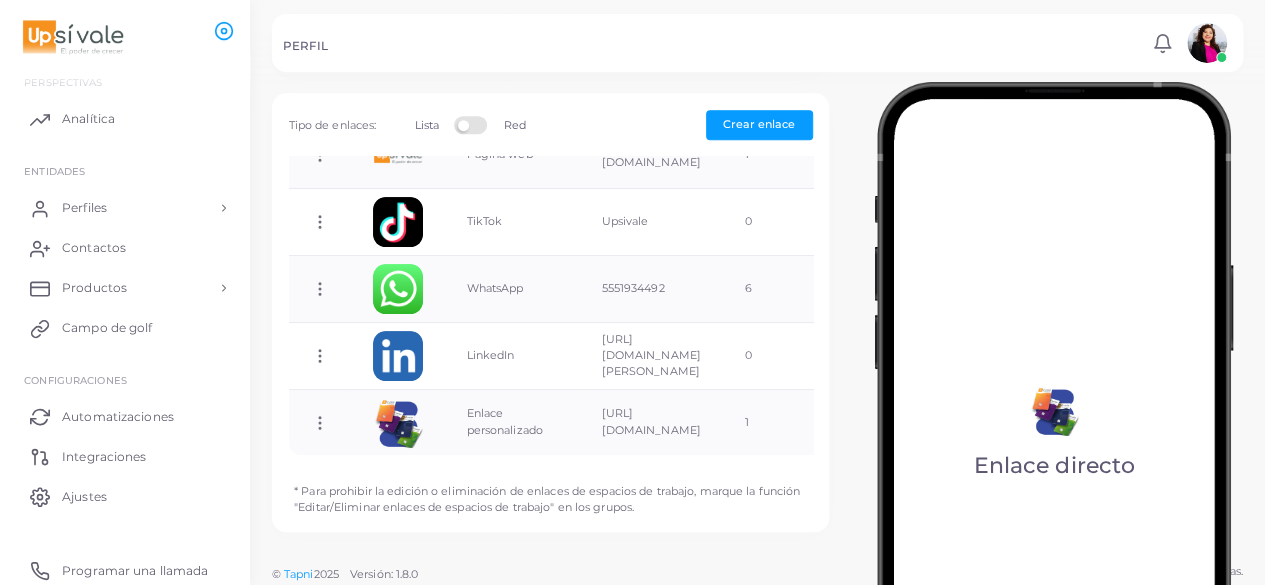 scroll, scrollTop: 212, scrollLeft: 0, axis: vertical 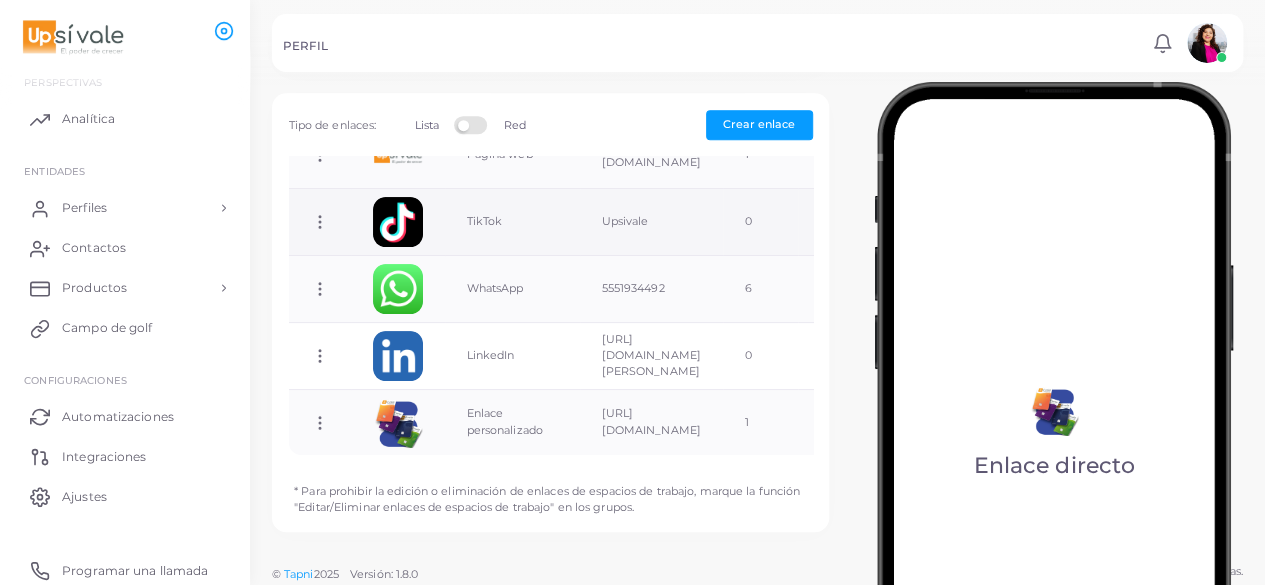 click 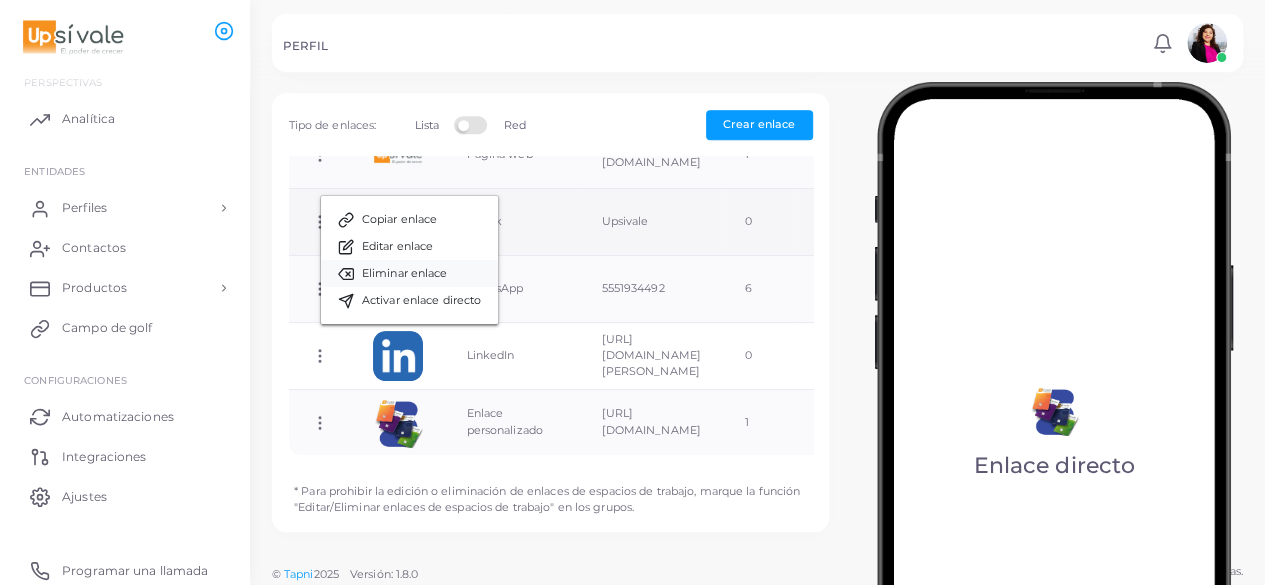 click on "Eliminar enlace" at bounding box center [405, 273] 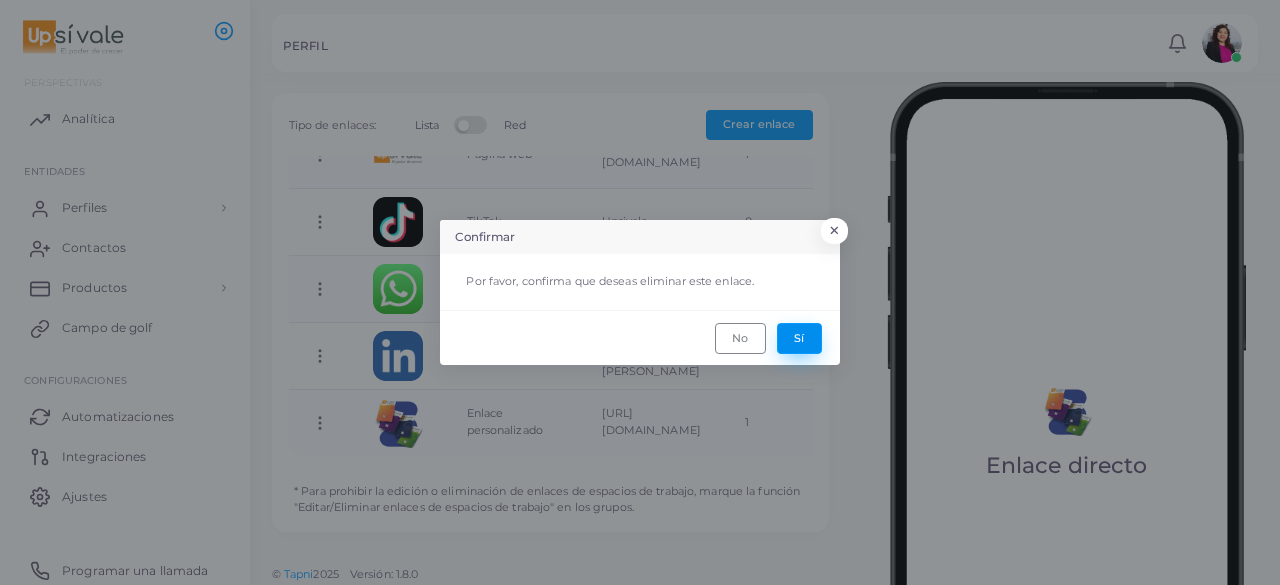 click on "Sí" at bounding box center [799, 338] 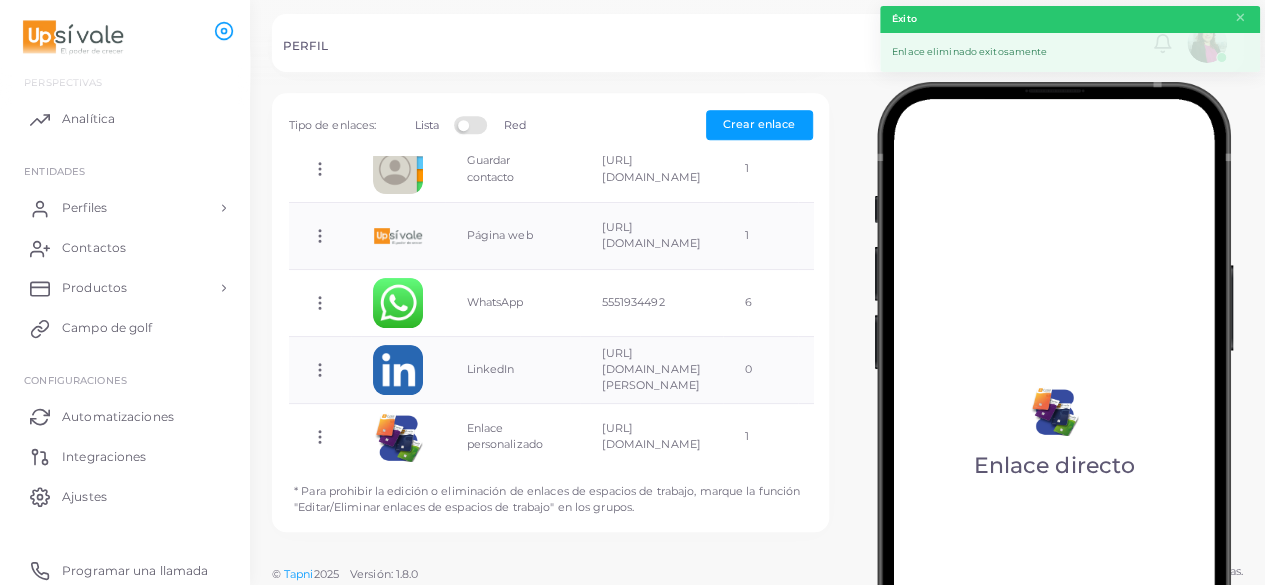 scroll, scrollTop: 146, scrollLeft: 0, axis: vertical 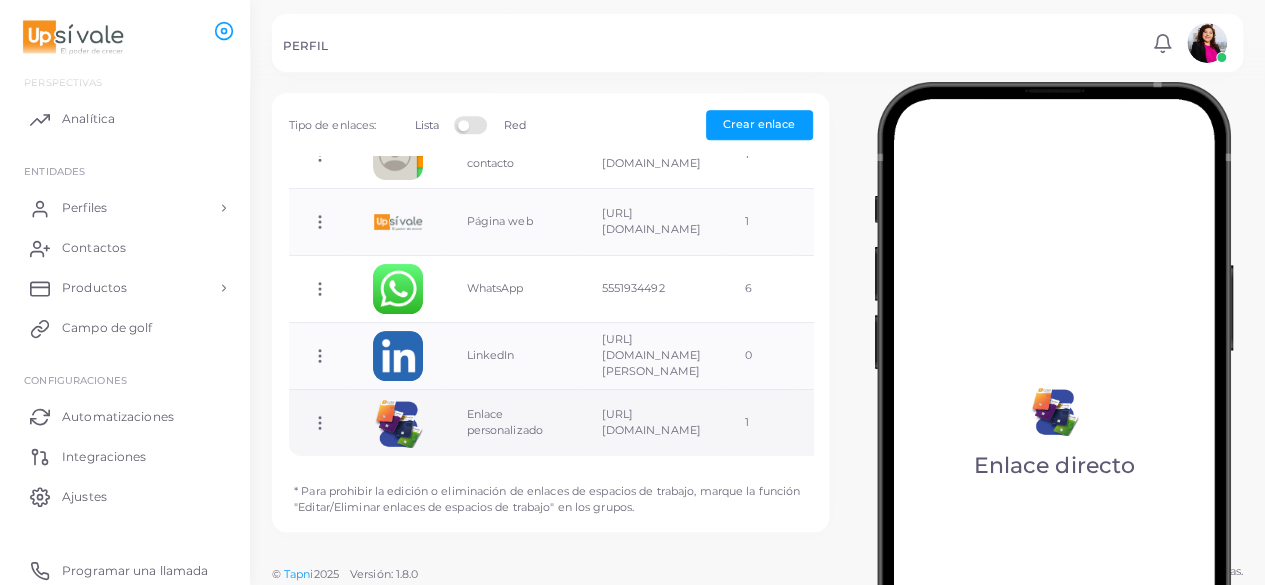 click 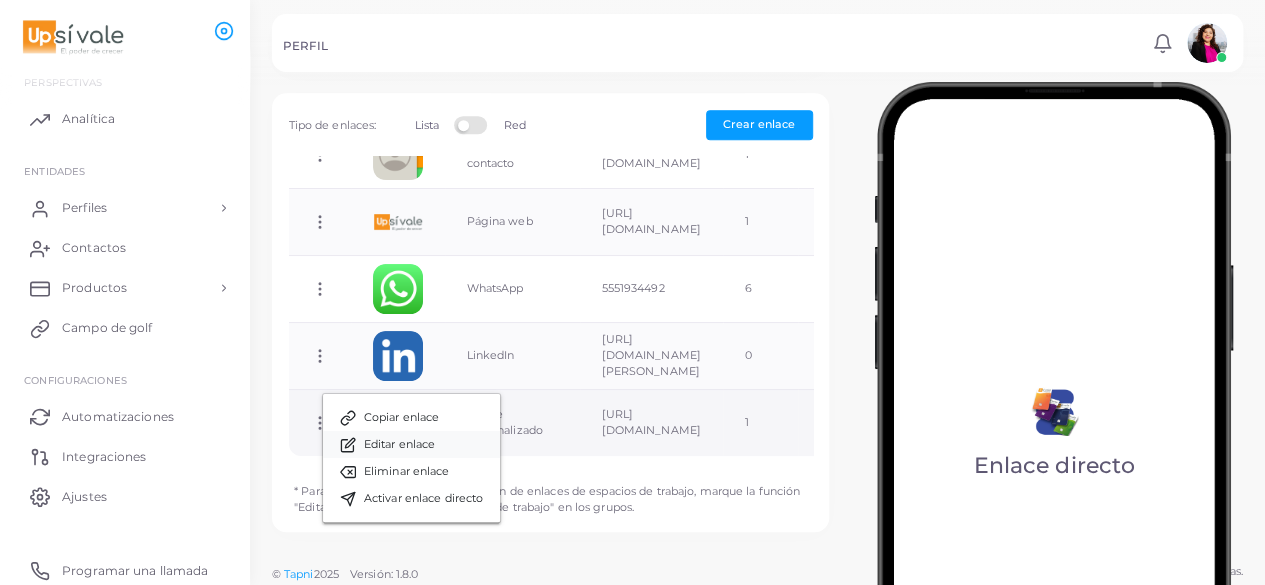 click on "Editar enlace" at bounding box center [411, 444] 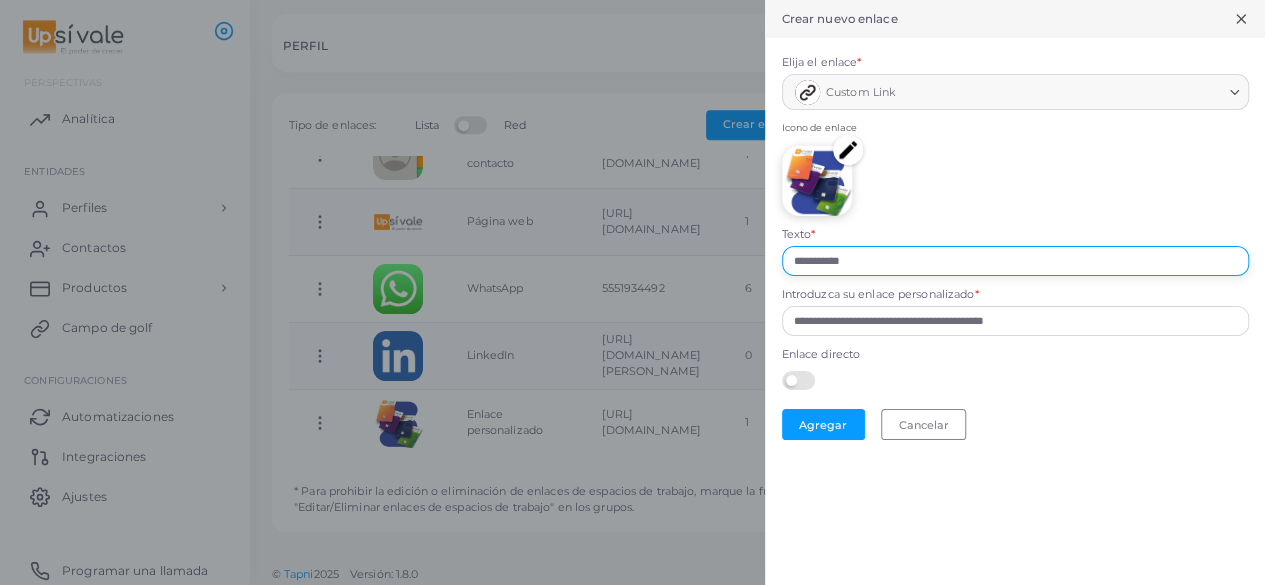 click on "**********" at bounding box center [1015, 261] 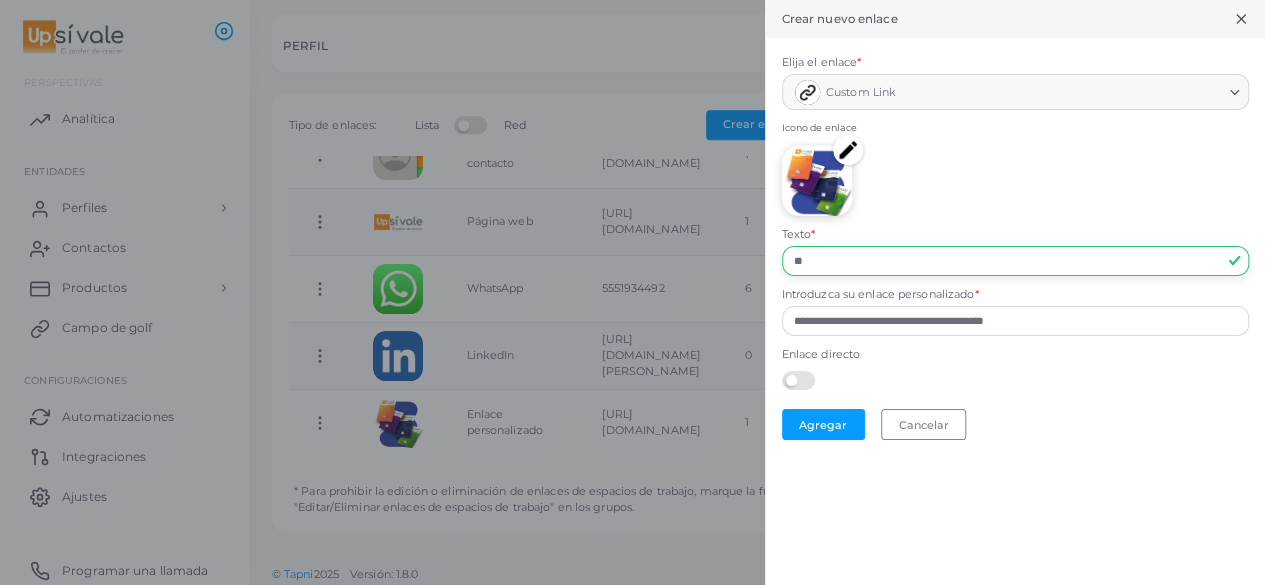 type on "*" 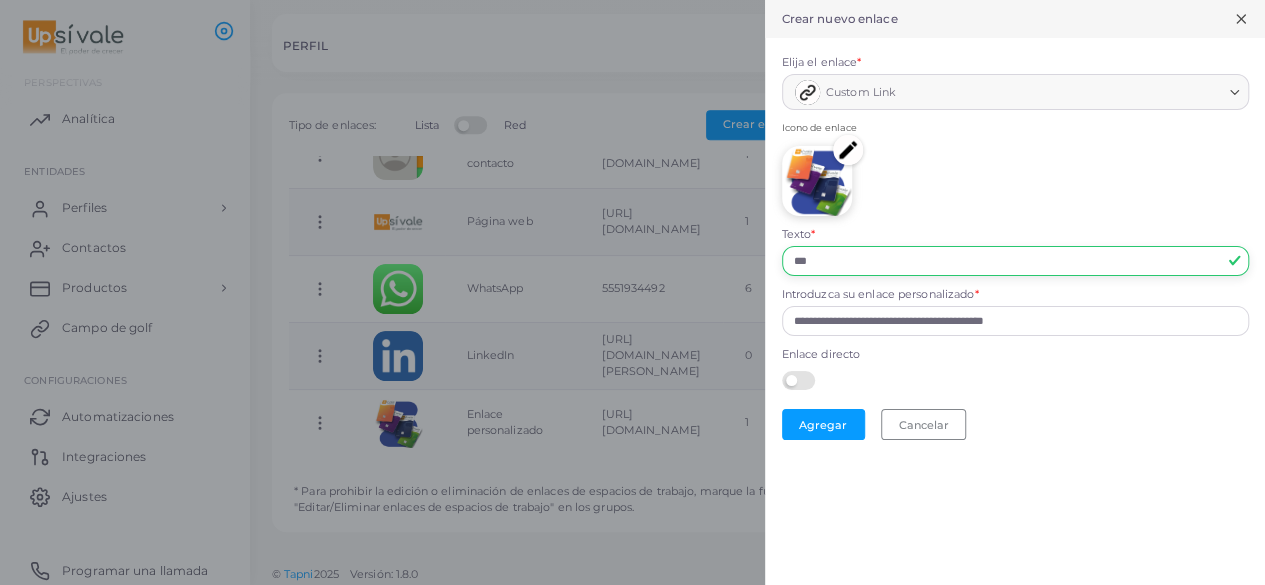 type on "**********" 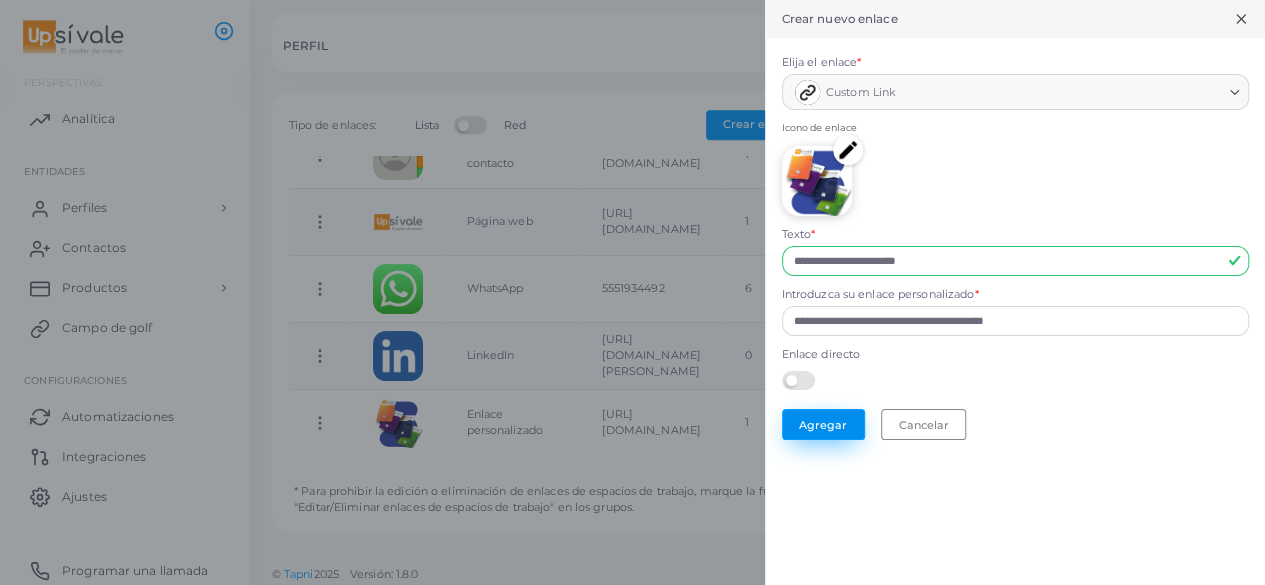 click on "Agregar" at bounding box center (823, 424) 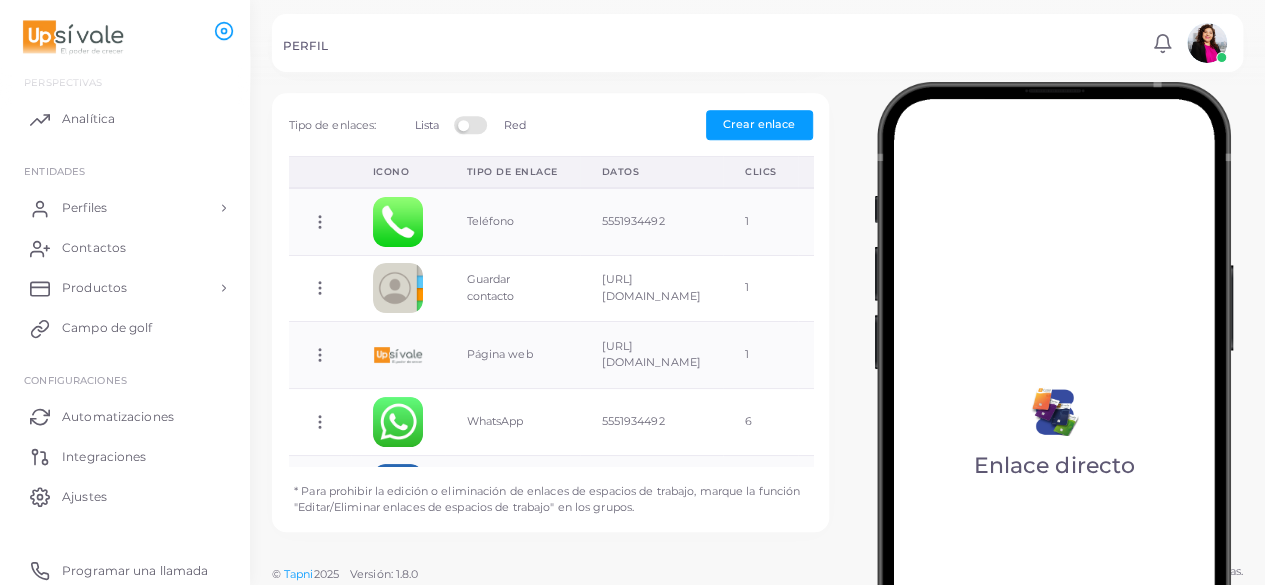 scroll, scrollTop: 146, scrollLeft: 0, axis: vertical 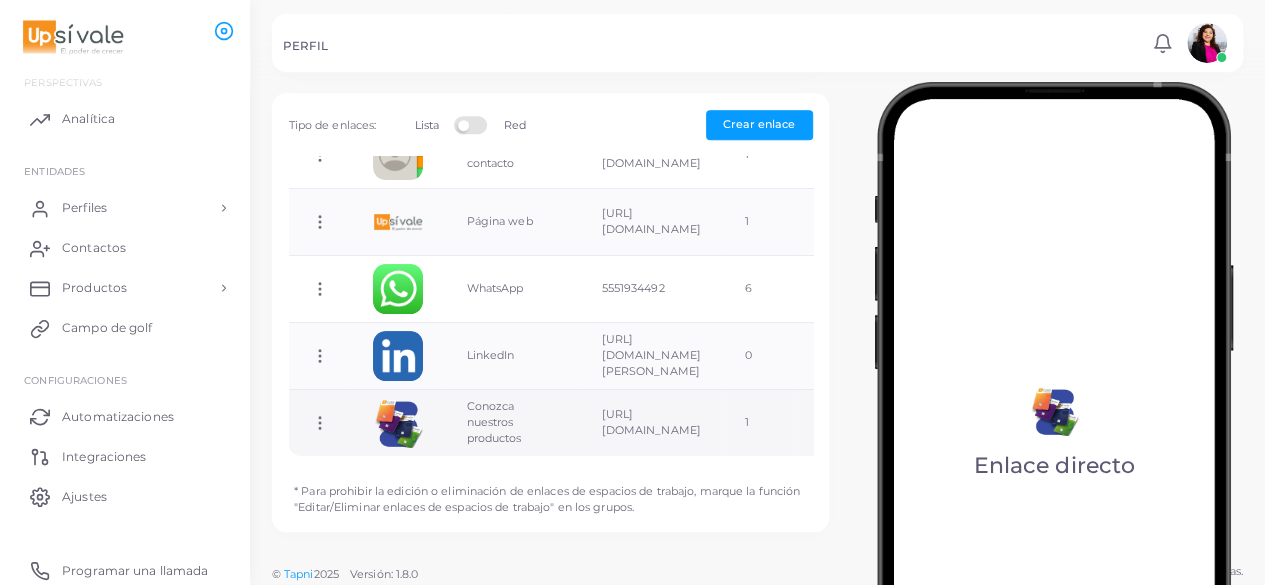click on "Copiar enlace Editar enlace Eliminar enlace Activar enlace directo" at bounding box center (320, 422) 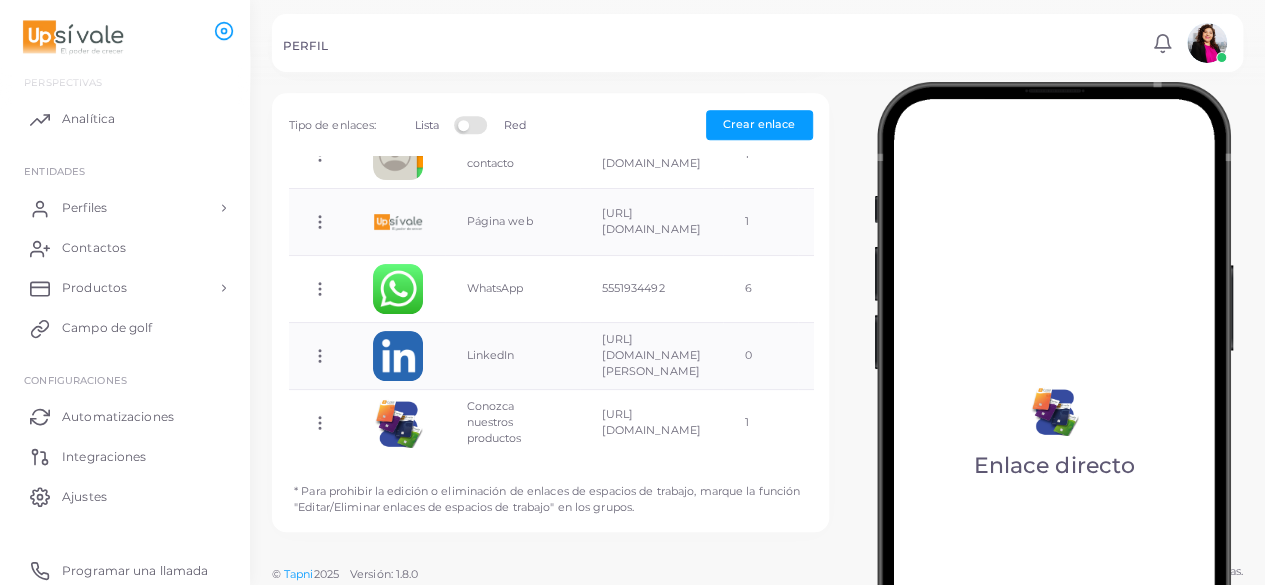 click at bounding box center (473, 124) 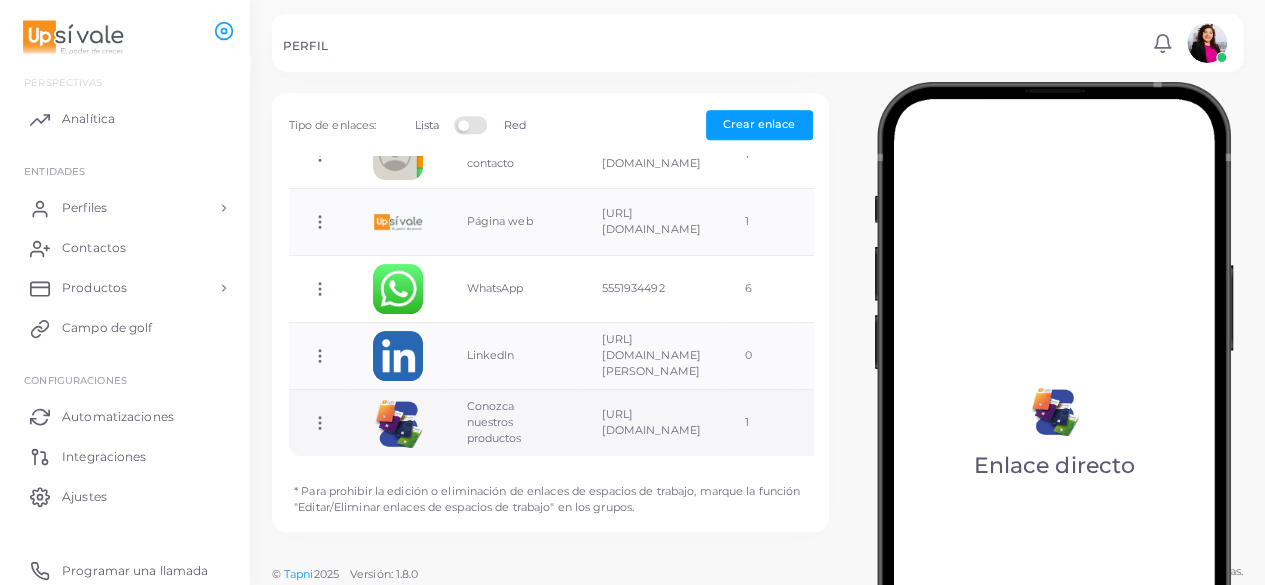 click 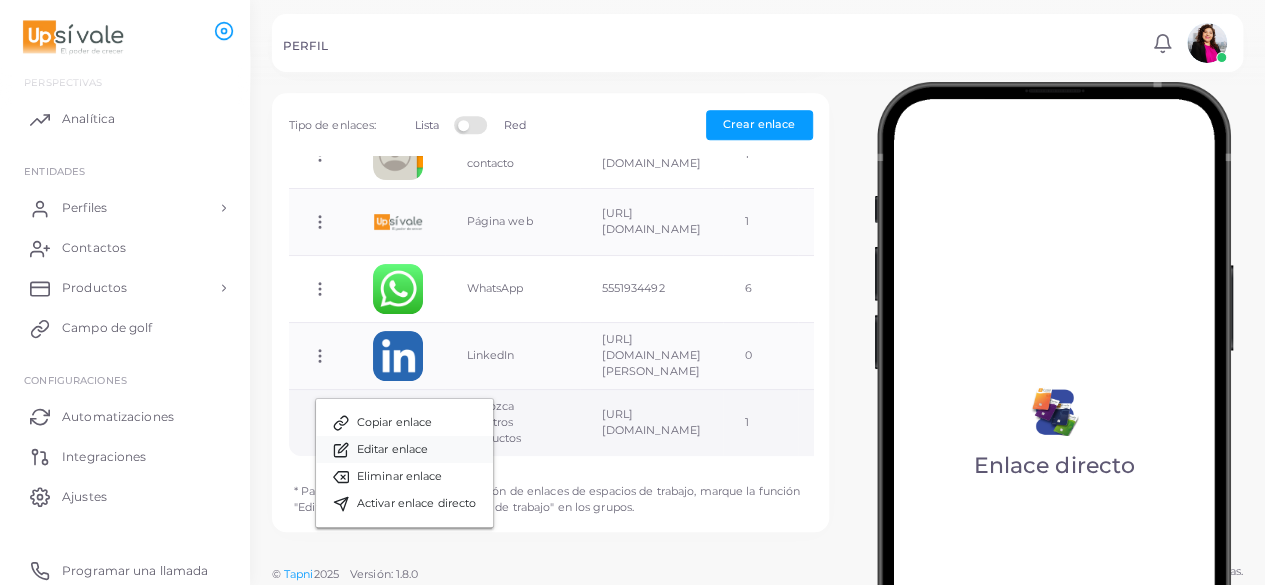 click on "Editar enlace" at bounding box center (392, 449) 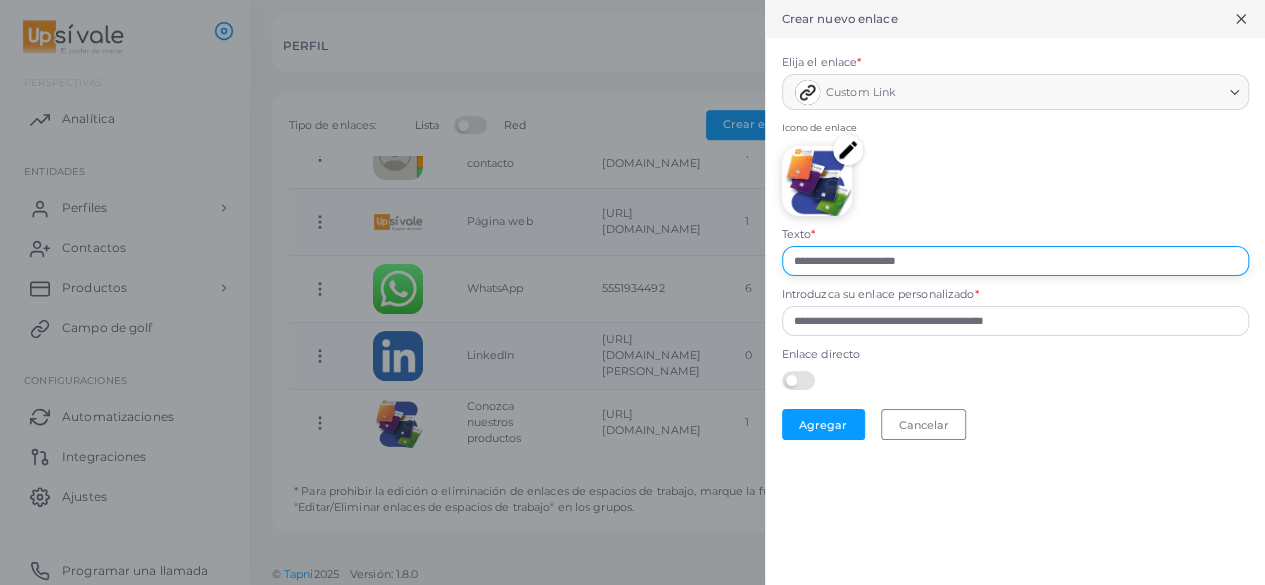 click on "**********" at bounding box center [1015, 261] 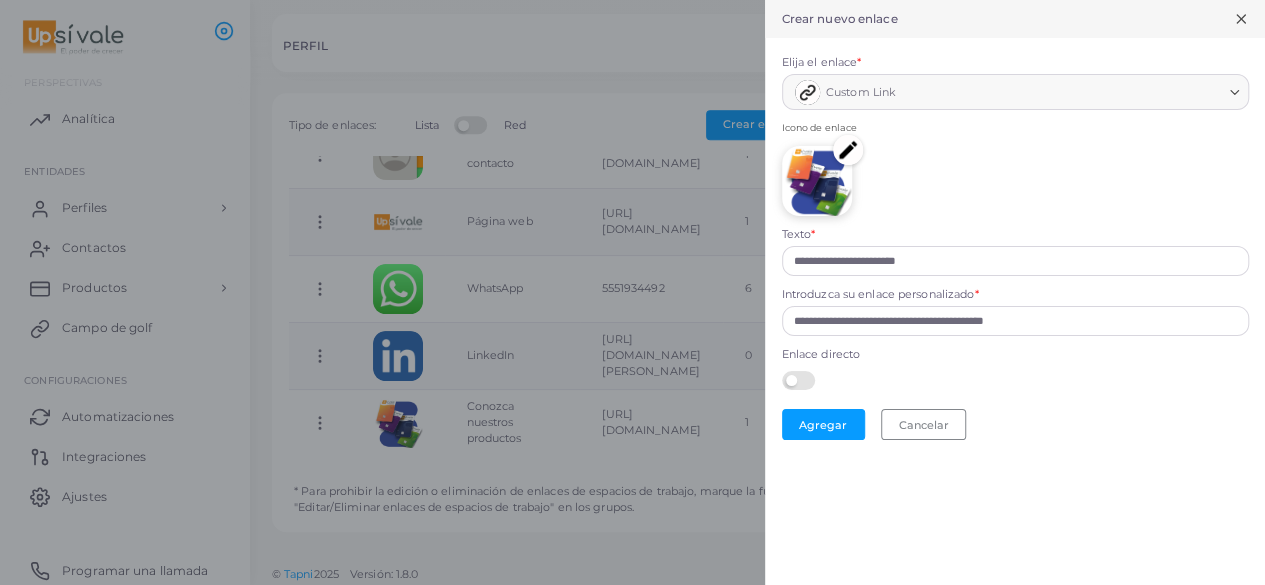 click at bounding box center [801, 379] 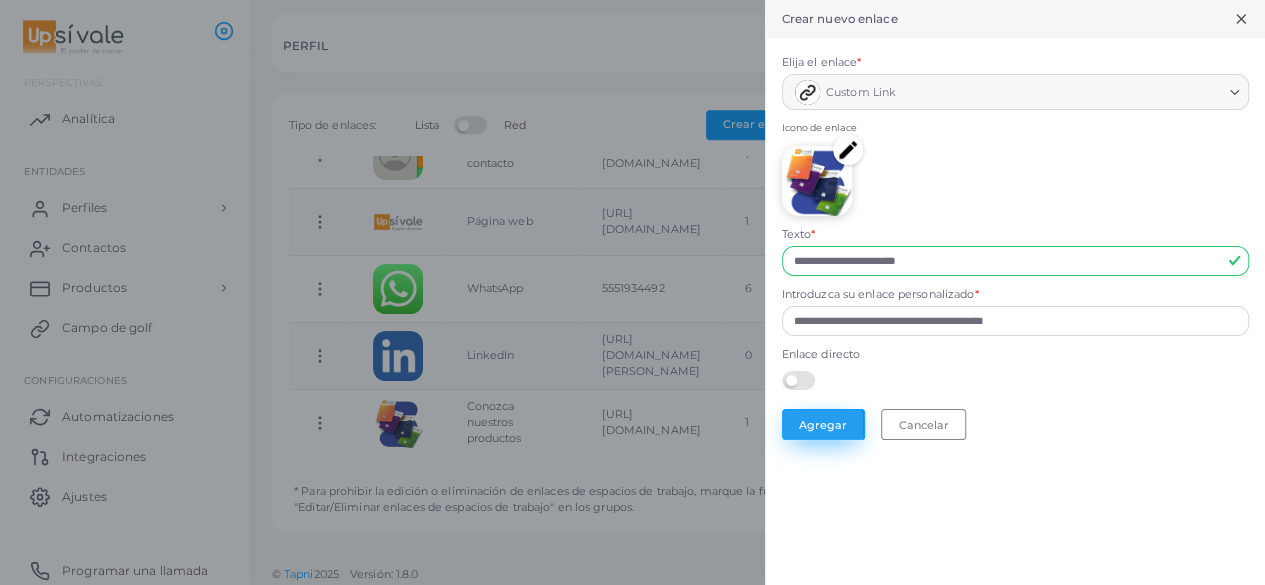 click on "Agregar" at bounding box center (823, 424) 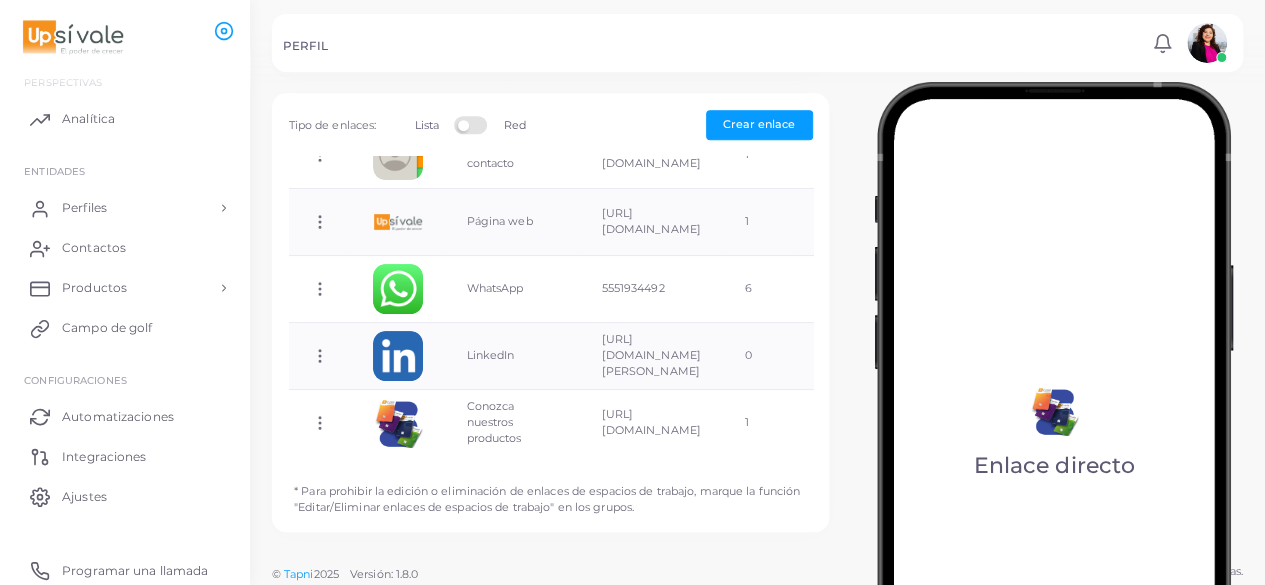 scroll, scrollTop: 0, scrollLeft: 0, axis: both 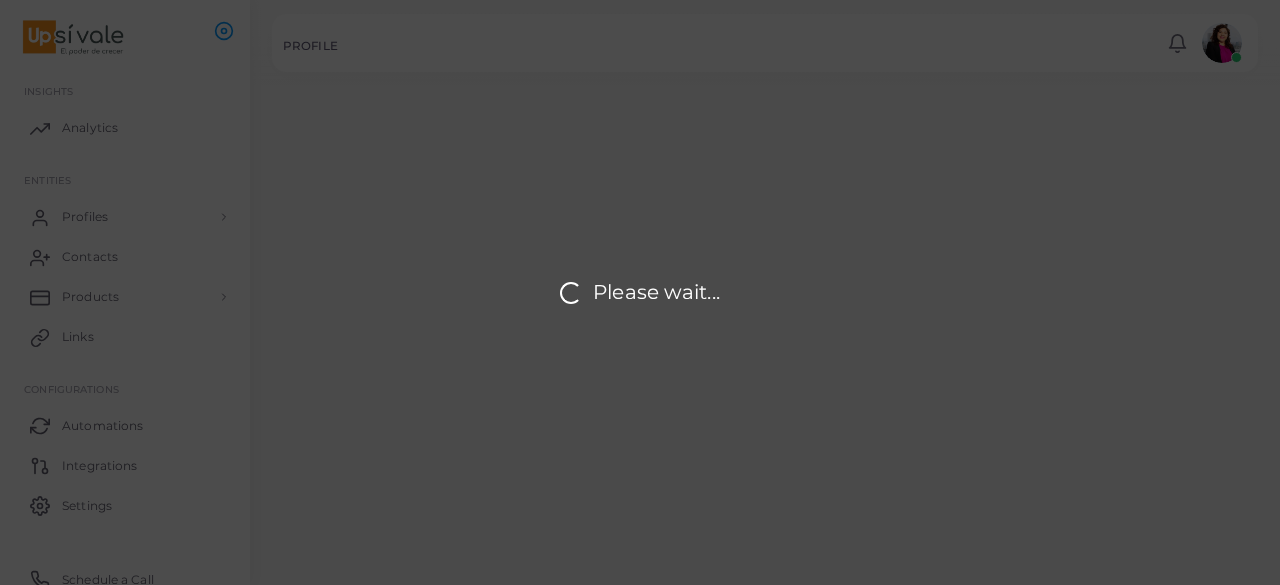 type on "*********" 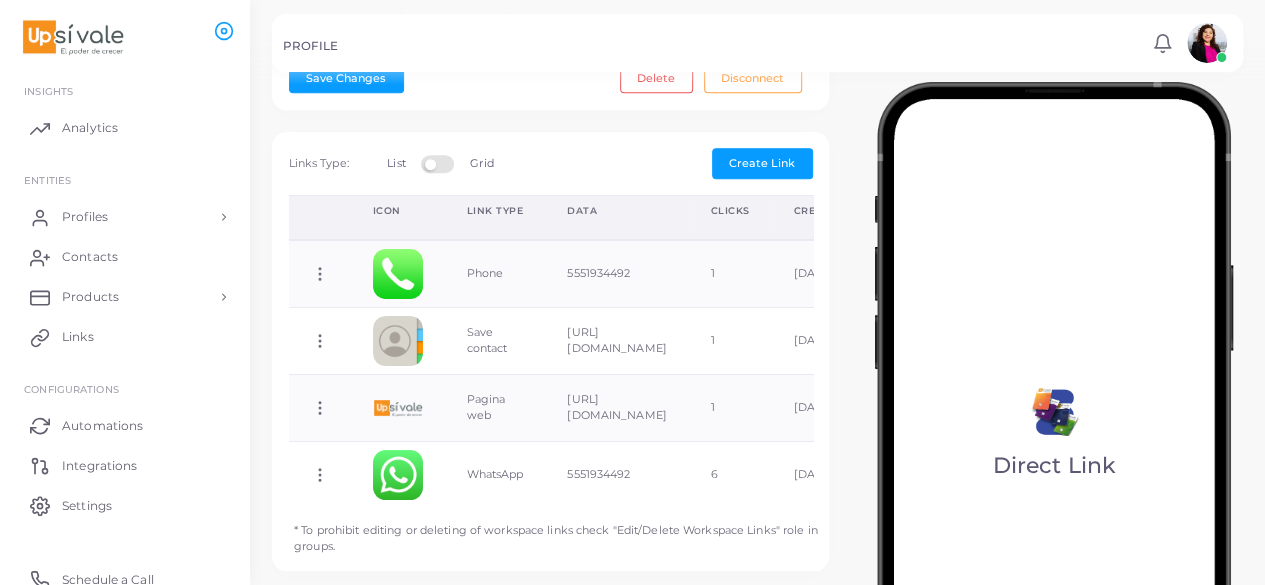 scroll, scrollTop: 594, scrollLeft: 0, axis: vertical 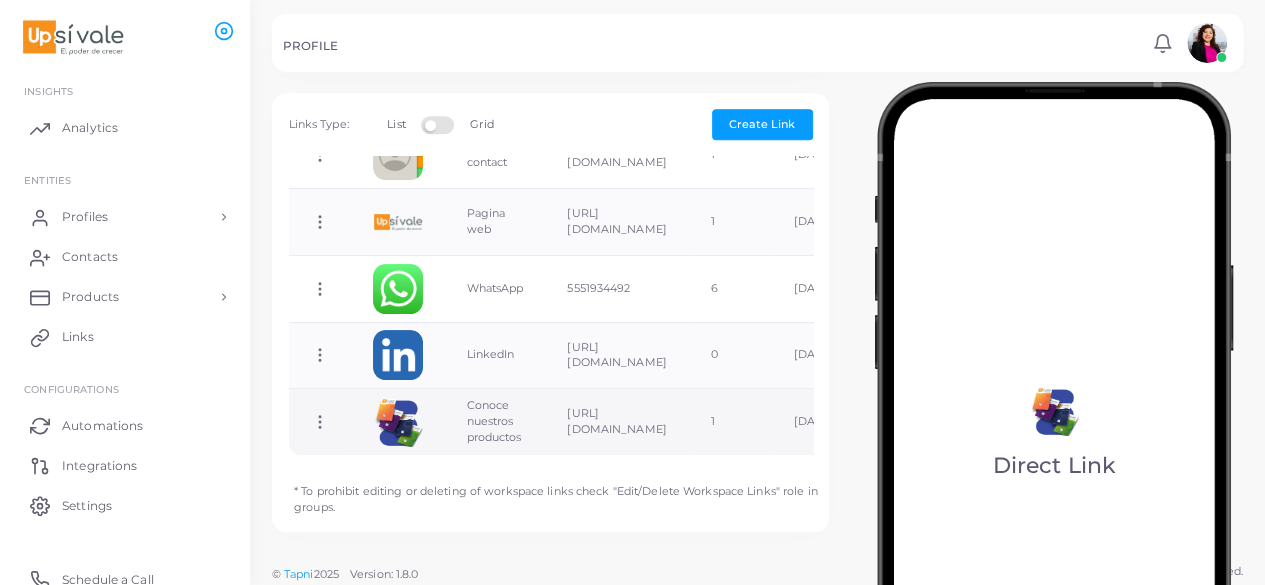 click 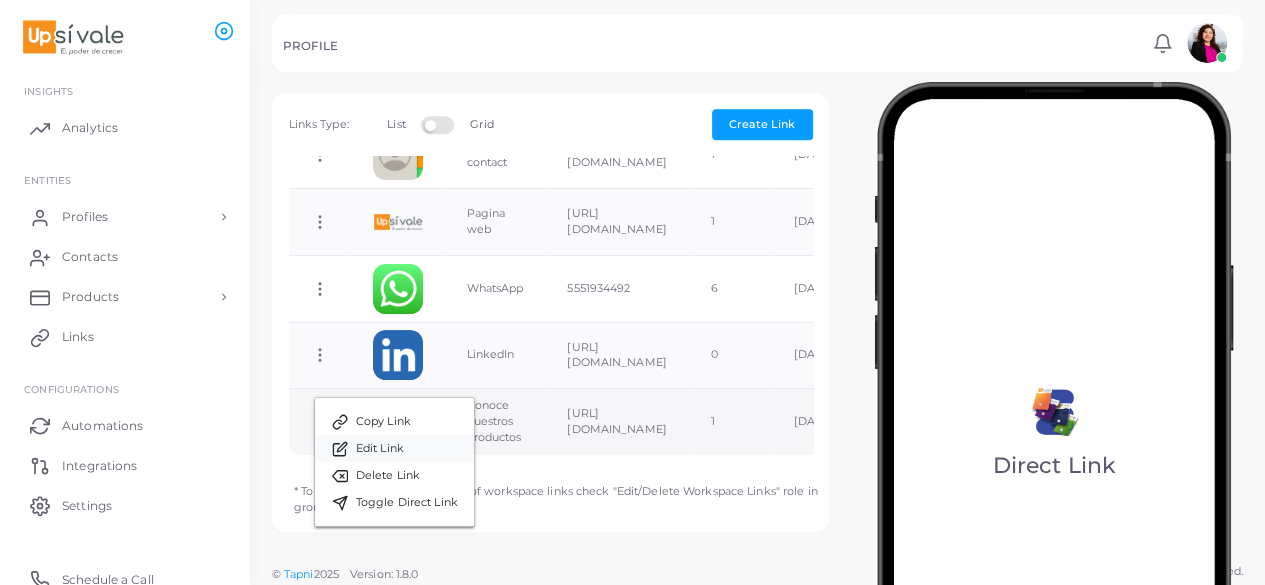 click on "Edit Link" at bounding box center (394, 448) 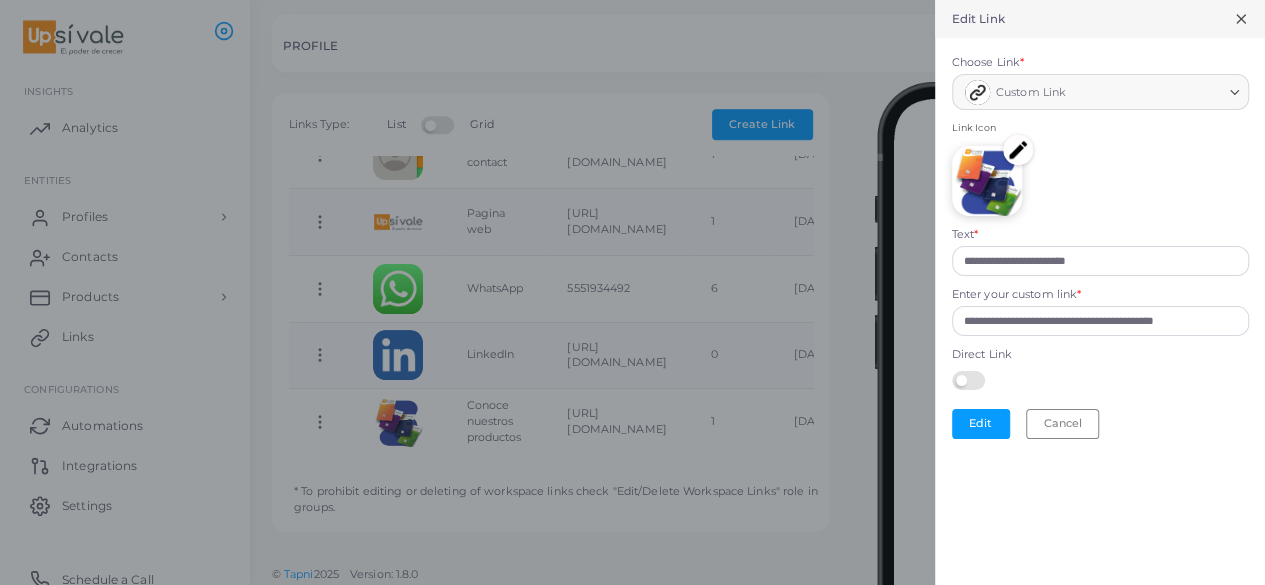 click at bounding box center (971, 379) 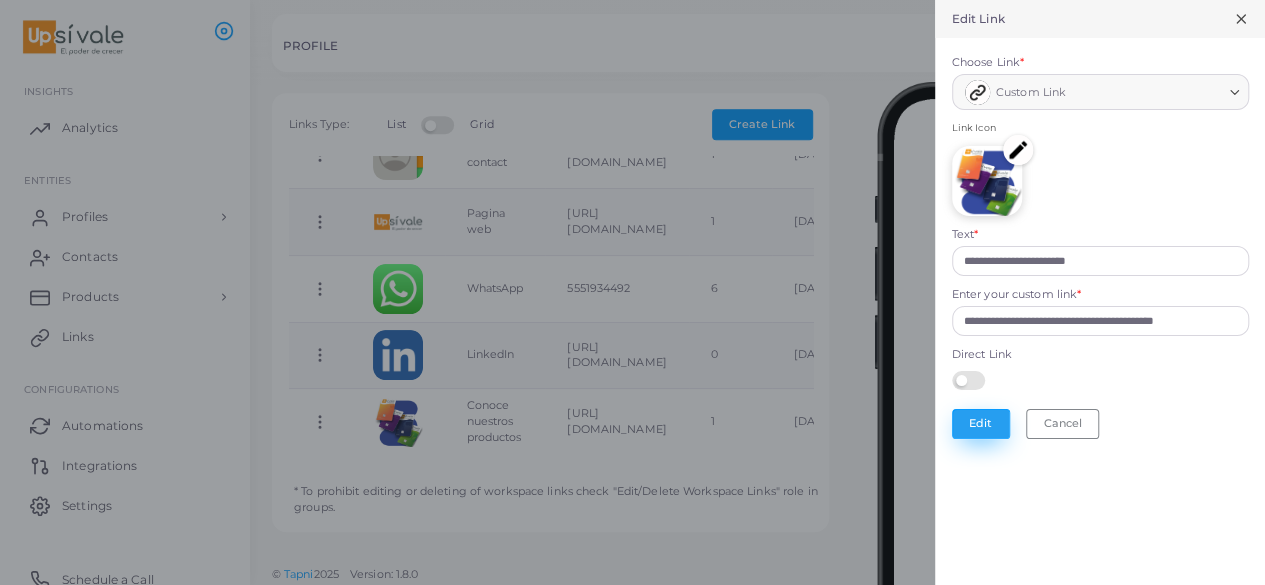 click on "Edit" at bounding box center [981, 424] 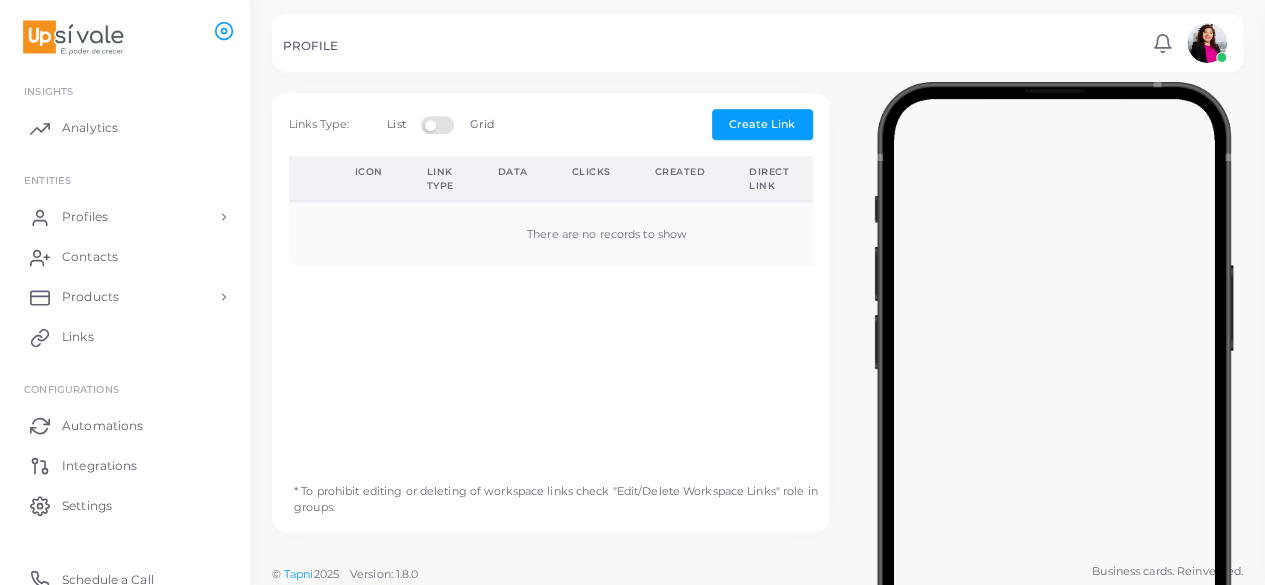 scroll, scrollTop: 0, scrollLeft: 0, axis: both 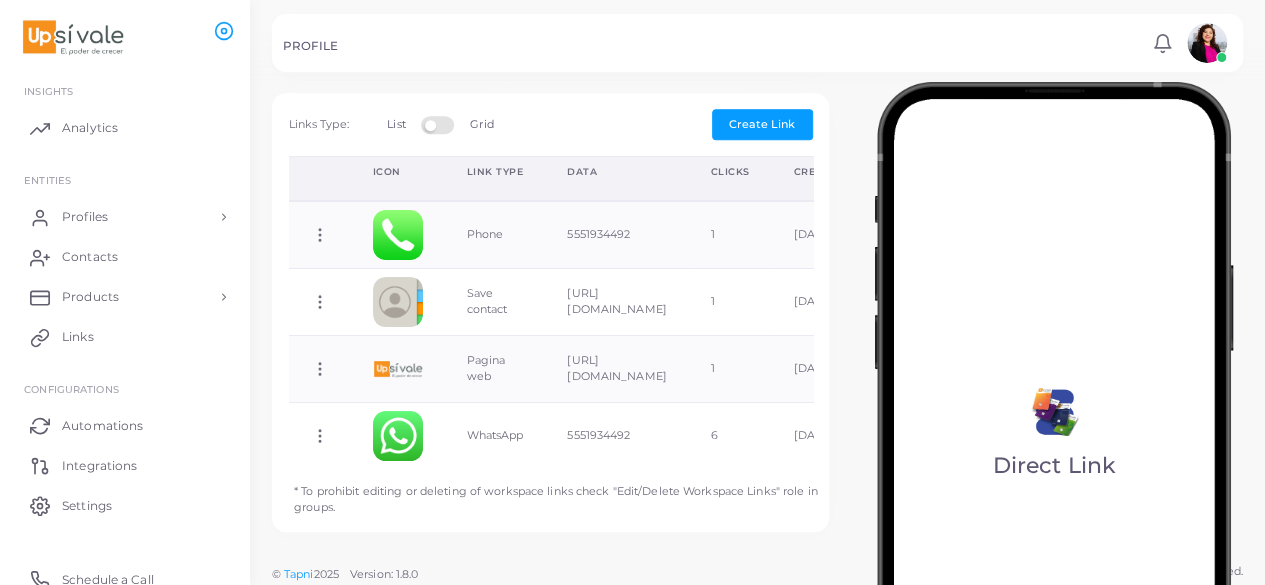 click at bounding box center [440, 124] 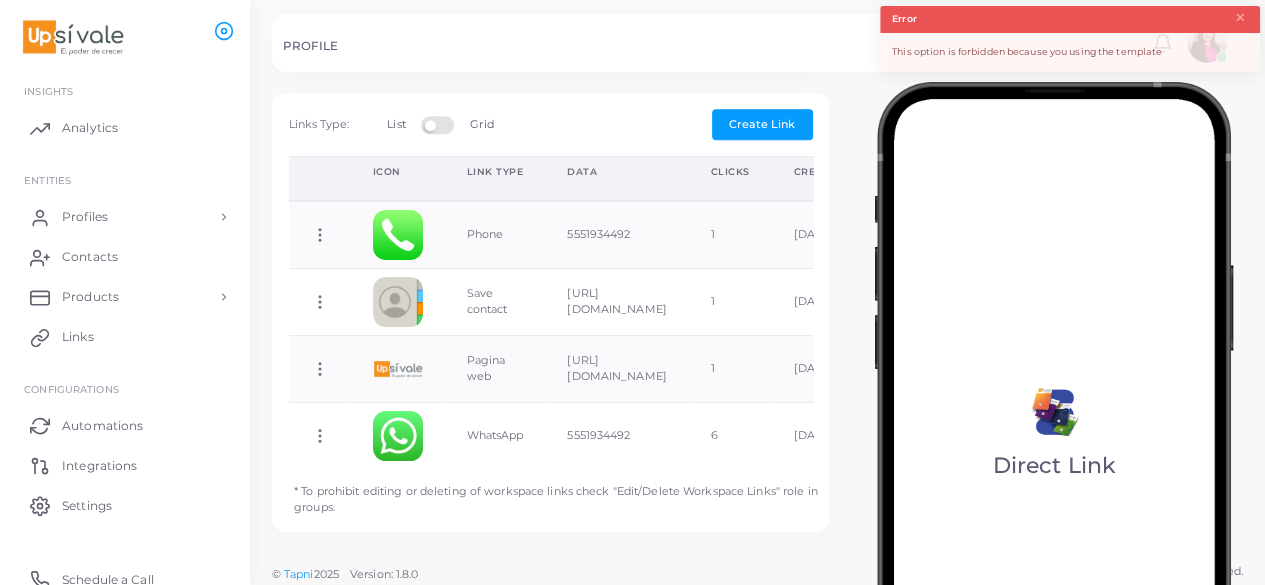 scroll, scrollTop: 160, scrollLeft: 0, axis: vertical 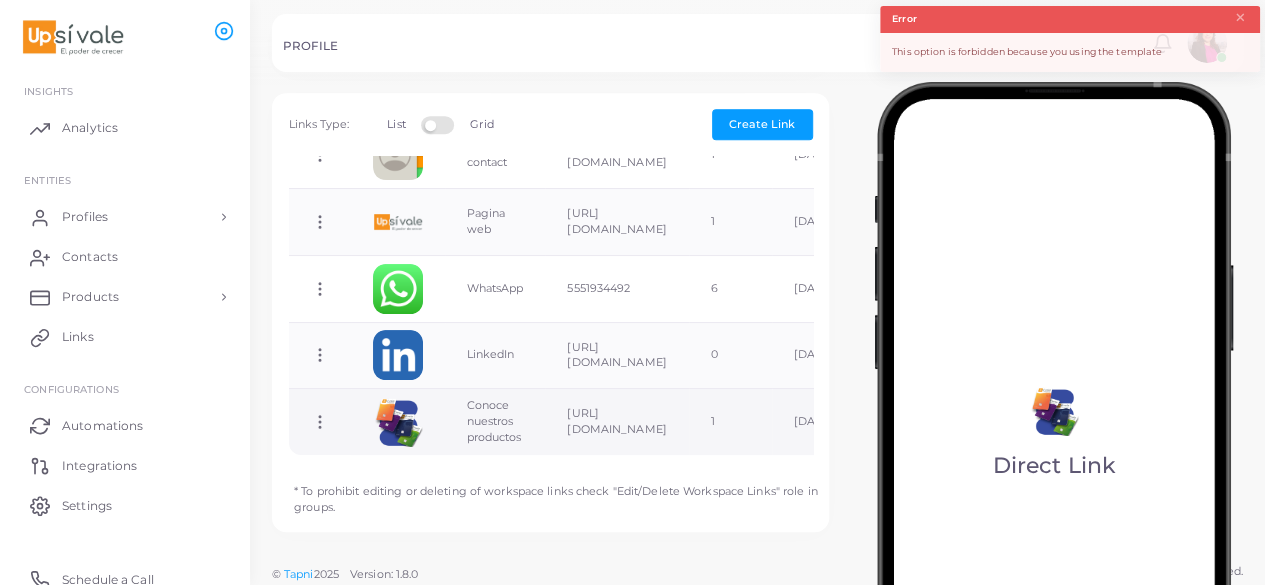 click 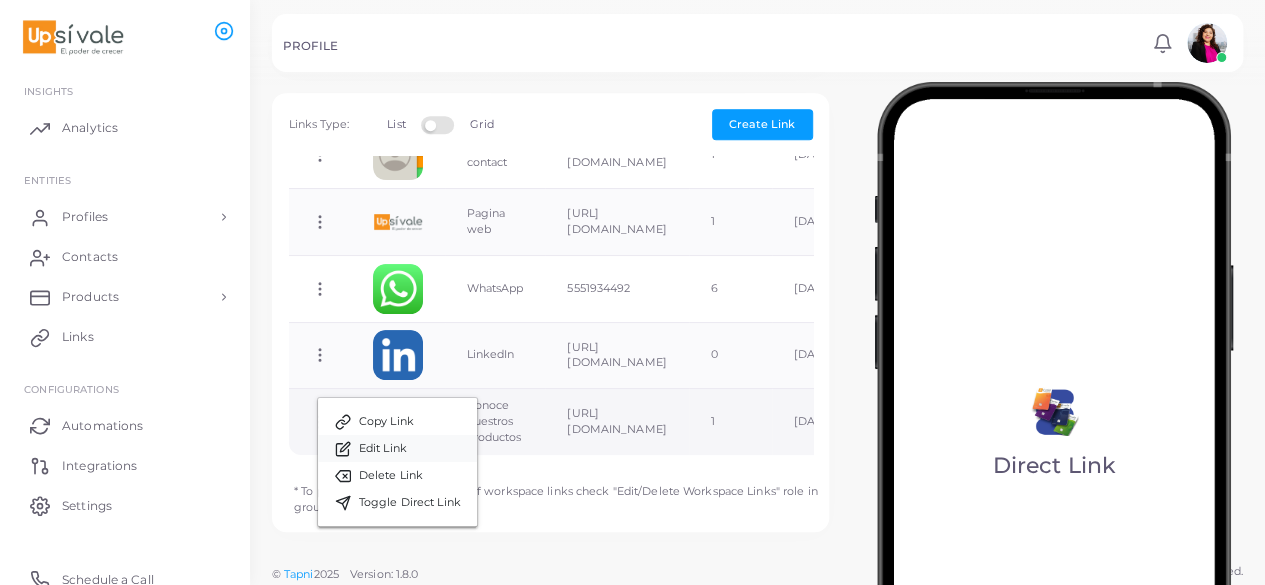 click on "Edit Link" at bounding box center (397, 448) 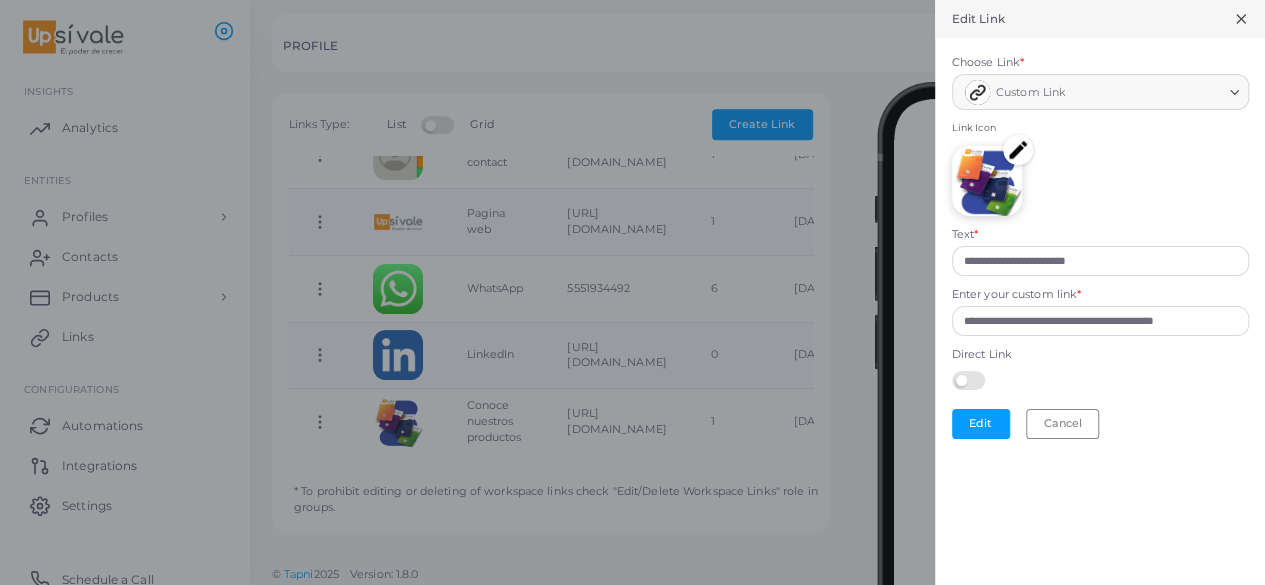 click at bounding box center [971, 379] 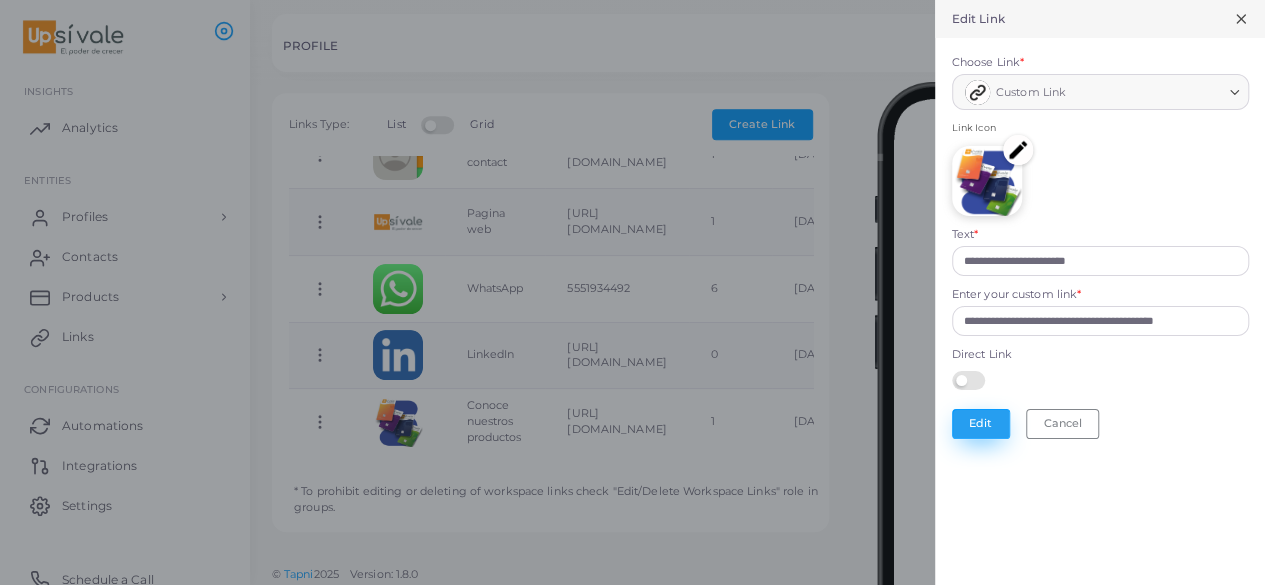 click on "Edit" at bounding box center (981, 424) 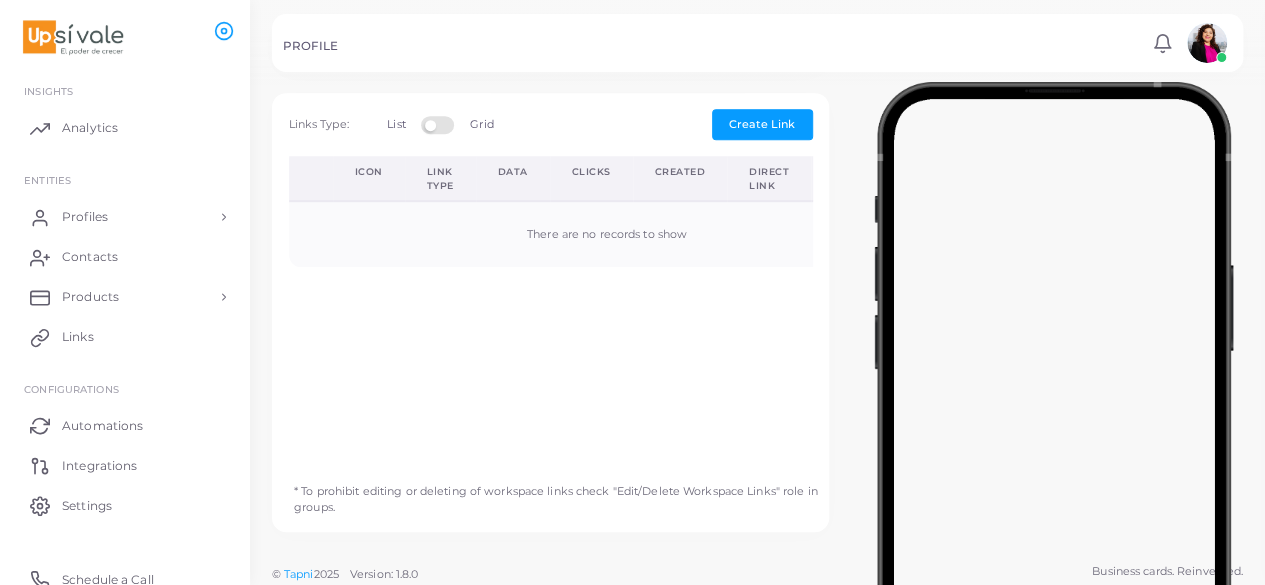 scroll, scrollTop: 0, scrollLeft: 0, axis: both 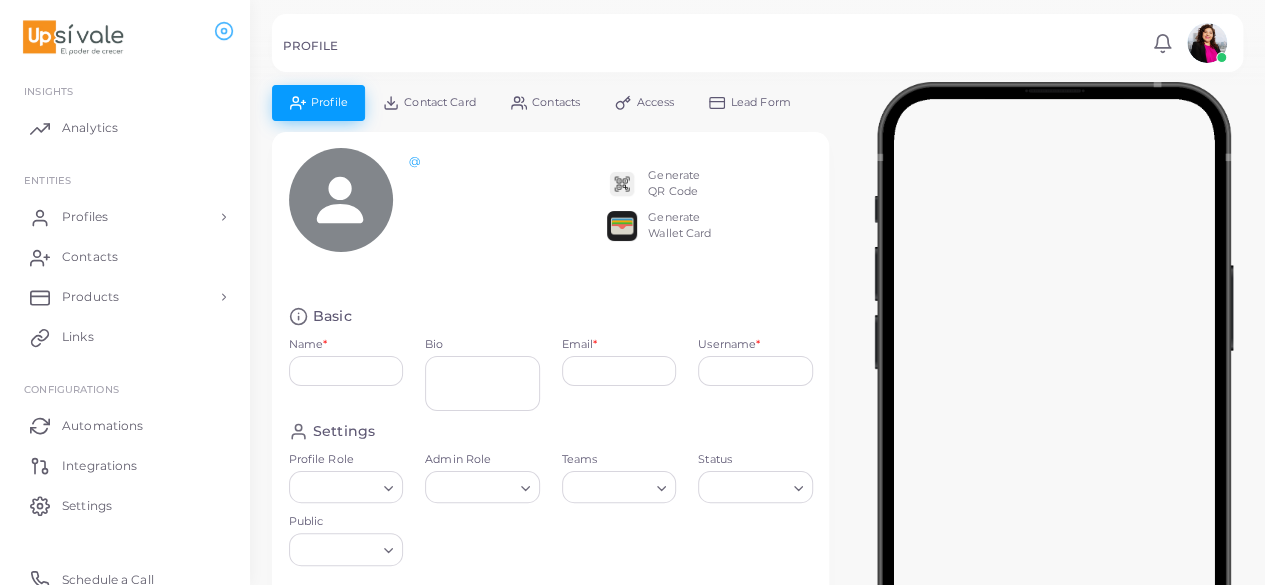 type on "*********" 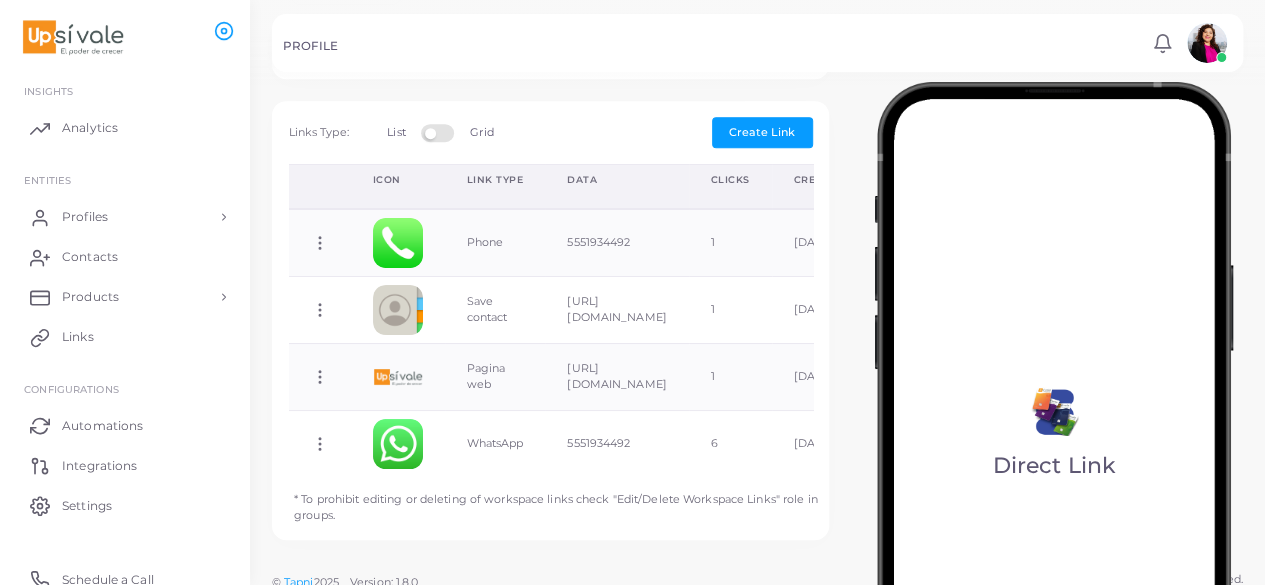 scroll, scrollTop: 594, scrollLeft: 0, axis: vertical 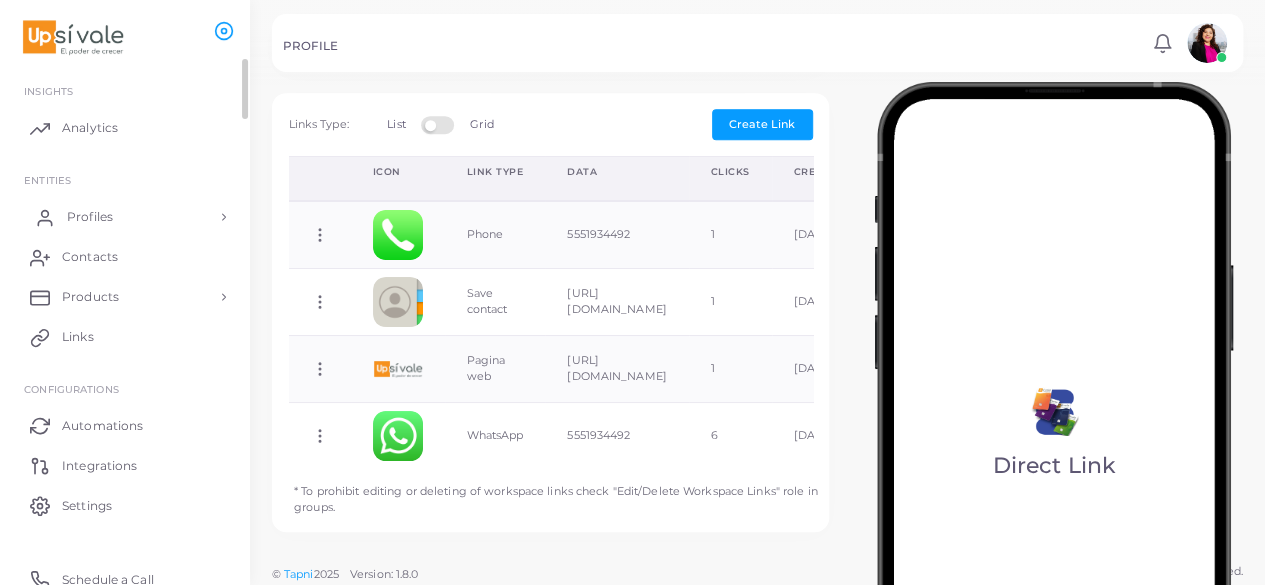 click on "Profiles" at bounding box center [90, 217] 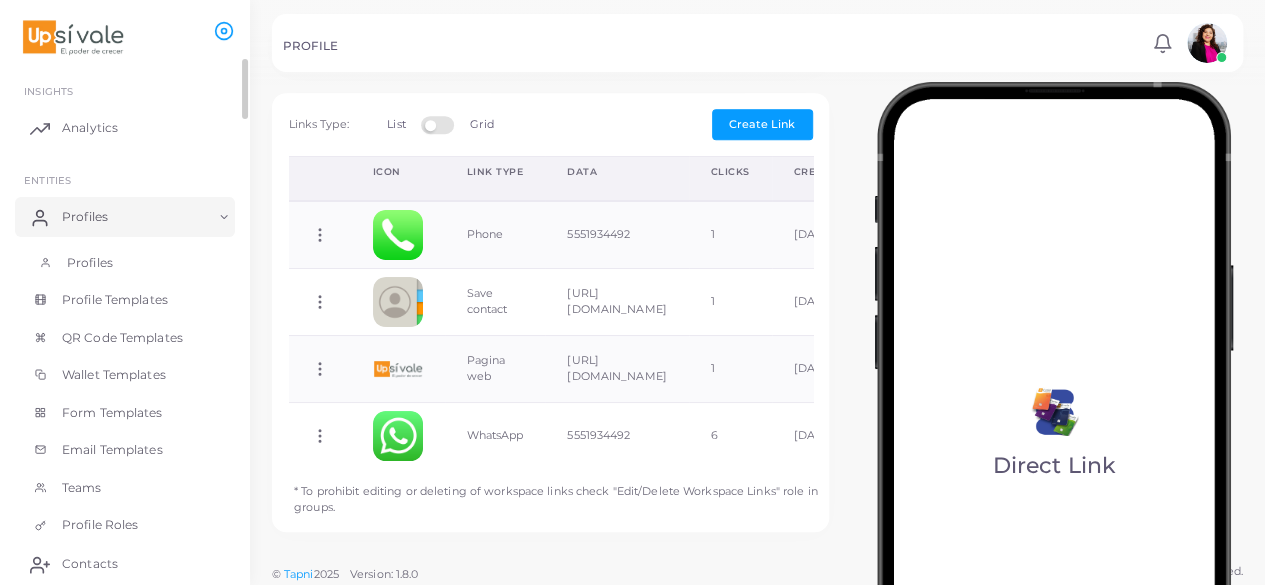 click on "Profiles" at bounding box center (90, 263) 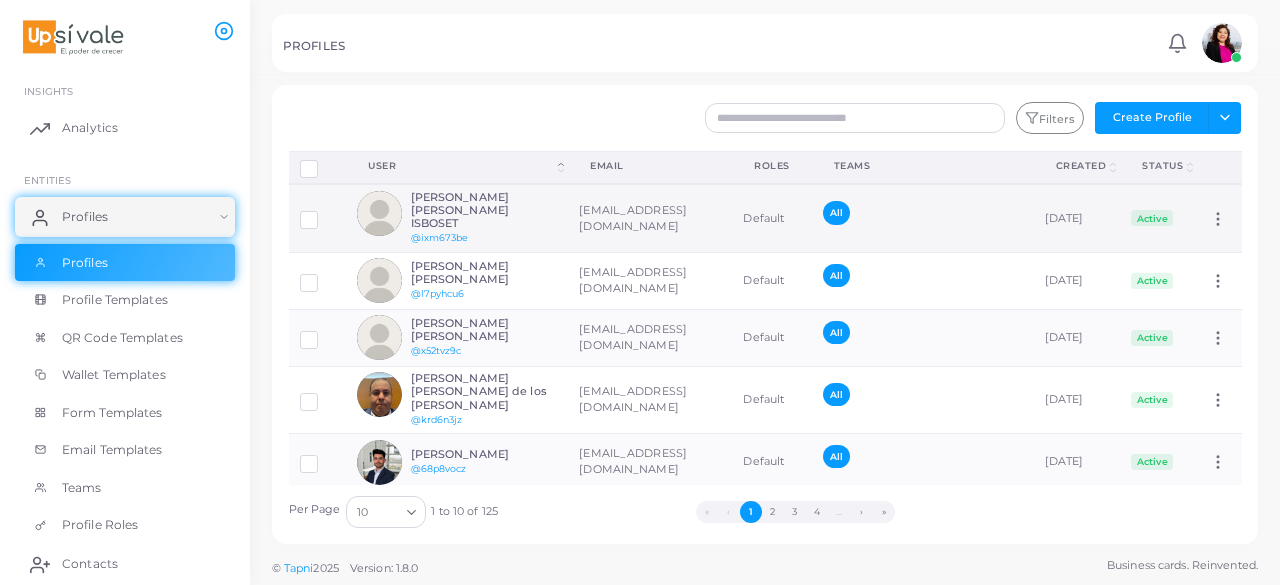 click on "[EMAIL_ADDRESS][DOMAIN_NAME]" at bounding box center (650, 218) 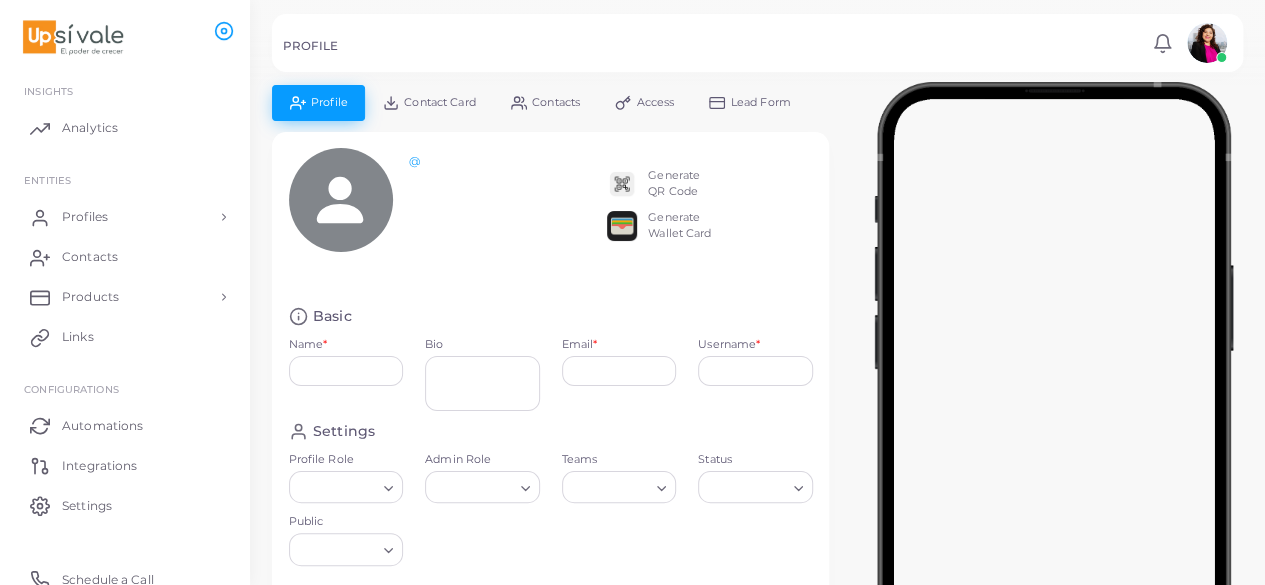 type on "**********" 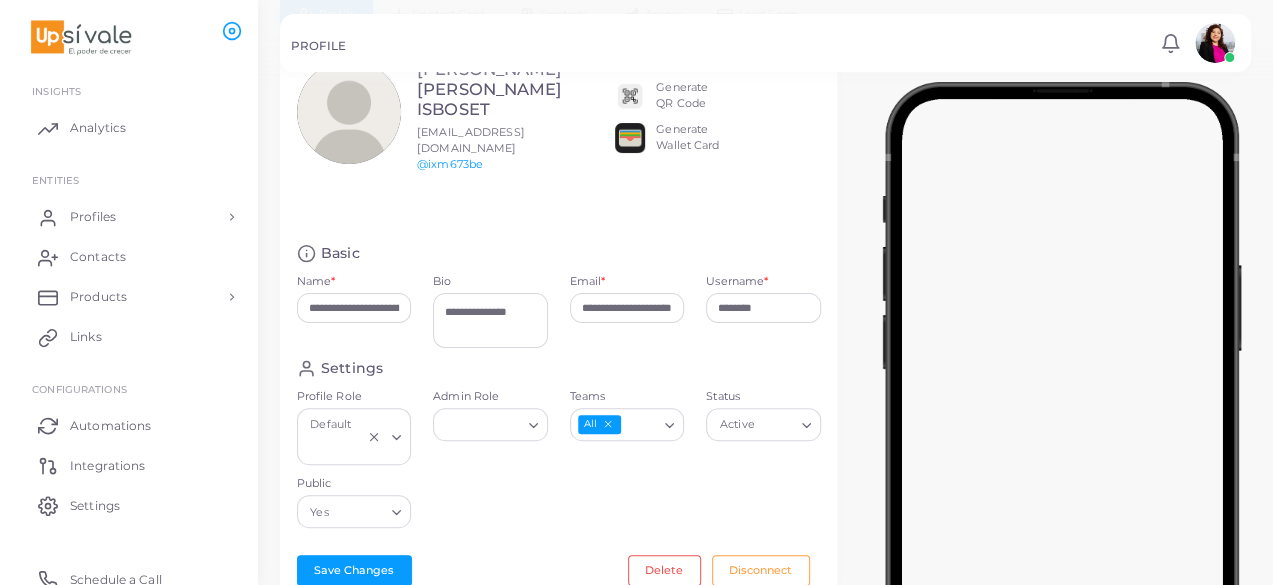scroll, scrollTop: 0, scrollLeft: 0, axis: both 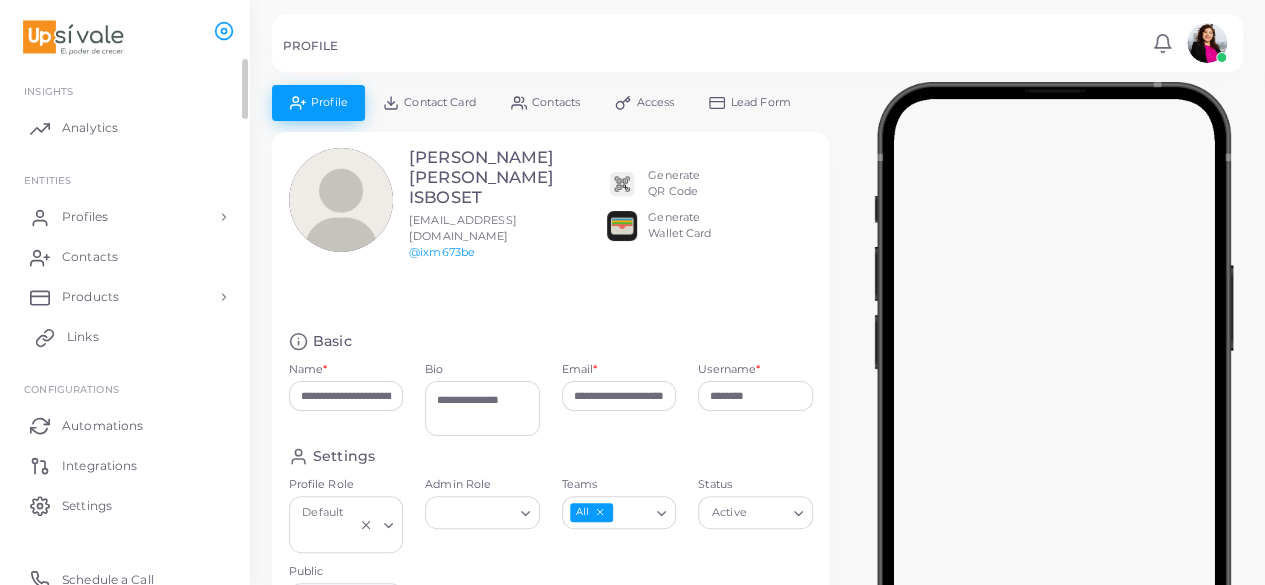 click on "Links" at bounding box center (125, 337) 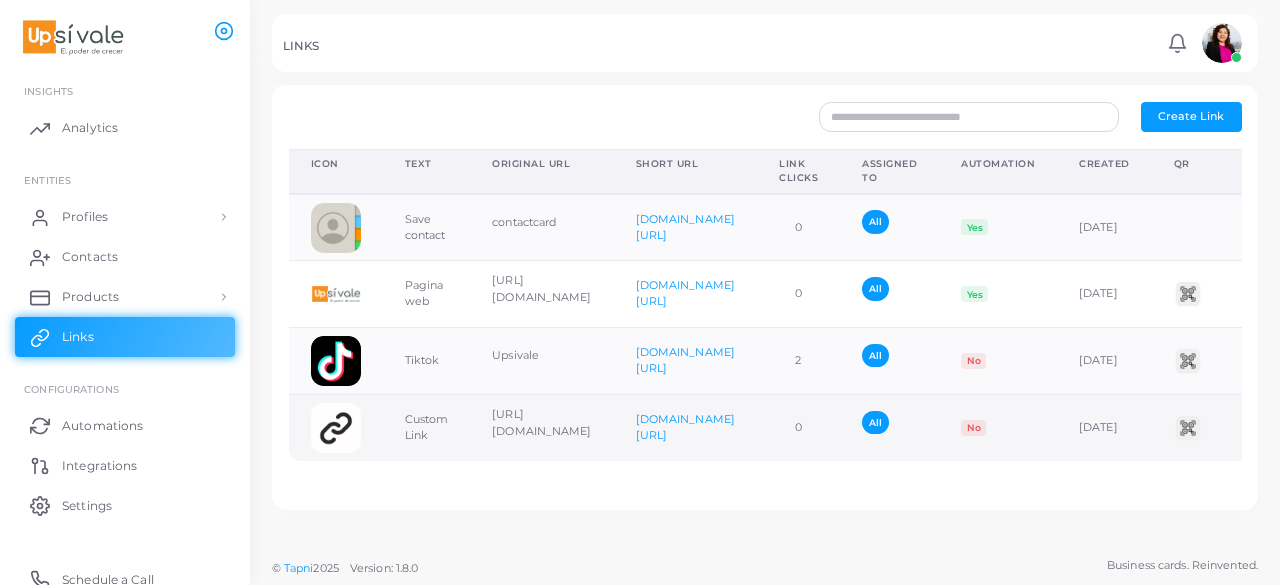 click at bounding box center [336, 428] 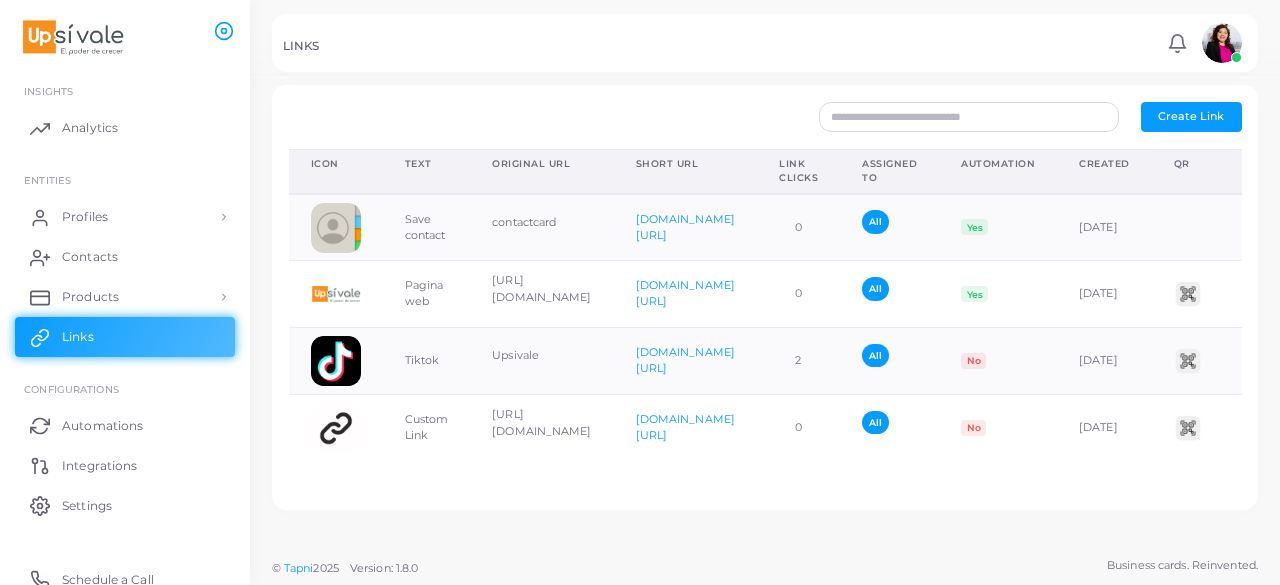 scroll, scrollTop: 0, scrollLeft: 120, axis: horizontal 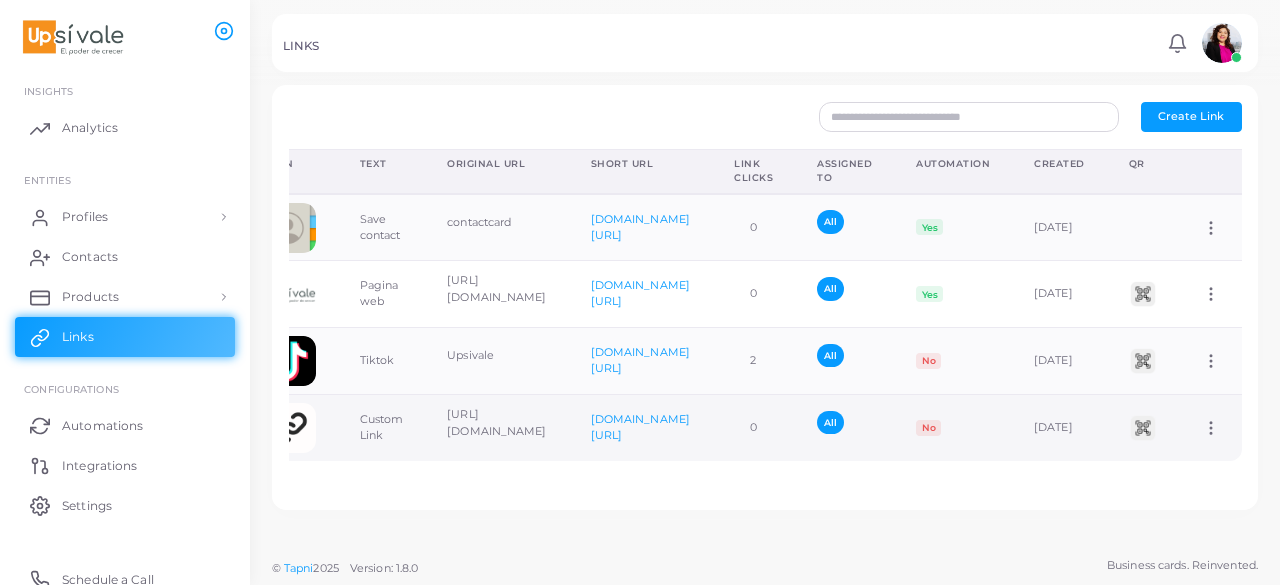 click on "Assign to Team Edit Link Delete Link" at bounding box center [1211, 428] 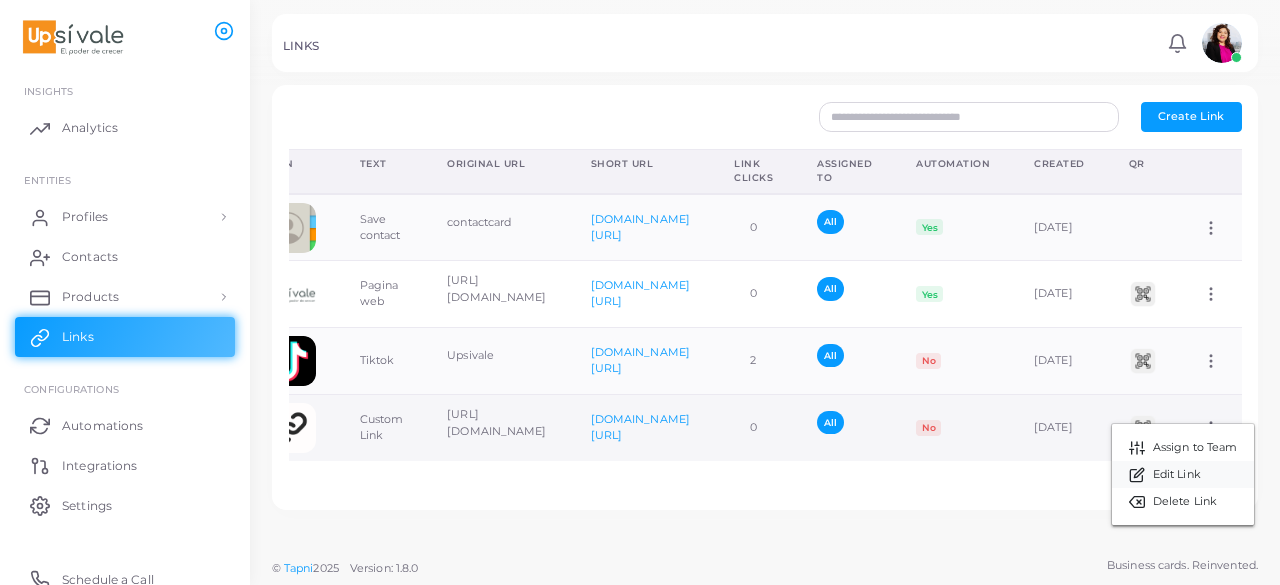 click on "Edit Link" at bounding box center (1183, 474) 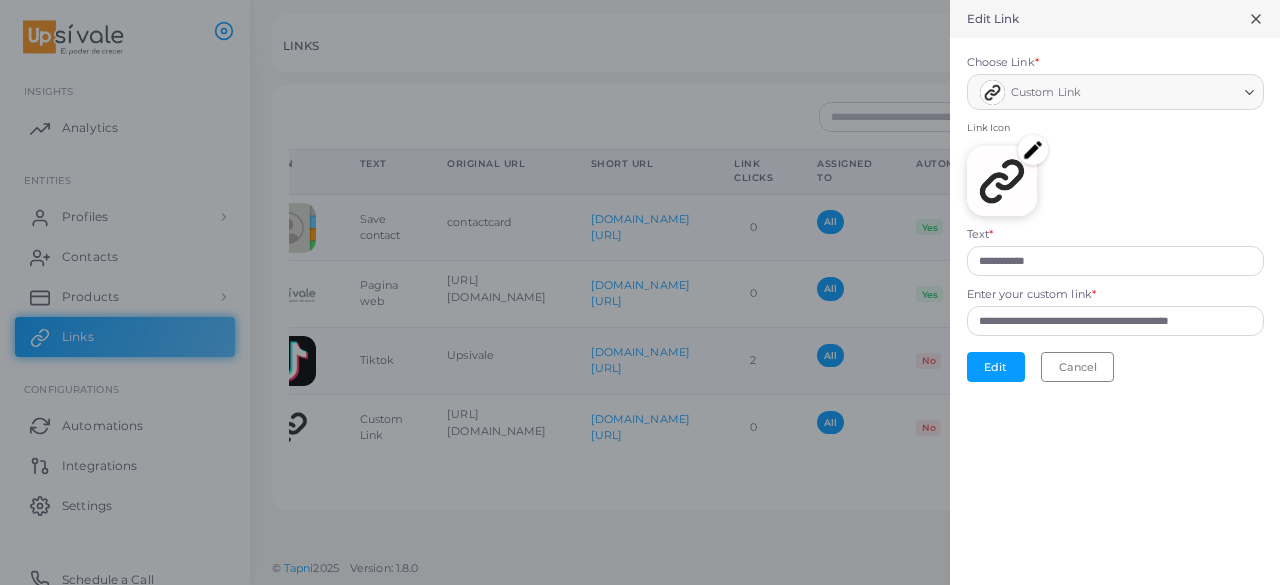click on "Link Icon" at bounding box center [1115, 128] 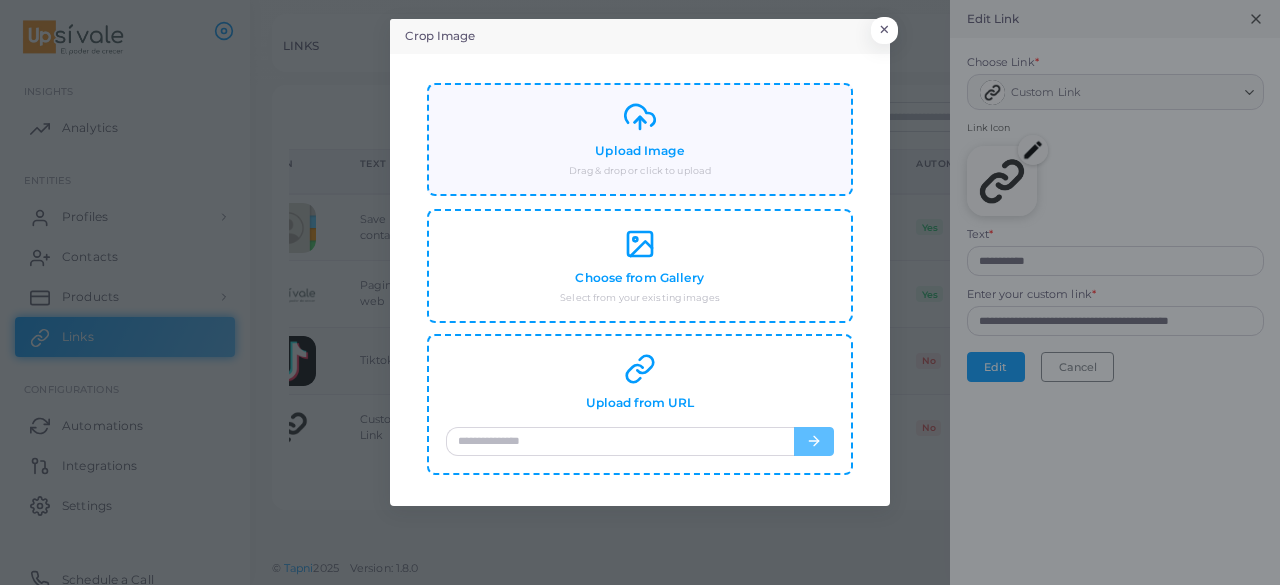 click on "Upload Image Drag & drop or click to upload" at bounding box center (640, 139) 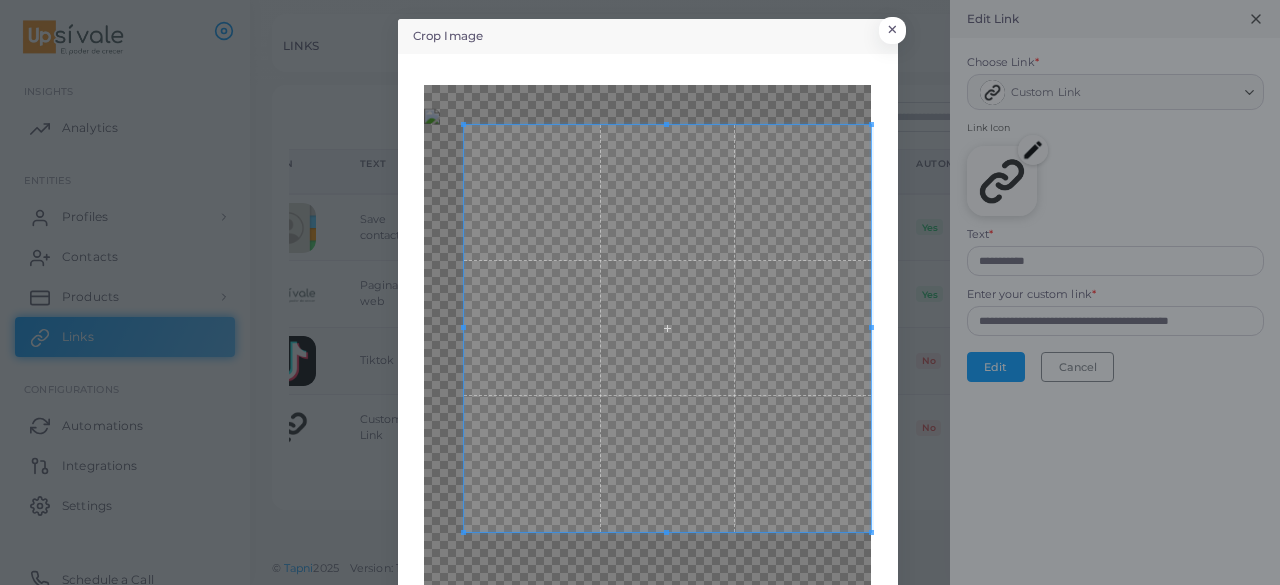 click on "**********" at bounding box center [640, 292] 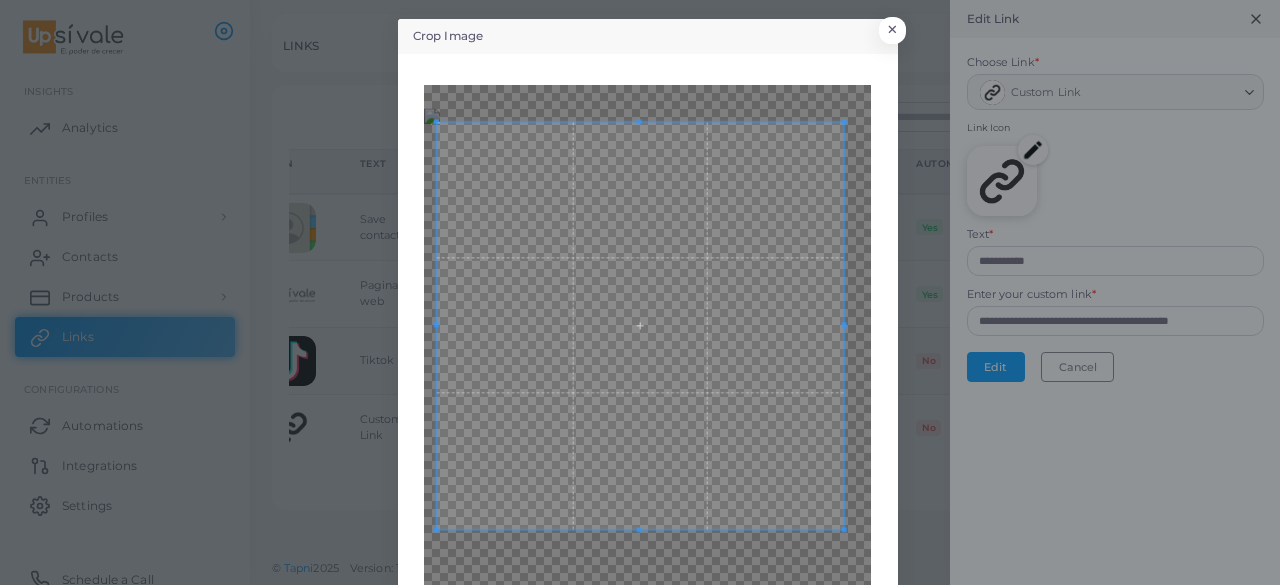 click at bounding box center (640, 325) 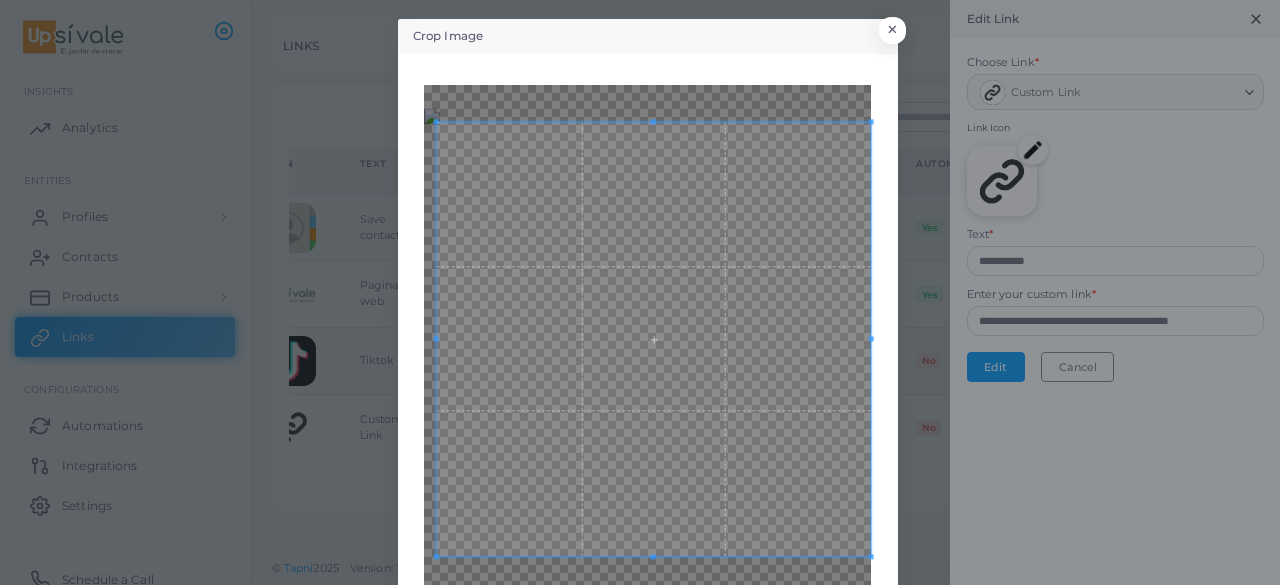 click on "**********" at bounding box center [640, 292] 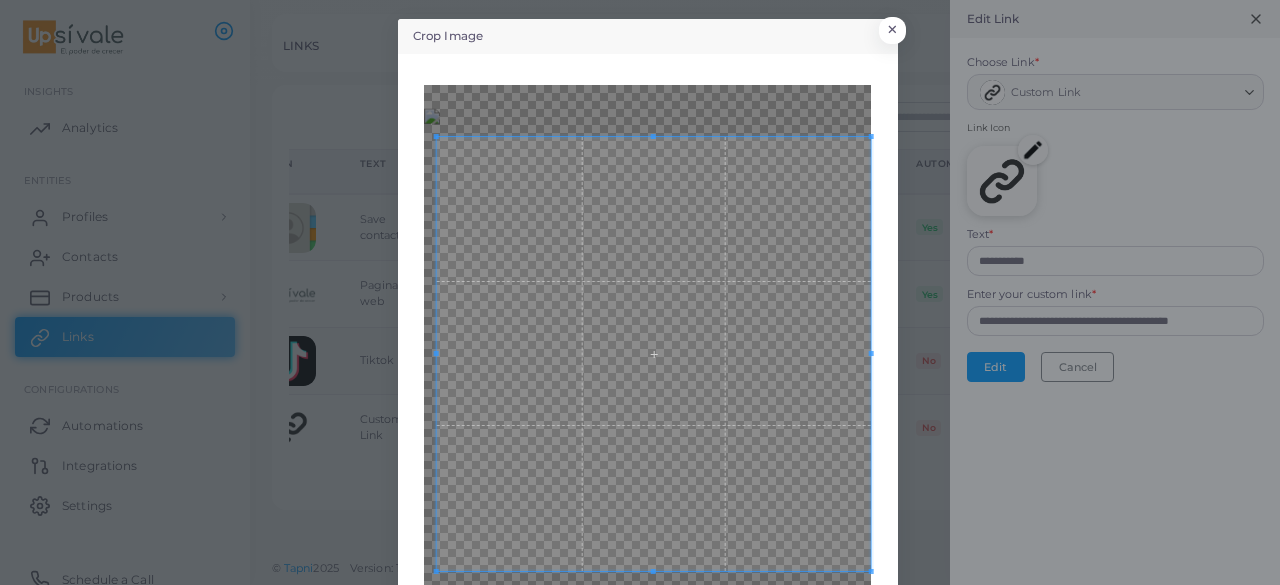 click at bounding box center [654, 354] 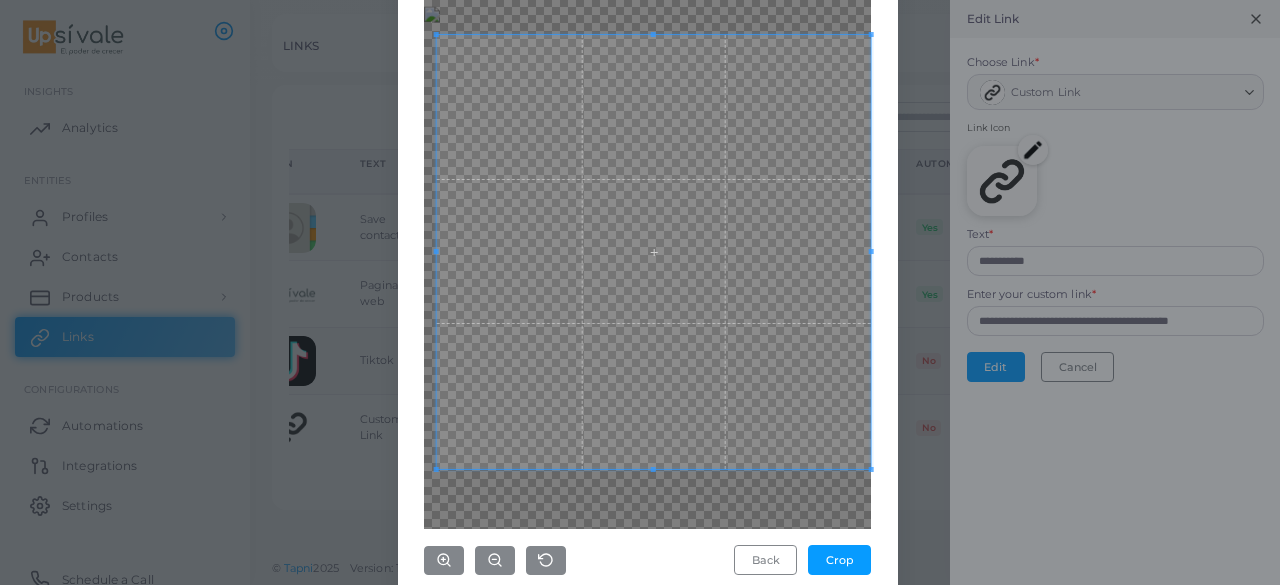 scroll, scrollTop: 130, scrollLeft: 0, axis: vertical 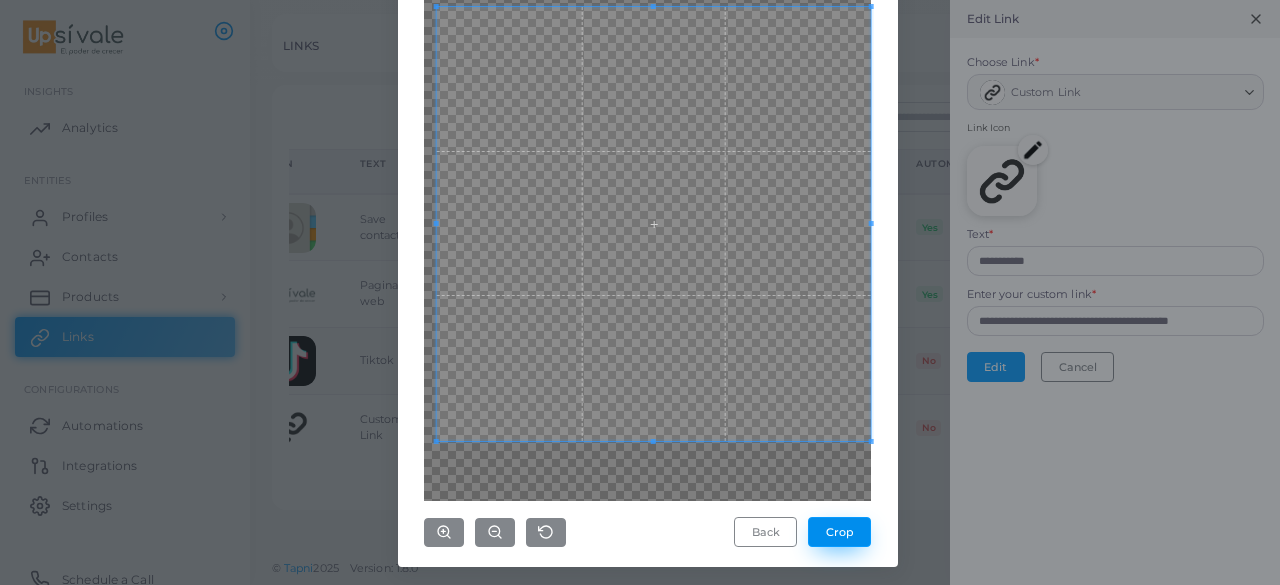 click on "Crop" at bounding box center (839, 532) 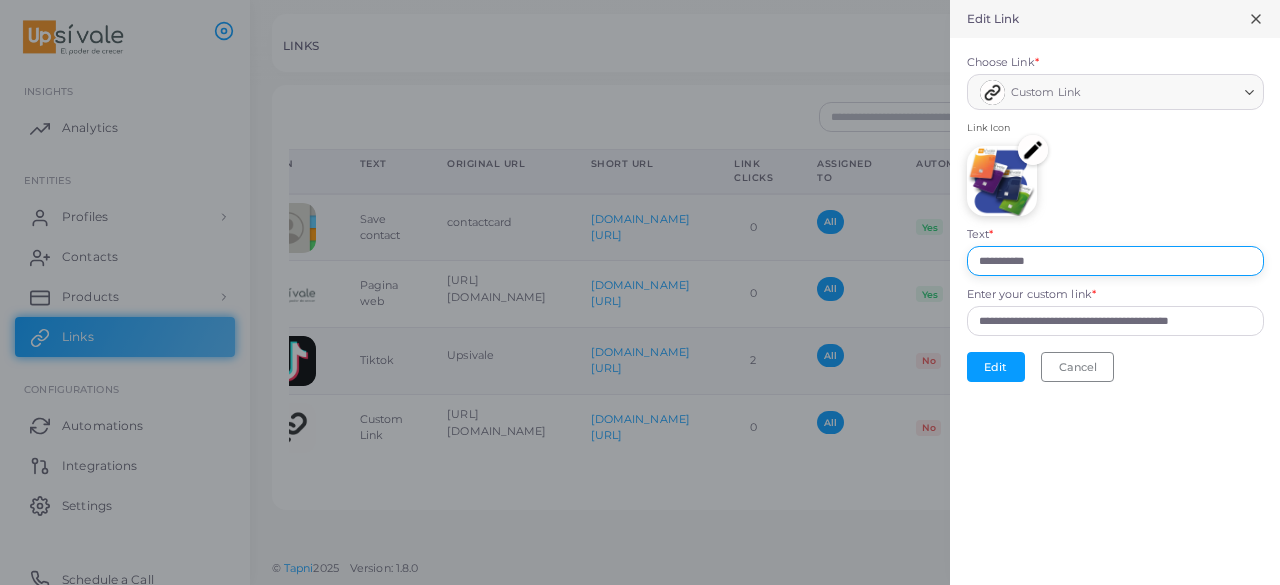 click on "**********" at bounding box center [1115, 261] 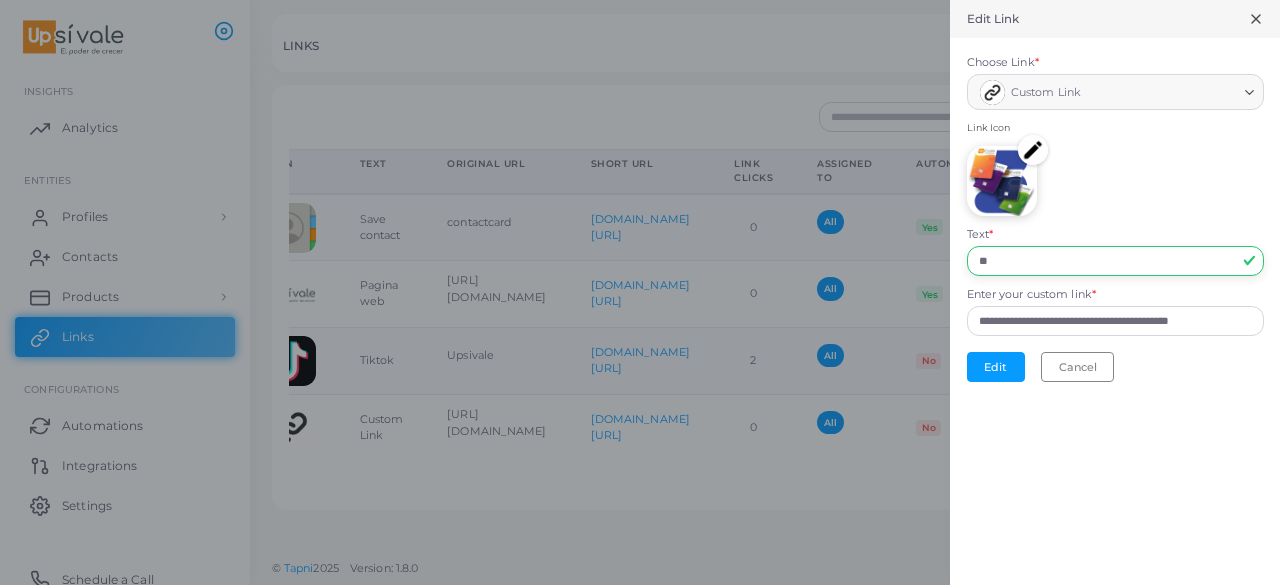 type on "*" 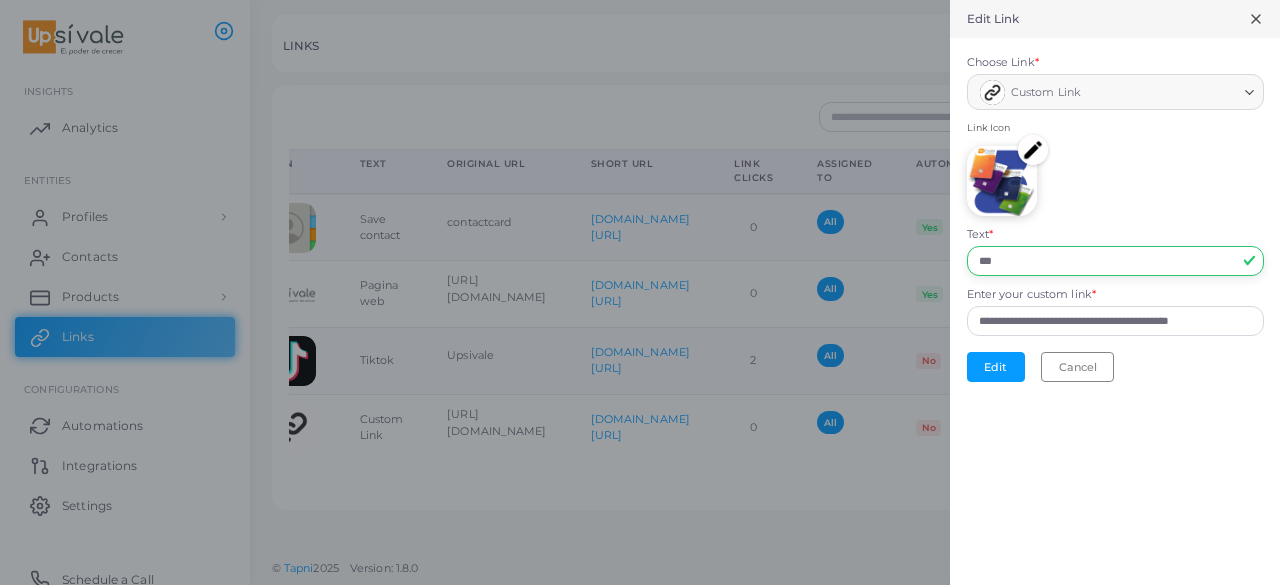 type on "**********" 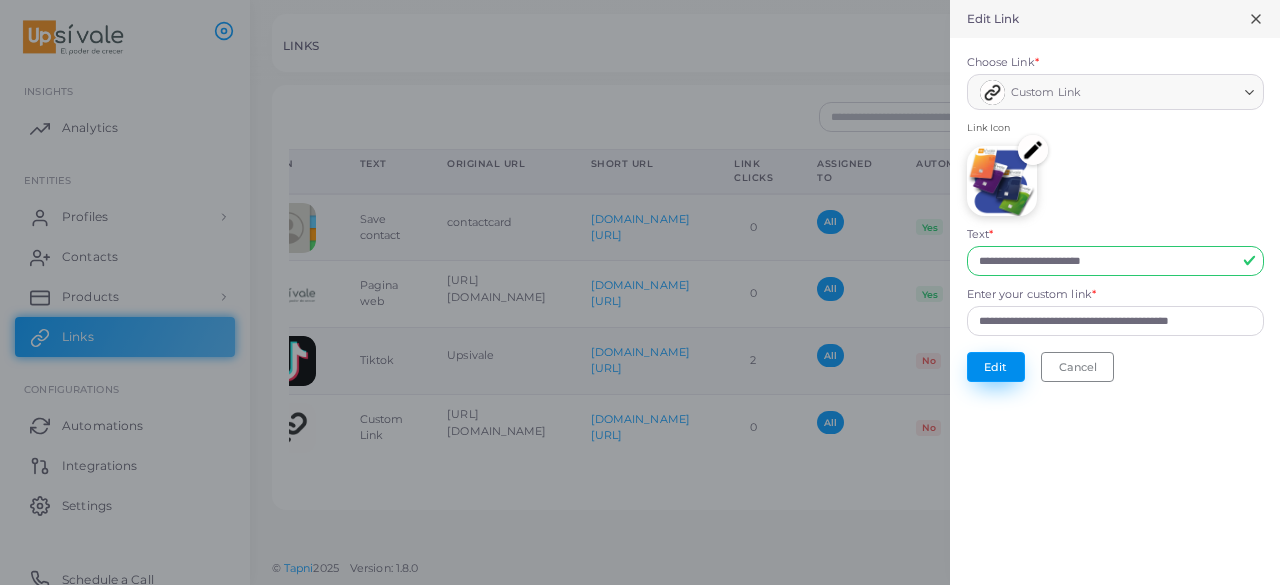 click on "Edit" at bounding box center [996, 367] 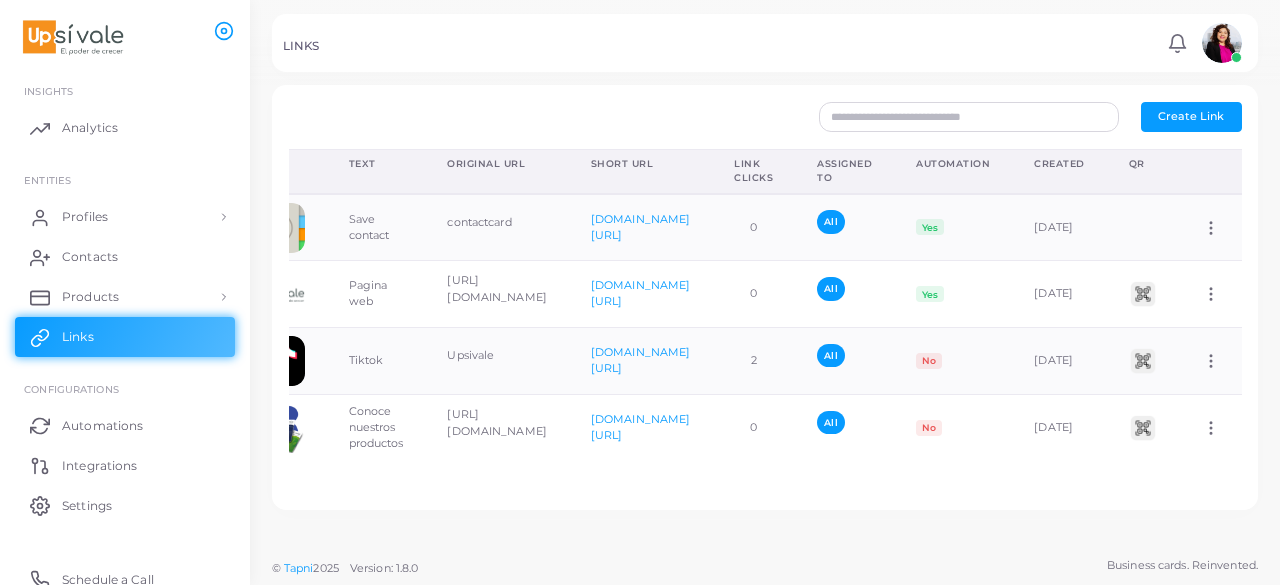 scroll, scrollTop: 0, scrollLeft: 134, axis: horizontal 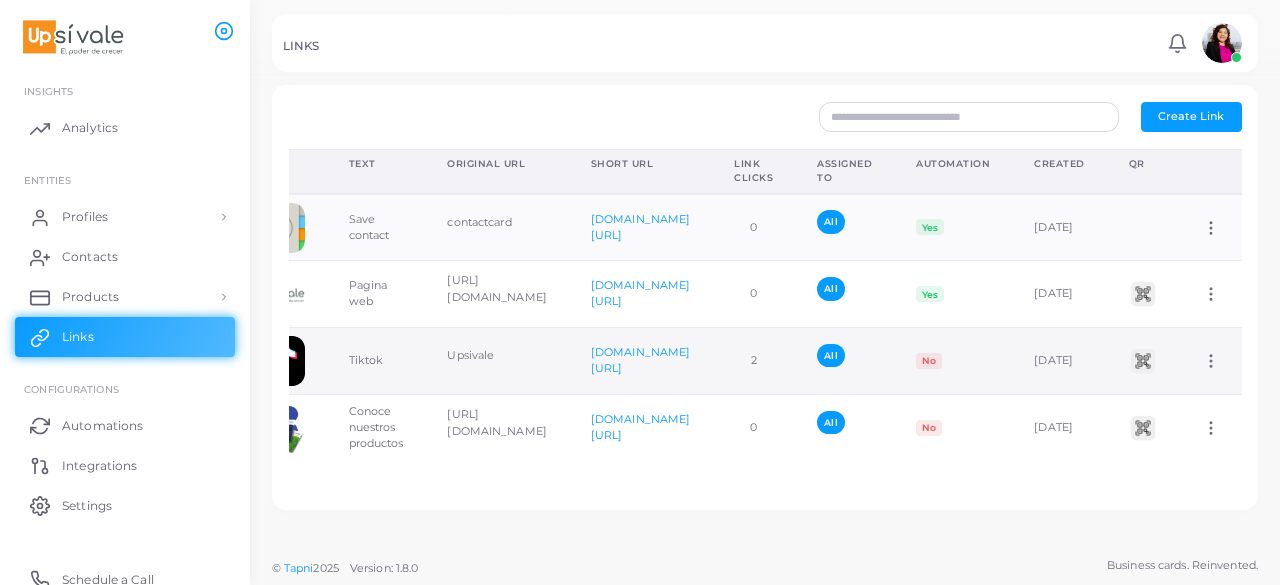 click 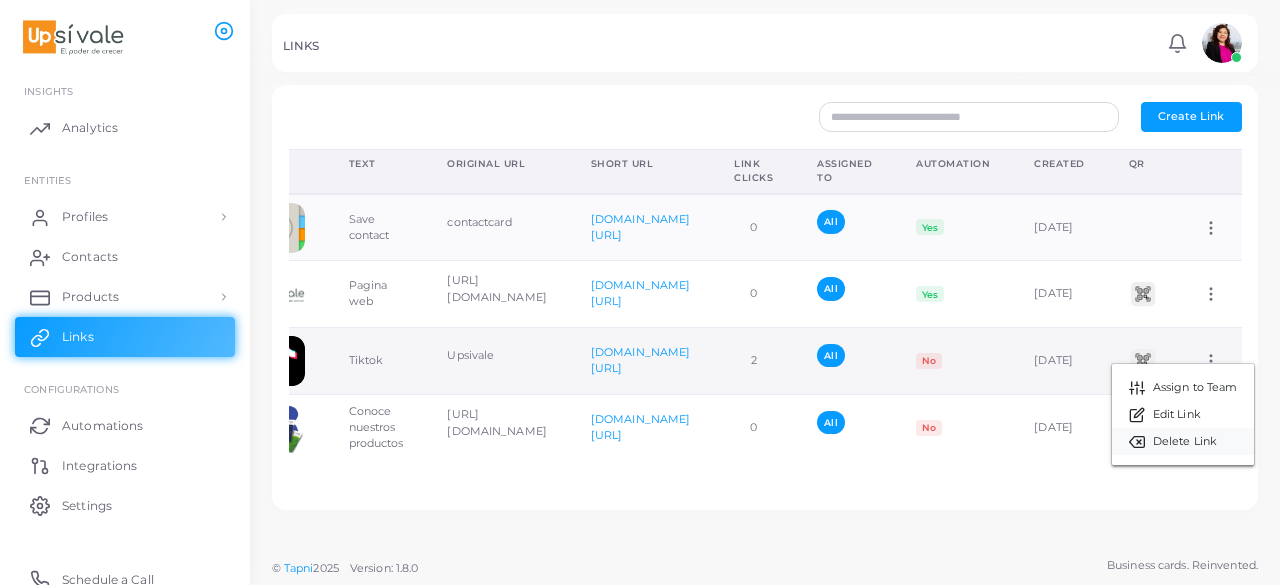 click on "Delete Link" at bounding box center (1185, 442) 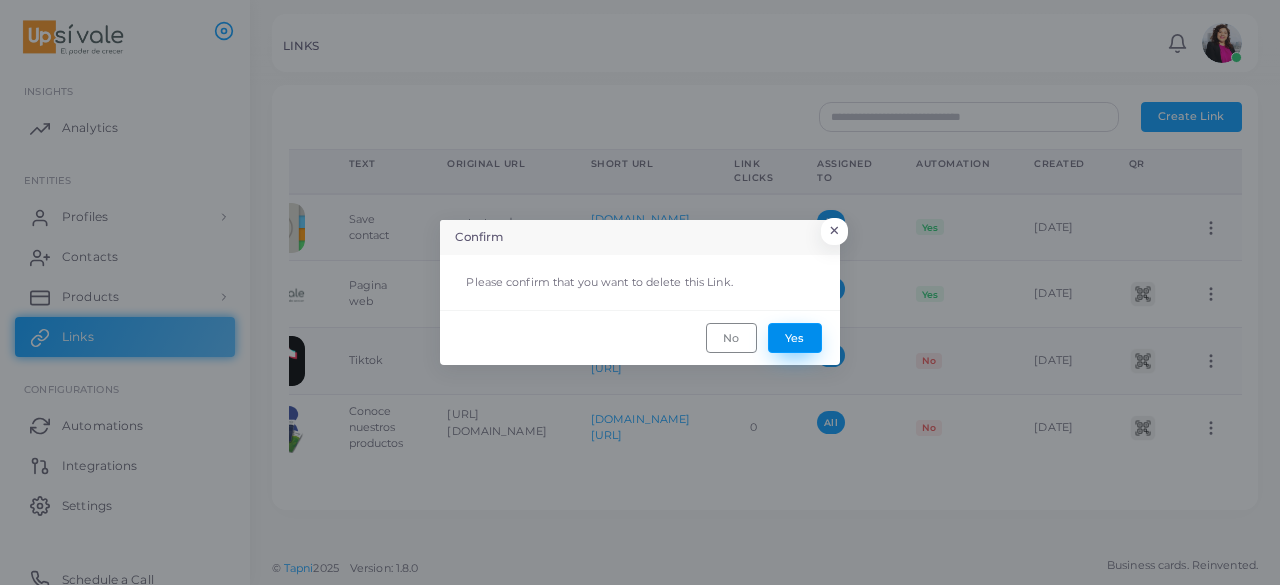 click on "Yes" at bounding box center (795, 338) 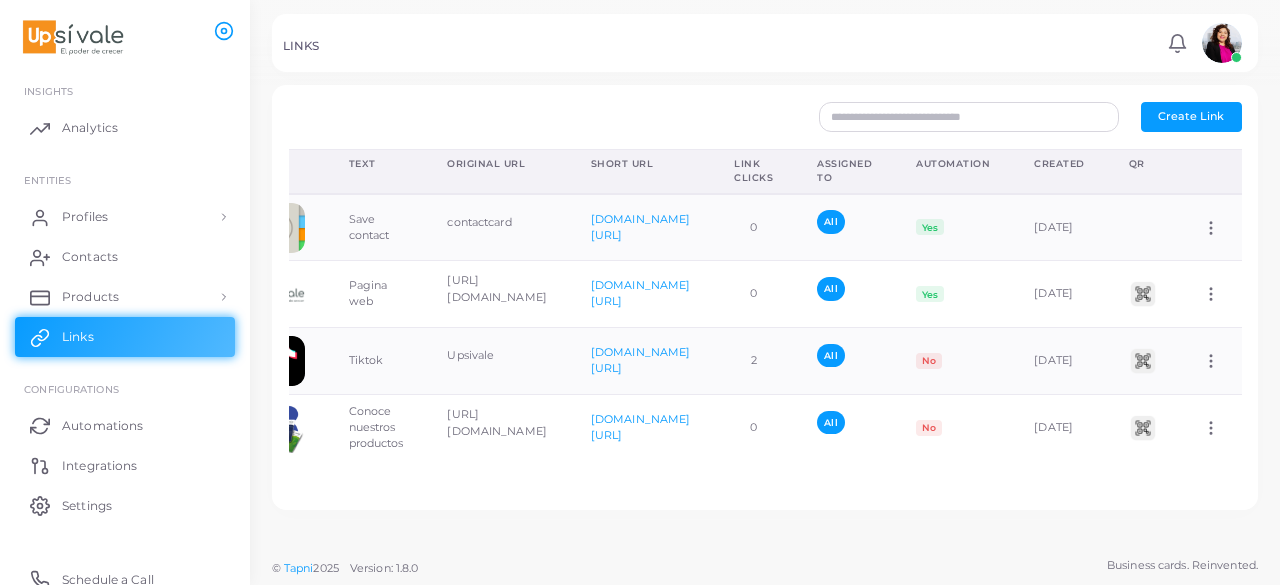 scroll, scrollTop: 0, scrollLeft: 0, axis: both 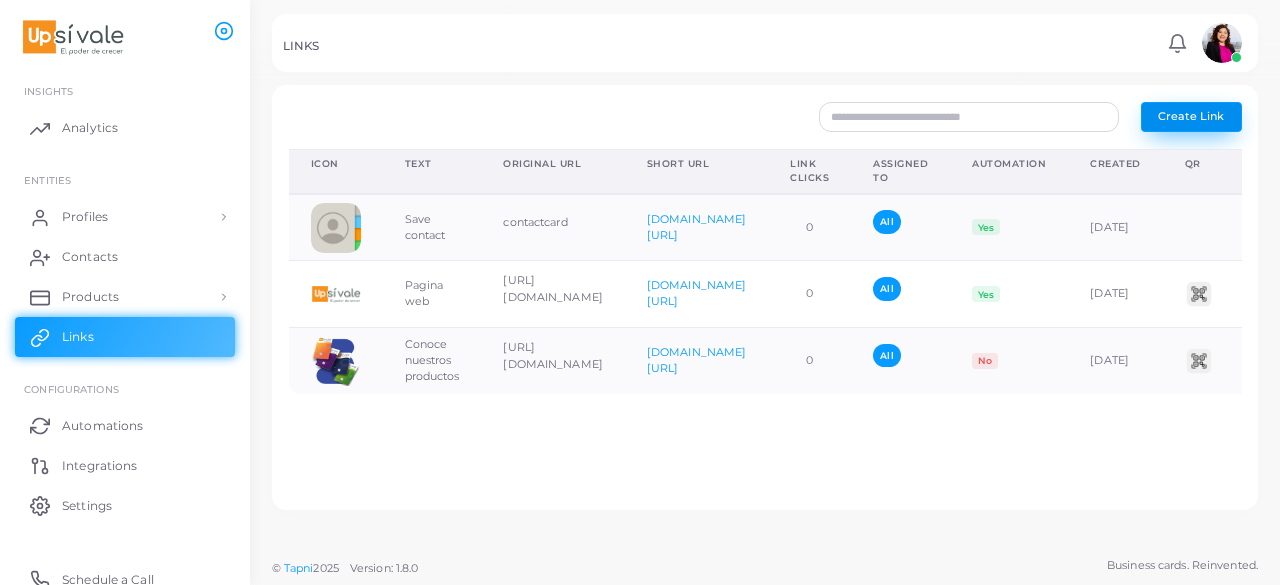 click on "Create Link" at bounding box center (1191, 116) 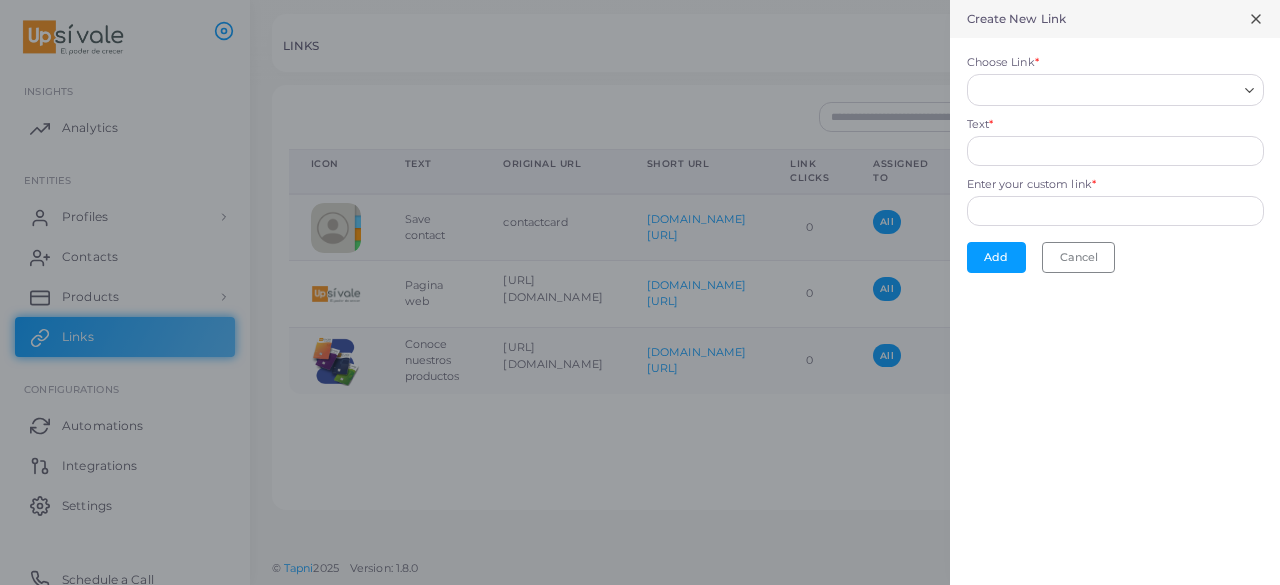 click on "Choose Link  *" at bounding box center (1106, 90) 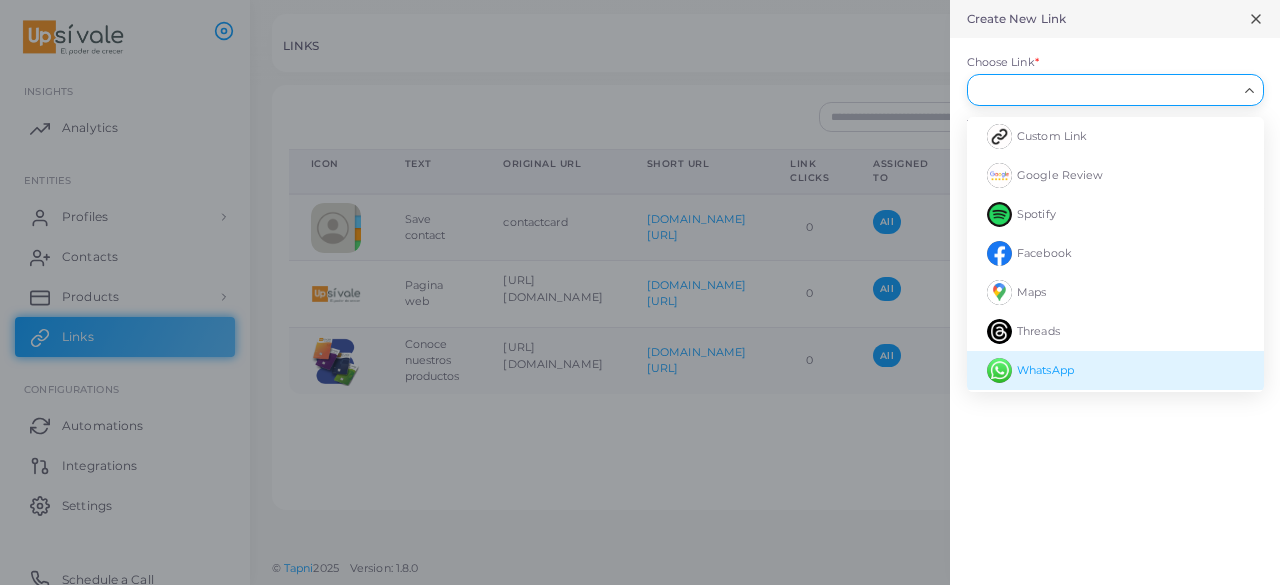 click on "WhatsApp" at bounding box center [1045, 370] 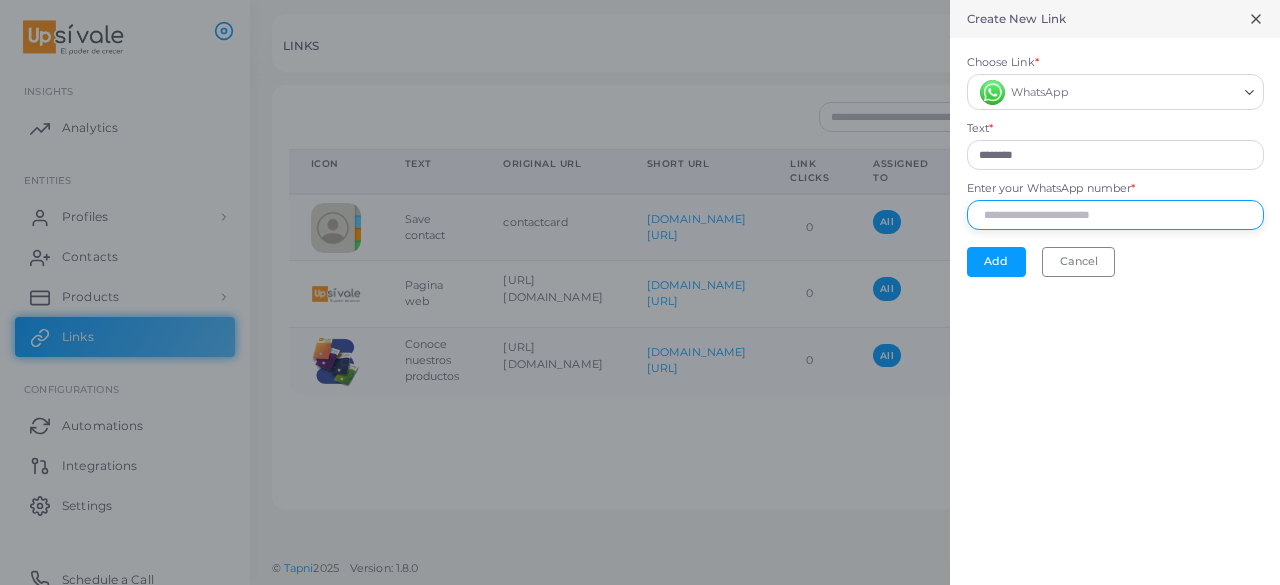 click on "Enter your WhatsApp number  *" at bounding box center (1115, 215) 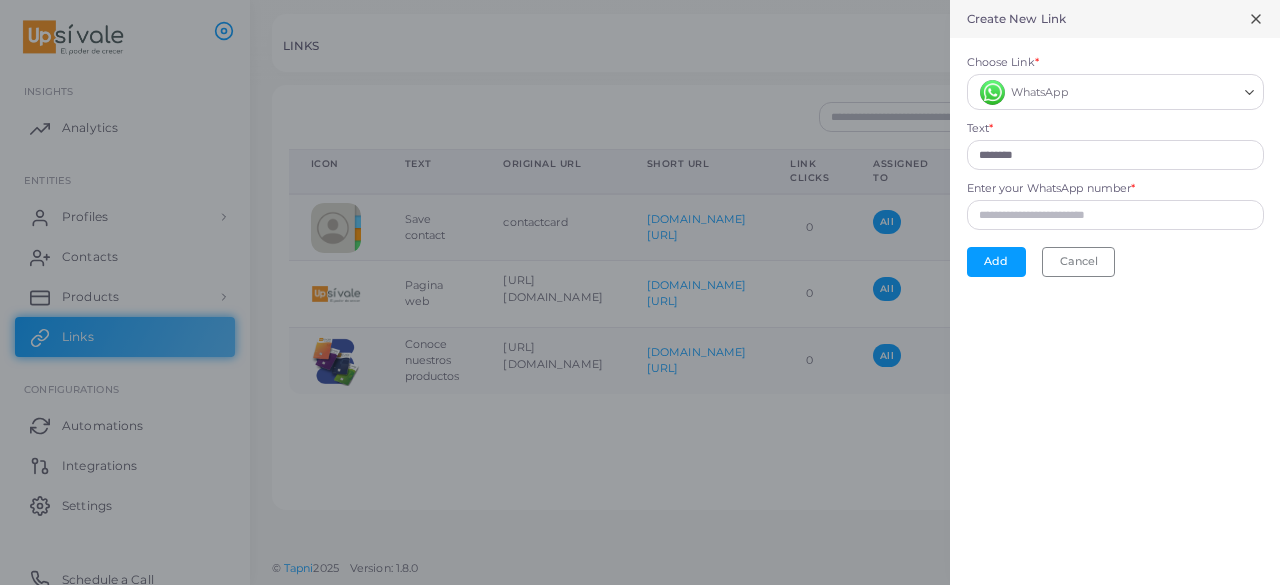 click at bounding box center [640, 292] 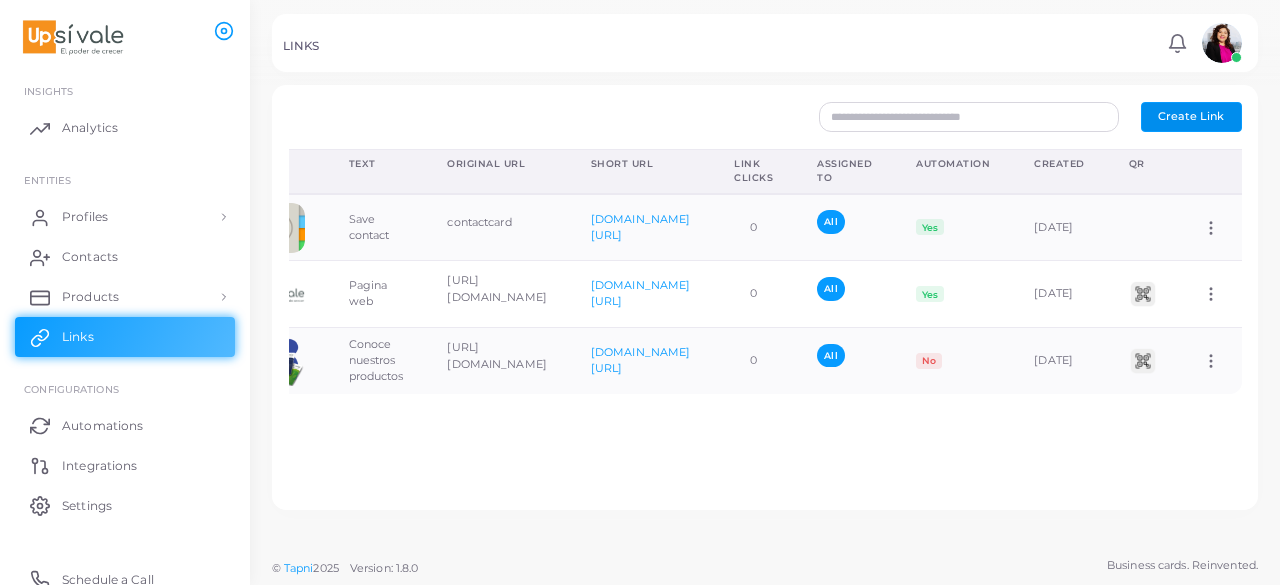 scroll, scrollTop: 0, scrollLeft: 0, axis: both 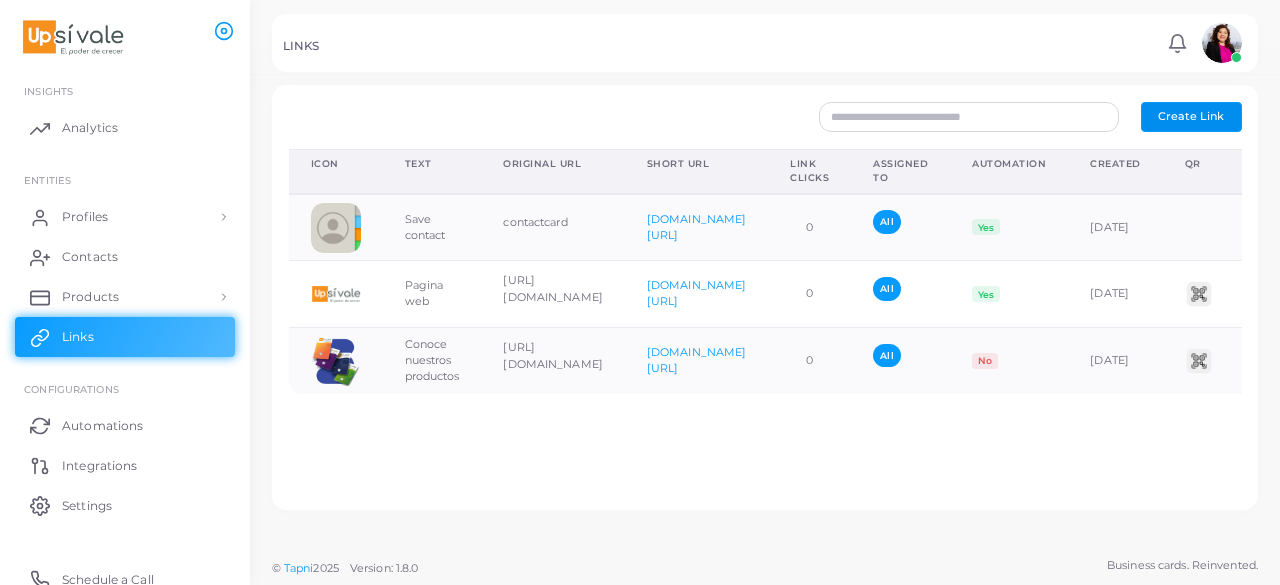 type 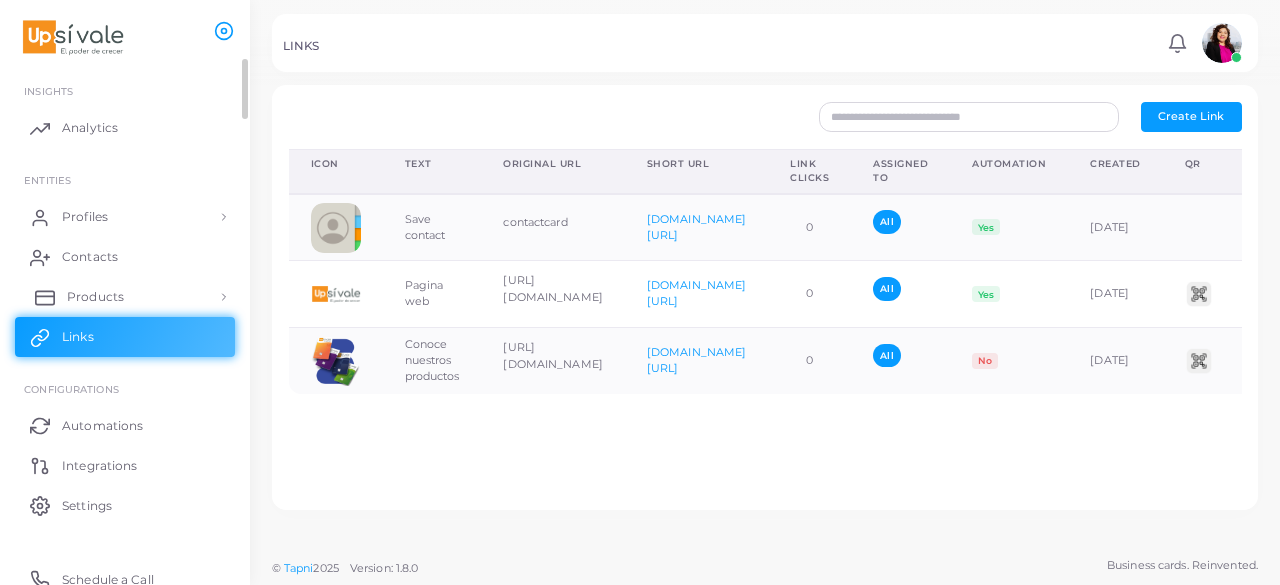 click on "Products" at bounding box center [125, 297] 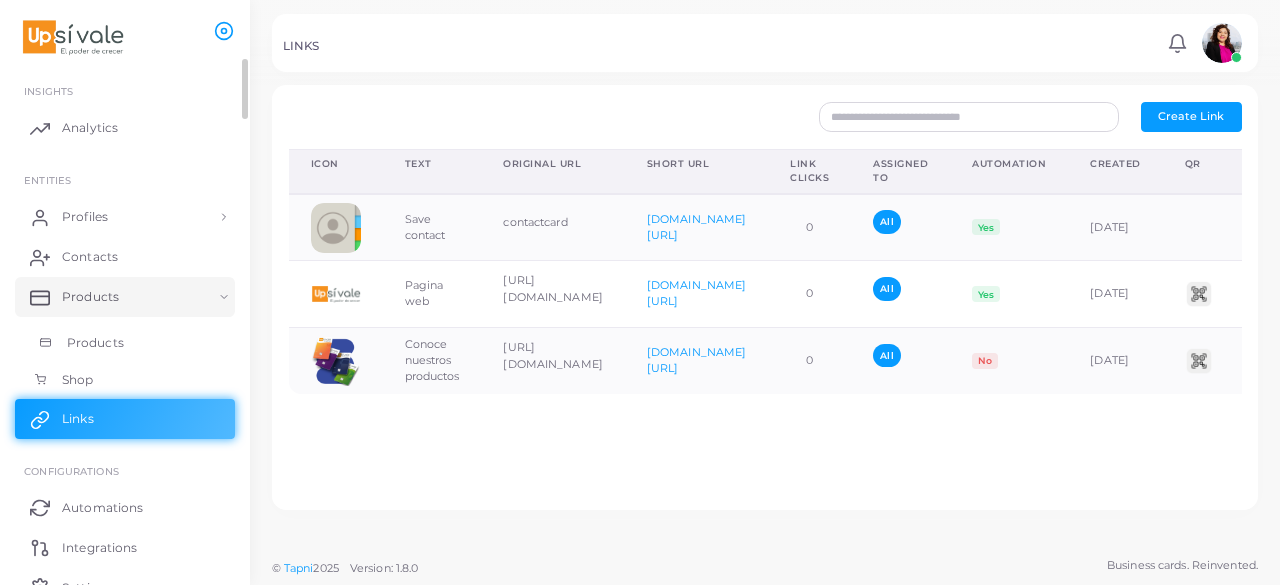 click on "Products" at bounding box center [125, 343] 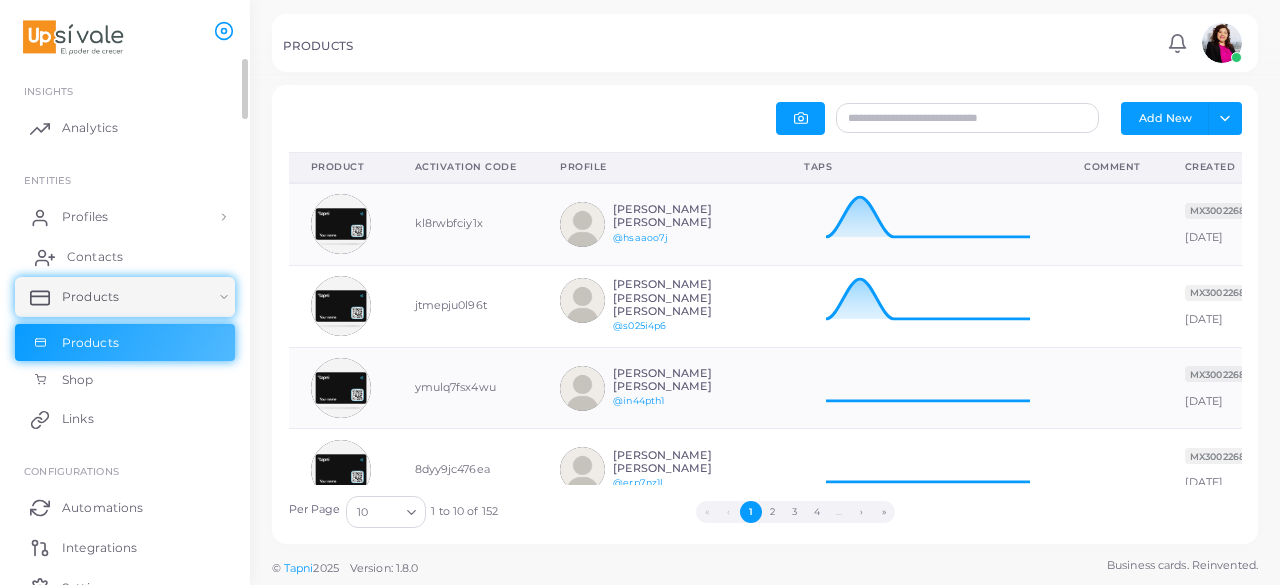 scroll, scrollTop: 16, scrollLeft: 16, axis: both 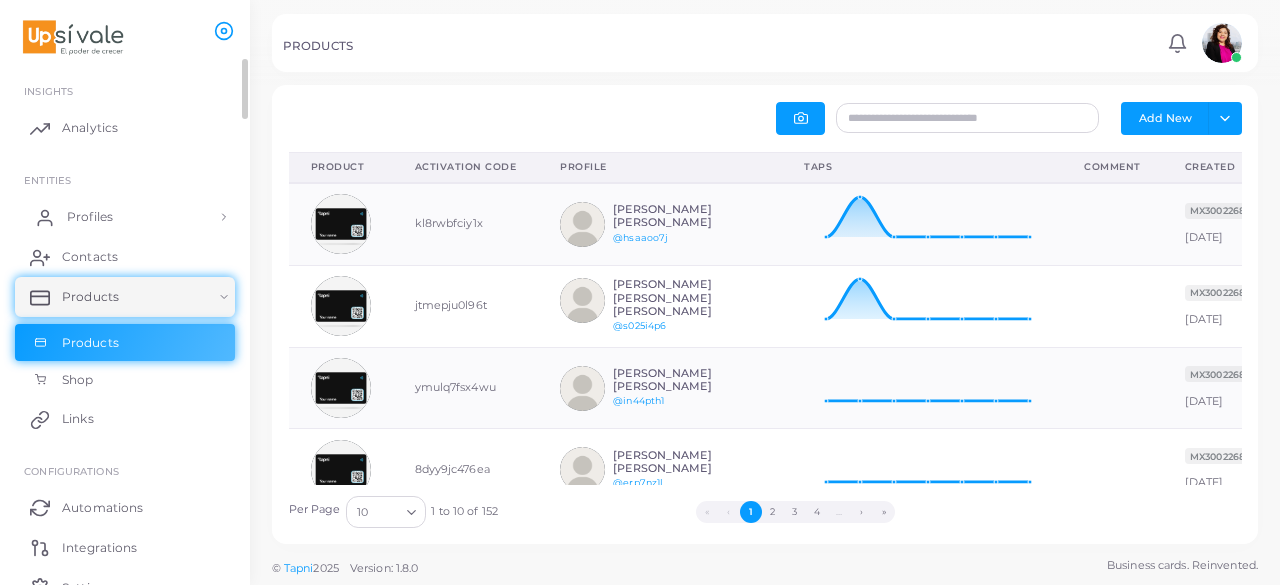 click on "Profiles" at bounding box center [125, 217] 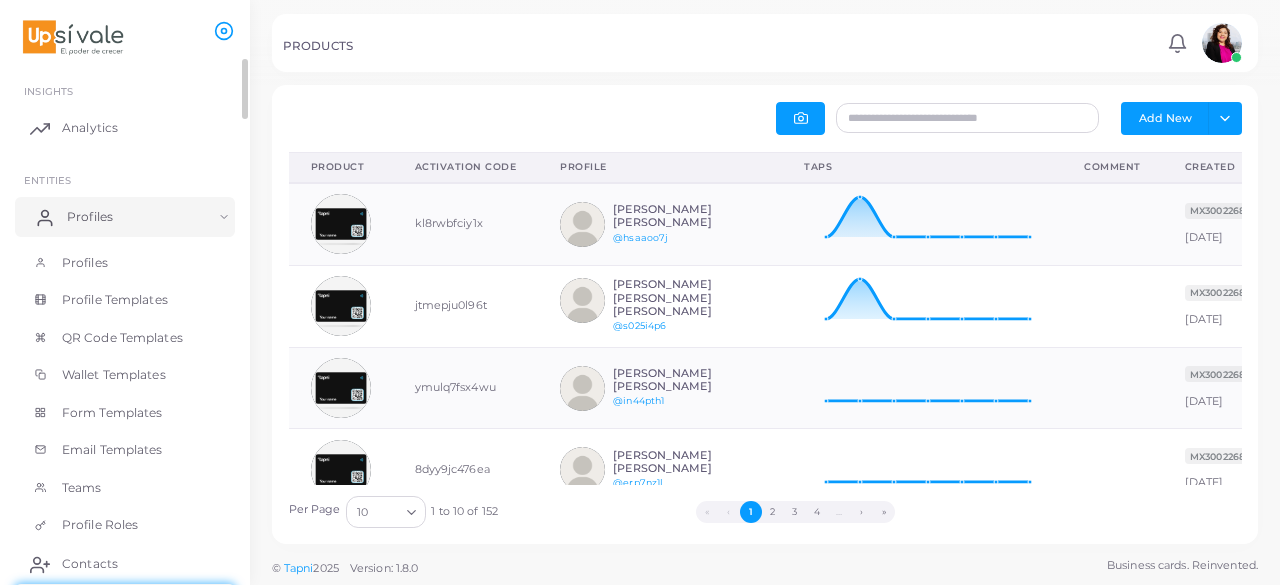 click on "Profiles" at bounding box center [125, 217] 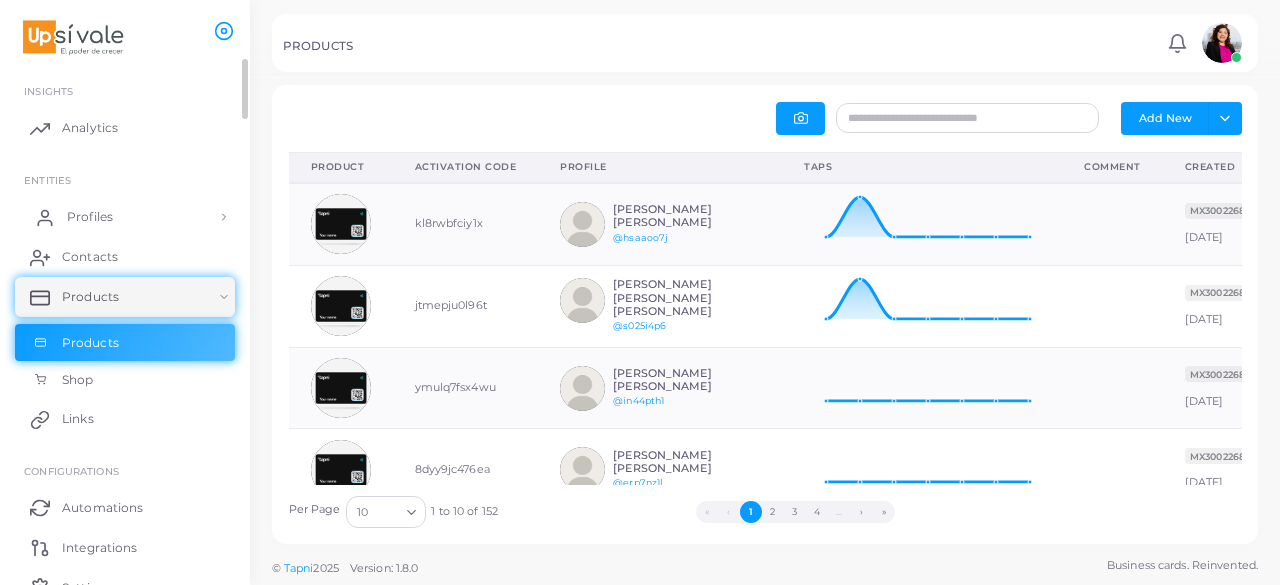 click on "Profiles" at bounding box center [90, 217] 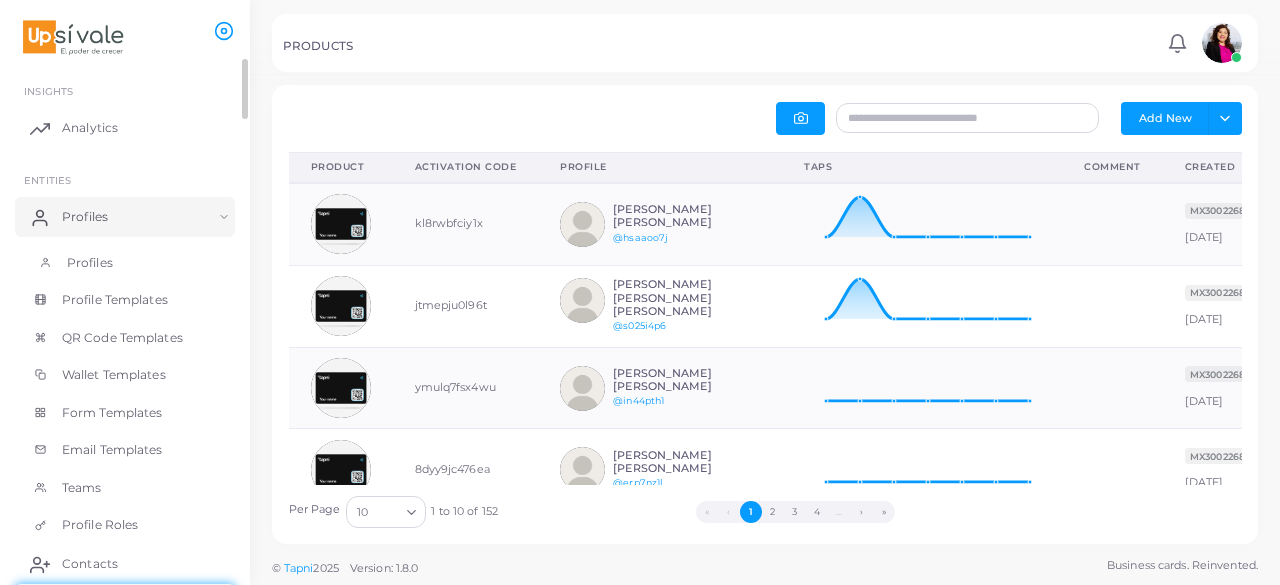 click on "Profiles" at bounding box center [90, 263] 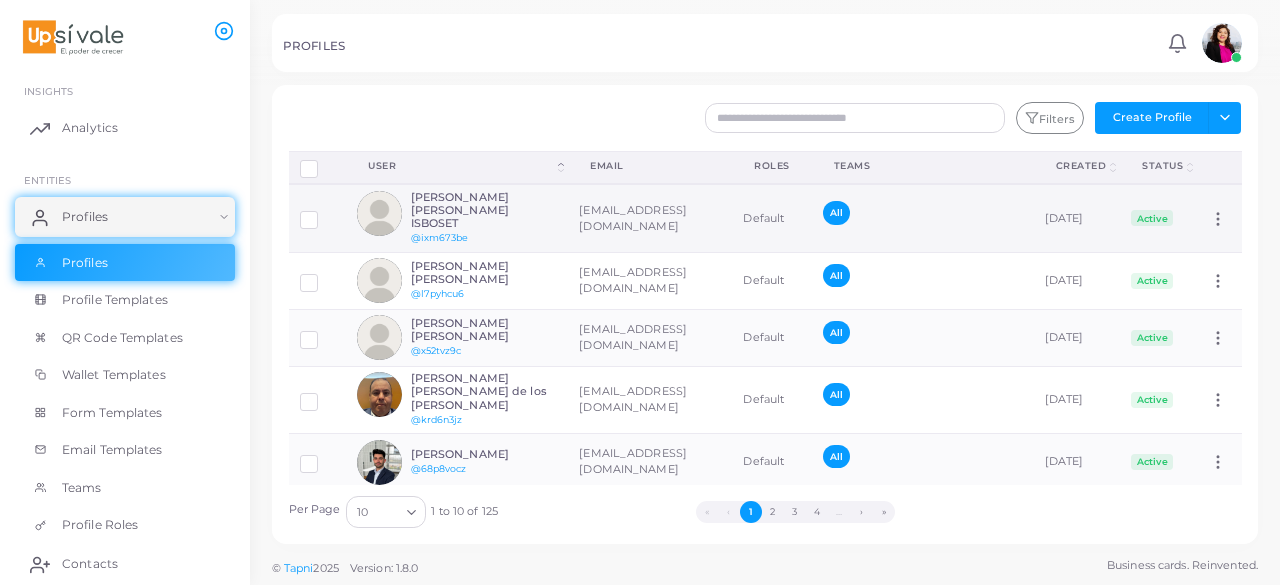 click on "[PERSON_NAME] [PERSON_NAME] ISBOSET" at bounding box center [484, 211] 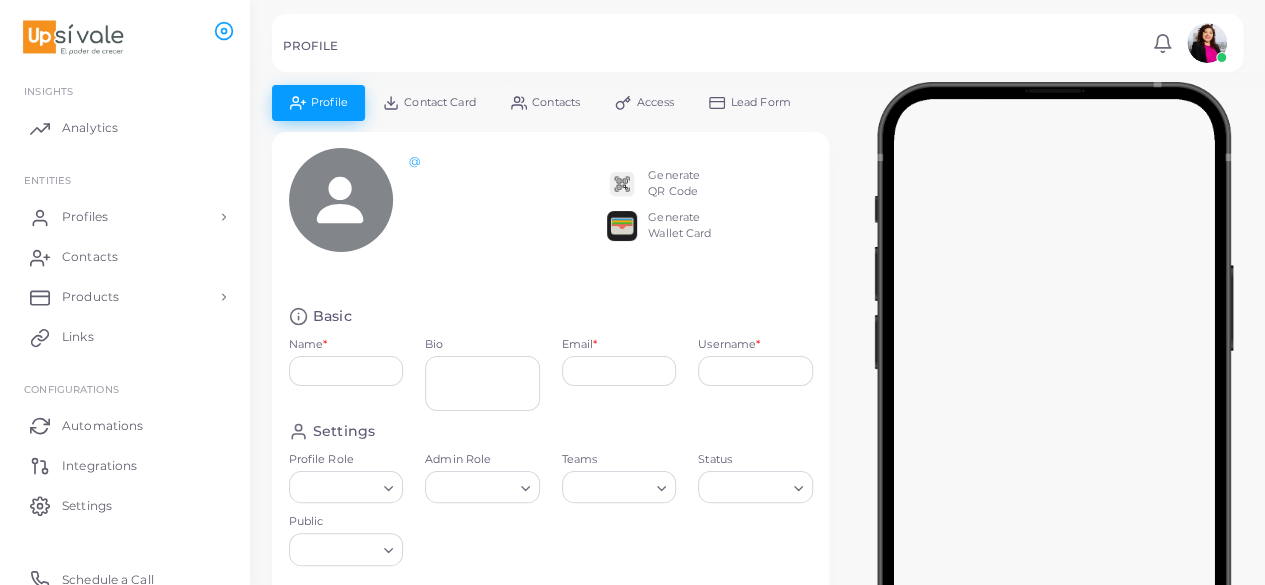 type on "**********" 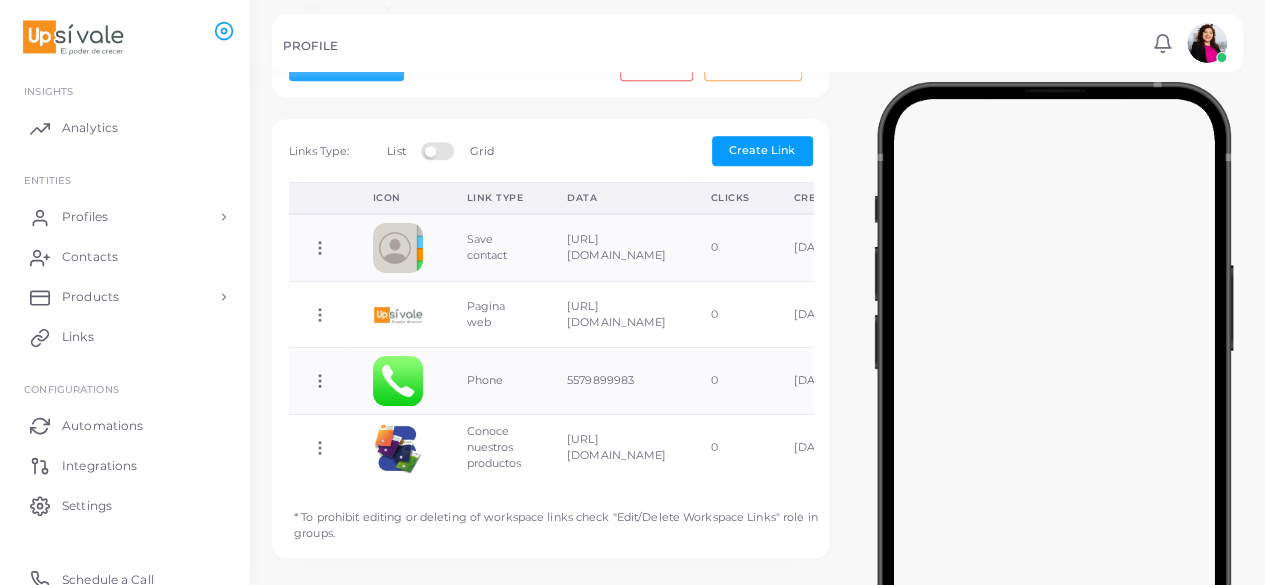scroll, scrollTop: 604, scrollLeft: 0, axis: vertical 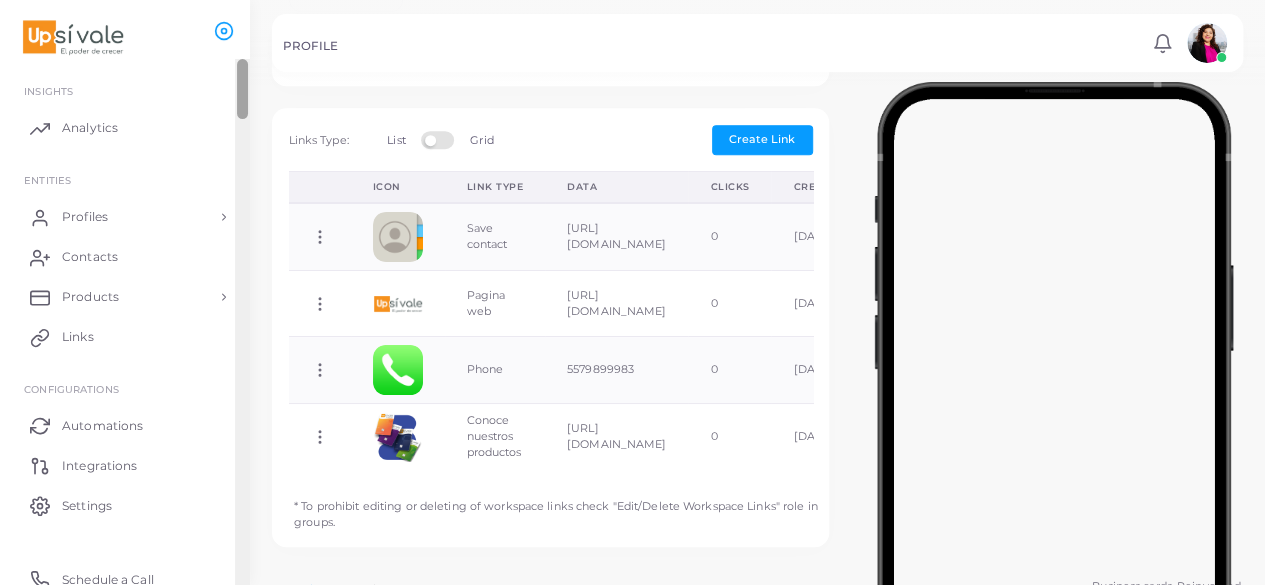 drag, startPoint x: 240, startPoint y: 86, endPoint x: 240, endPoint y: 69, distance: 17 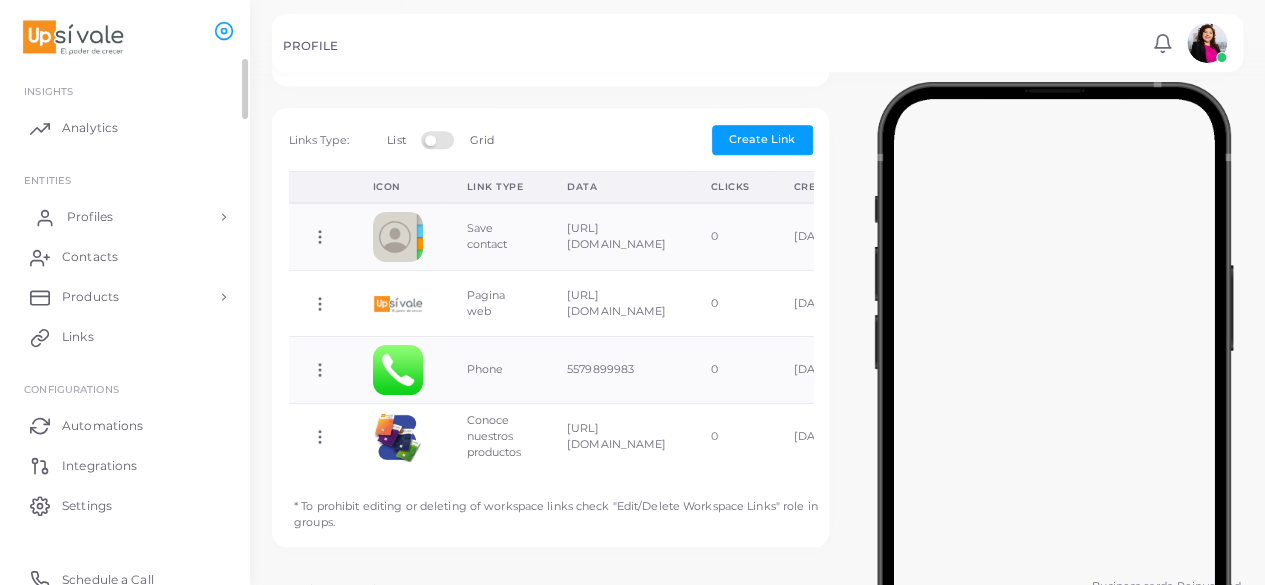 click on "Profiles" at bounding box center (125, 217) 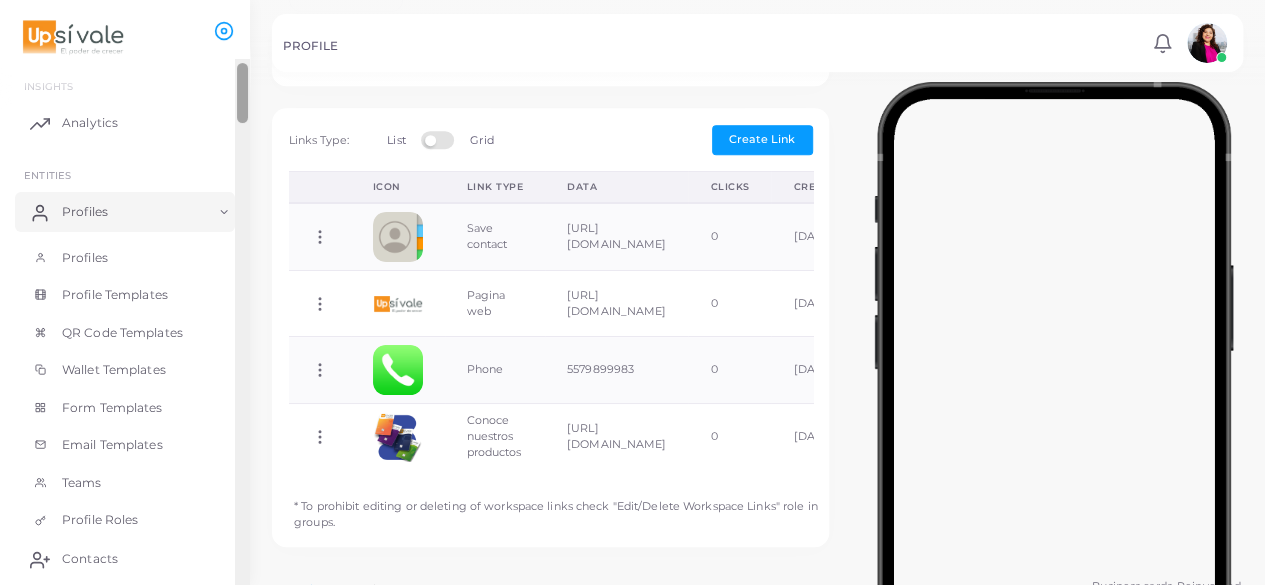 scroll, scrollTop: 7, scrollLeft: 0, axis: vertical 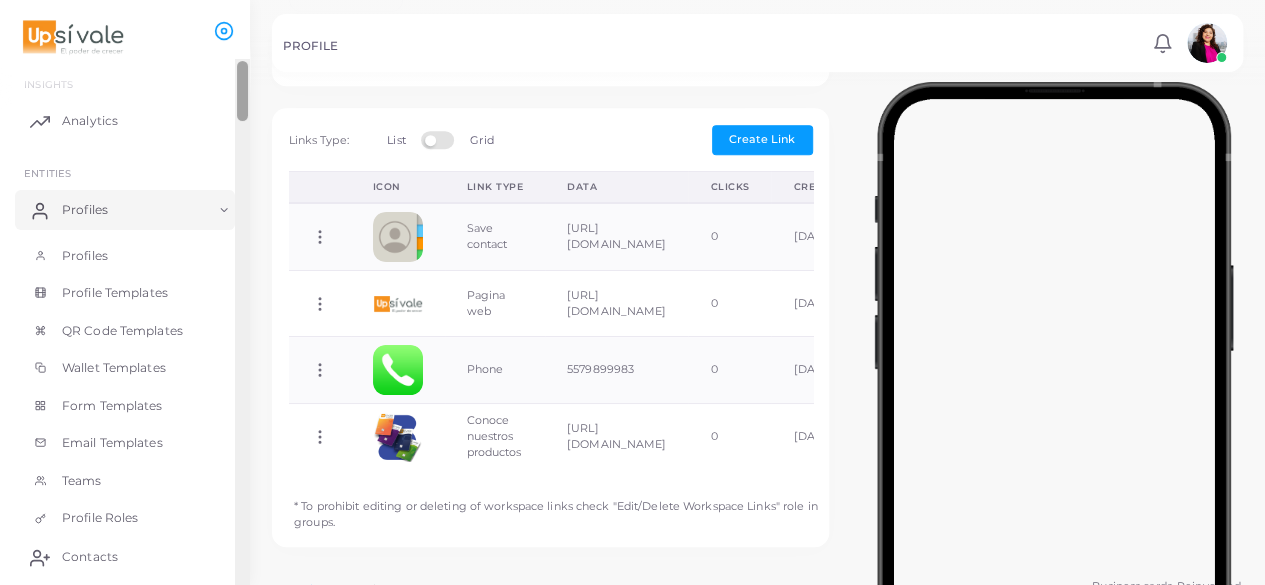 drag, startPoint x: 244, startPoint y: 105, endPoint x: 238, endPoint y: 363, distance: 258.06976 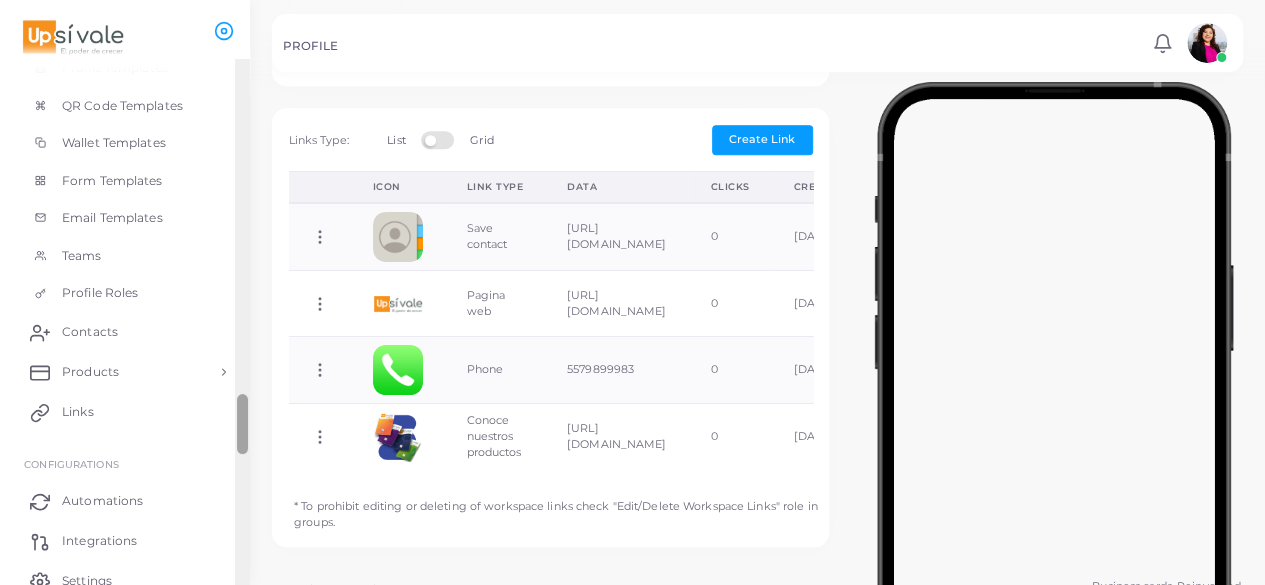 scroll, scrollTop: 234, scrollLeft: 0, axis: vertical 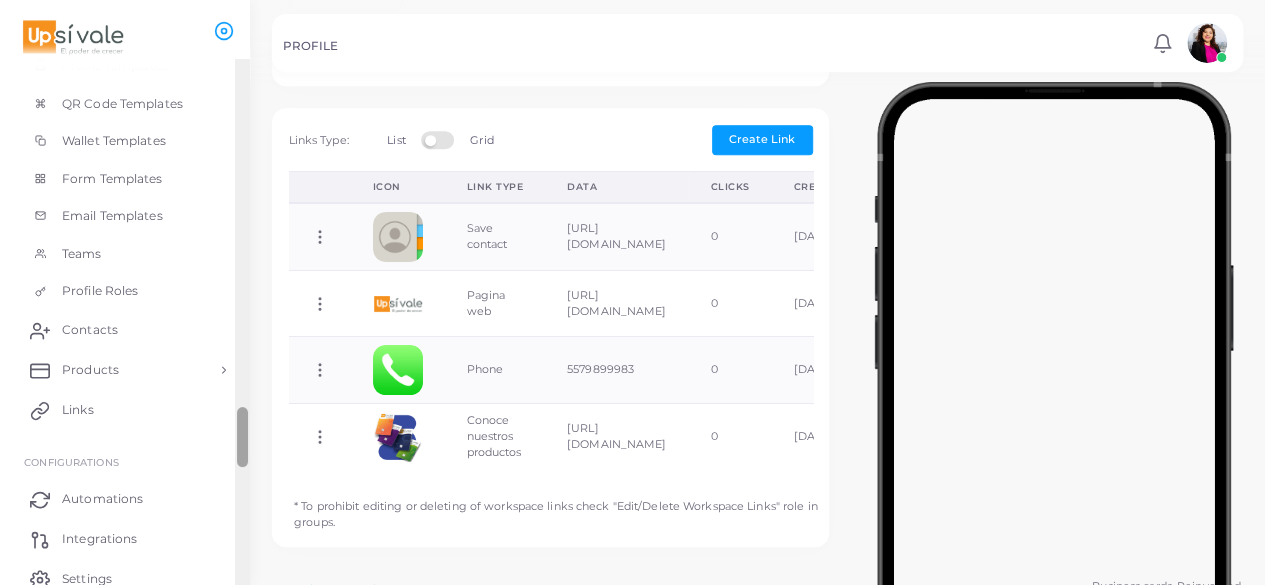 drag, startPoint x: 240, startPoint y: 91, endPoint x: 240, endPoint y: 429, distance: 338 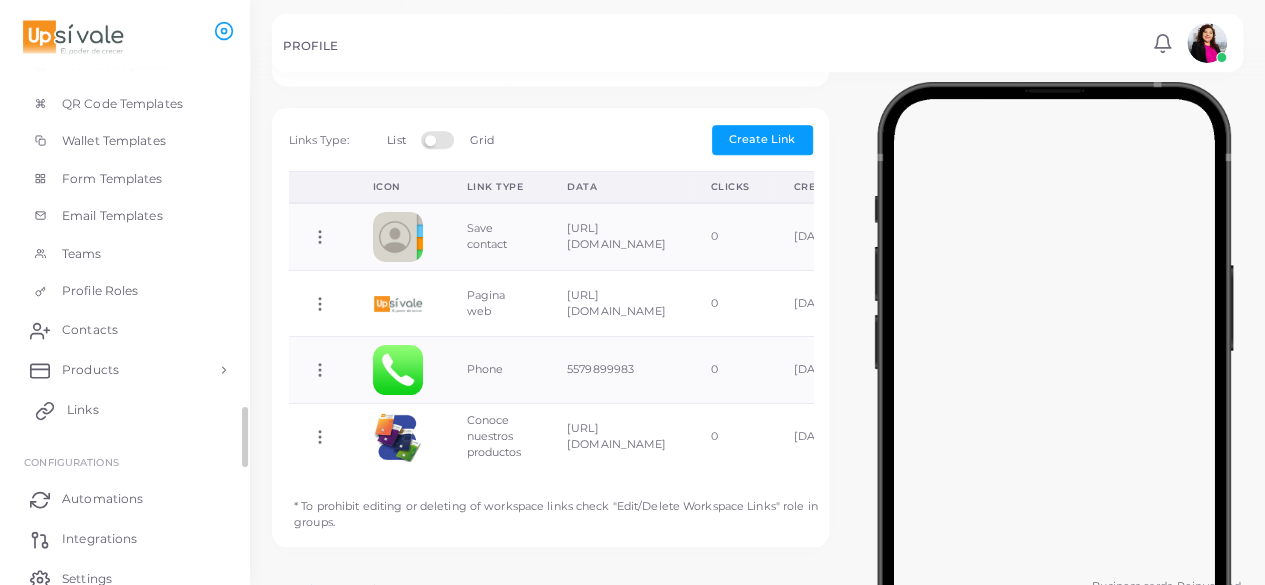 click on "Links" at bounding box center (125, 410) 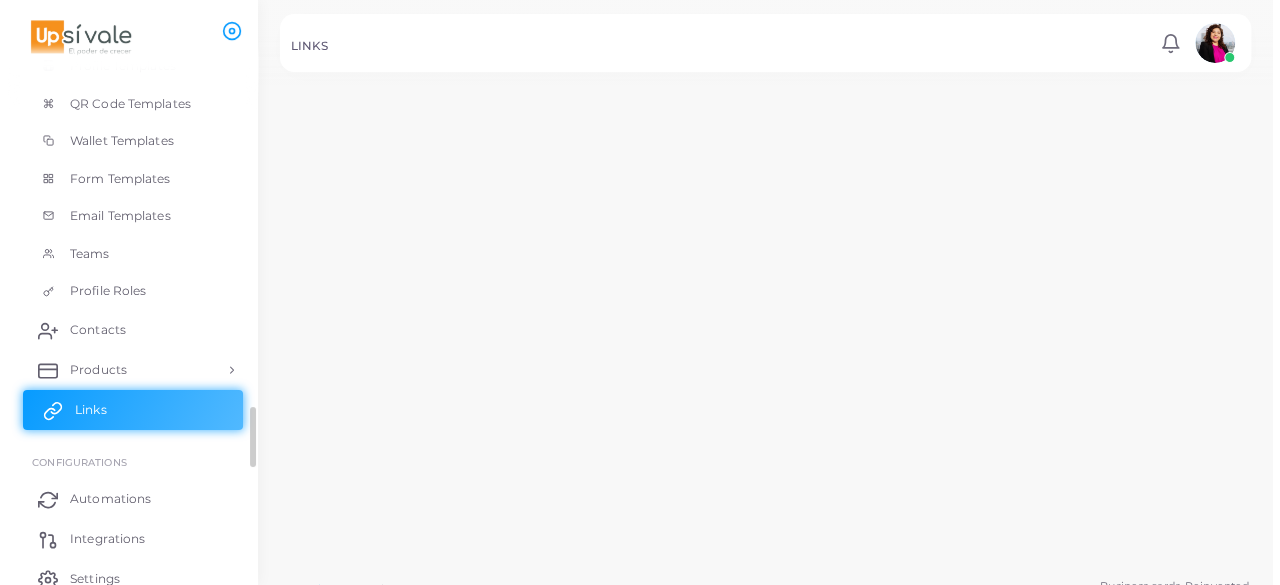 scroll, scrollTop: 0, scrollLeft: 0, axis: both 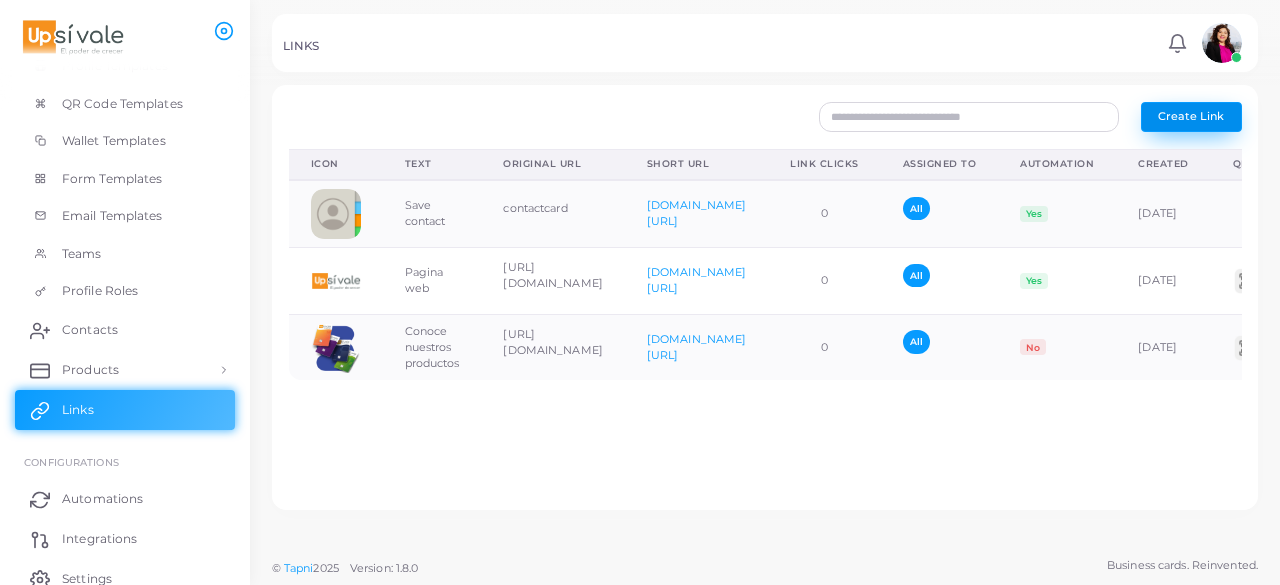 click on "Create Link" at bounding box center [1191, 116] 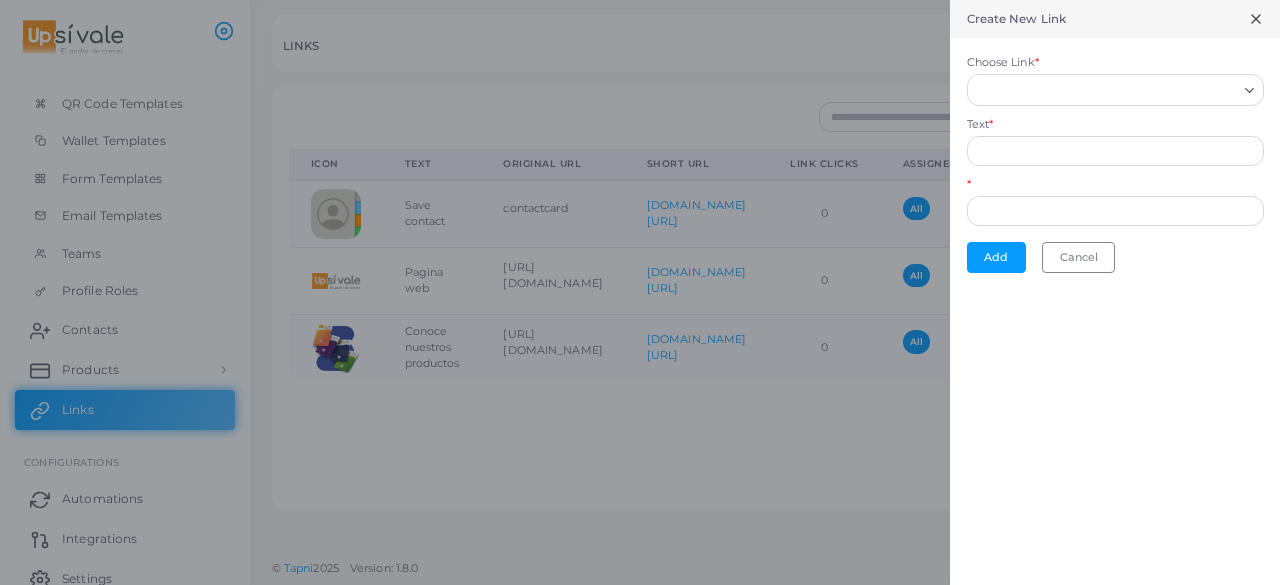 click on "Choose Link  *" at bounding box center (1106, 90) 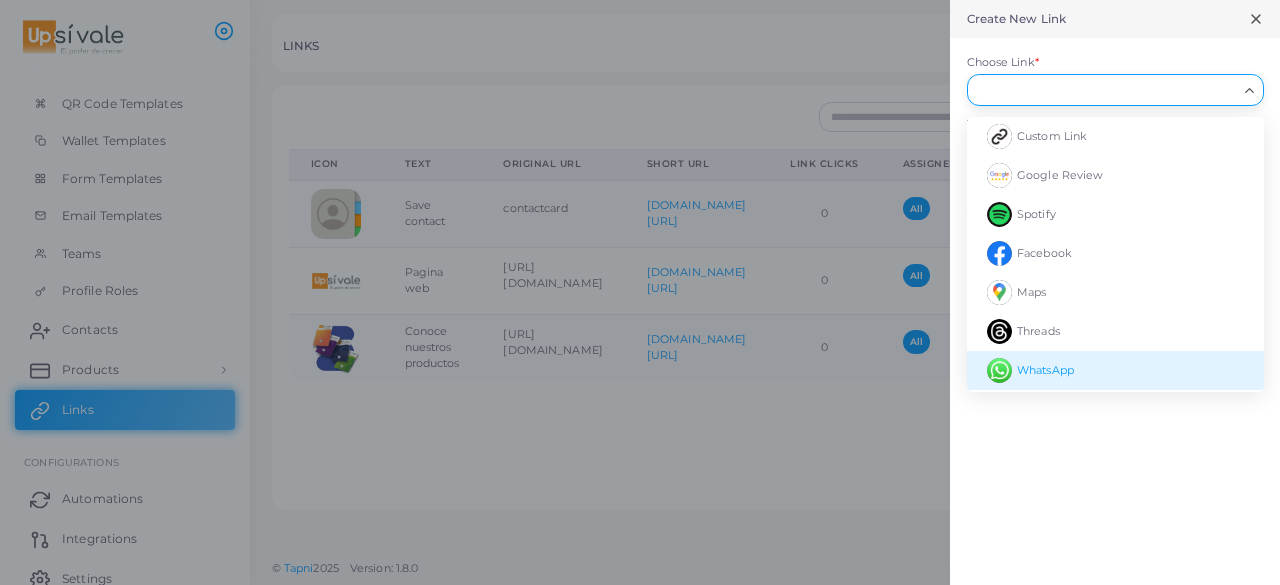 click on "WhatsApp" at bounding box center [1115, 370] 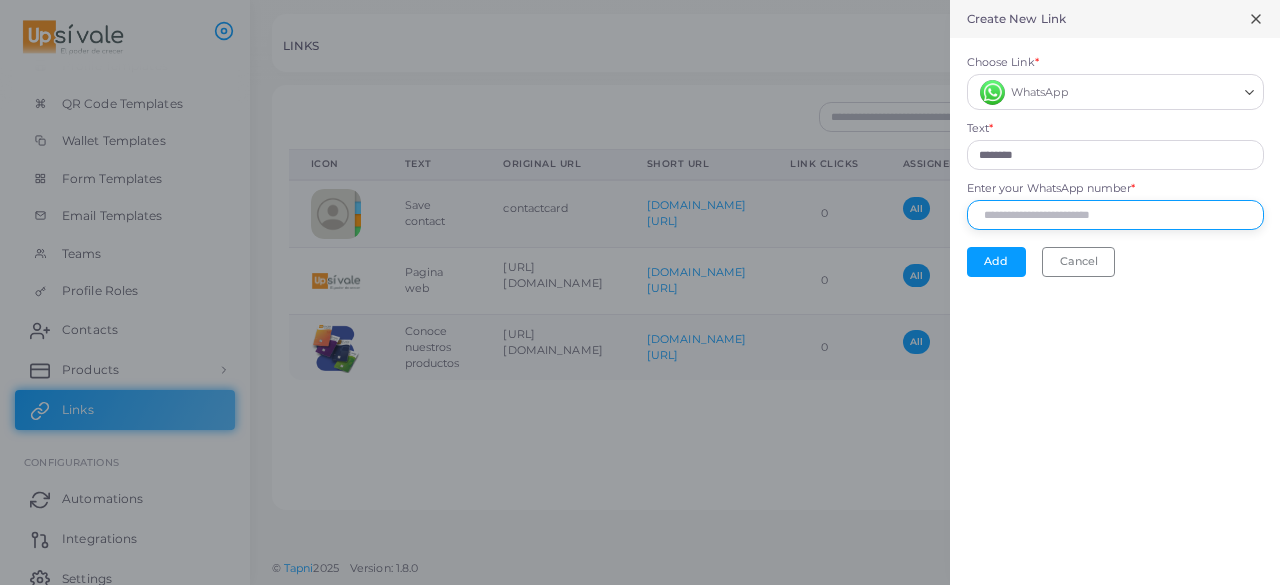 click on "Enter your WhatsApp number  *" at bounding box center (1115, 215) 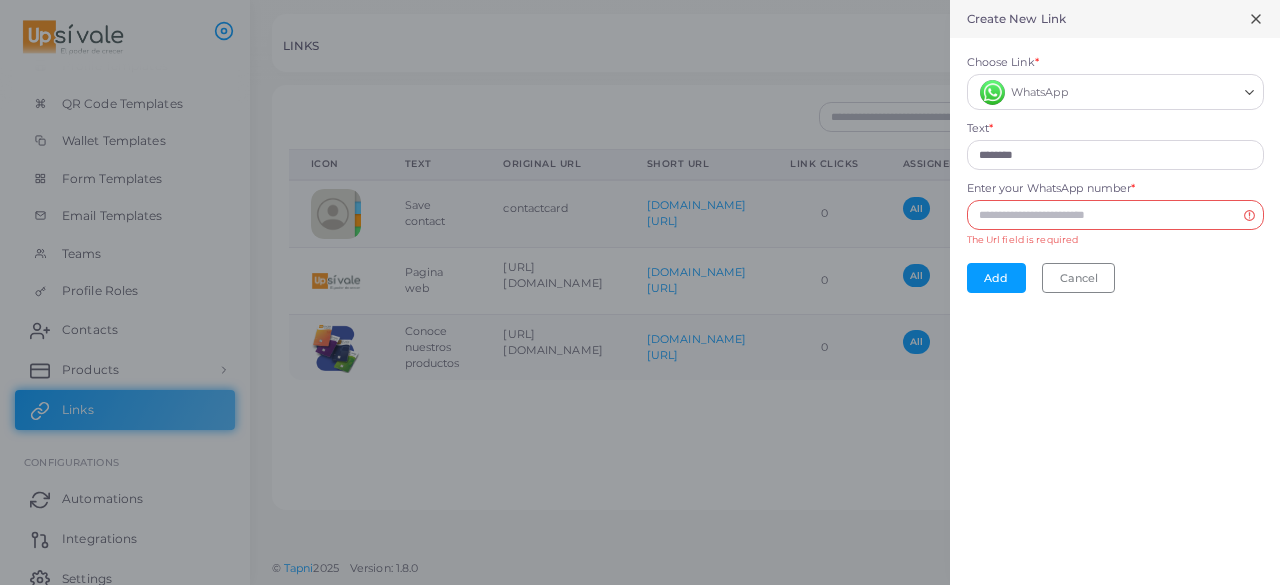 click on "Create New Link  Choose Link  *    WhatsApp           Loading...         Text  * ********     Enter your WhatsApp number  *  The Url field is required   Add   Cancel" at bounding box center [1115, 292] 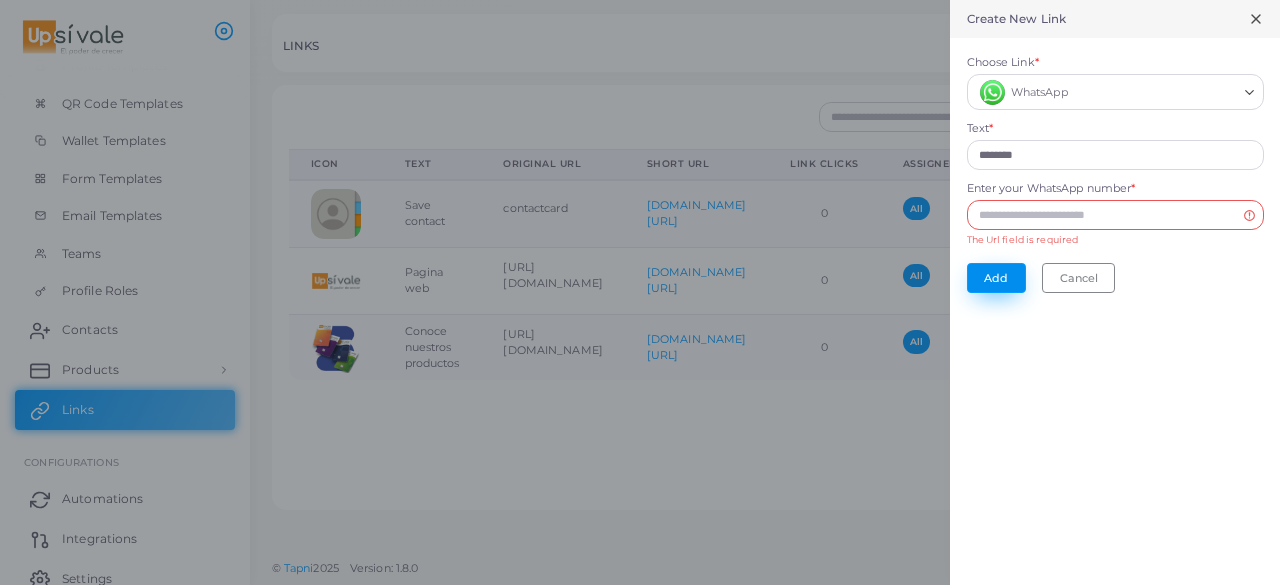 click on "Add" at bounding box center (996, 278) 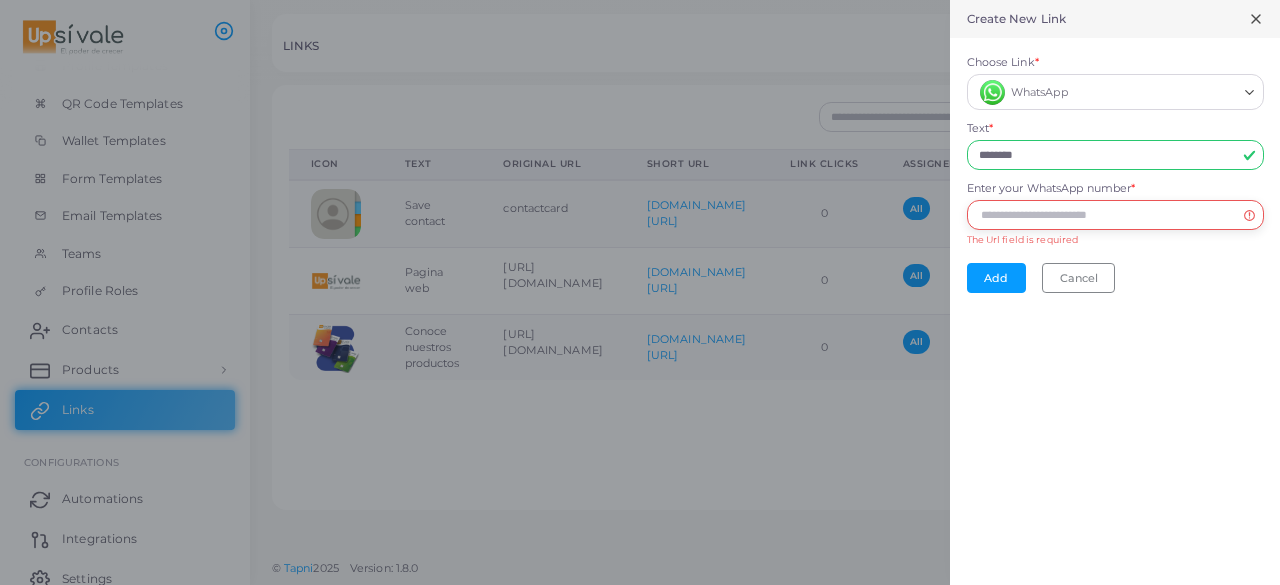 click on "Enter your WhatsApp number  *" at bounding box center [1115, 215] 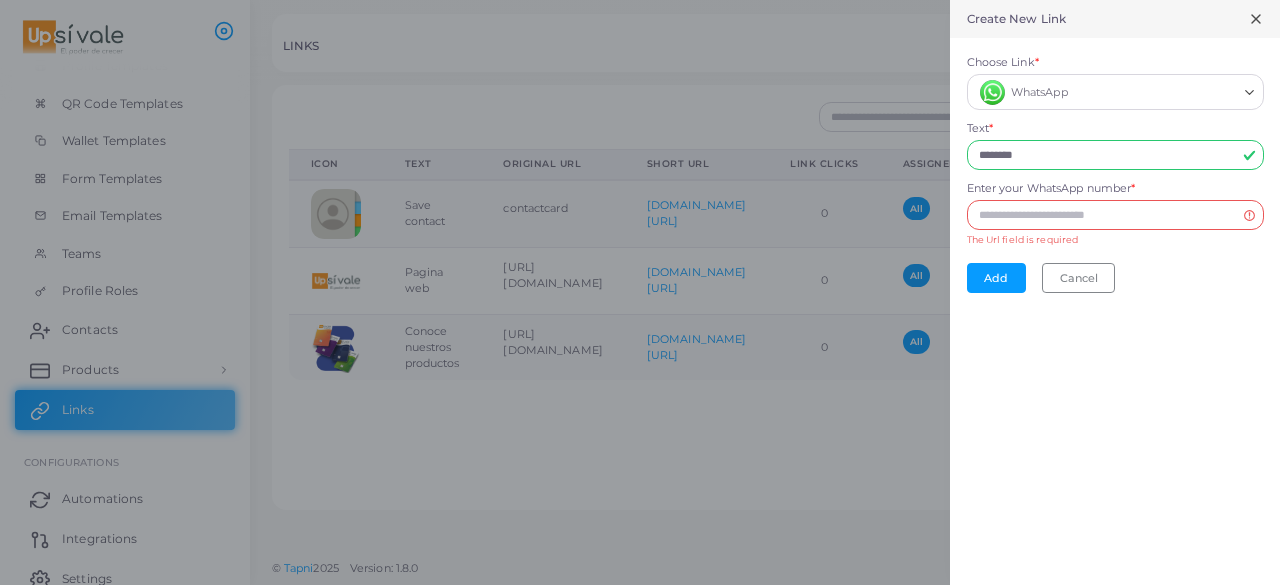 click on "Create New Link  Choose Link  *    WhatsApp           Loading...         Text  * ********     Enter your WhatsApp number  *  The Url field is required   Add   Cancel" at bounding box center (1115, 292) 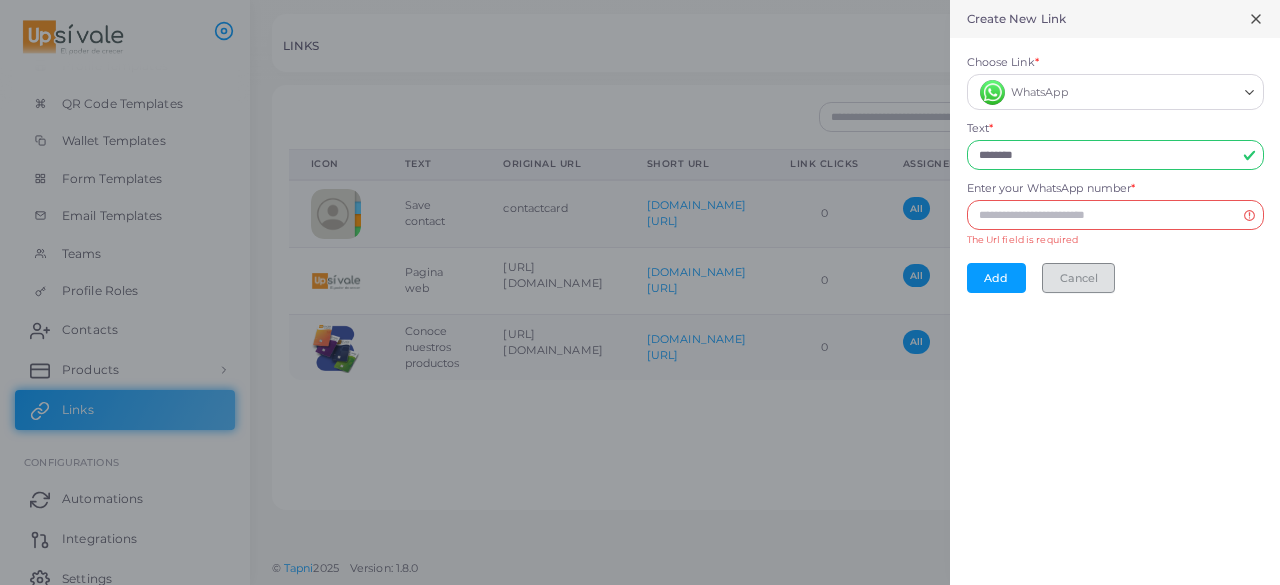 click on "Cancel" at bounding box center (1078, 278) 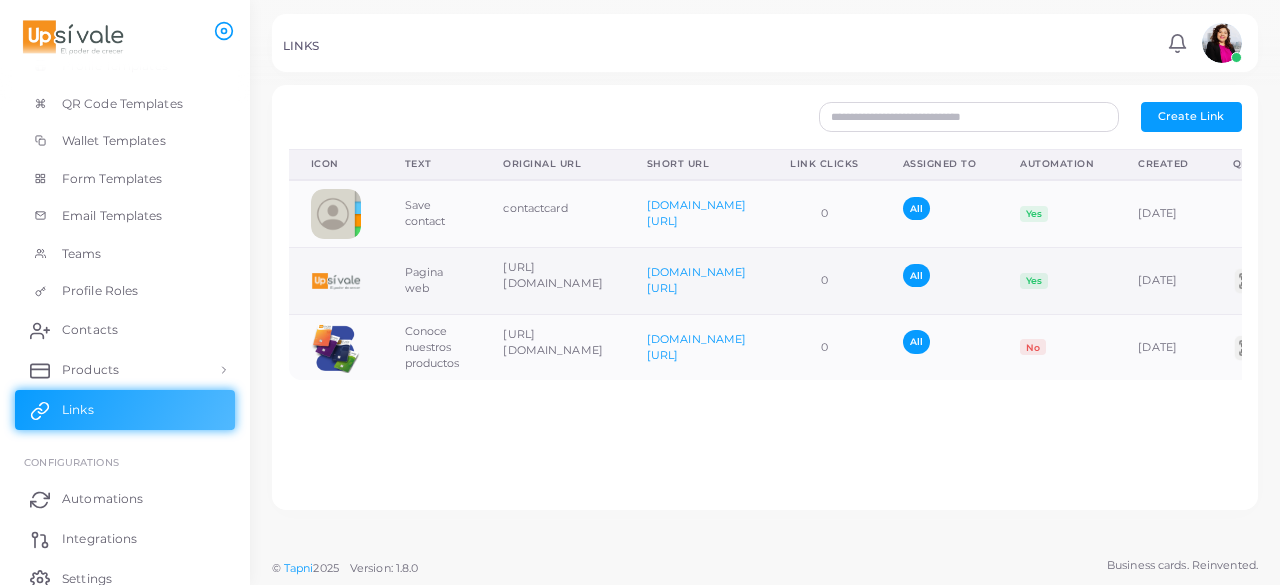 click on "Pagina web" at bounding box center (432, 280) 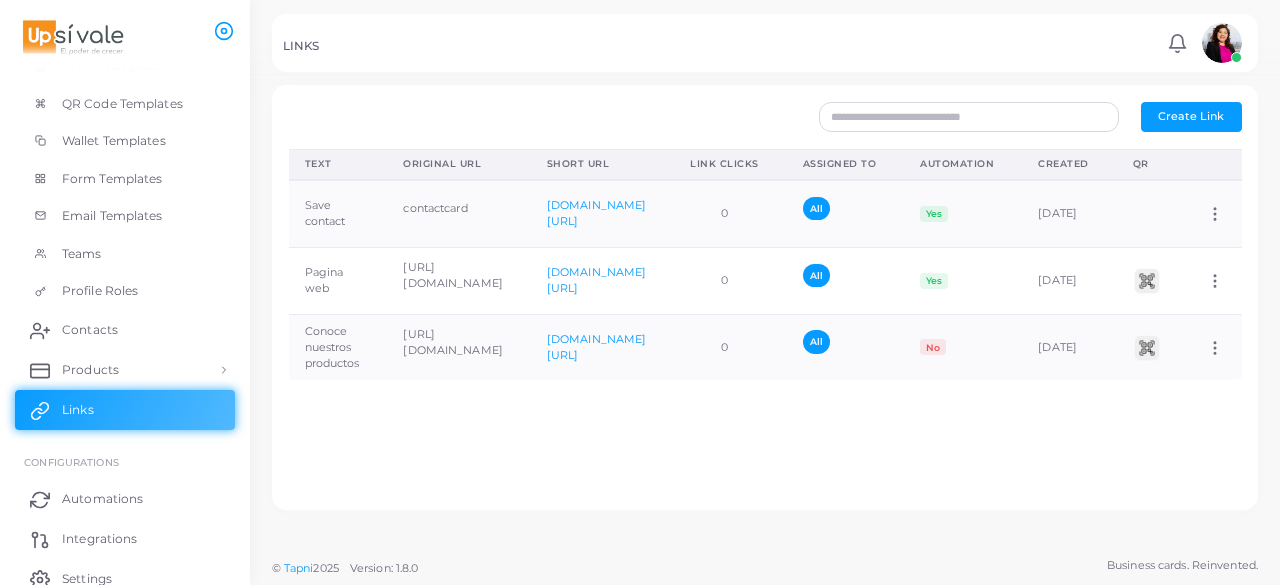 scroll, scrollTop: 0, scrollLeft: 180, axis: horizontal 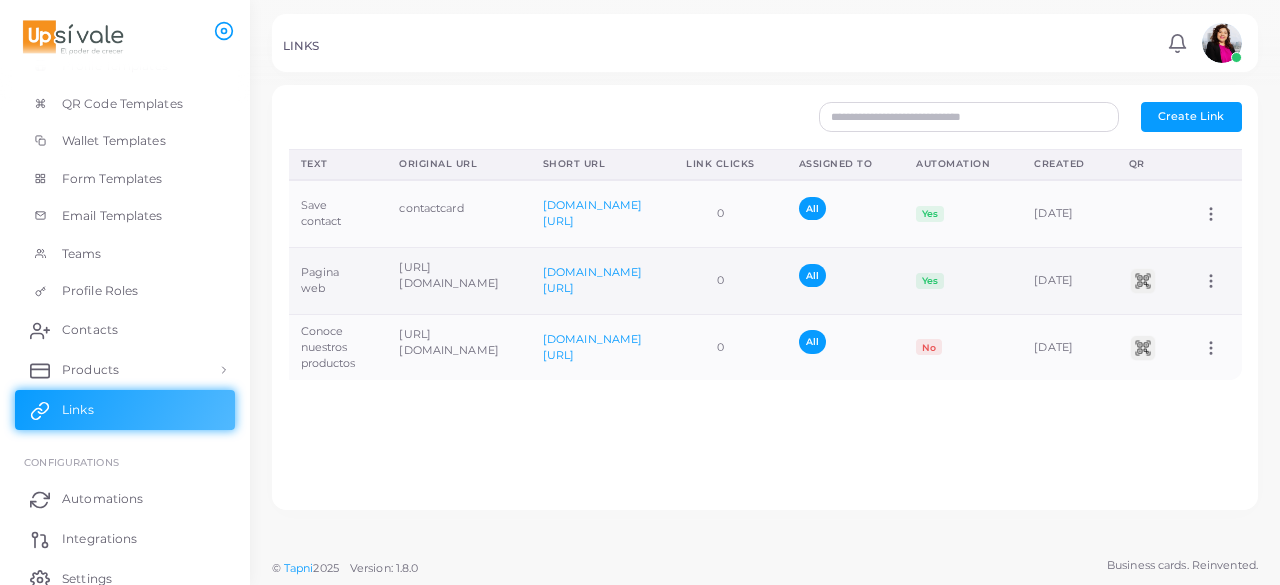 click 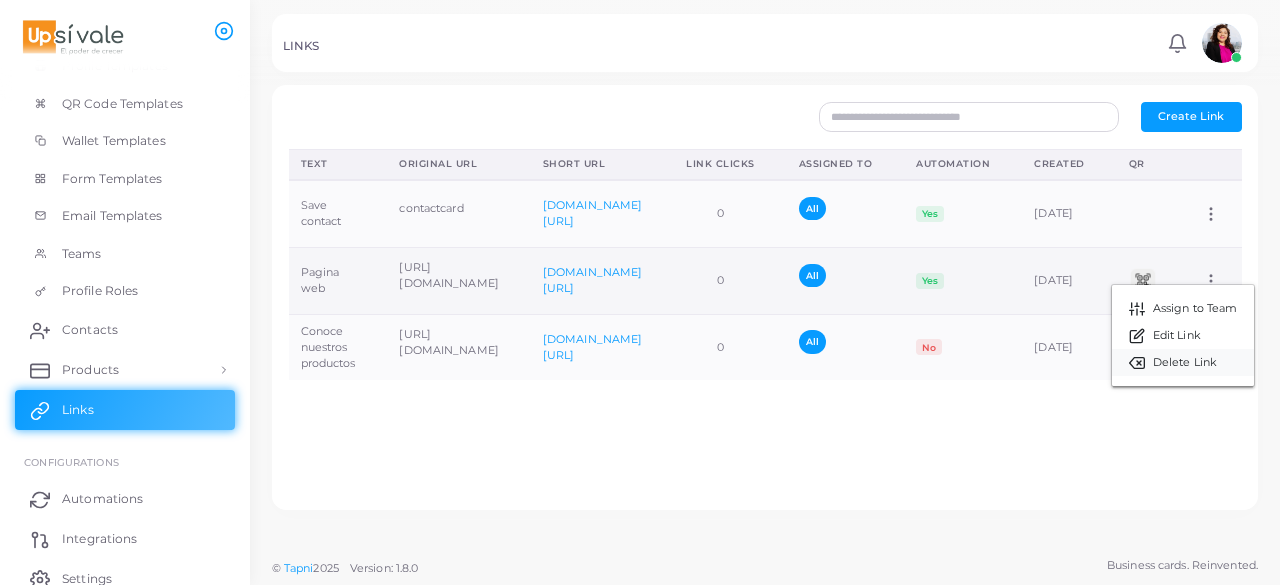 click on "Delete Link" at bounding box center (1185, 363) 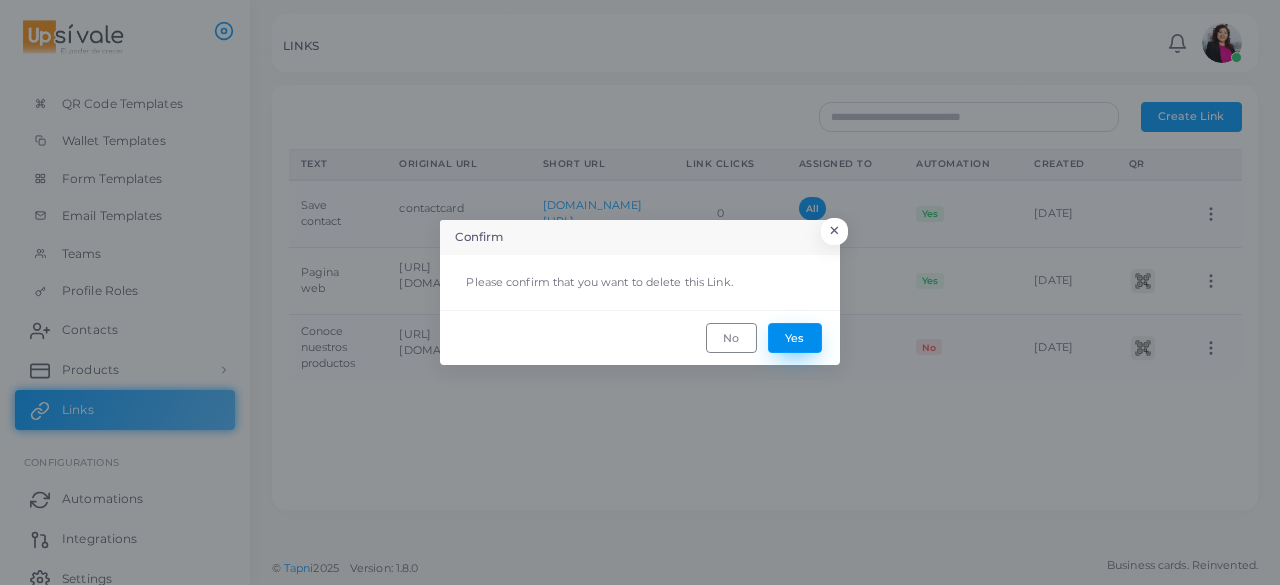 click on "Yes" at bounding box center [795, 338] 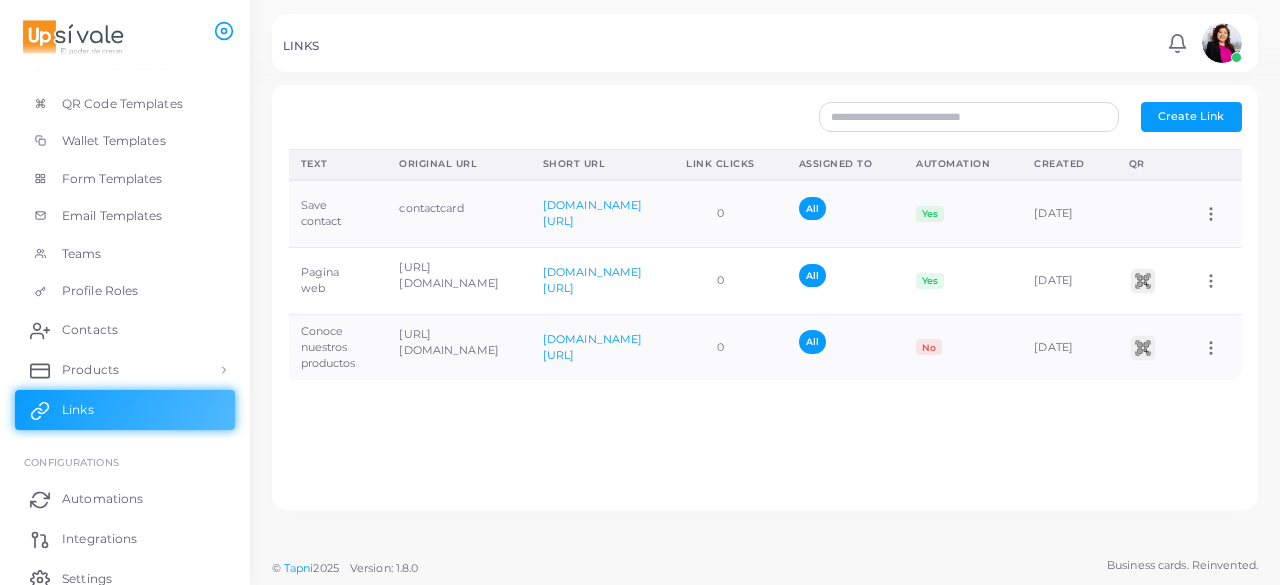 scroll, scrollTop: 0, scrollLeft: 0, axis: both 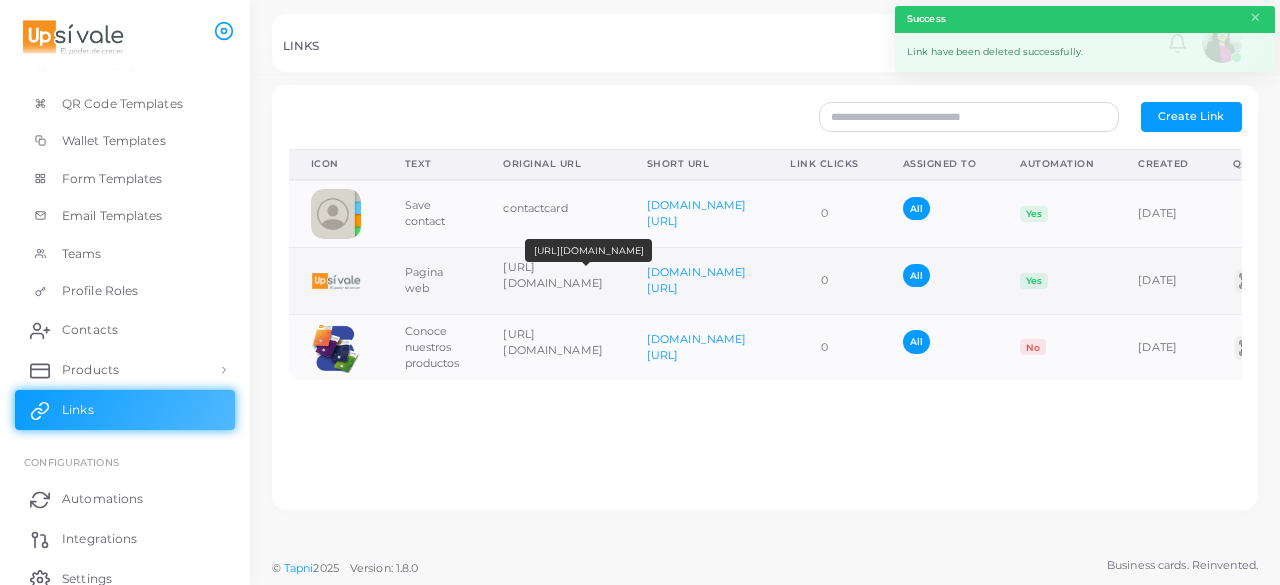 click on "https://www.sivale.mx/" at bounding box center (552, 275) 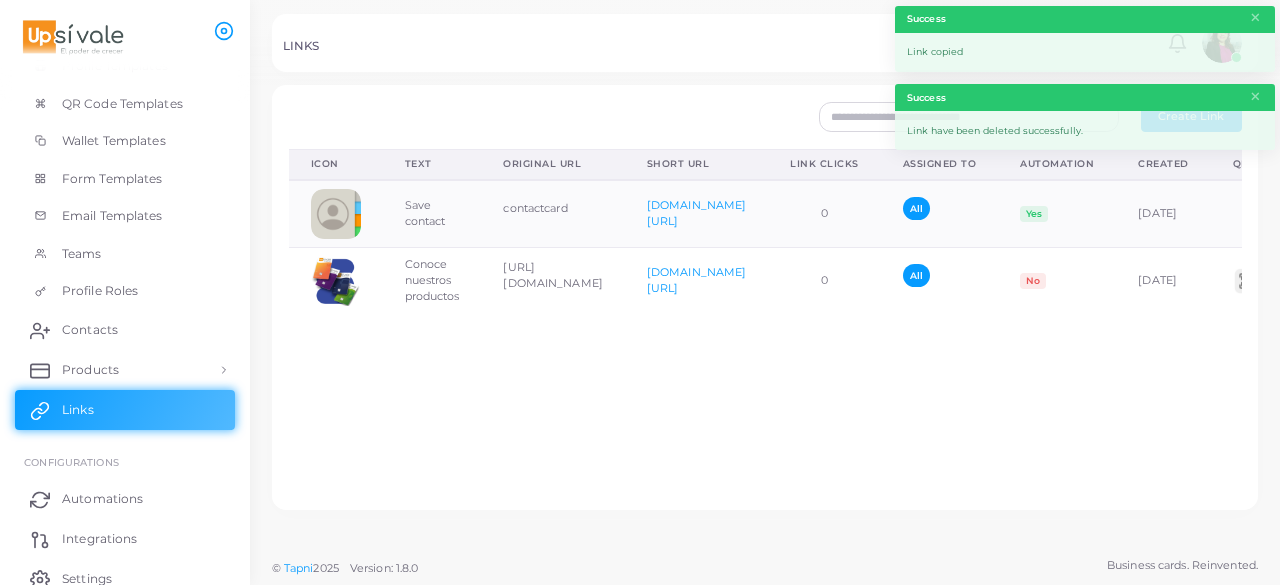 click on "Icon Text Original URL Short URL Link Clicks Assigned To Automation Created QR  Save contact   contactcard   tapni.com/  0 All  Yes   May 6th, 2024  Assign to Team Edit Link Delete Link  Conoce nuestros productos   https://info.sivale.mx/cartera-productos-sivale   tapni.com/Ly6u2  0 All  No   July 30th, 2025  Assign to Team Edit Link Delete Link" at bounding box center [765, 321] 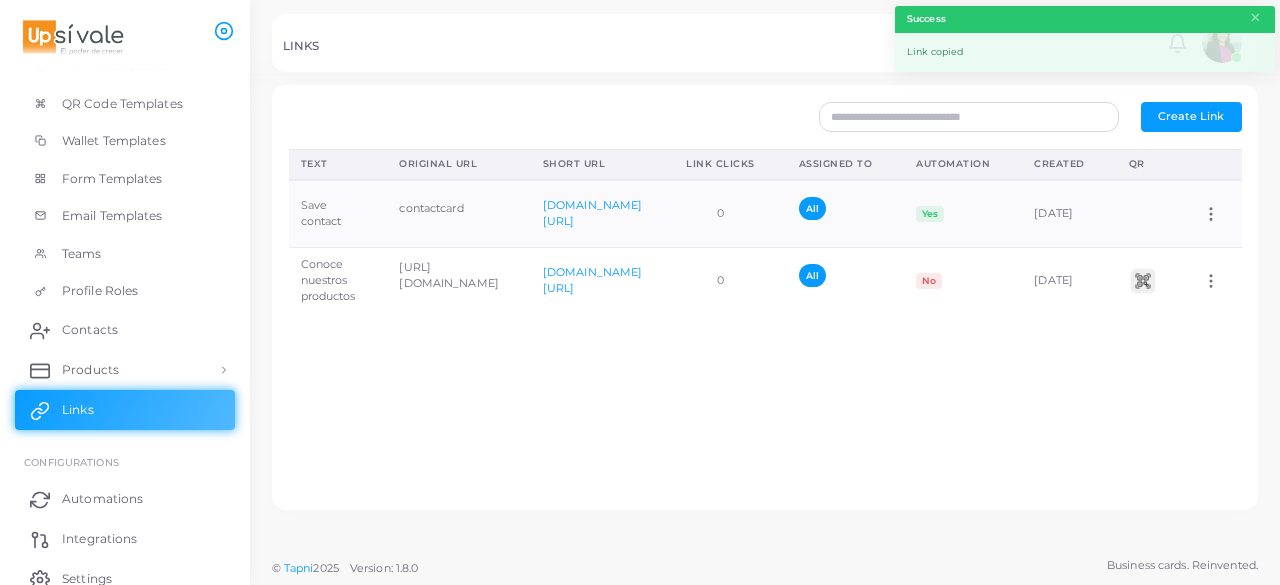 scroll, scrollTop: 0, scrollLeft: 172, axis: horizontal 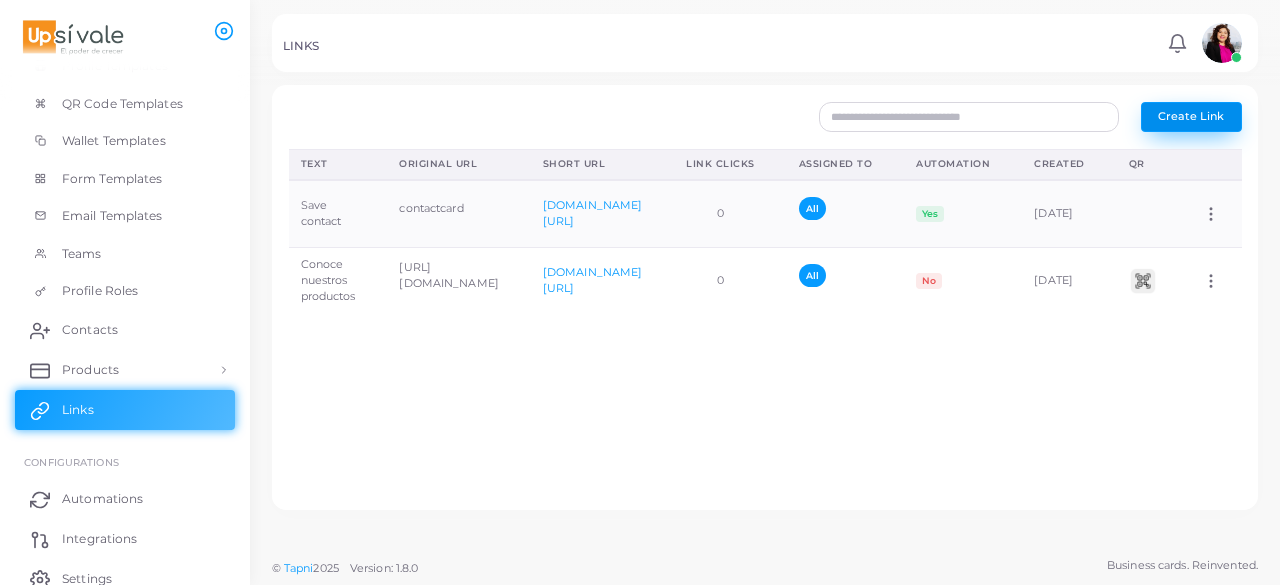 click on "Create Link" at bounding box center [1191, 116] 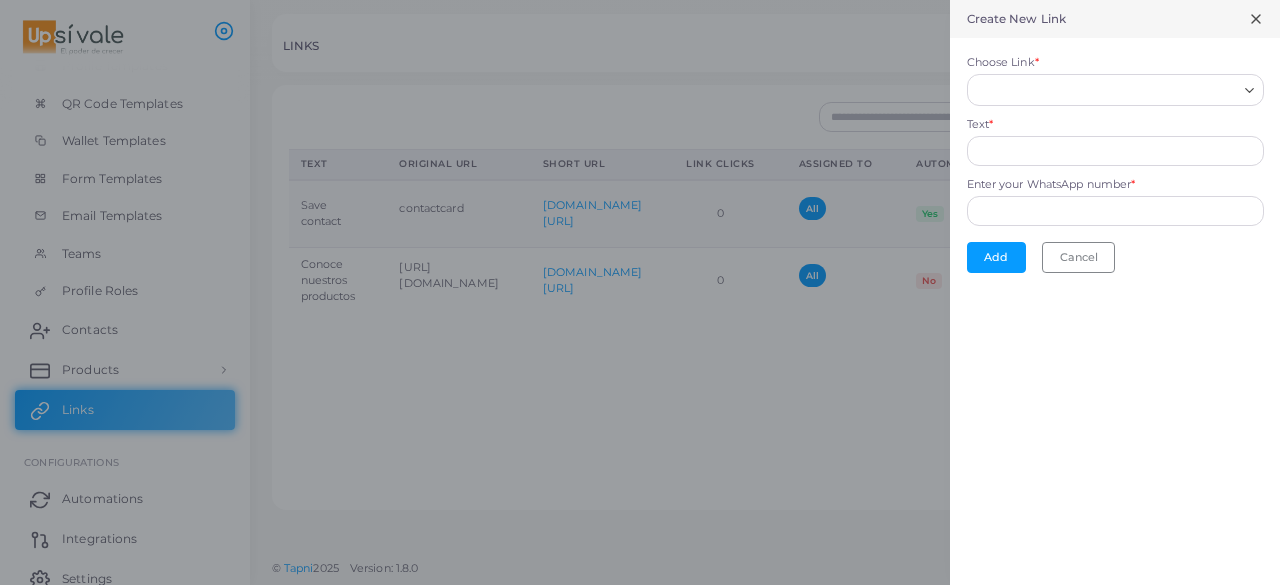 click on "Choose Link  *" at bounding box center [1106, 90] 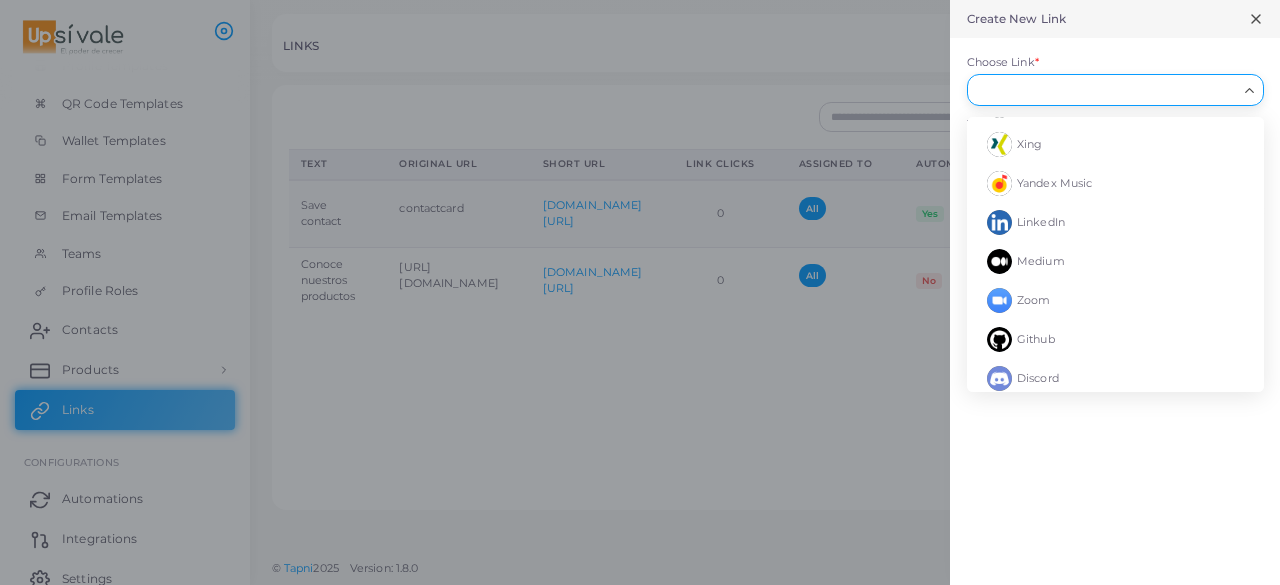 scroll, scrollTop: 304, scrollLeft: 0, axis: vertical 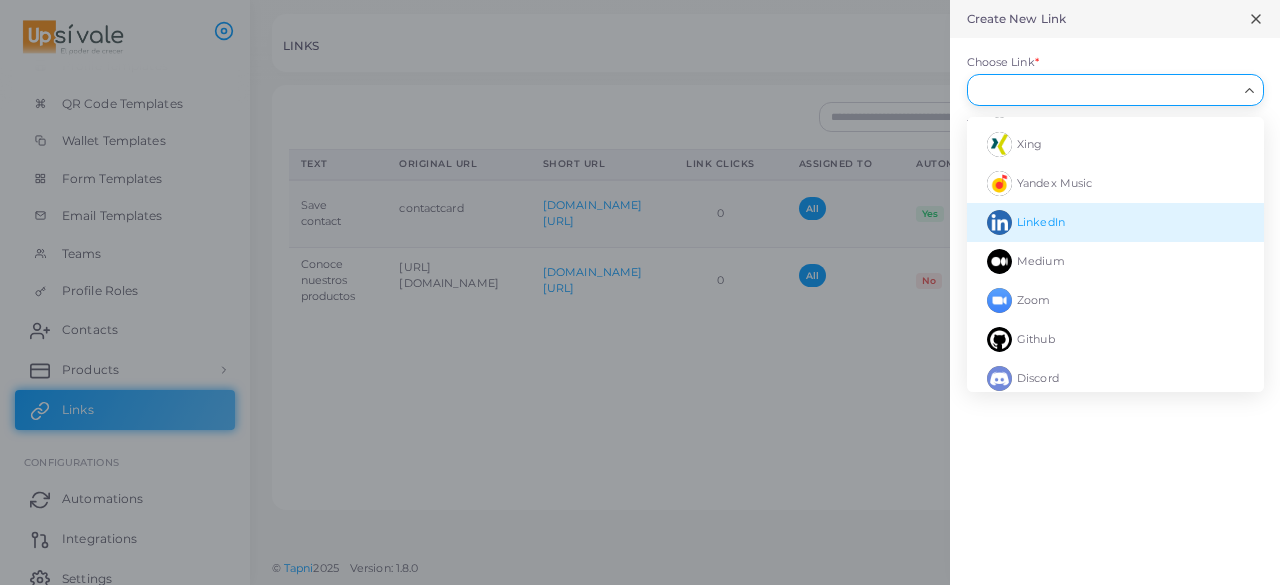 click on "LinkedIn" at bounding box center (1115, 222) 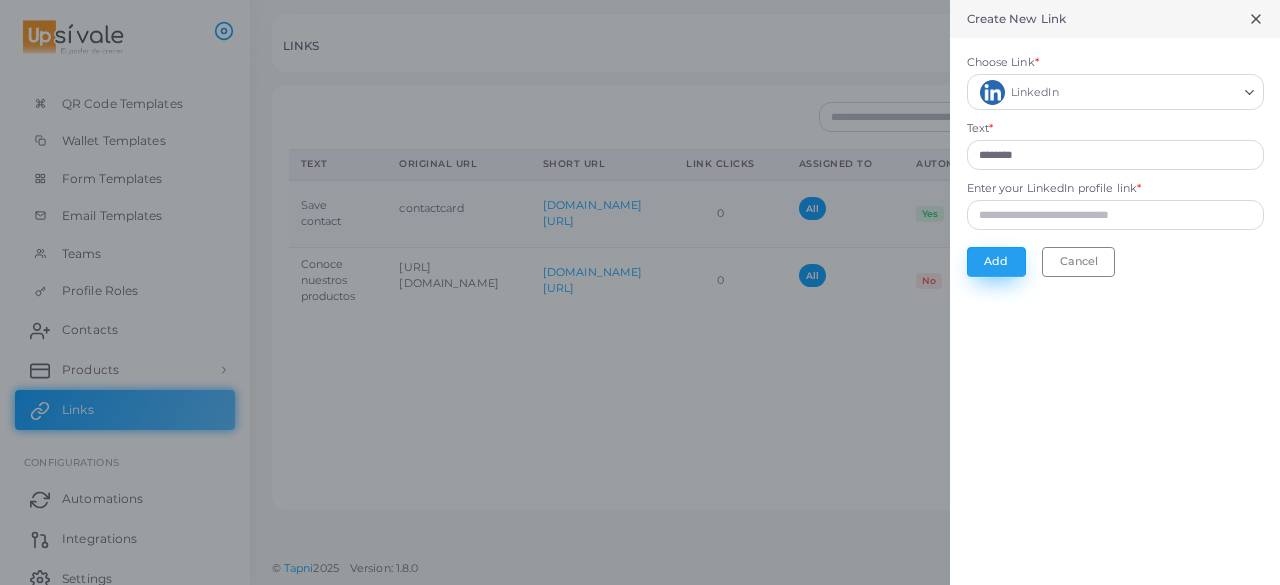 click on "Add" at bounding box center [996, 262] 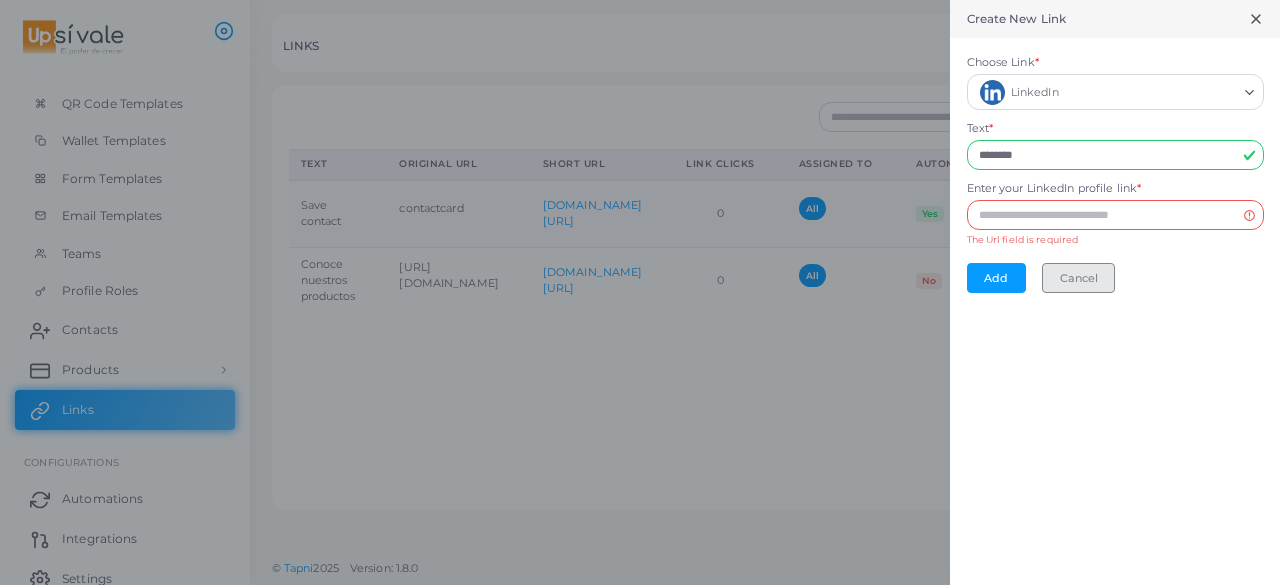 click on "Cancel" at bounding box center (1078, 278) 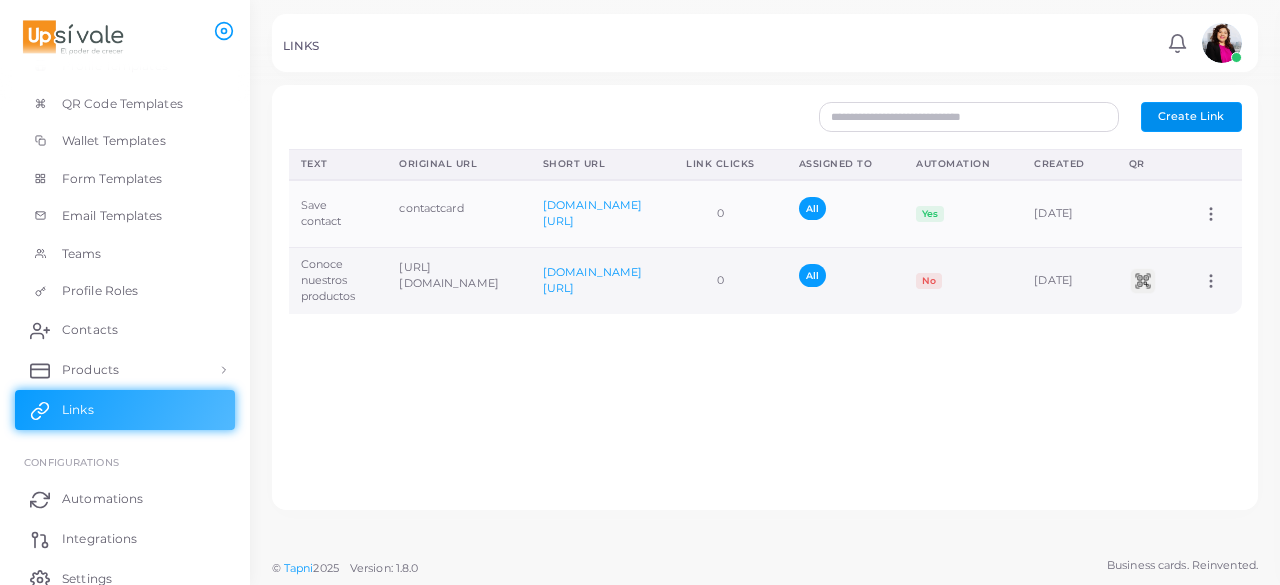 type 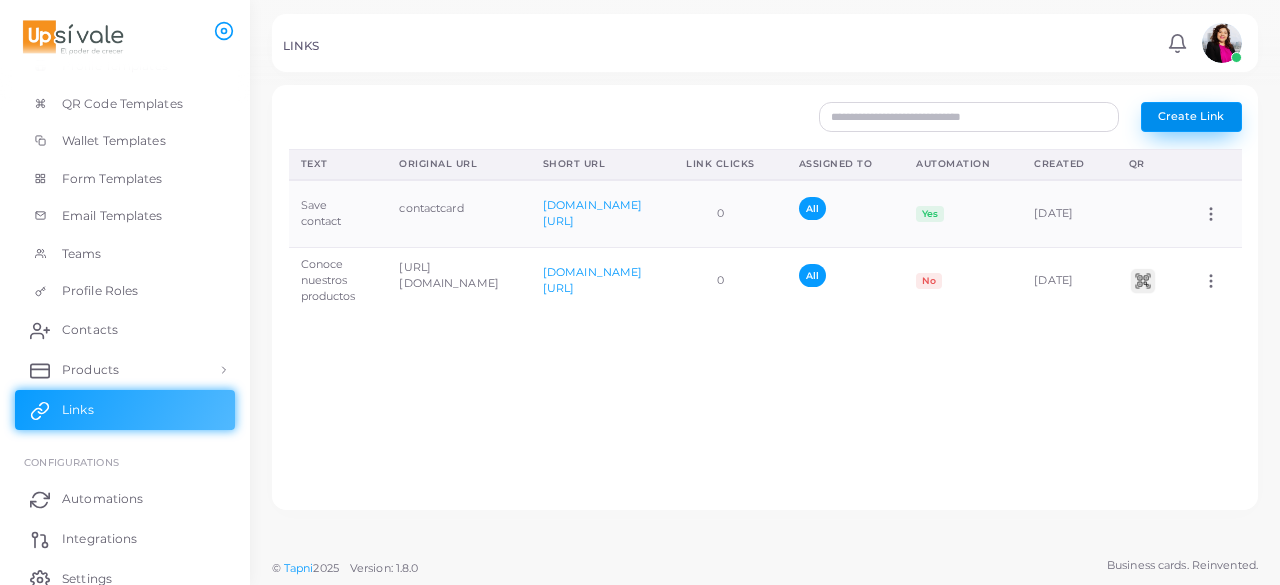click on "Create Link" at bounding box center [1191, 116] 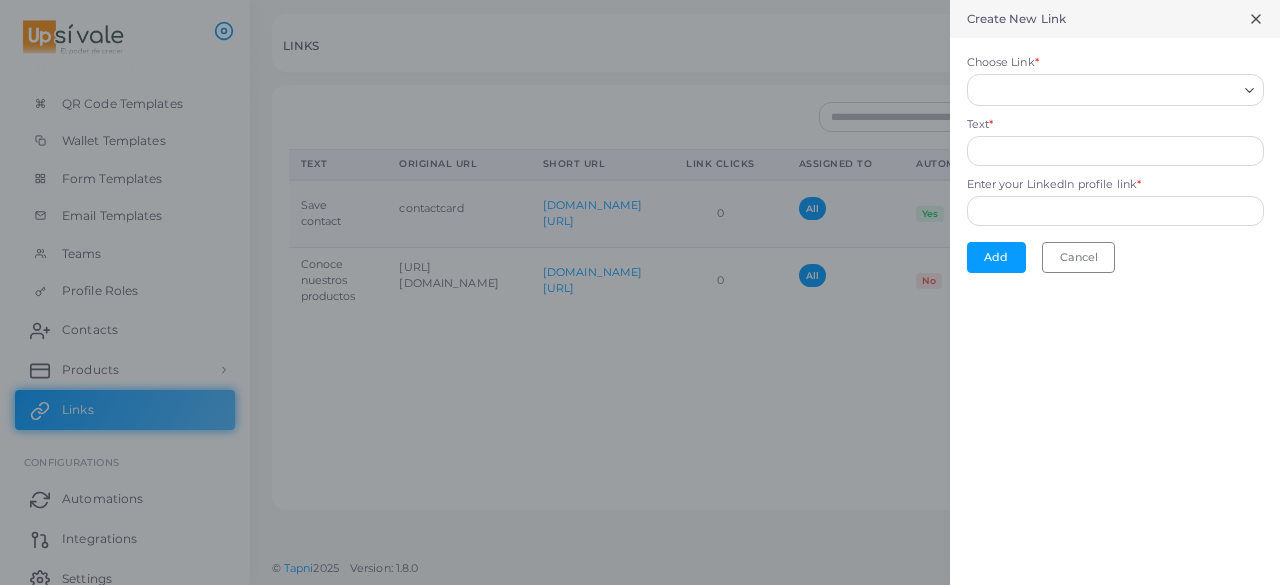 click on "Loading..." at bounding box center [1115, 90] 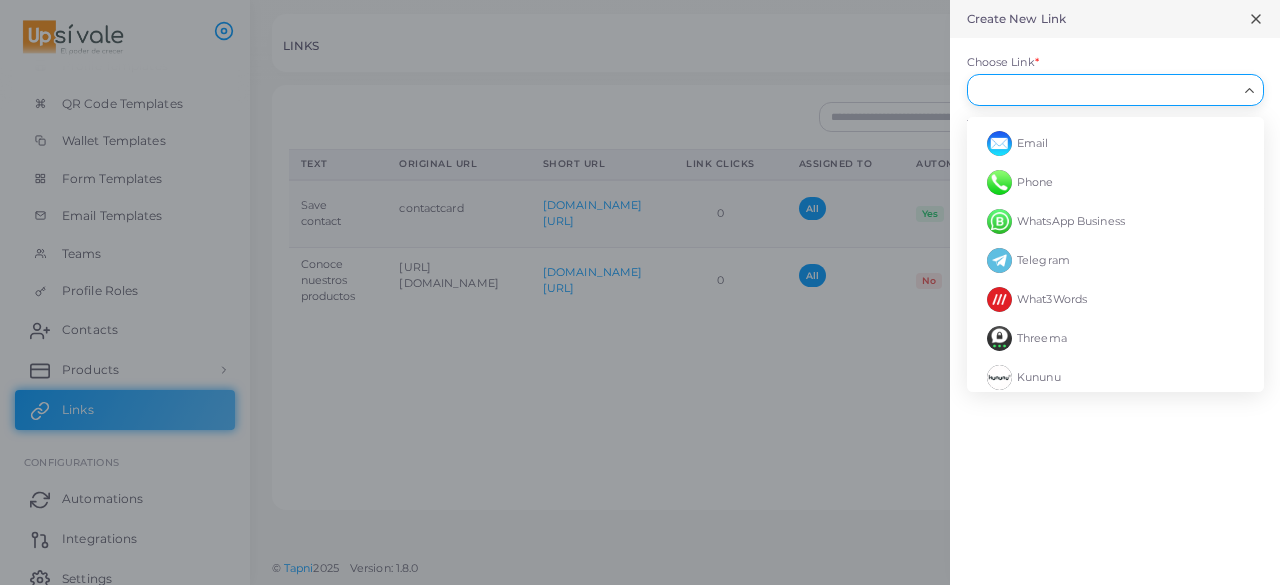 scroll, scrollTop: 1522, scrollLeft: 0, axis: vertical 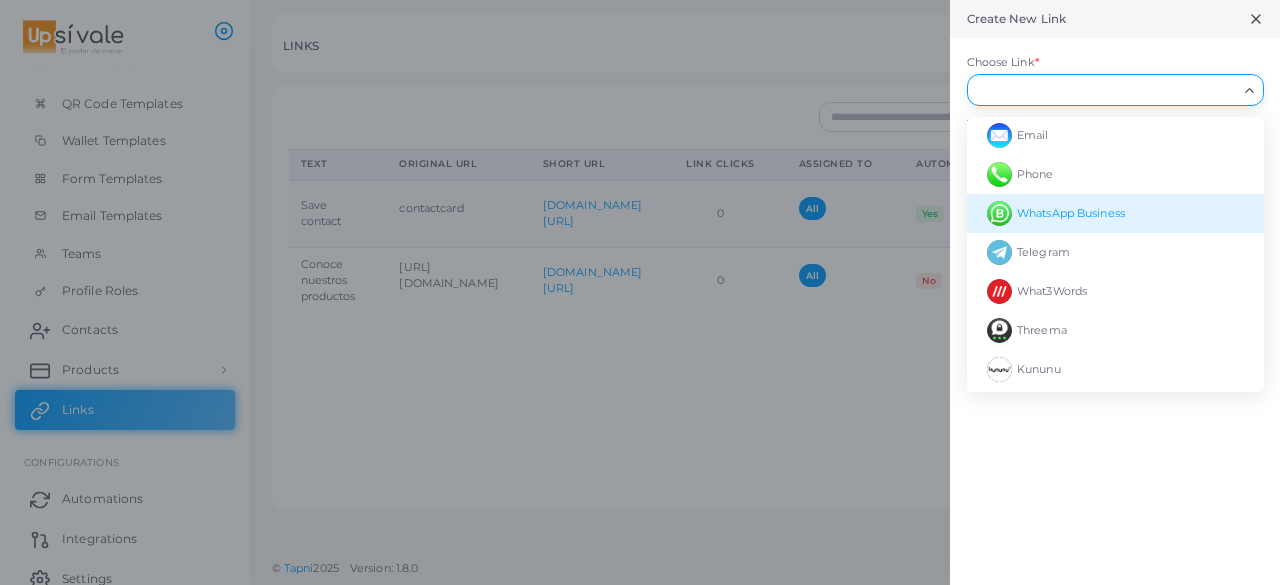 click on "WhatsApp Business" at bounding box center [1071, 213] 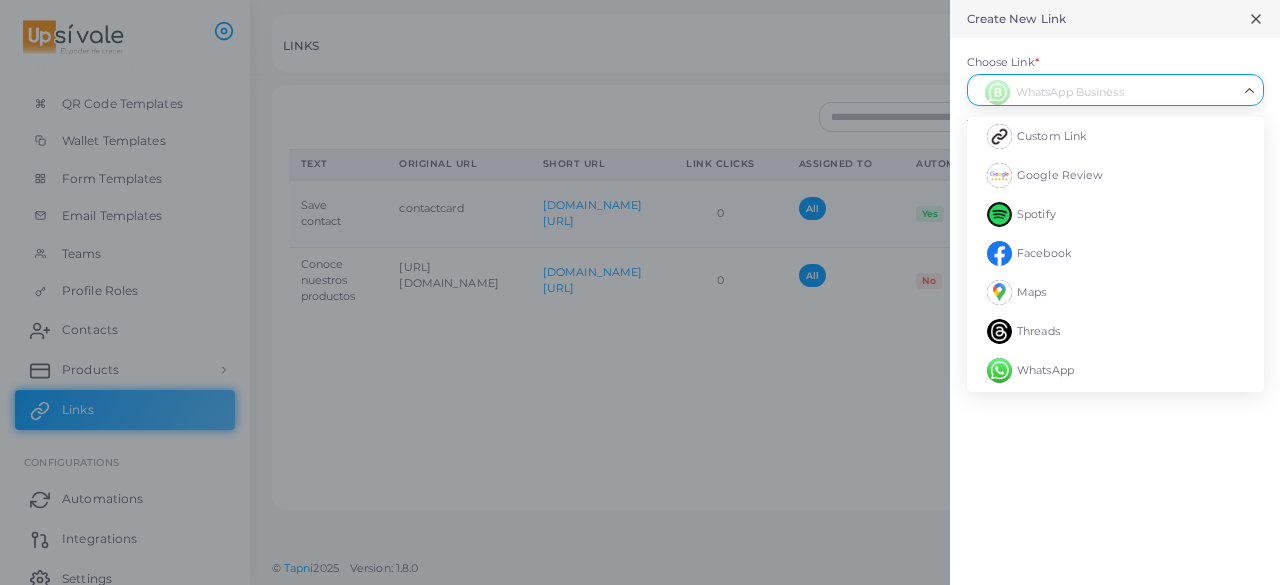 click on "Choose Link  *" at bounding box center [1106, 90] 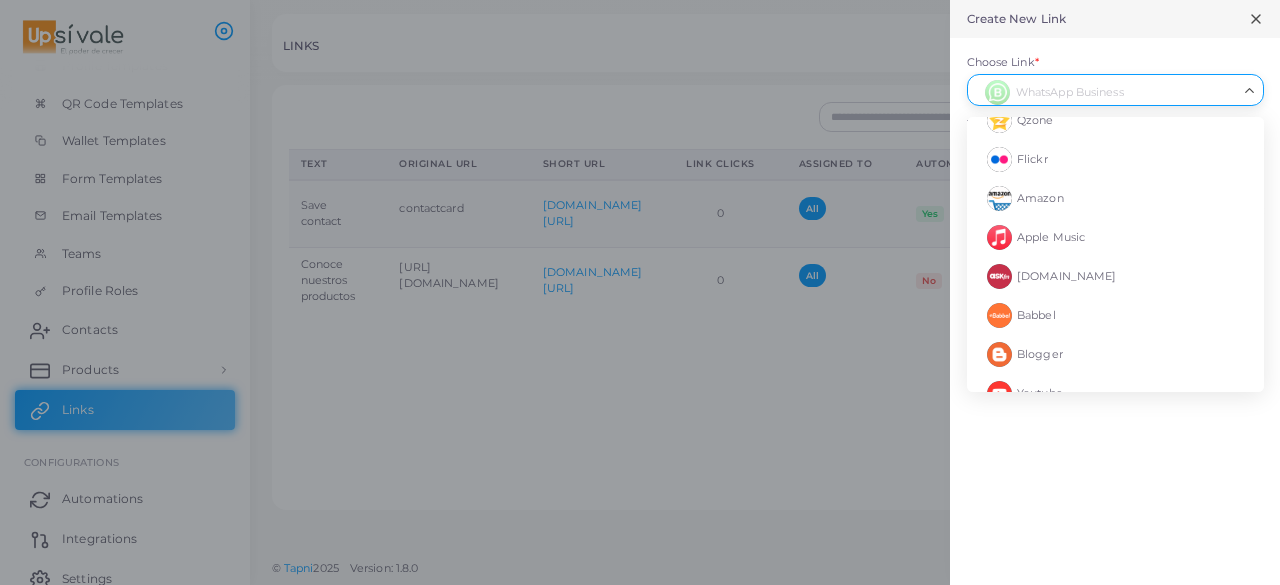 scroll, scrollTop: 2766, scrollLeft: 0, axis: vertical 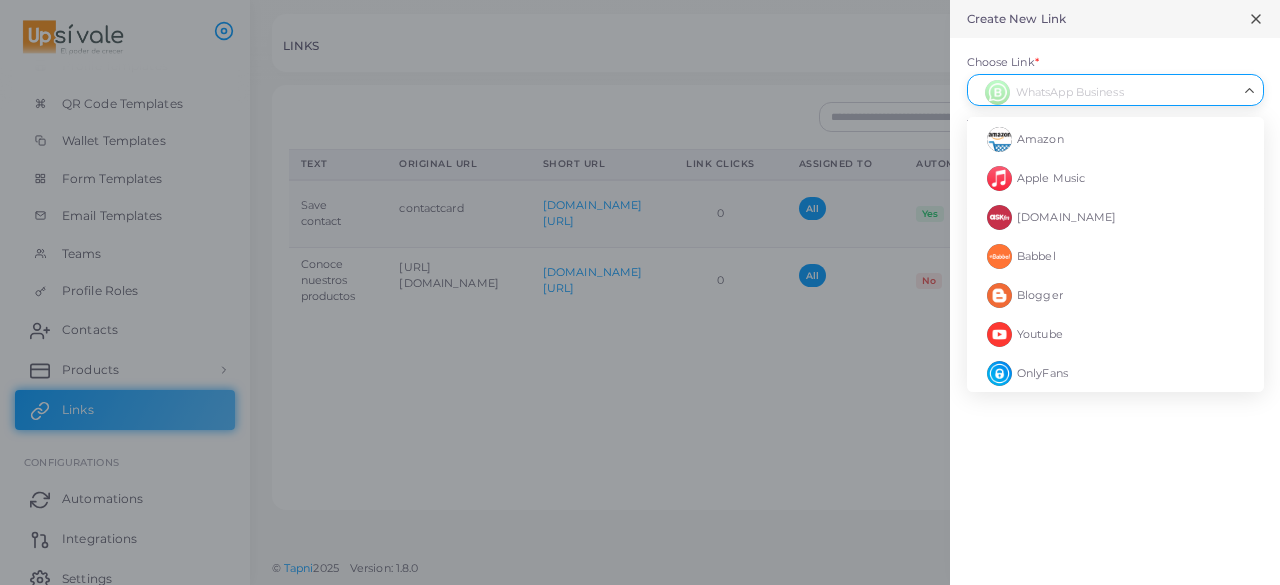 click at bounding box center (640, 292) 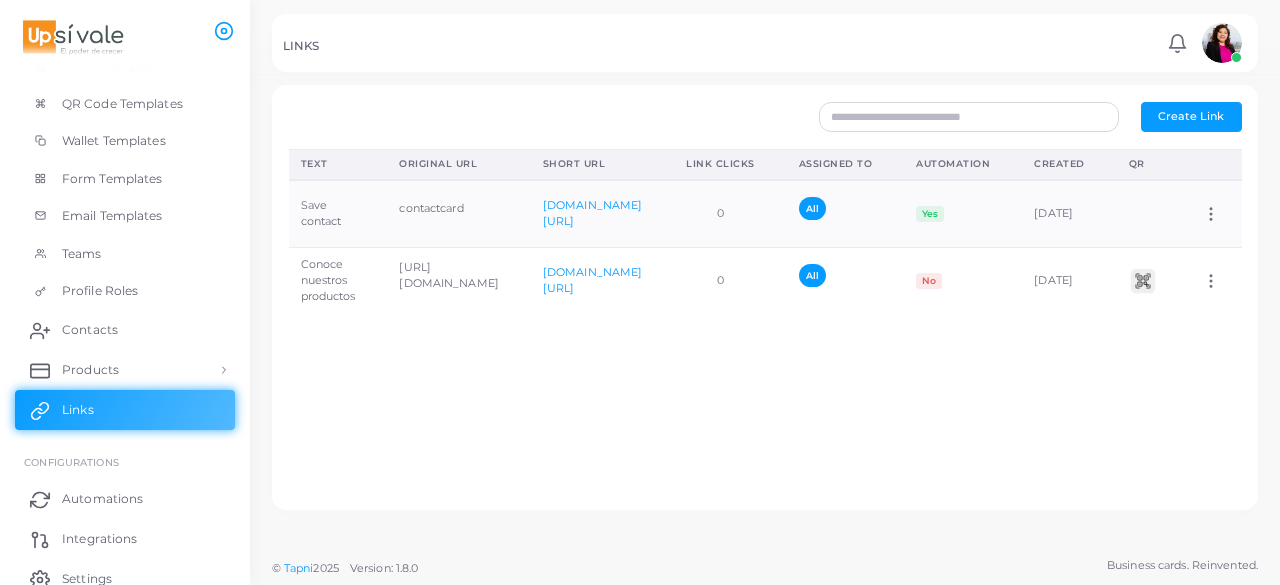 click on "Icon Text Original URL Short URL Link Clicks Assigned To Automation Created QR  Save contact   contactcard   tapni.com/  0 All  Yes   May 6th, 2024  Assign to Team Edit Link Delete Link  Conoce nuestros productos   https://info.sivale.mx/cartera-productos-sivale   tapni.com/Ly6u2  0 All  No   July 30th, 2025  Assign to Team Edit Link Delete Link" at bounding box center [765, 321] 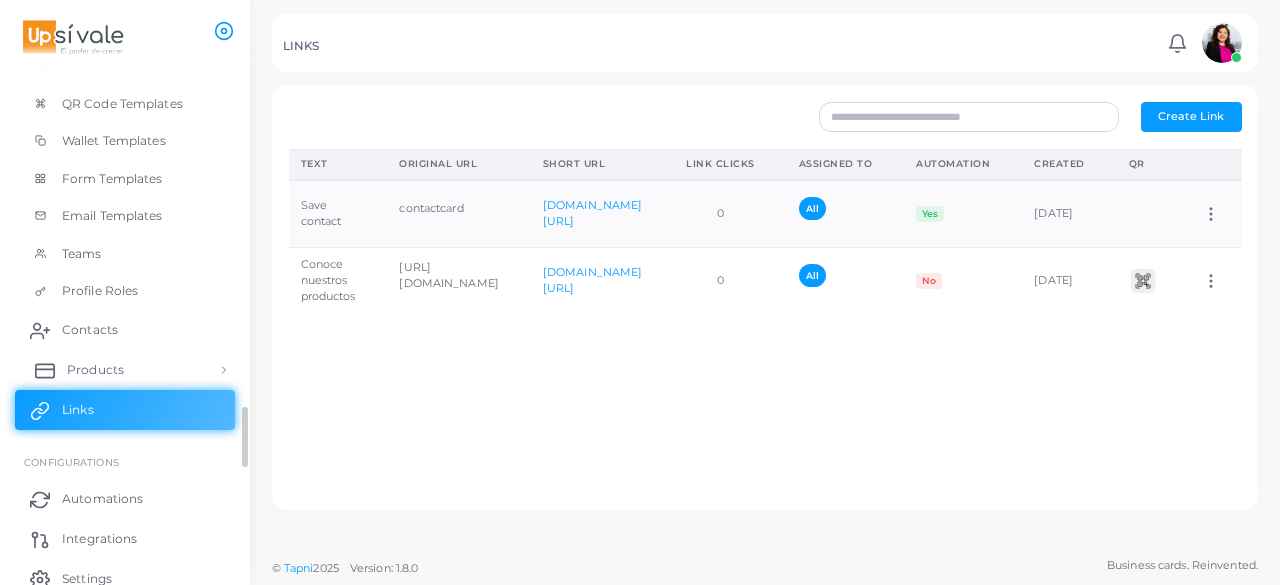 click on "Products" at bounding box center [125, 370] 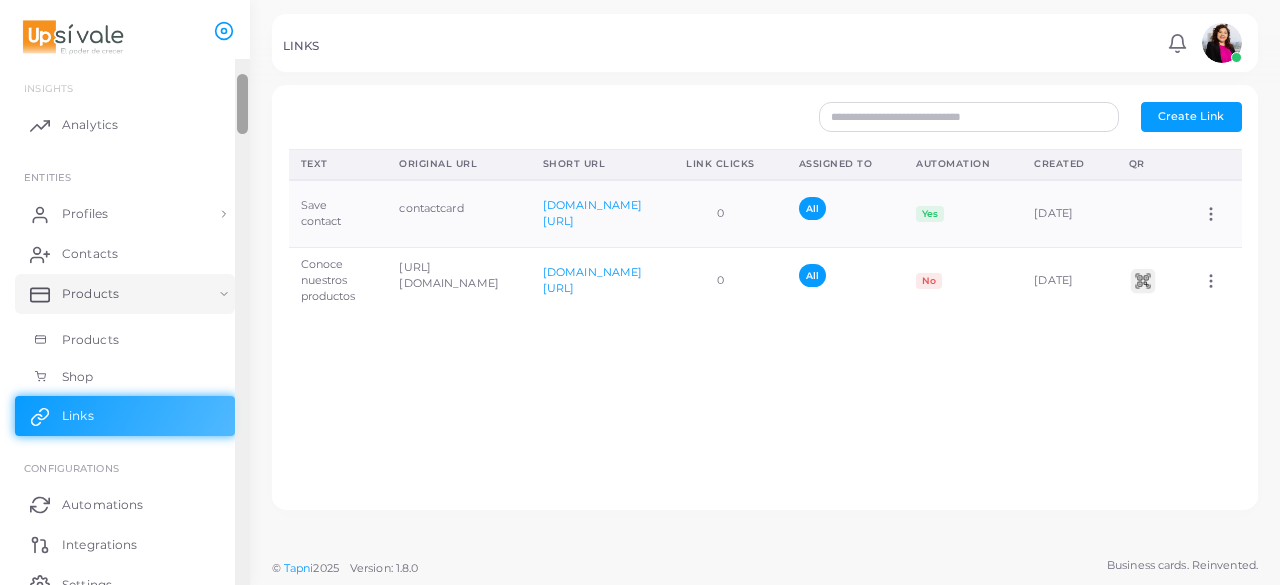 drag, startPoint x: 244, startPoint y: 547, endPoint x: 242, endPoint y: 83, distance: 464.0043 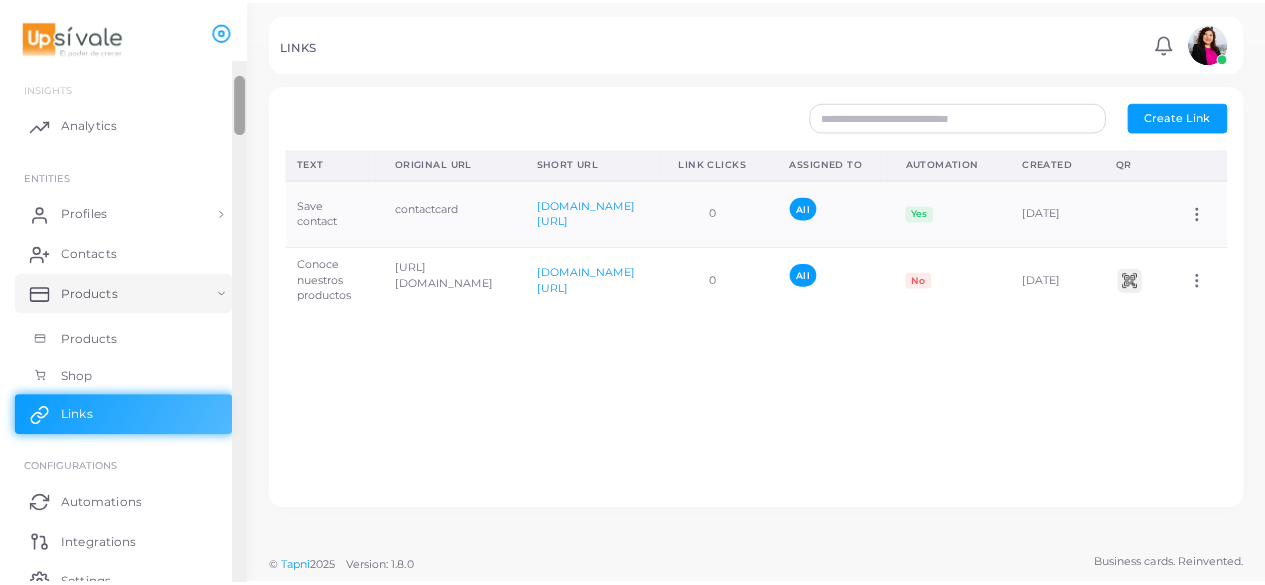 scroll, scrollTop: 2, scrollLeft: 0, axis: vertical 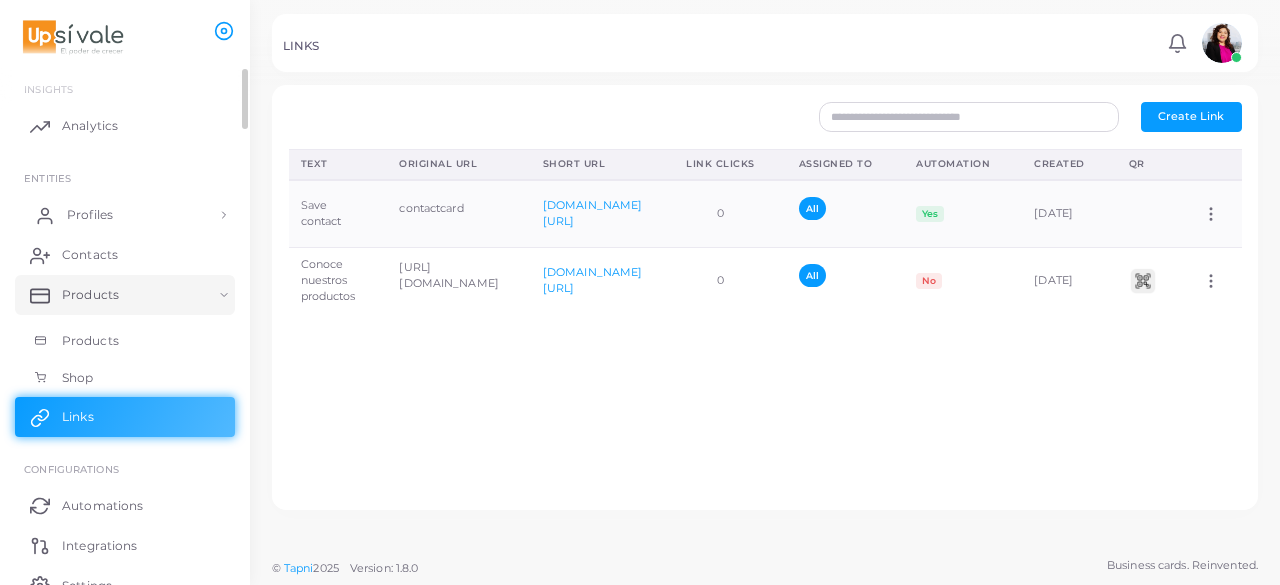 click on "Profiles" at bounding box center [125, 215] 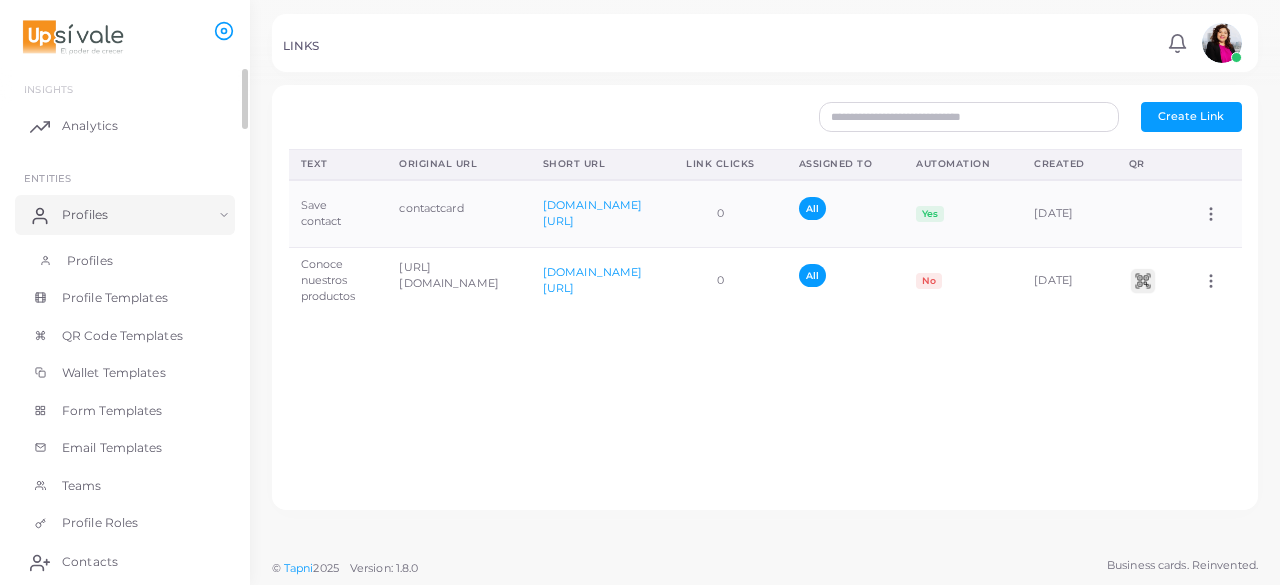 click on "Profiles" at bounding box center [90, 261] 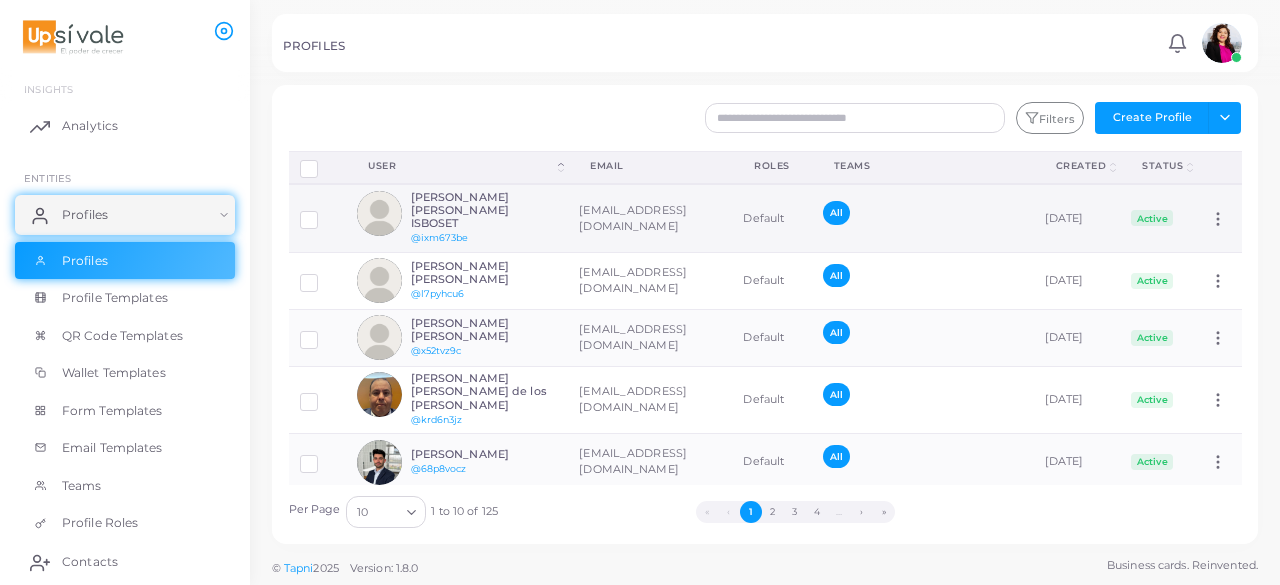 click on "[PERSON_NAME] [PERSON_NAME] ISBOSET" at bounding box center (484, 211) 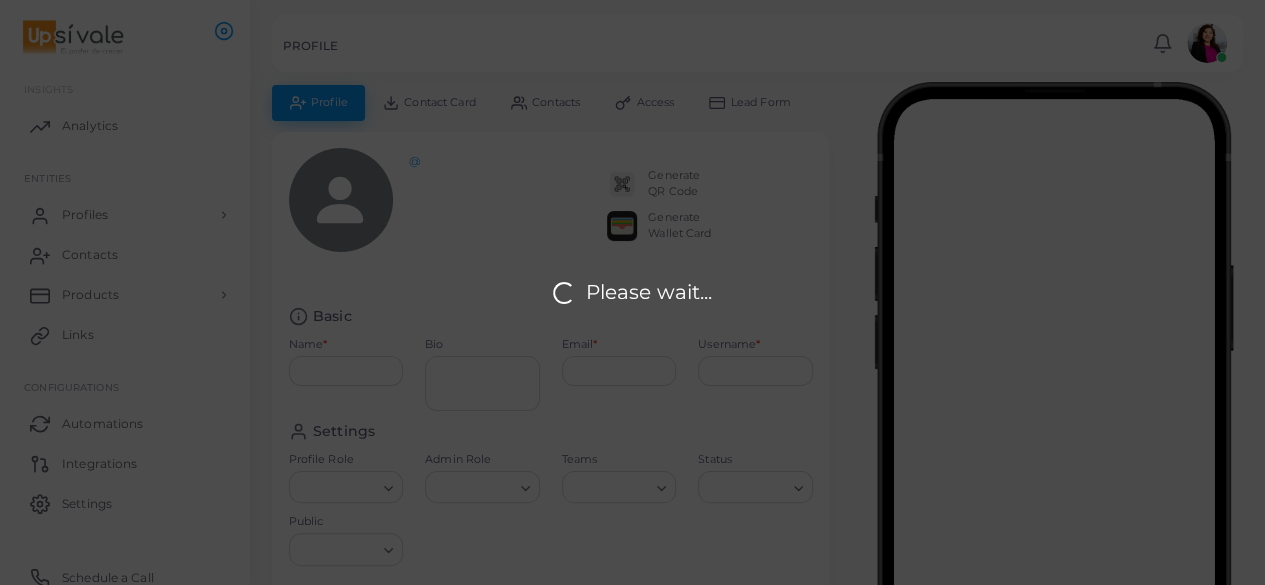 type on "**********" 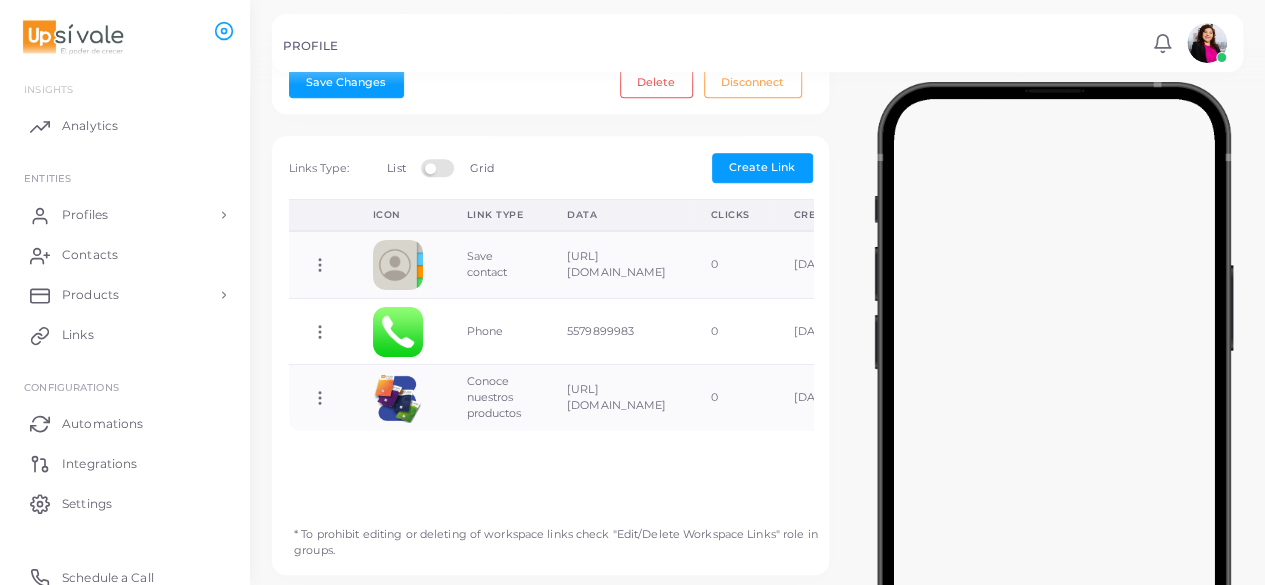 scroll, scrollTop: 562, scrollLeft: 0, axis: vertical 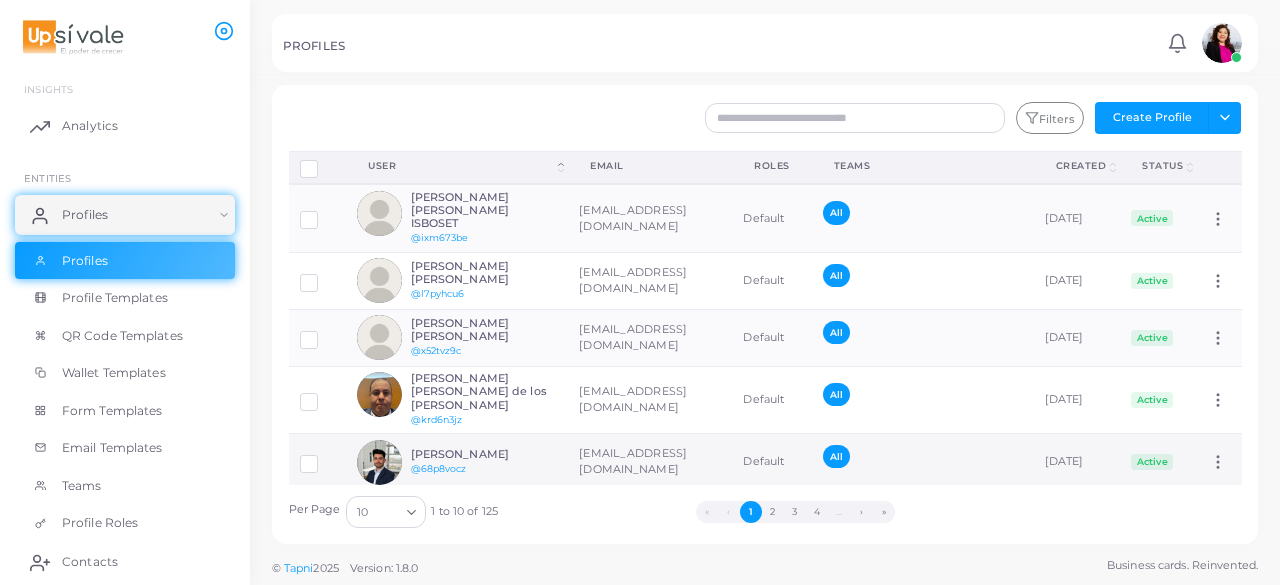 click on "[EMAIL_ADDRESS][DOMAIN_NAME]" at bounding box center [650, 462] 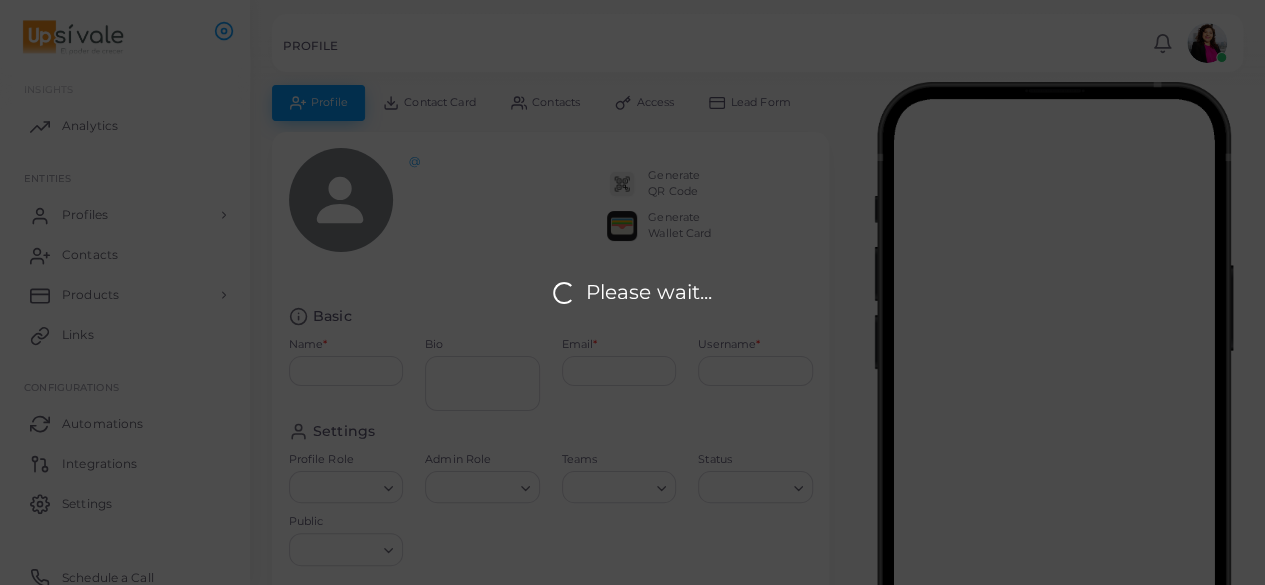 type on "*********" 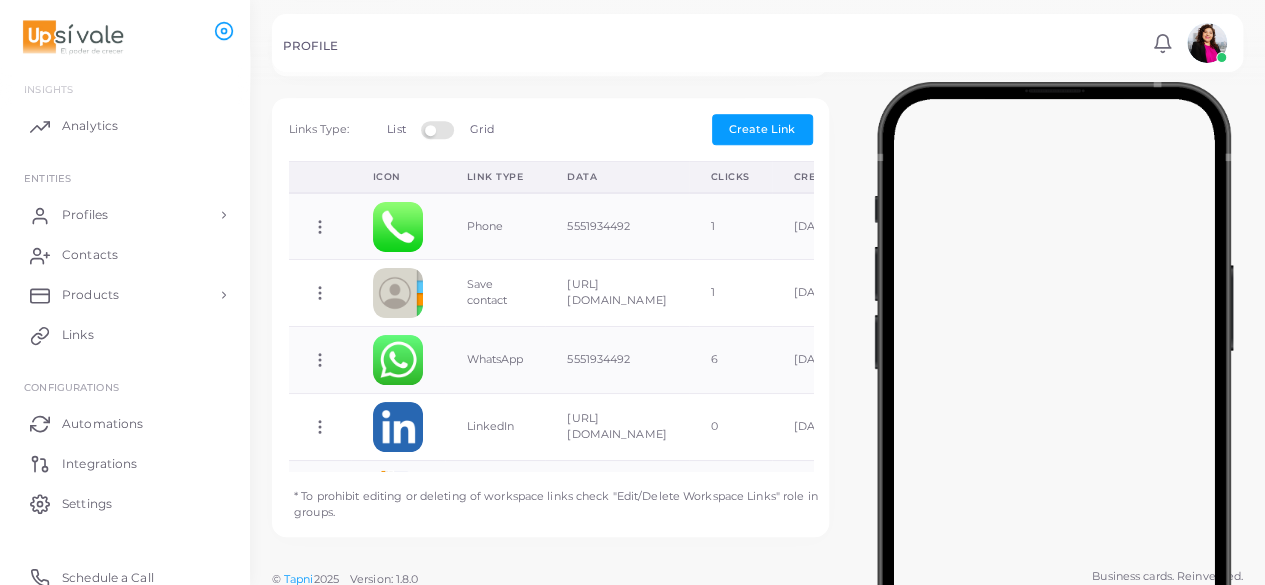 scroll, scrollTop: 594, scrollLeft: 0, axis: vertical 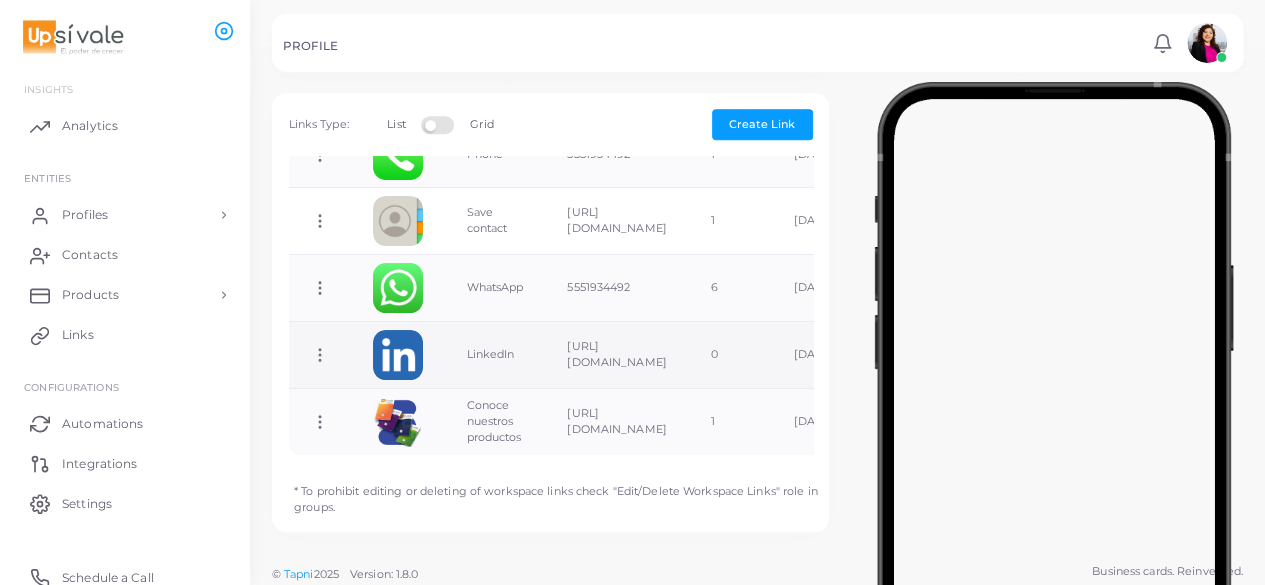 click 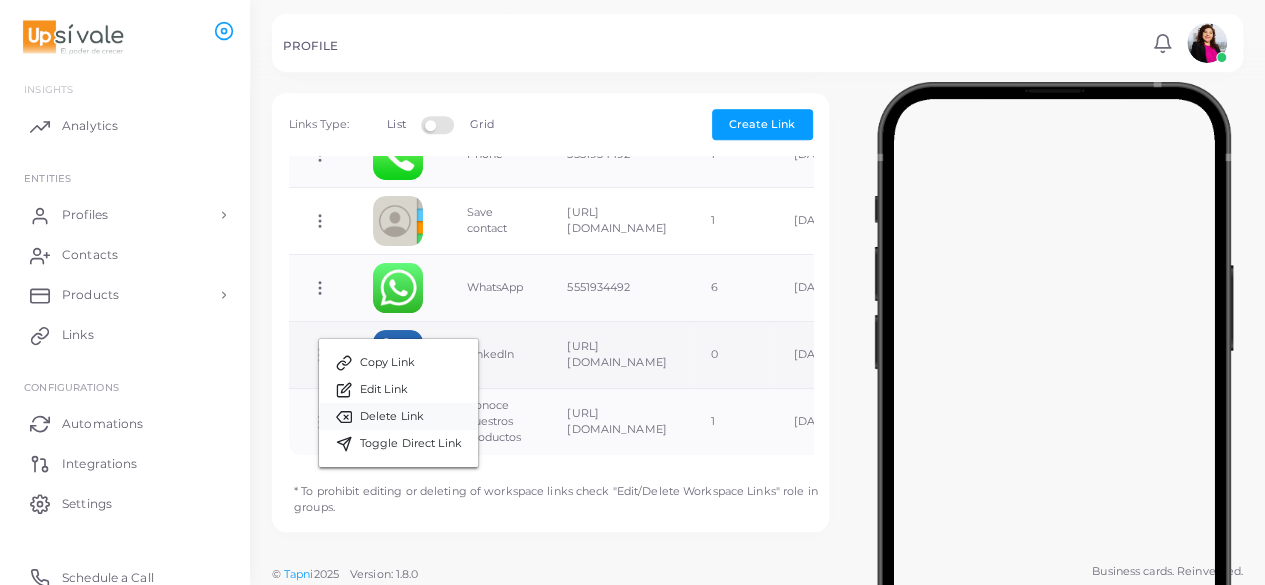 click on "Delete Link" at bounding box center (392, 417) 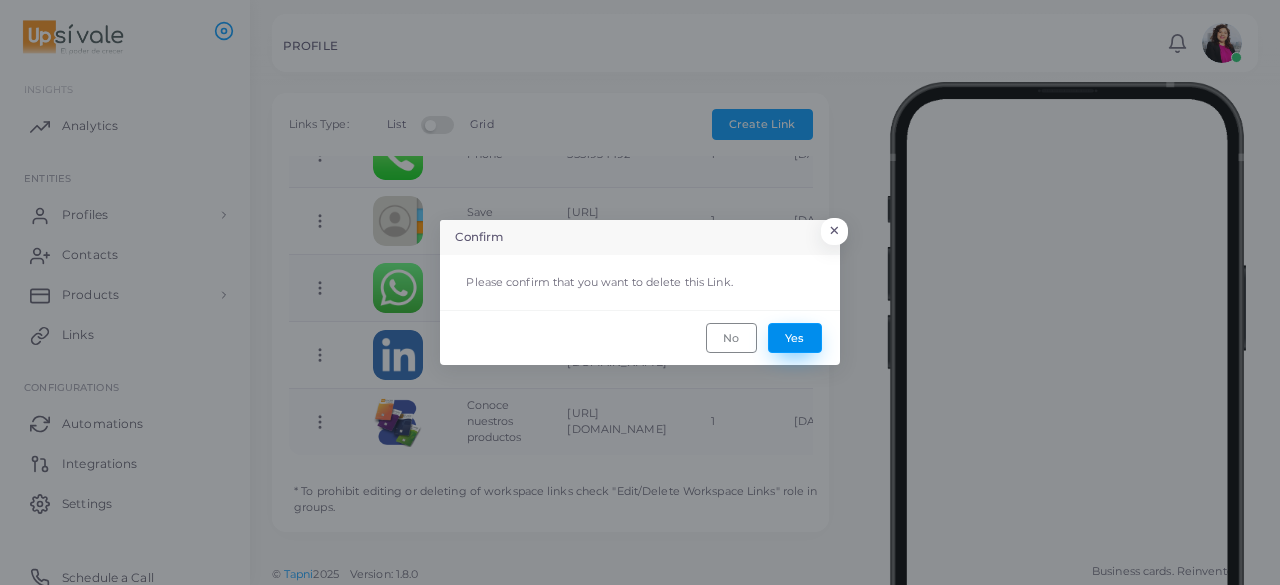 click on "Yes" at bounding box center [795, 338] 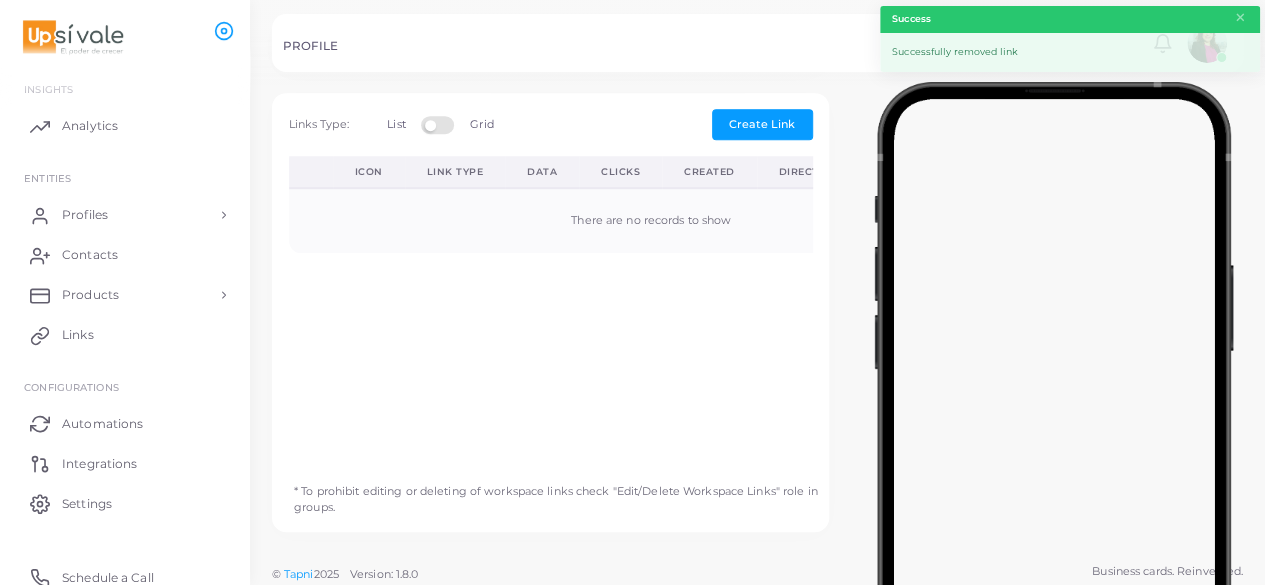 scroll, scrollTop: 0, scrollLeft: 0, axis: both 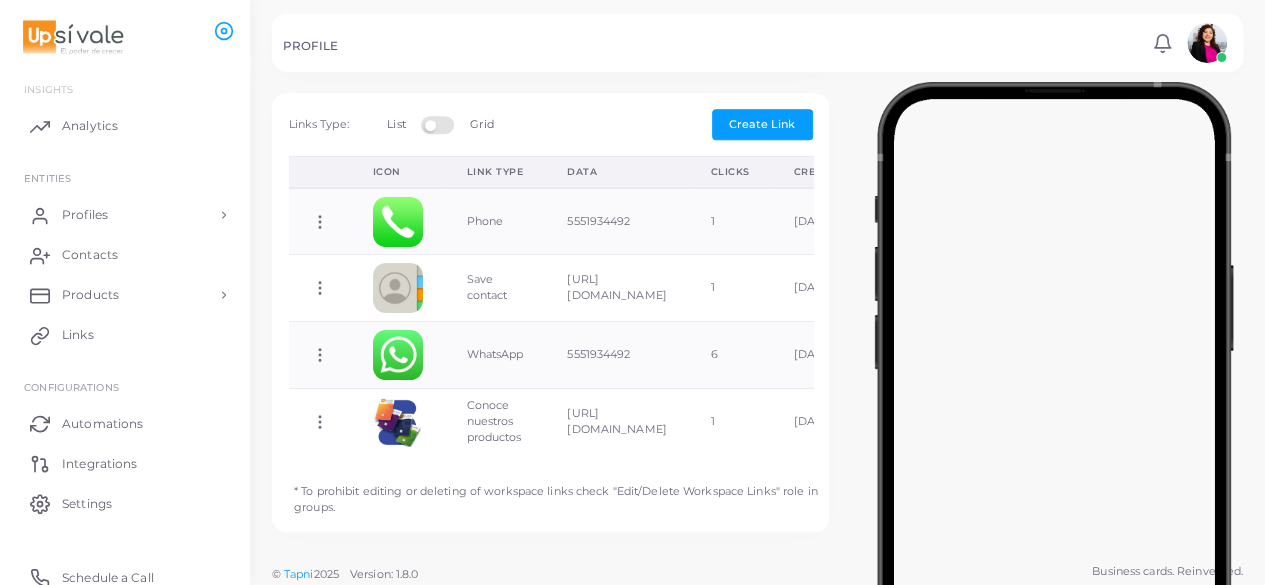 click on "* To prohibit editing or deleting of workspace links check "Edit/Delete Workspace Links" role in groups." at bounding box center [551, 491] 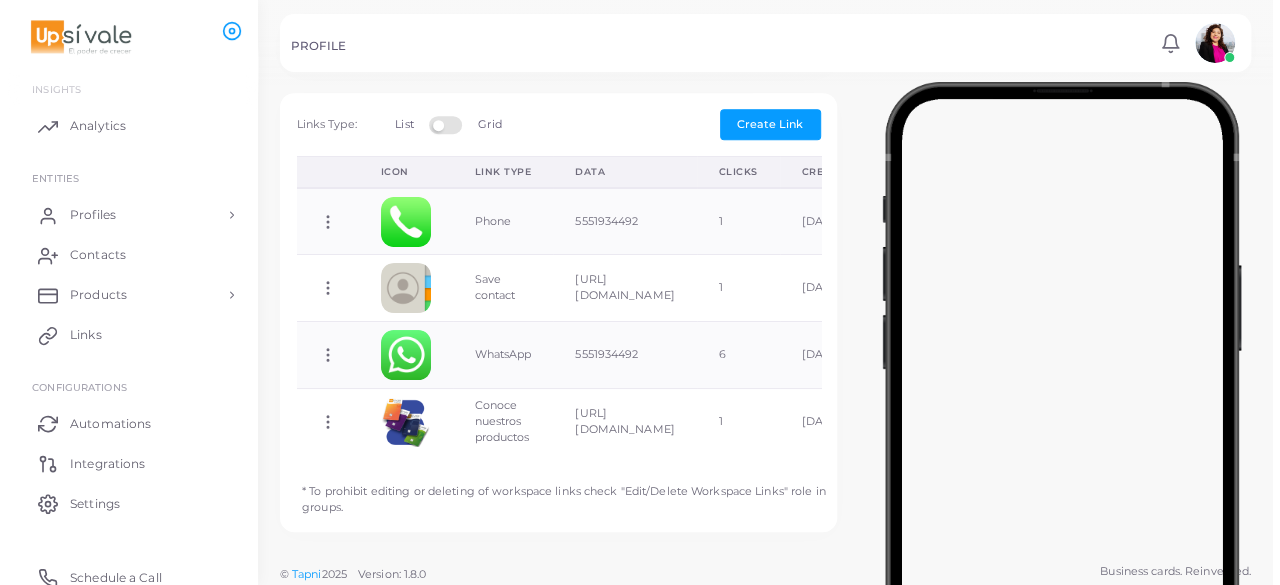 scroll, scrollTop: 0, scrollLeft: 0, axis: both 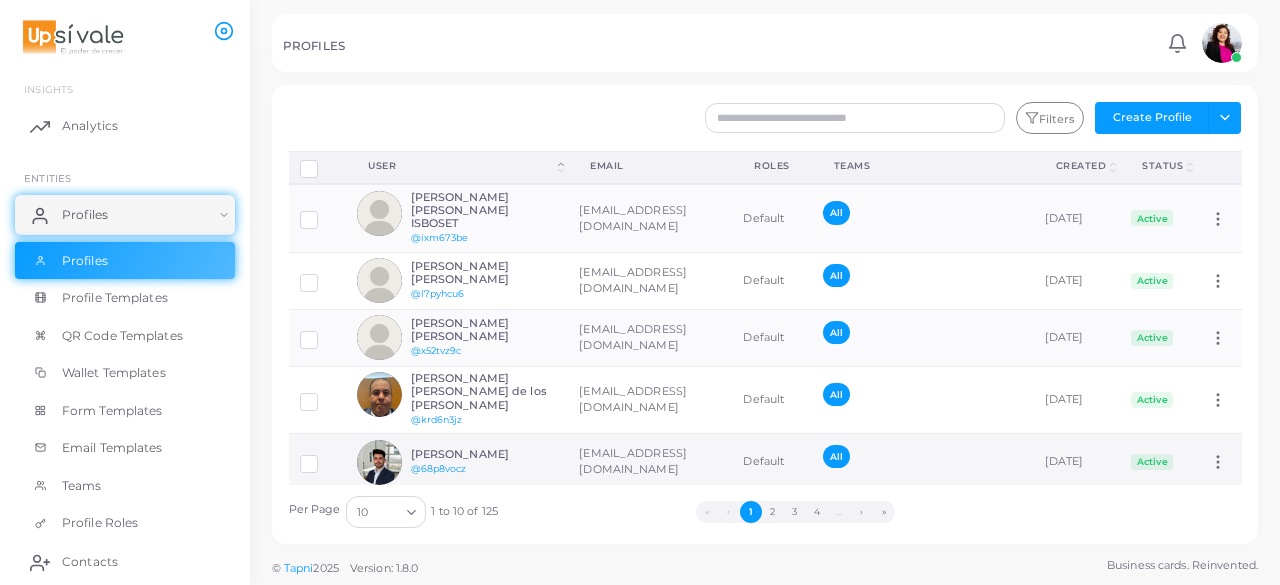 click on "Axel Dury  @68p8vocz" at bounding box center [457, 462] 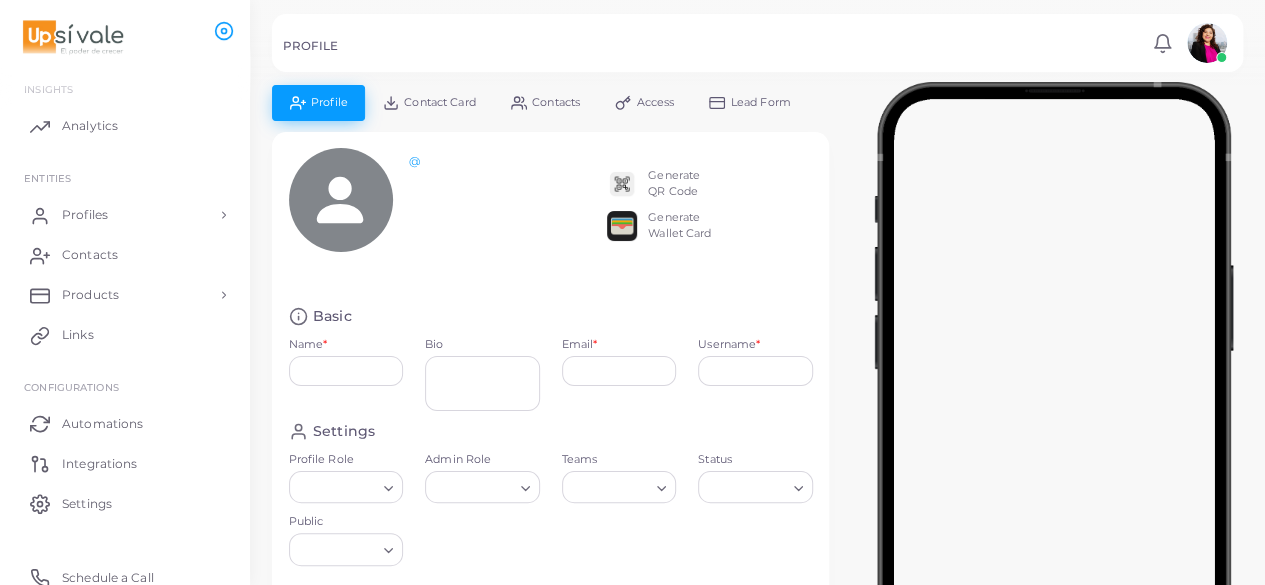 type on "*********" 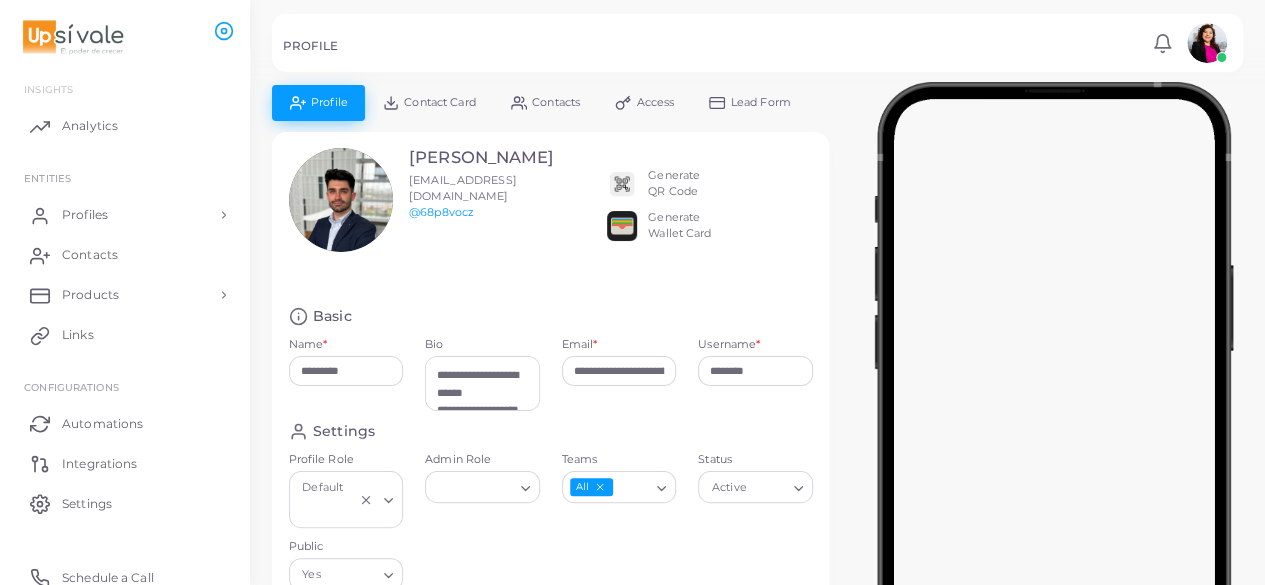 click on "Contacts" at bounding box center (545, 102) 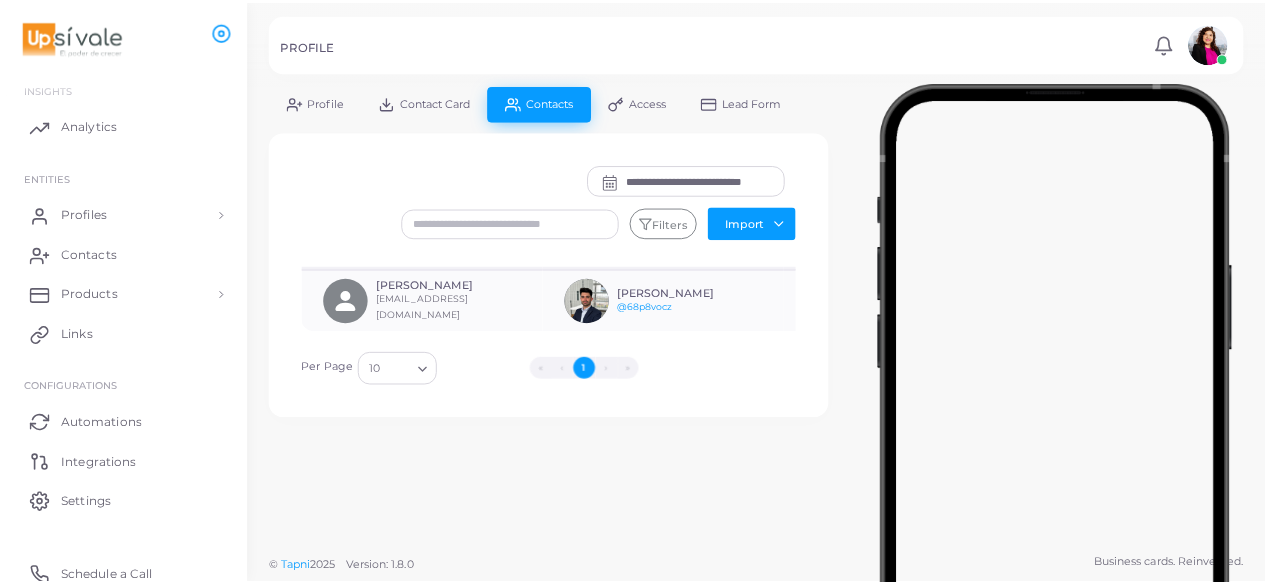 scroll, scrollTop: 0, scrollLeft: 0, axis: both 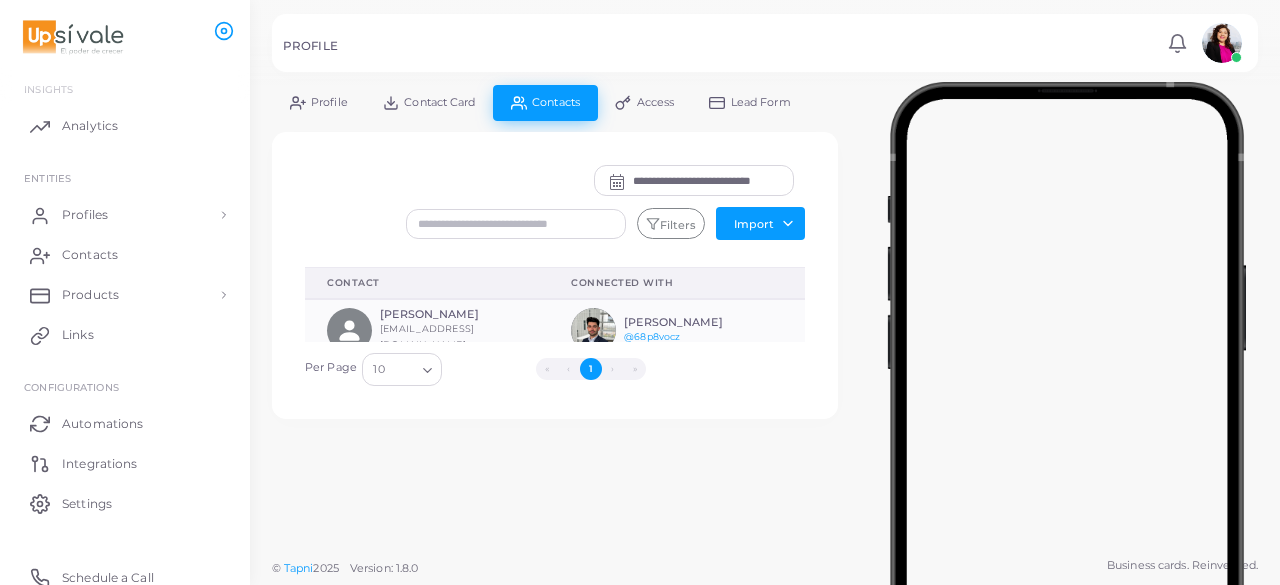 click on "Lead Form" at bounding box center [750, 102] 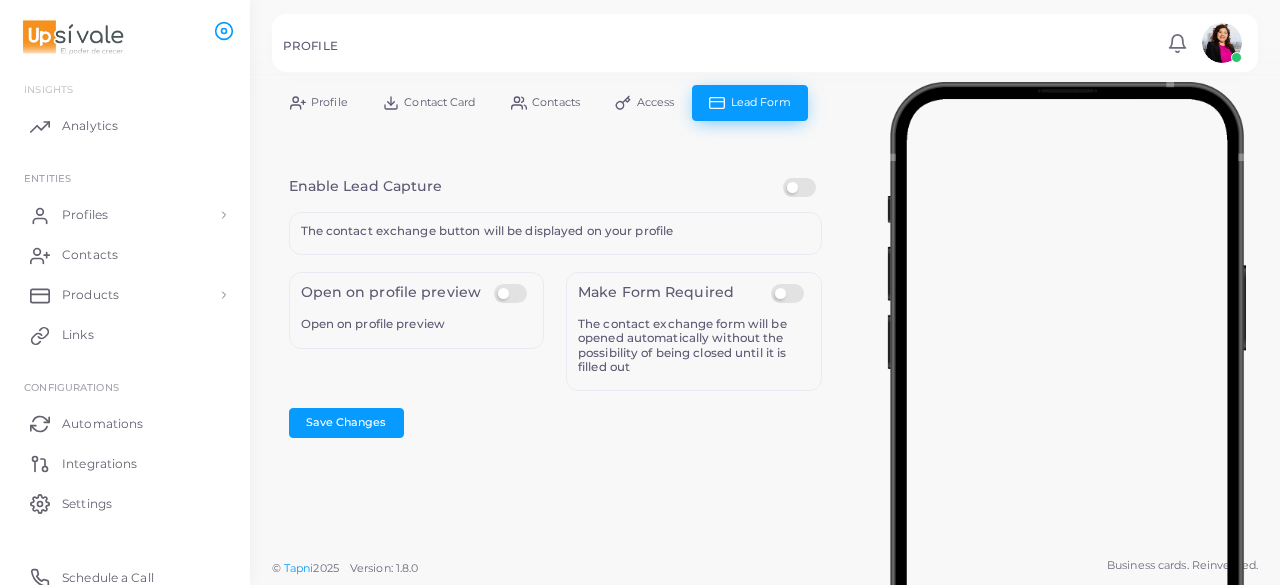 click on "Access" at bounding box center (645, 102) 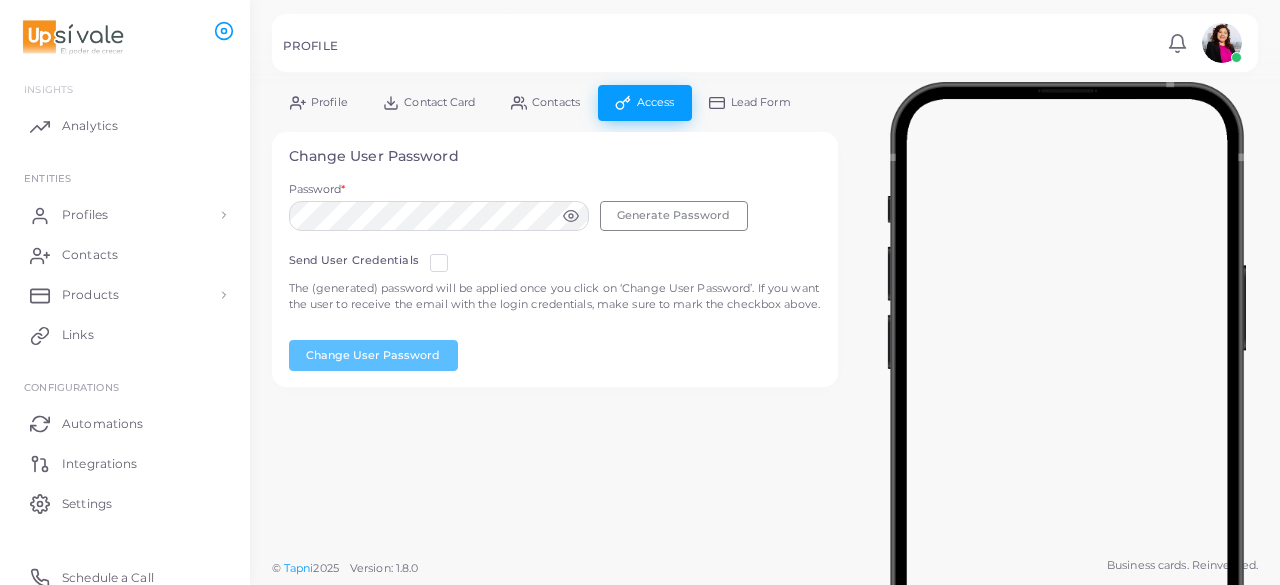 click on "Contacts" at bounding box center [556, 102] 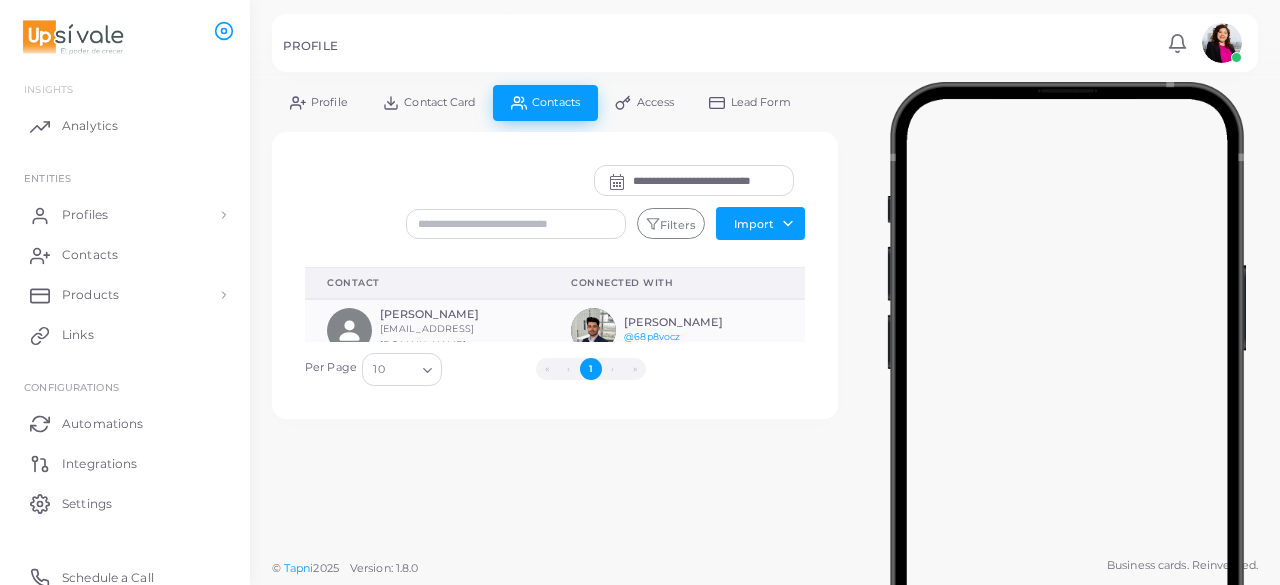 click on "Contact Card" at bounding box center (429, 102) 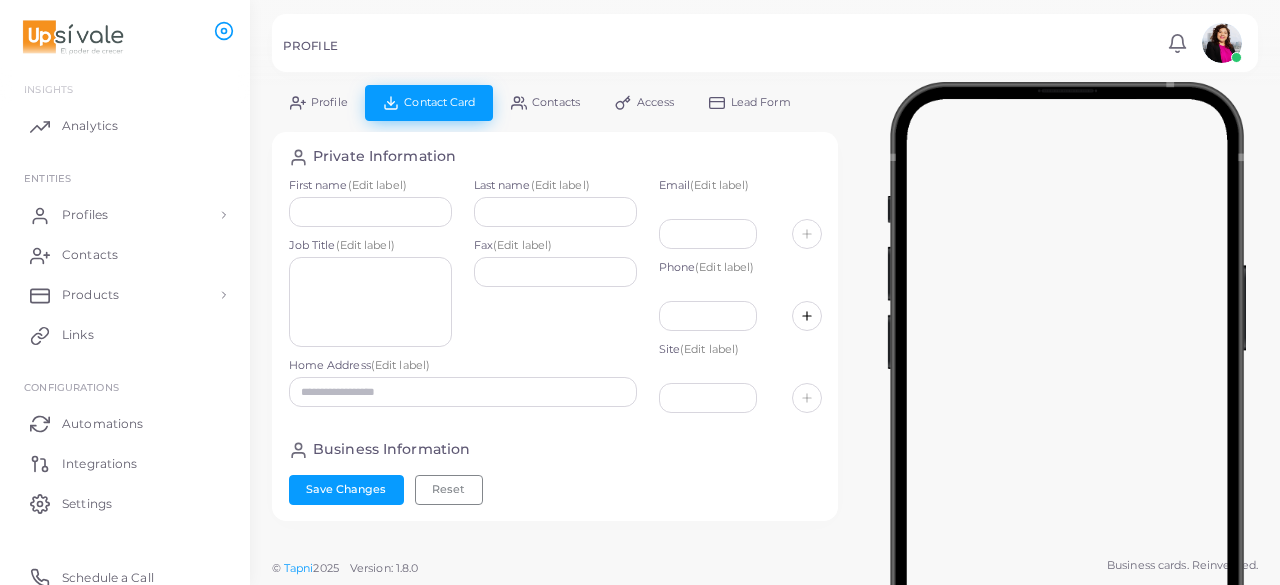 click on "Profile" at bounding box center (329, 102) 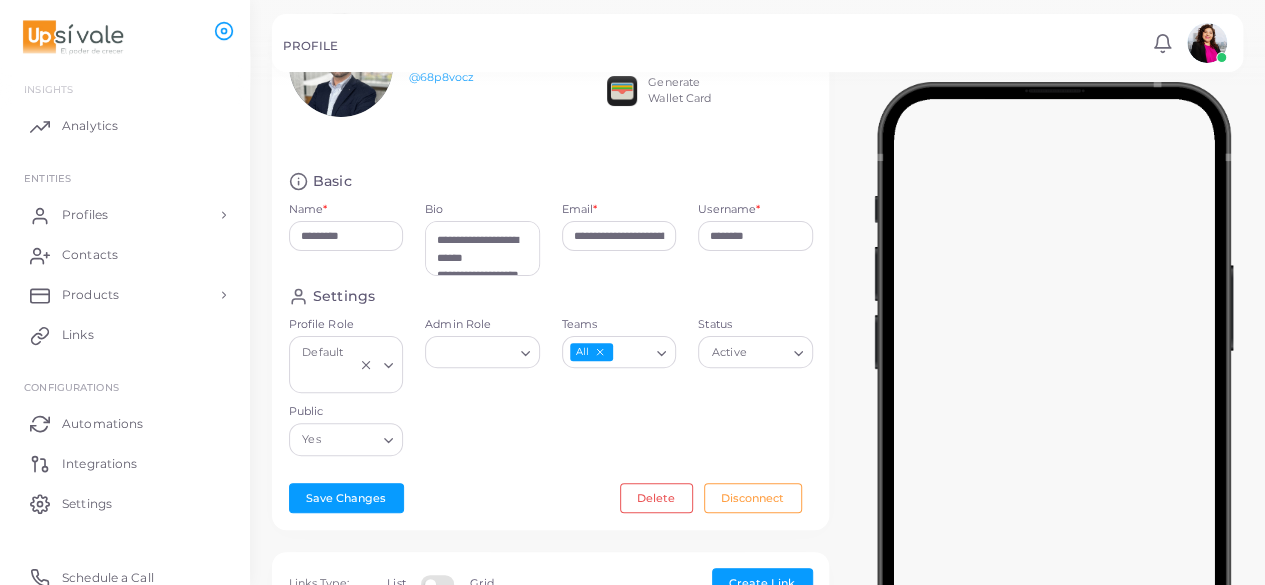 scroll, scrollTop: 19, scrollLeft: 0, axis: vertical 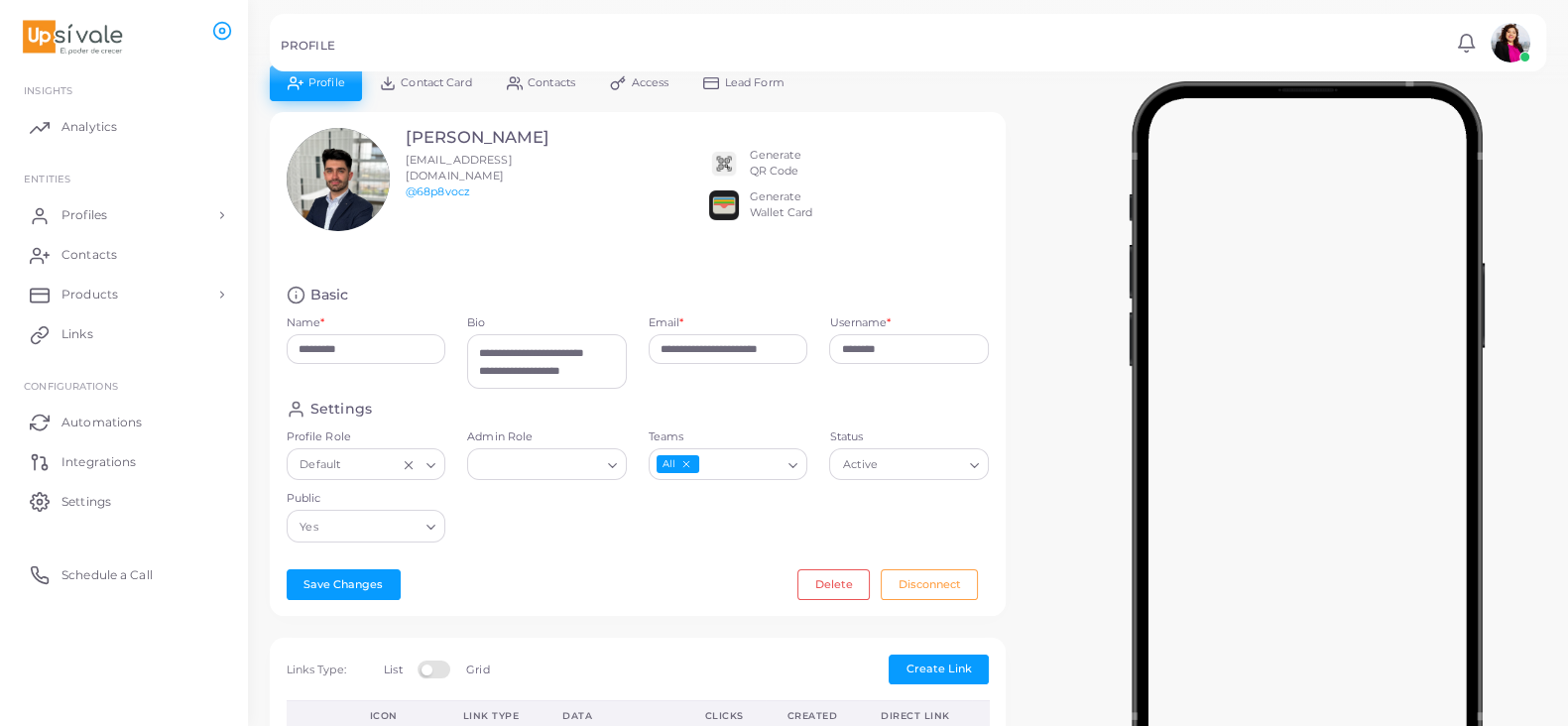 drag, startPoint x: 1255, startPoint y: 1, endPoint x: 957, endPoint y: 17, distance: 298.42922 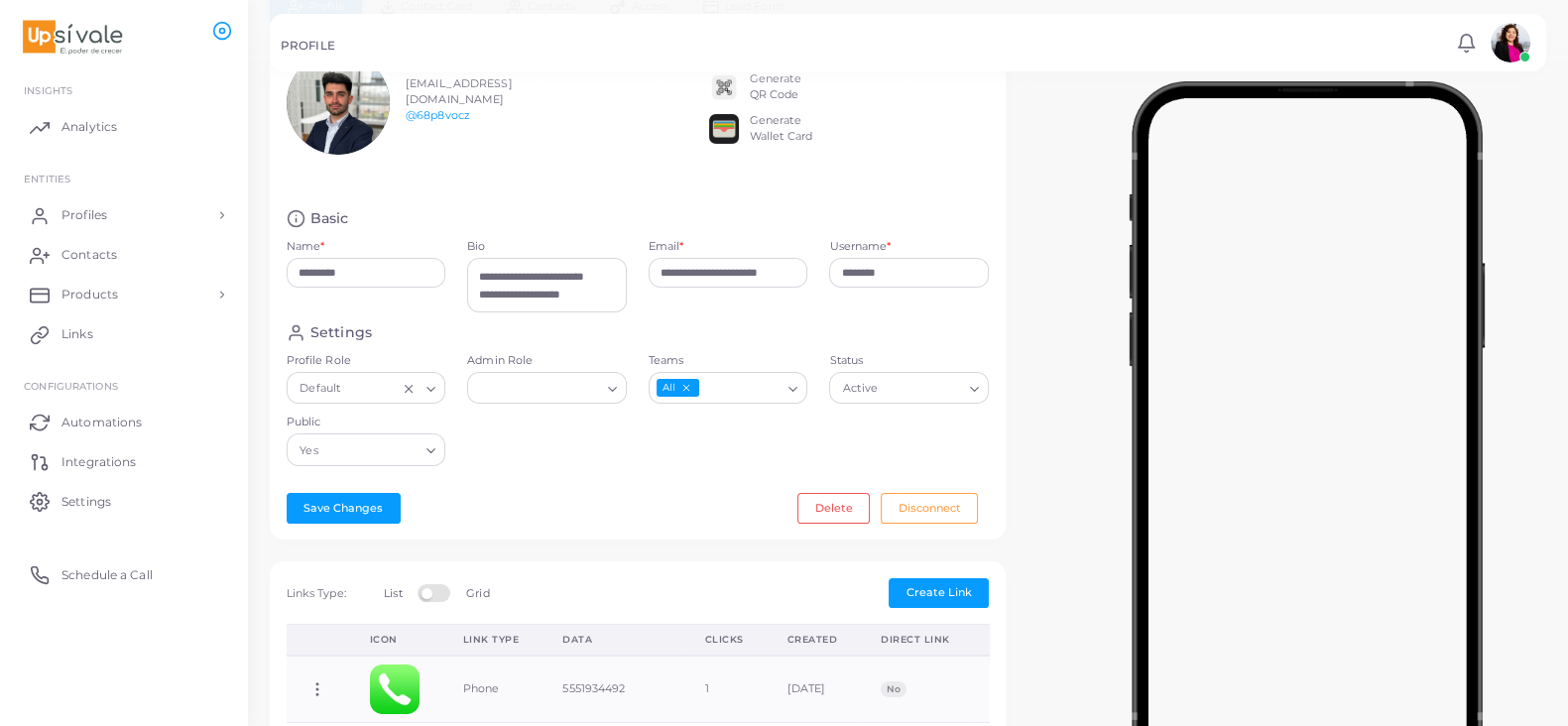 scroll, scrollTop: 81, scrollLeft: 0, axis: vertical 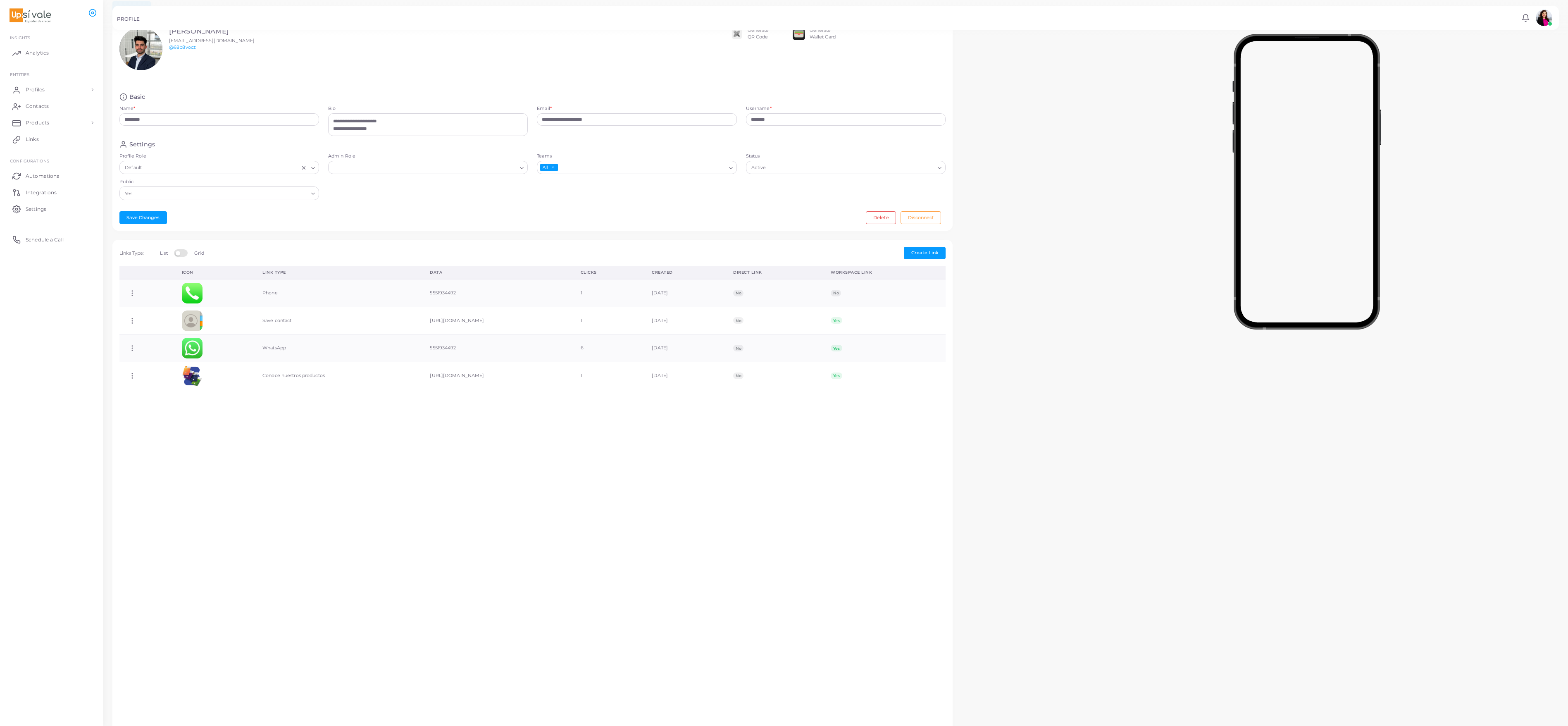 drag, startPoint x: 646, startPoint y: 1, endPoint x: 829, endPoint y: 542, distance: 571.1129 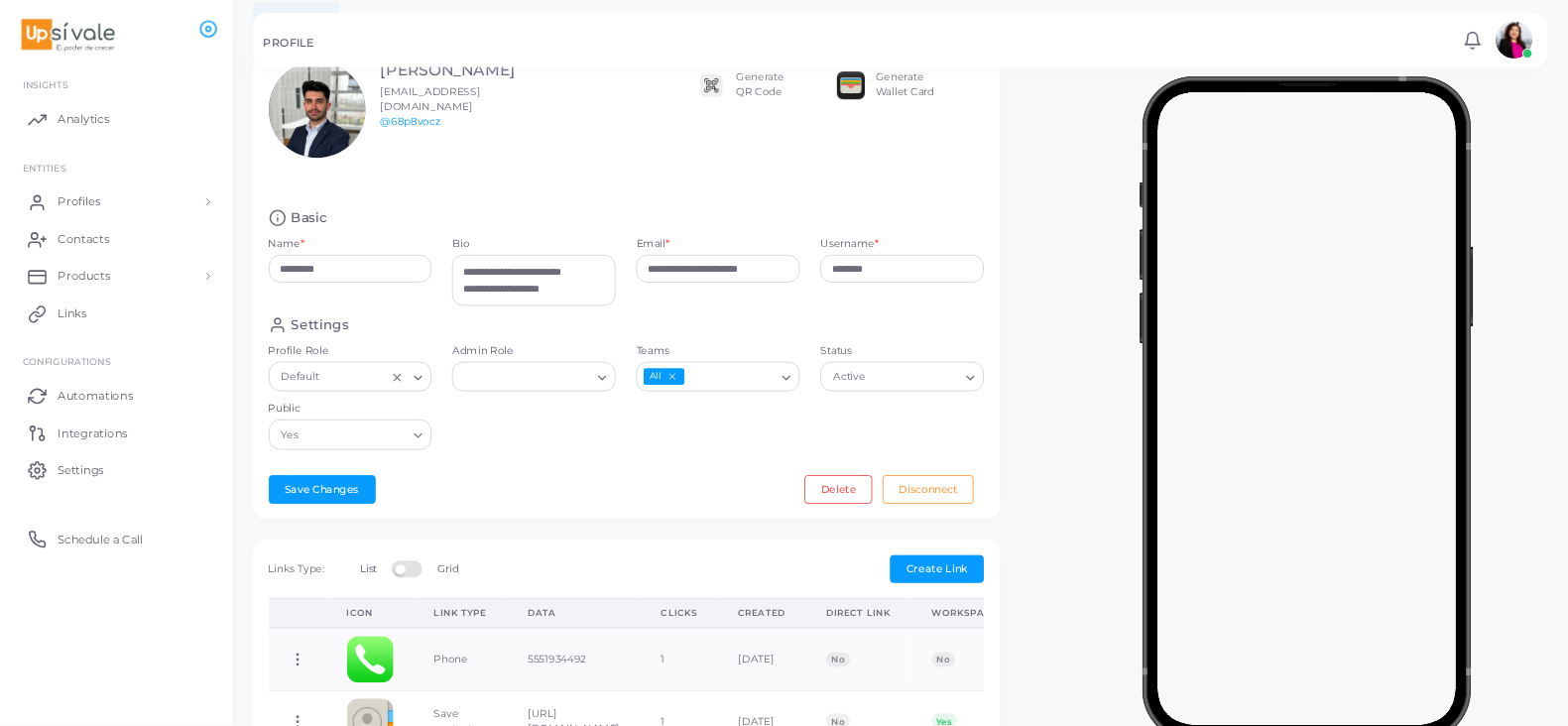 scroll, scrollTop: 81, scrollLeft: 0, axis: vertical 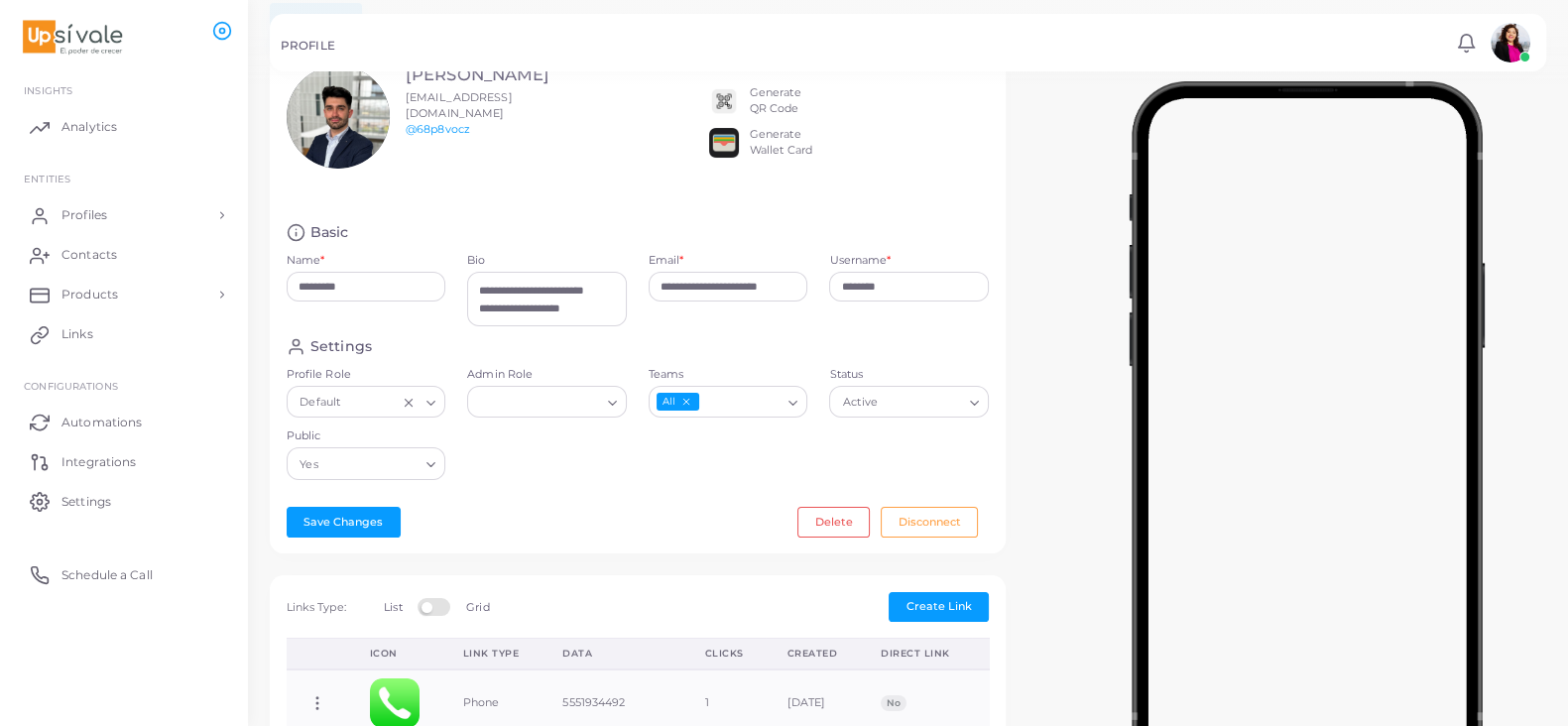 drag, startPoint x: 3731, startPoint y: 1, endPoint x: 919, endPoint y: 122, distance: 2814.6021 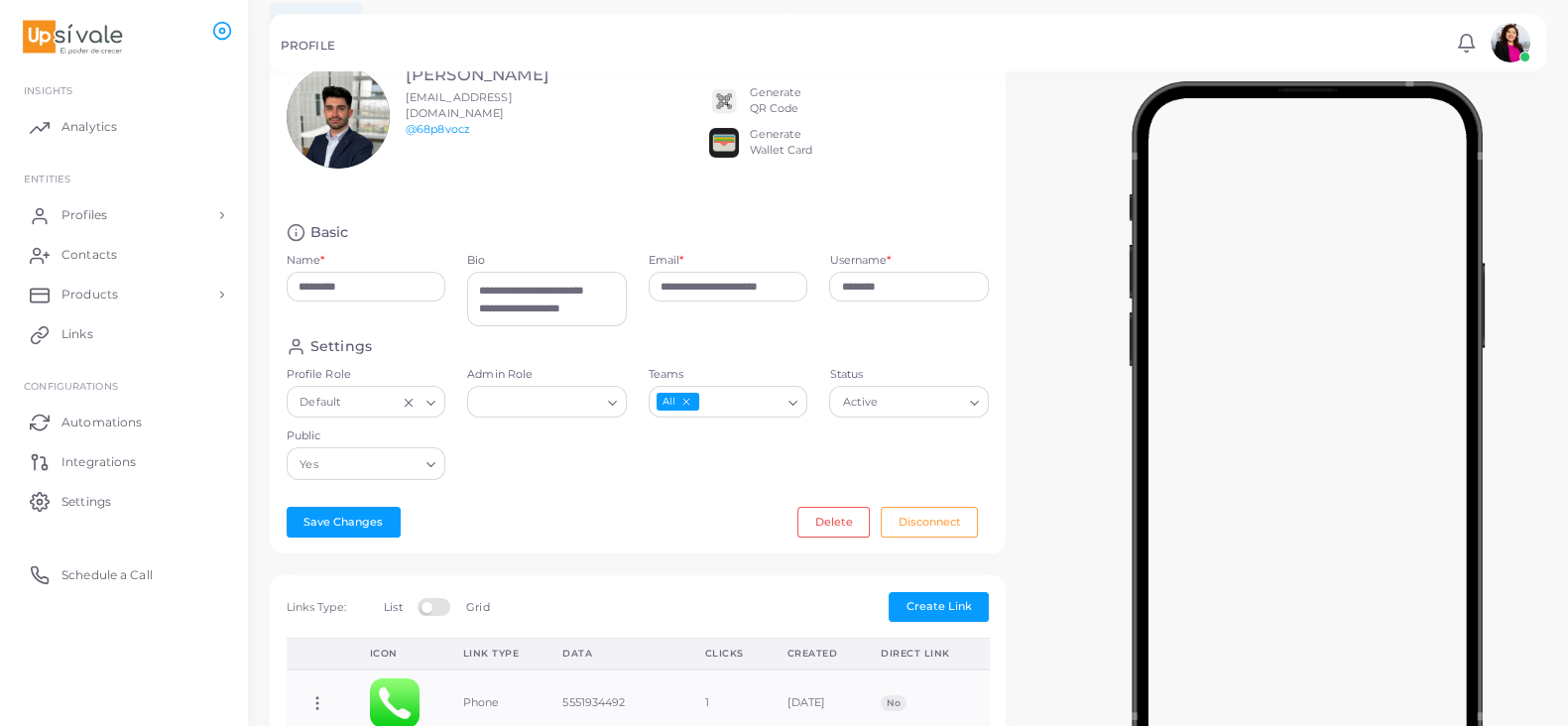 click on "Generate  QR Code   Generate  Wallet Card" at bounding box center [849, 117] 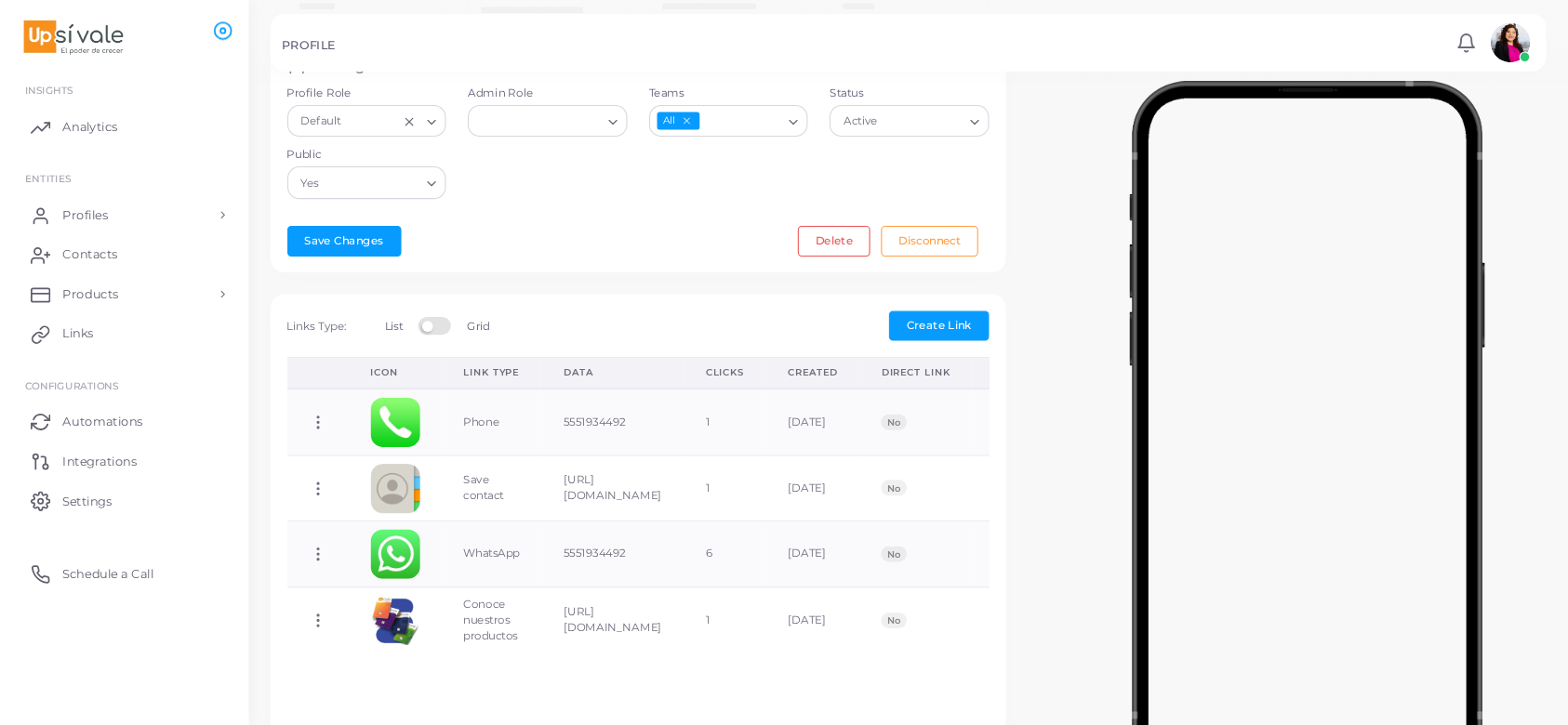 scroll, scrollTop: 340, scrollLeft: 0, axis: vertical 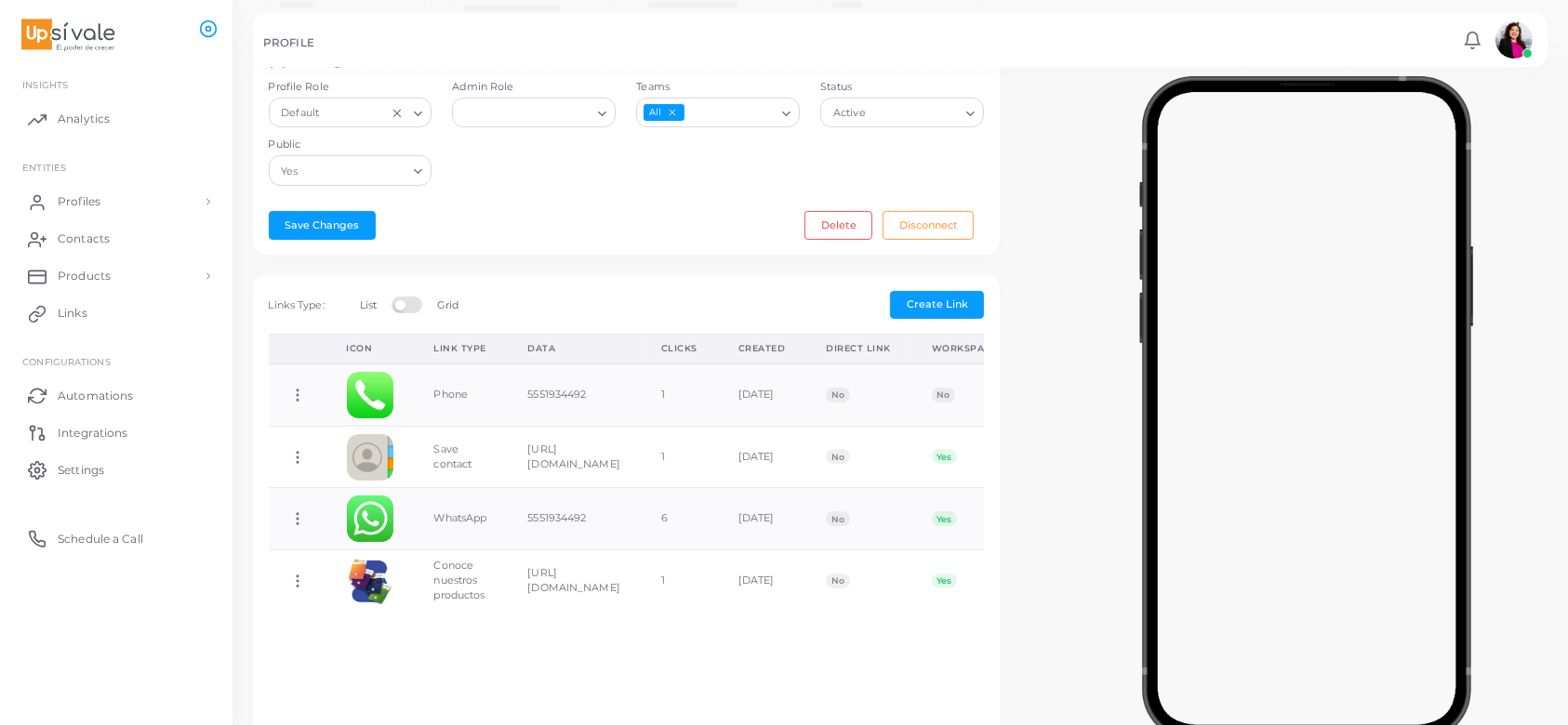drag, startPoint x: 1403, startPoint y: 8, endPoint x: 950, endPoint y: 21, distance: 453.1865 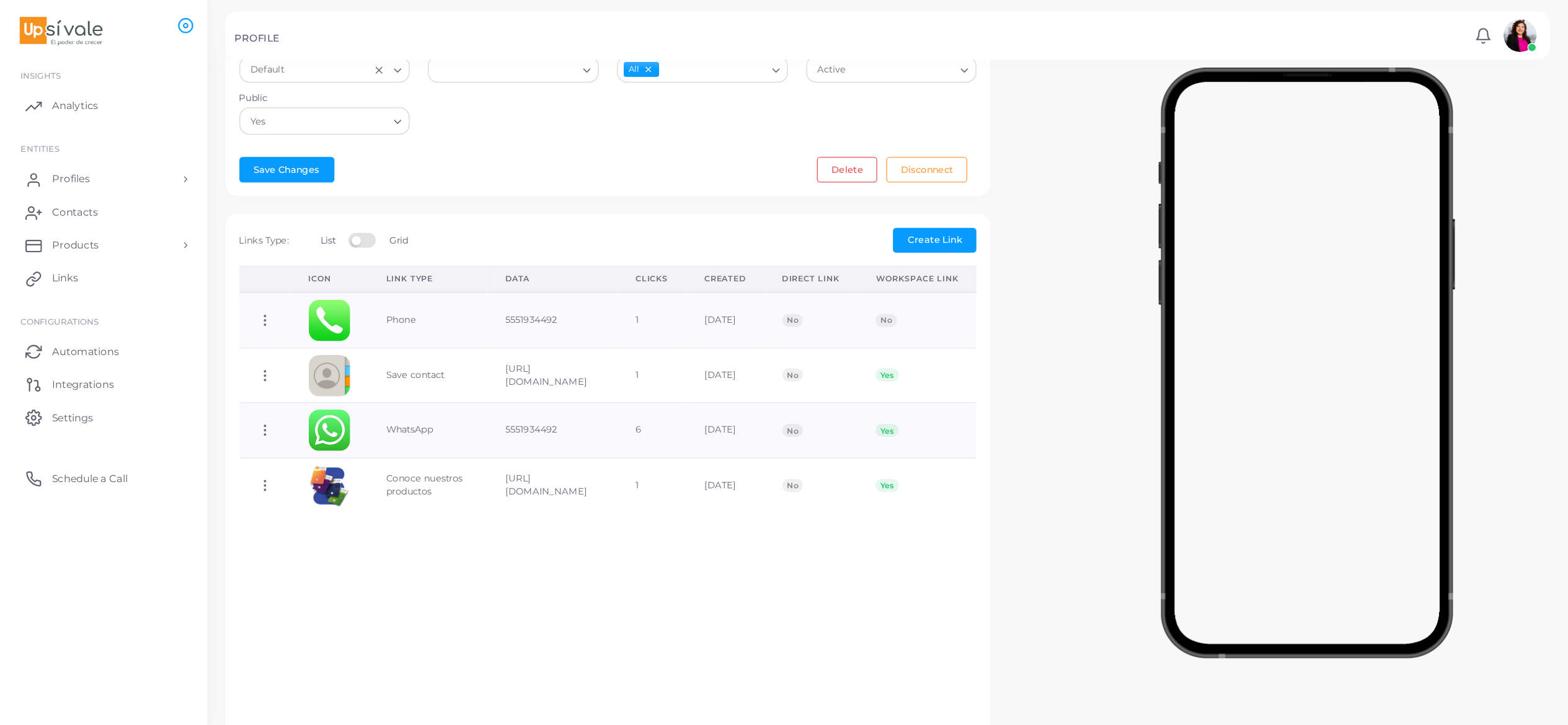 scroll, scrollTop: 249, scrollLeft: 0, axis: vertical 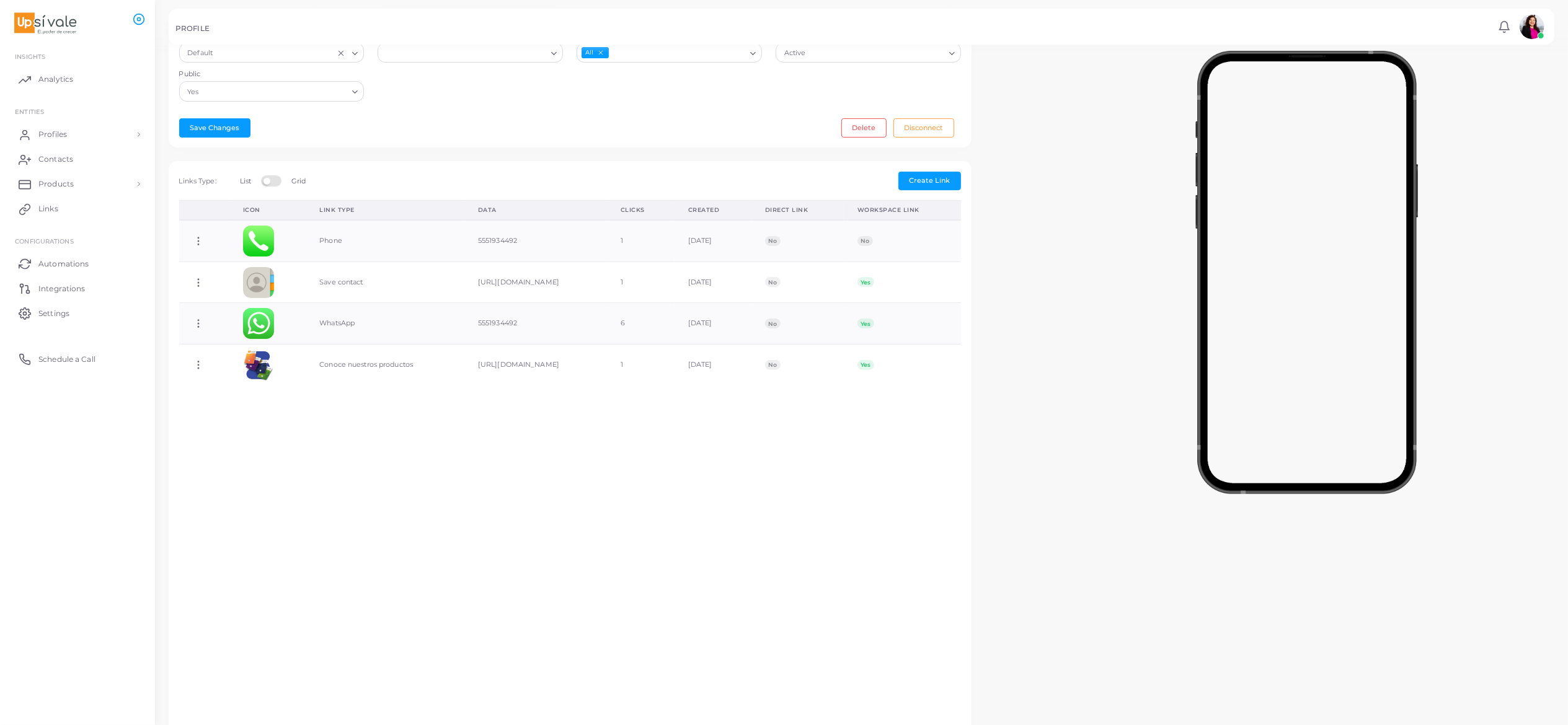 drag, startPoint x: 1043, startPoint y: 1, endPoint x: 950, endPoint y: 671, distance: 676.4237 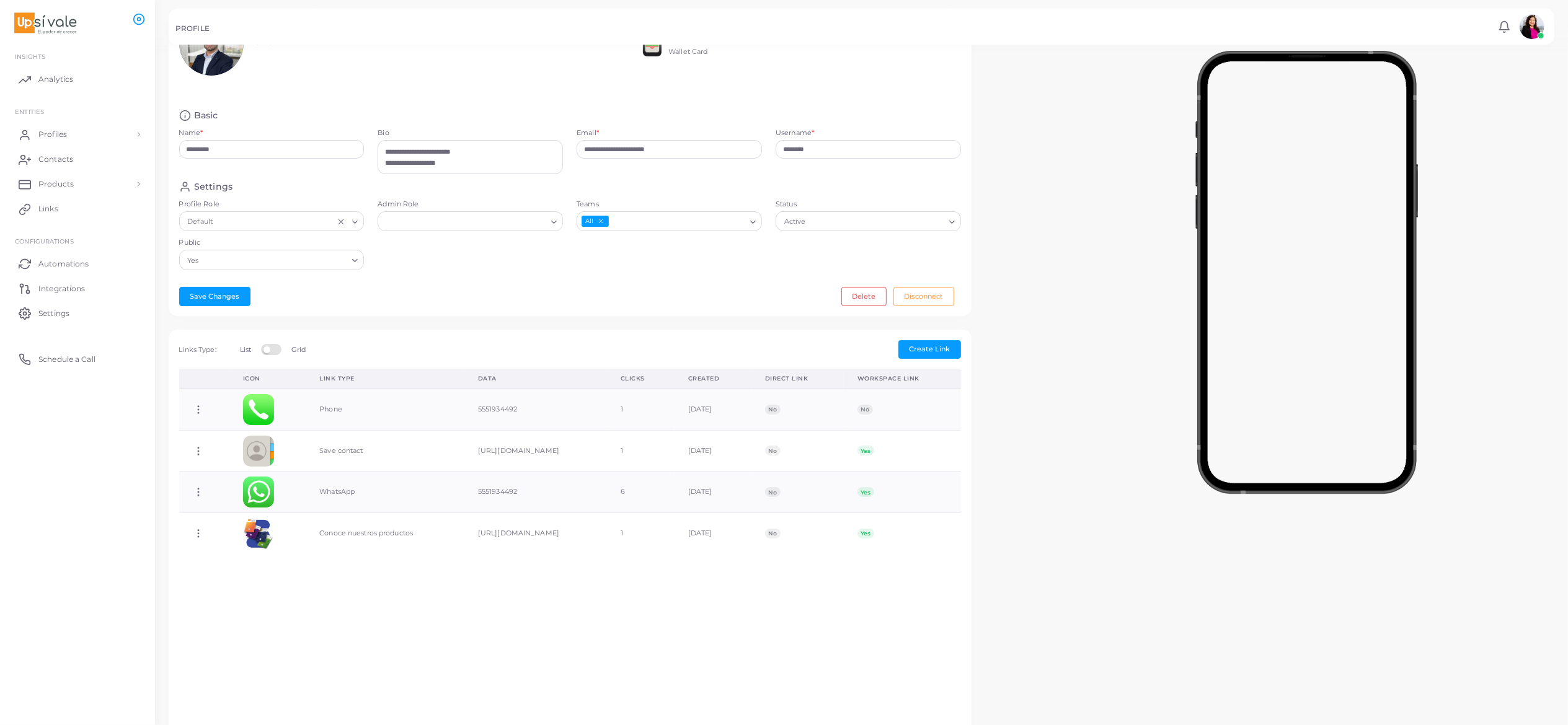scroll, scrollTop: 72, scrollLeft: 0, axis: vertical 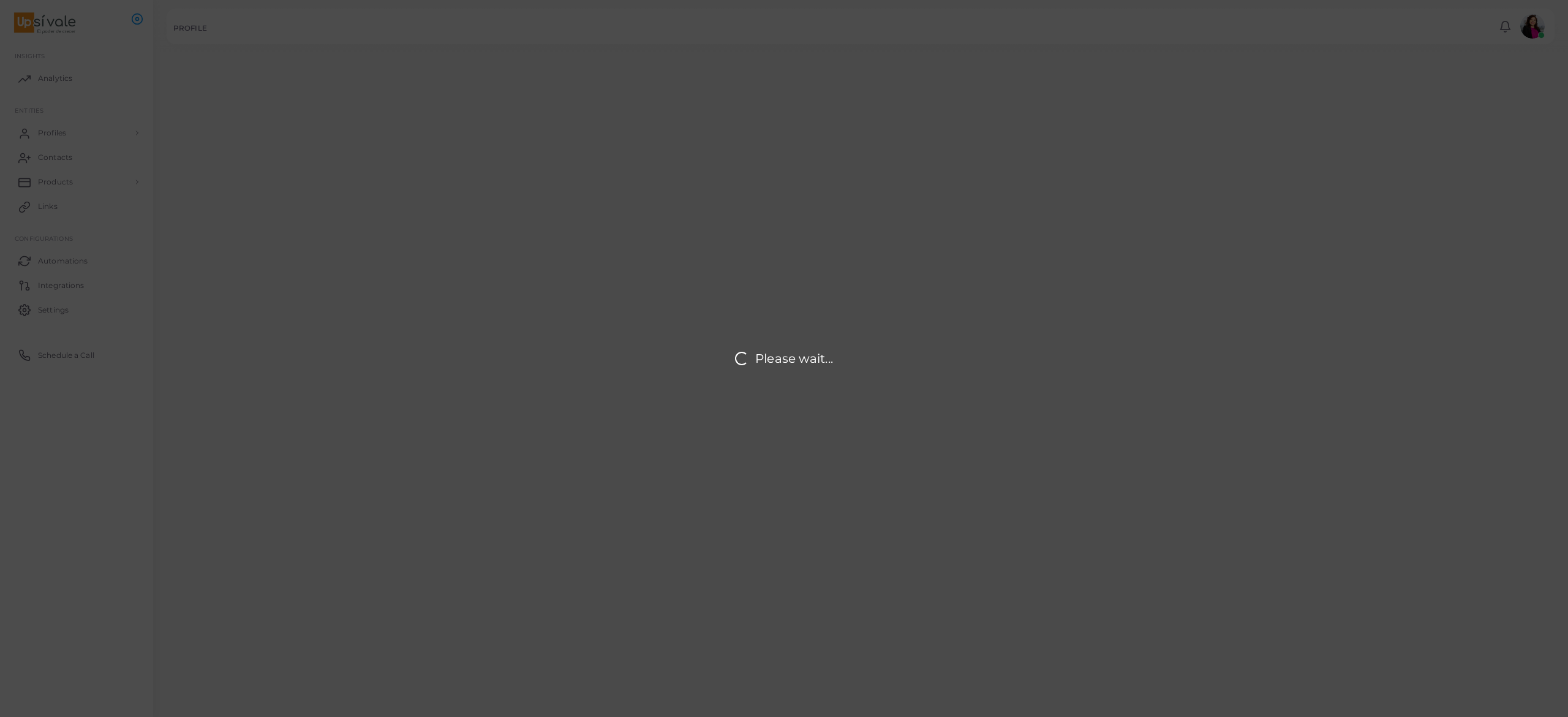 type on "*********" 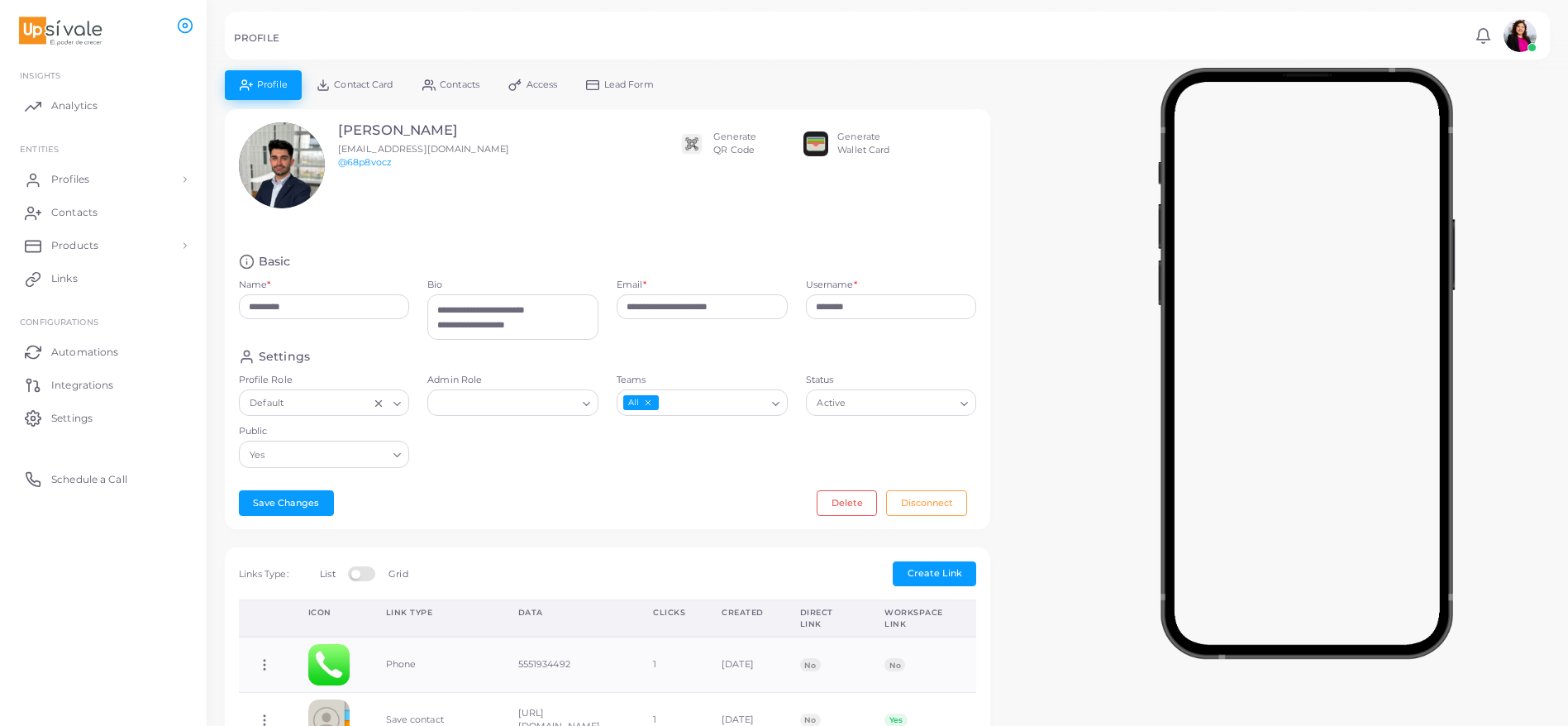 drag, startPoint x: 2053, startPoint y: 3, endPoint x: 929, endPoint y: 225, distance: 1145.7138 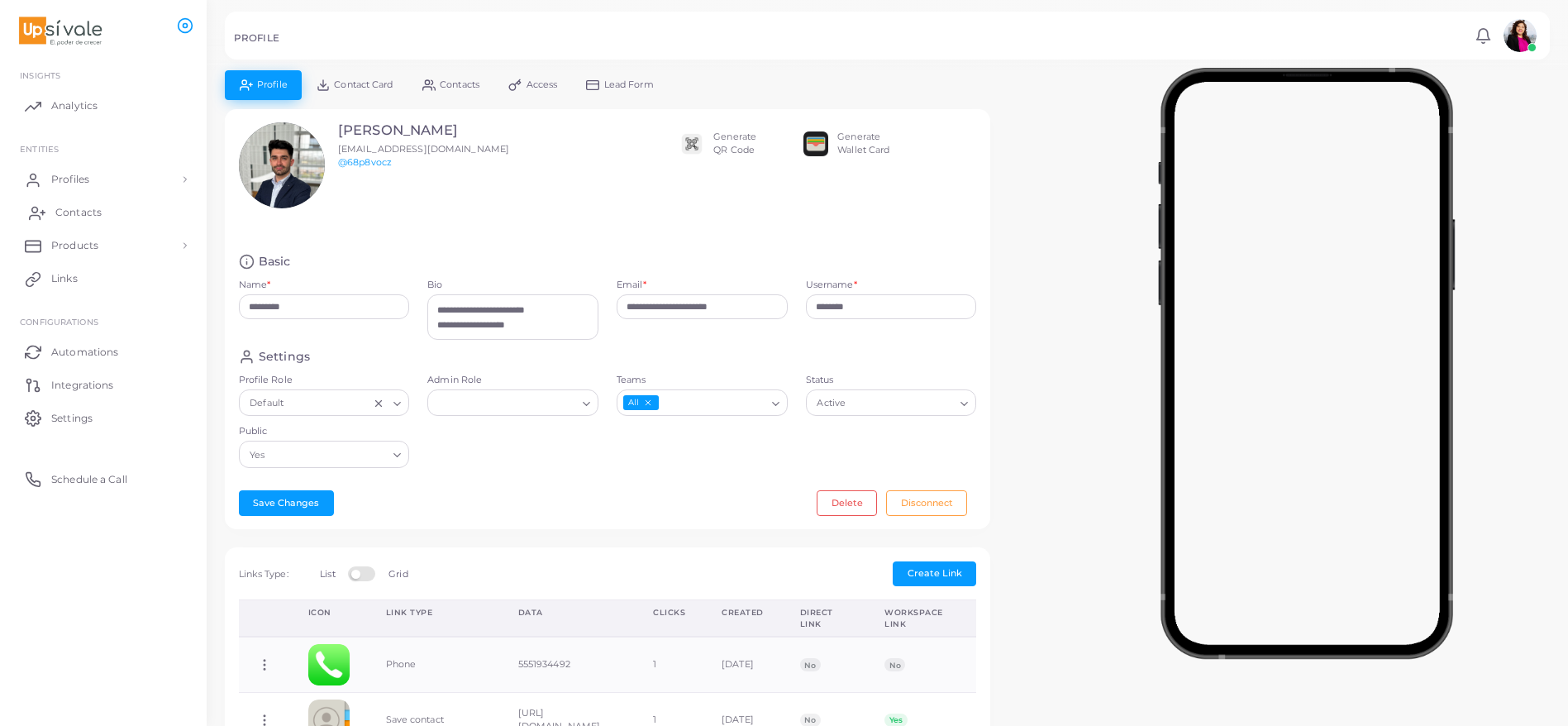 click on "Contacts" at bounding box center (103, 213) 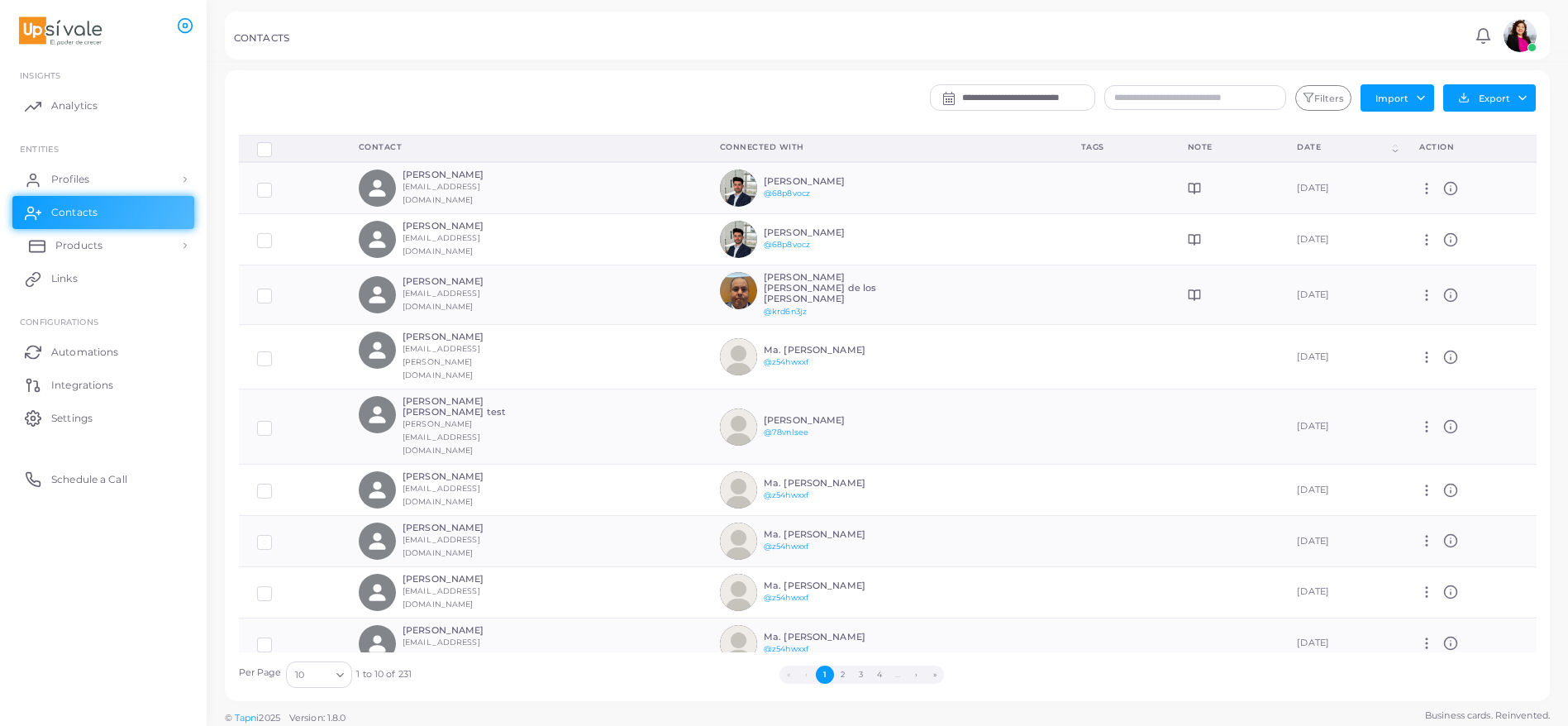 click on "Products" at bounding box center [103, 246] 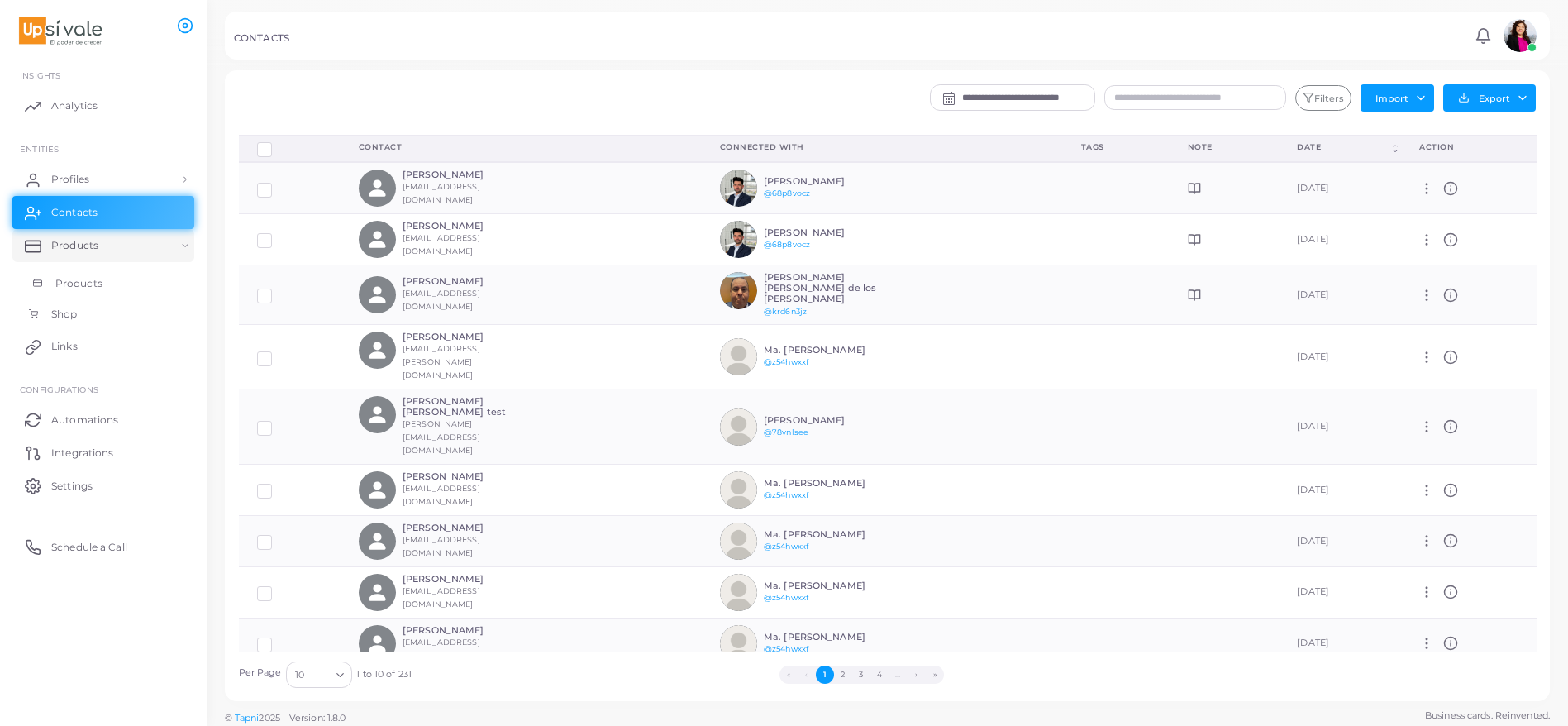 click on "Products" at bounding box center (79, 284) 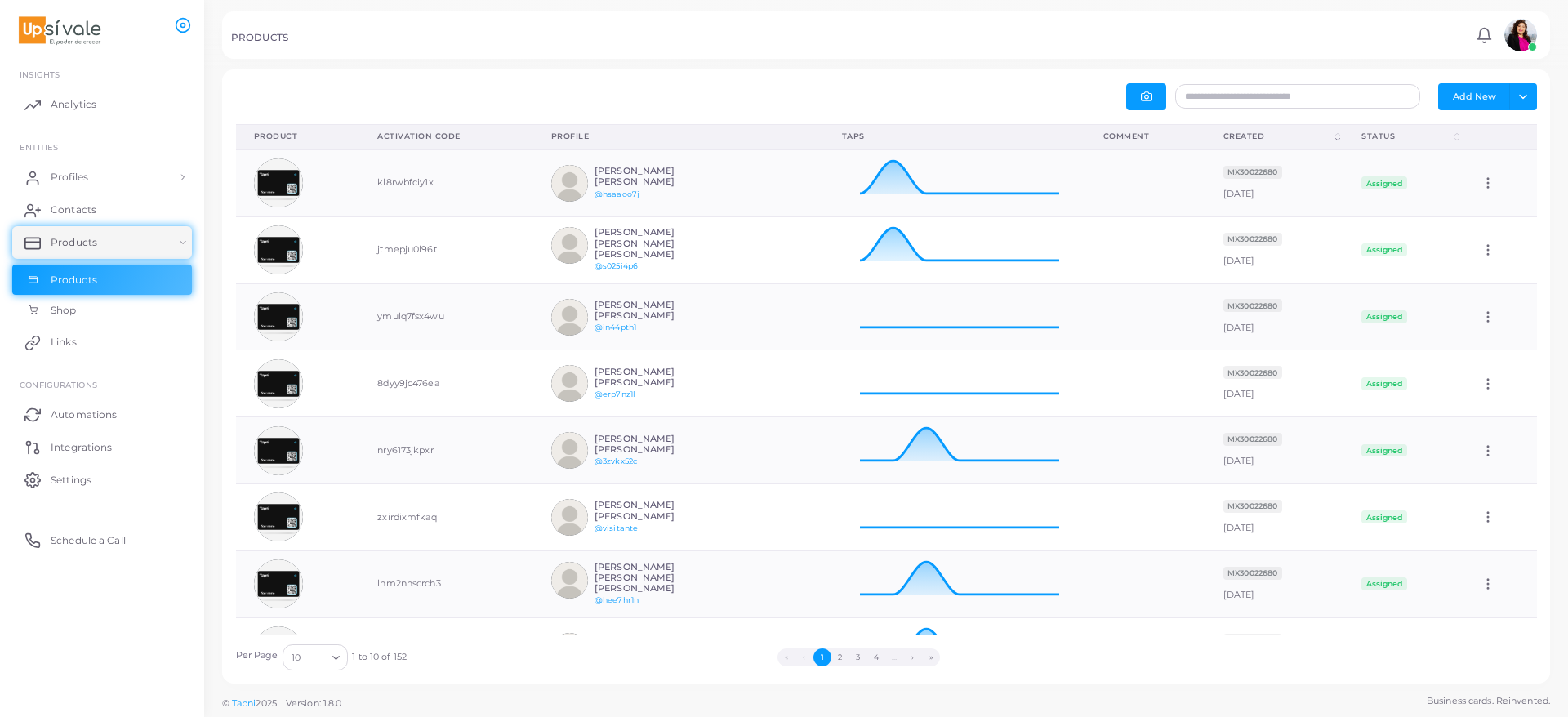 scroll, scrollTop: 20, scrollLeft: 20, axis: both 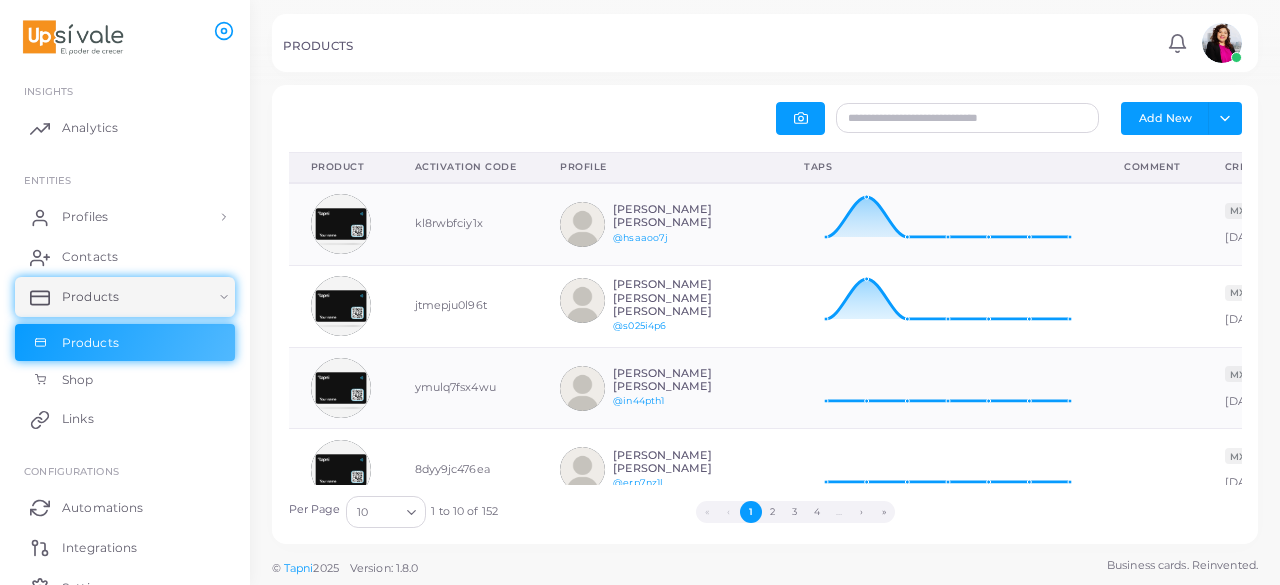 drag, startPoint x: 1711, startPoint y: 0, endPoint x: 678, endPoint y: 95, distance: 1037.3591 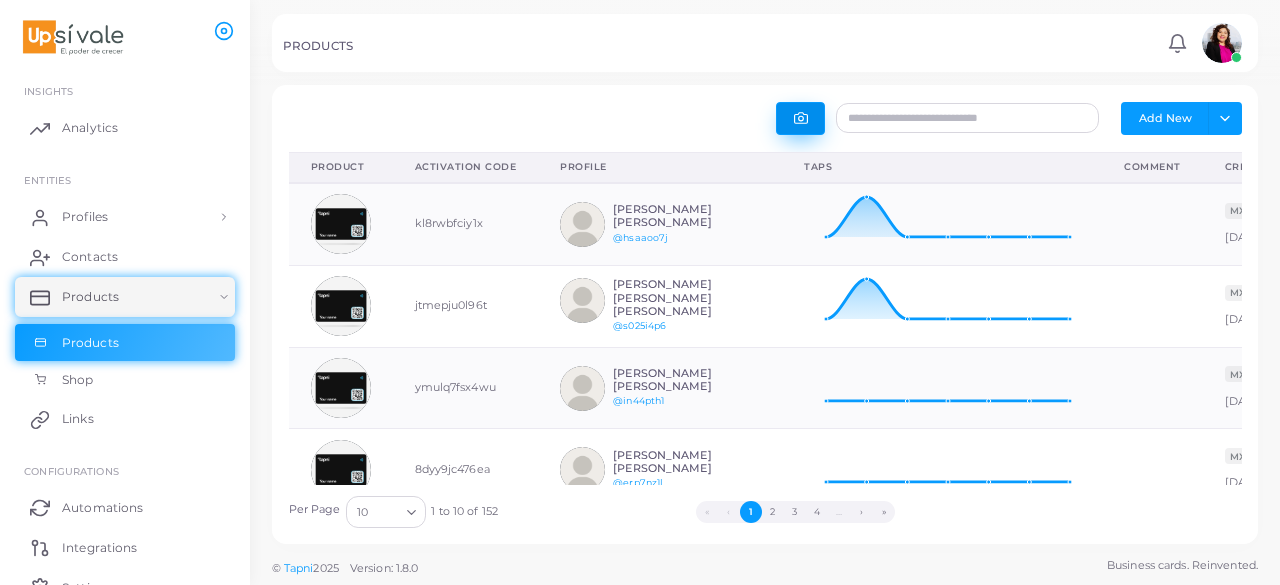 click at bounding box center (800, 118) 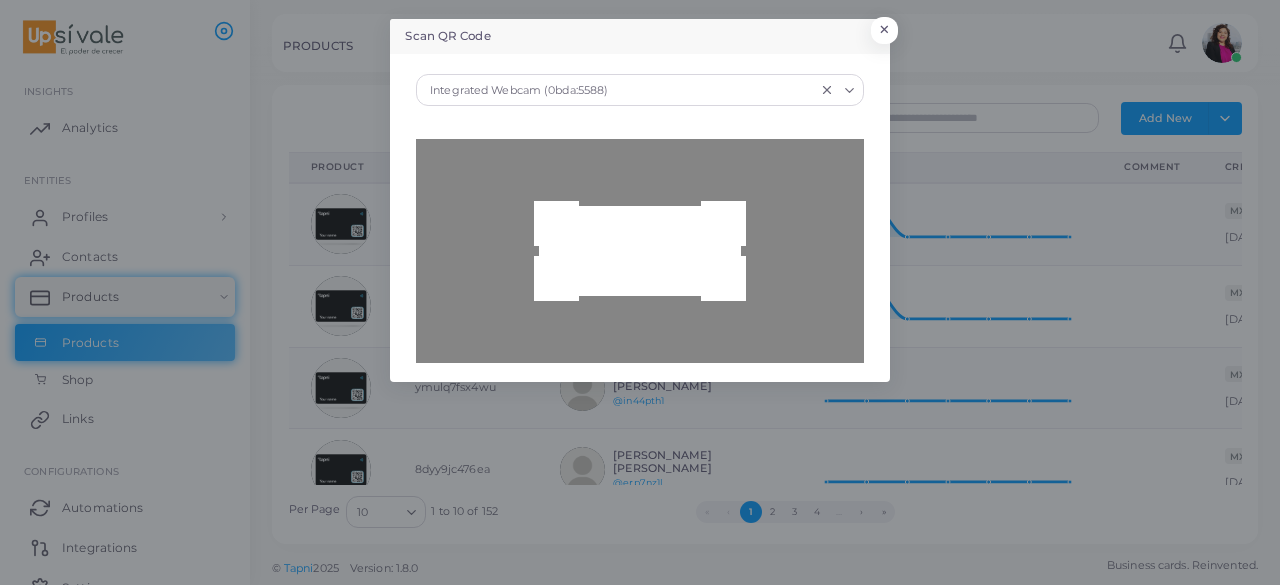 type on "**********" 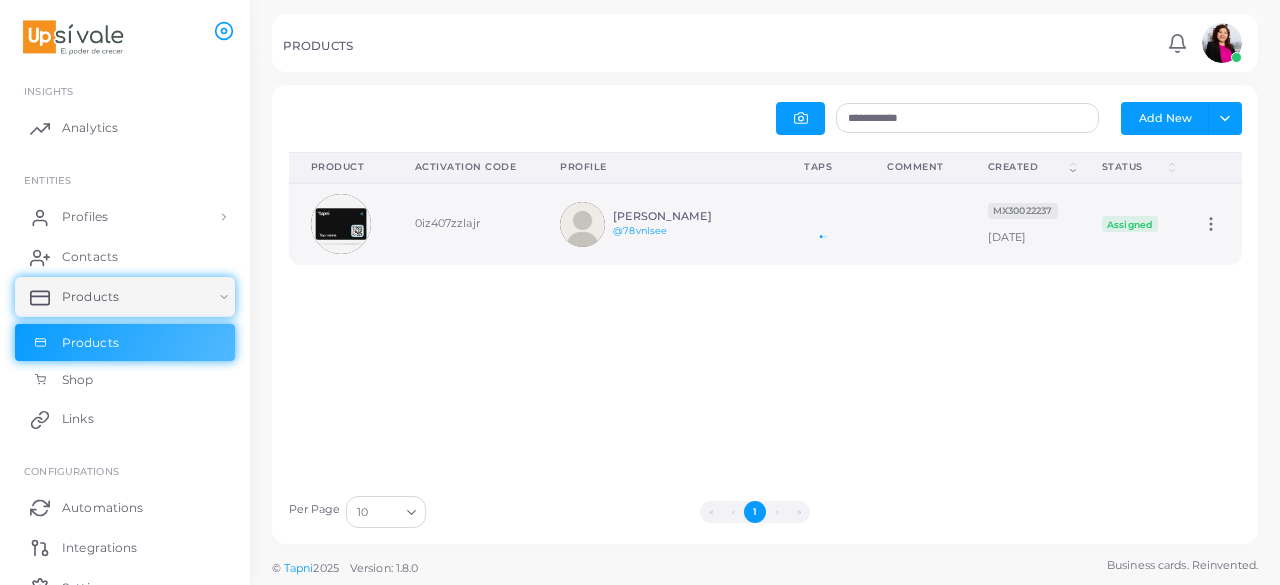 click 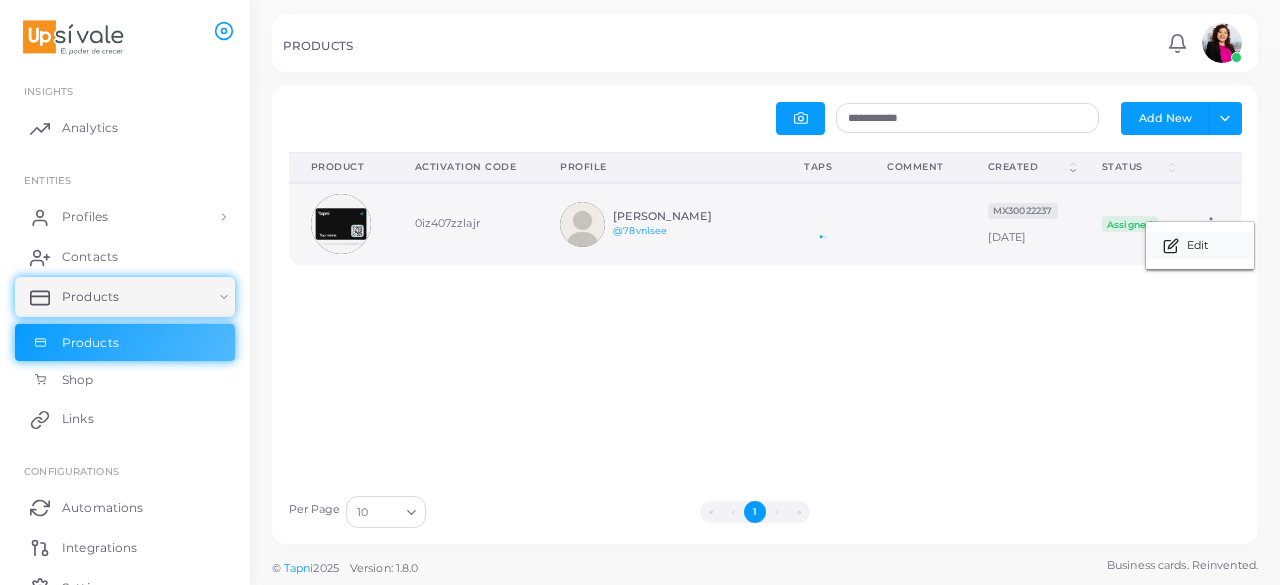 click on "Edit" at bounding box center [1197, 246] 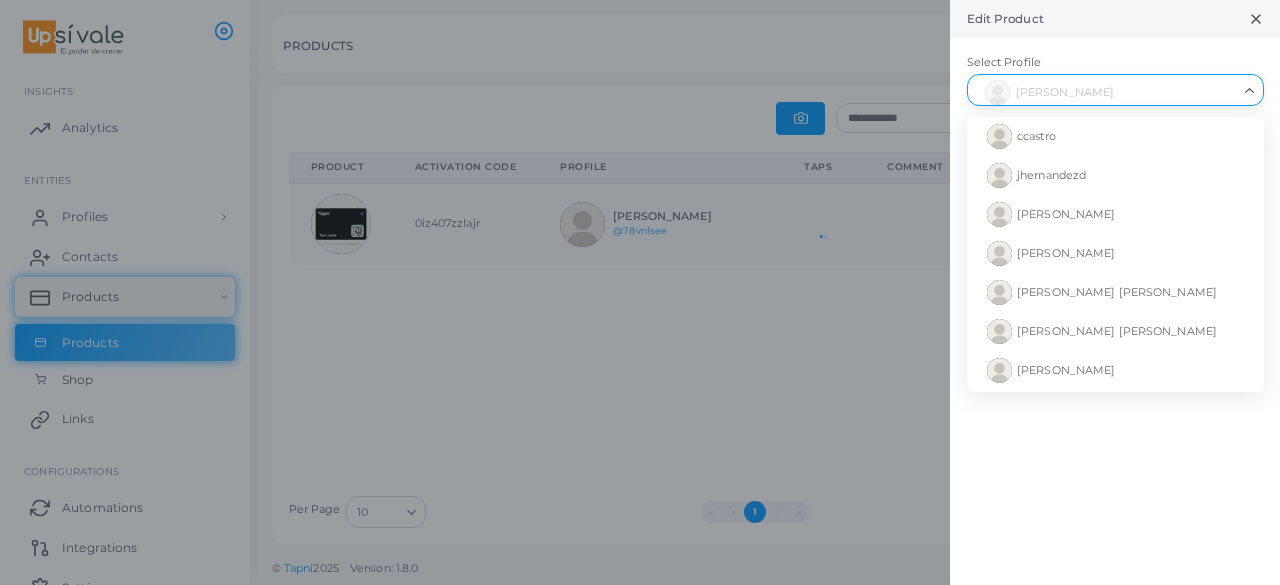click on "[PERSON_NAME]" at bounding box center [1106, 88] 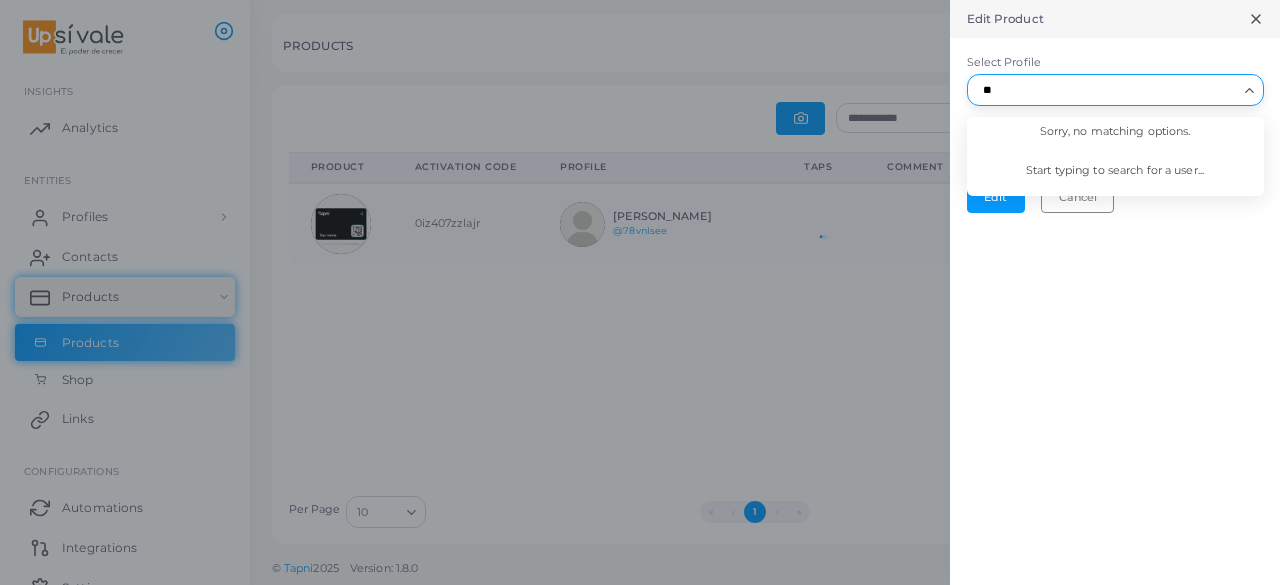type on "*" 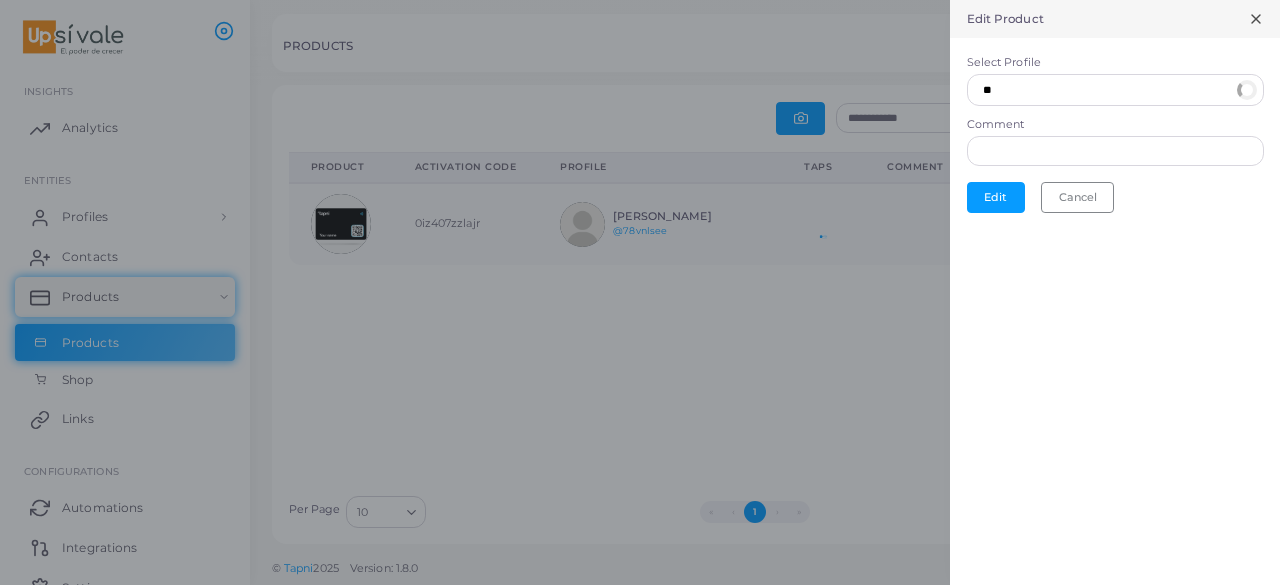 type on "*" 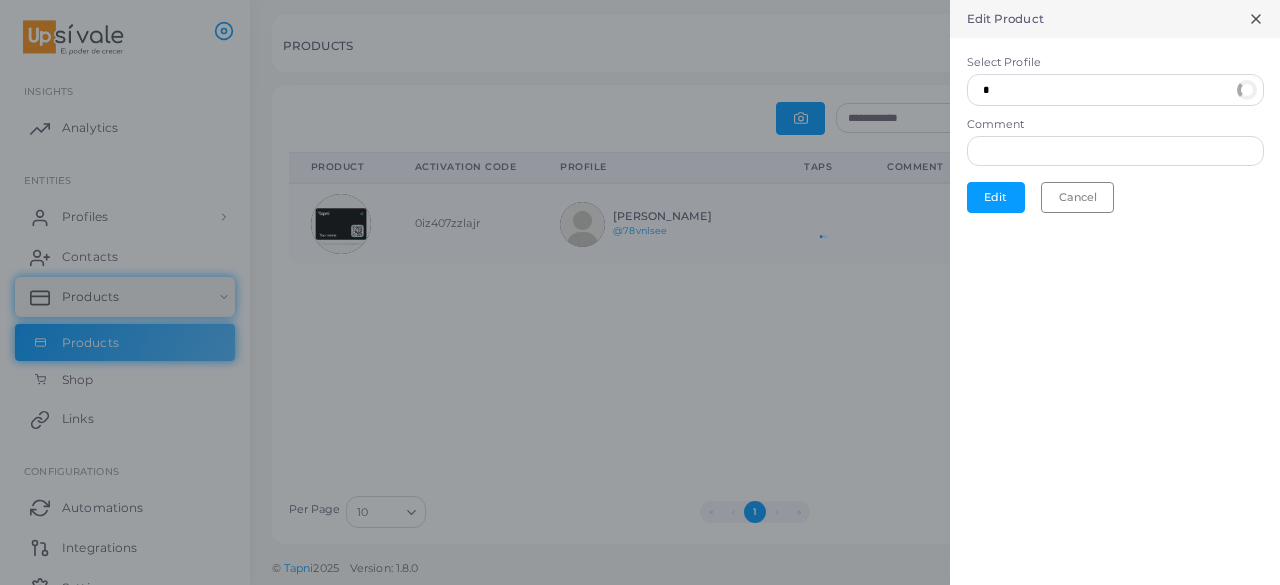 type 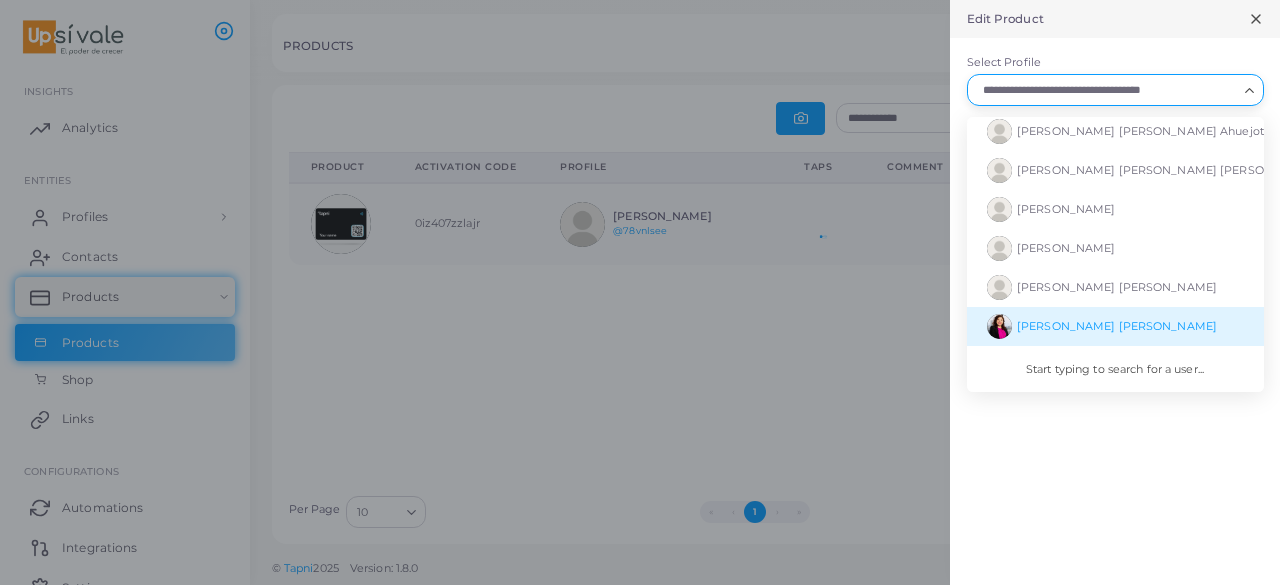 click on "[PERSON_NAME] [PERSON_NAME]" at bounding box center (1117, 326) 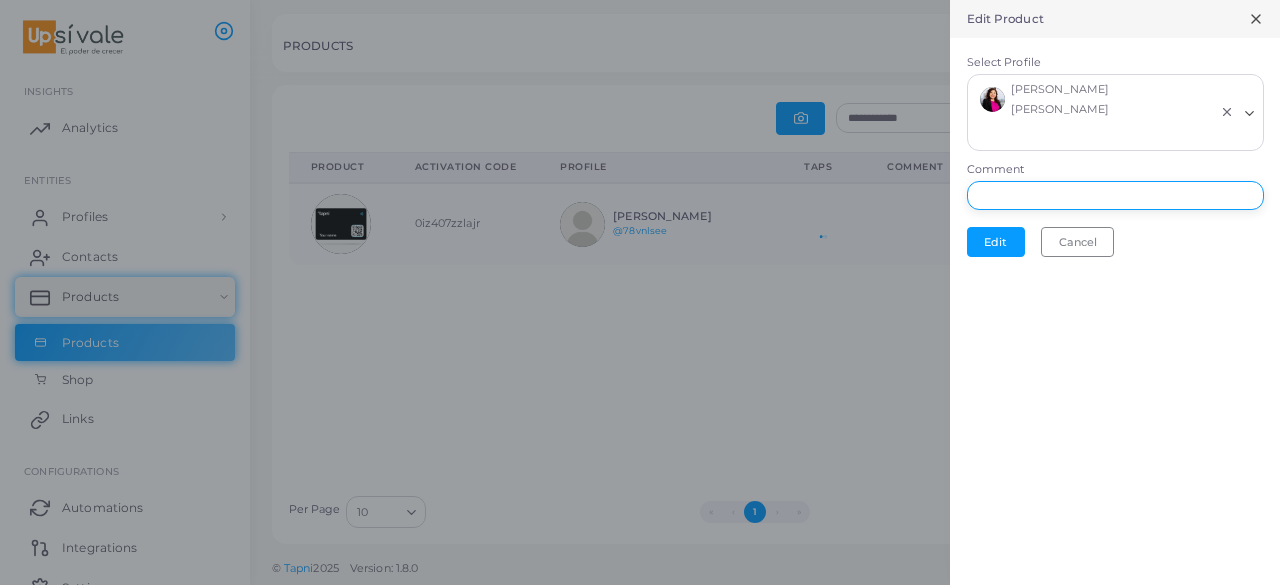 click on "Comment" at bounding box center [1115, 196] 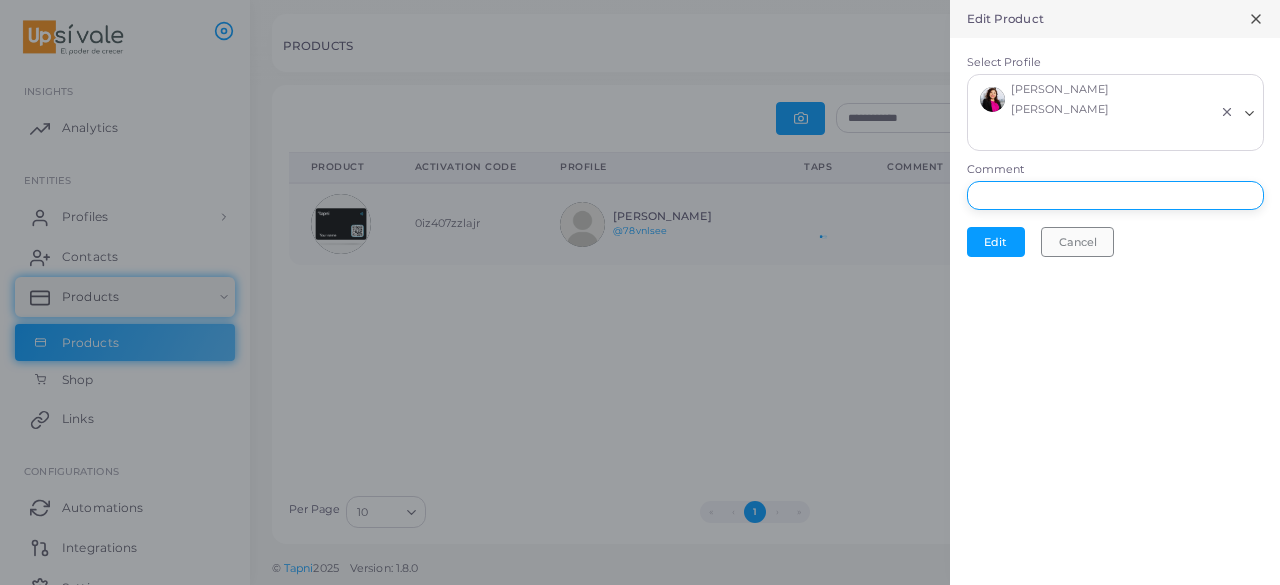 type on "**********" 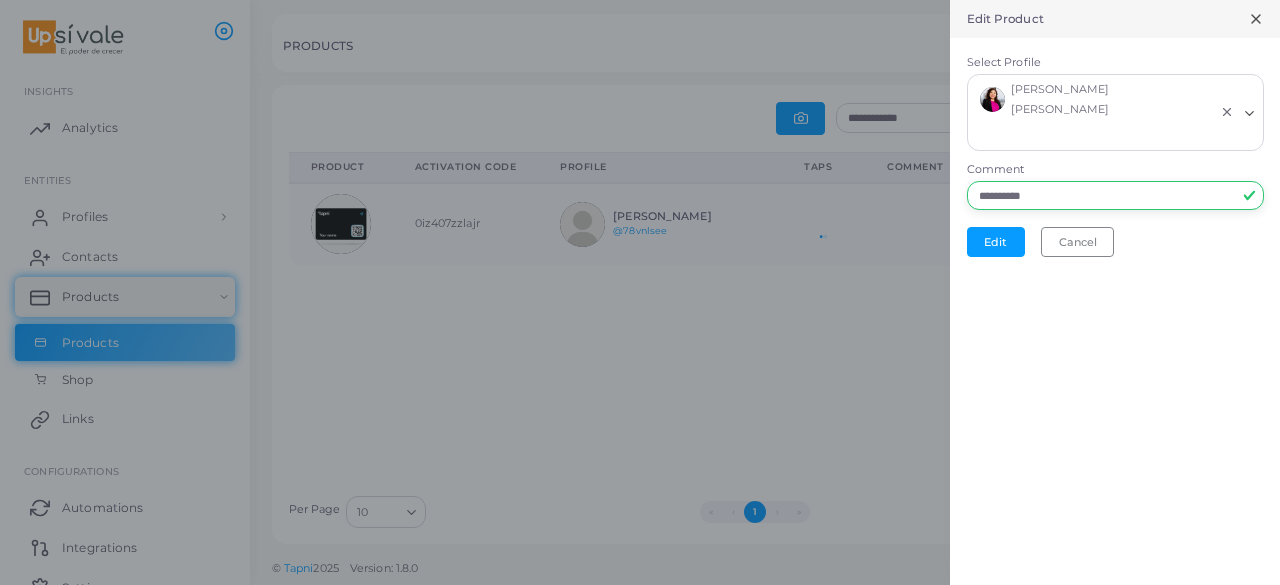 drag, startPoint x: 1060, startPoint y: 153, endPoint x: 942, endPoint y: 132, distance: 119.85408 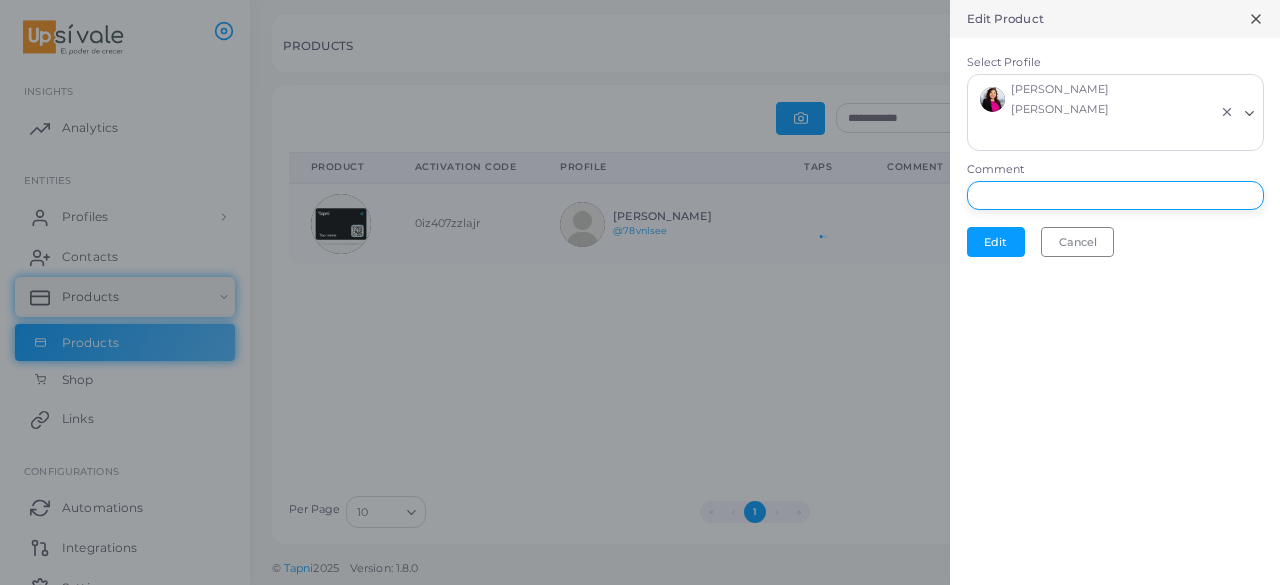 click on "Comment" at bounding box center (1115, 196) 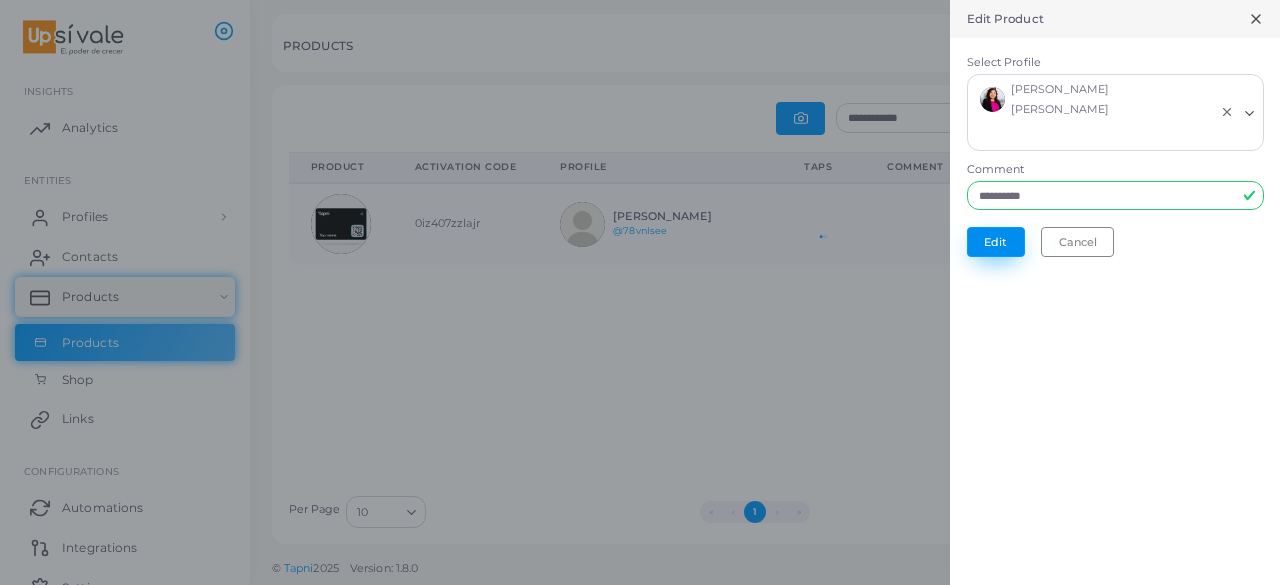 click on "Edit" at bounding box center (996, 242) 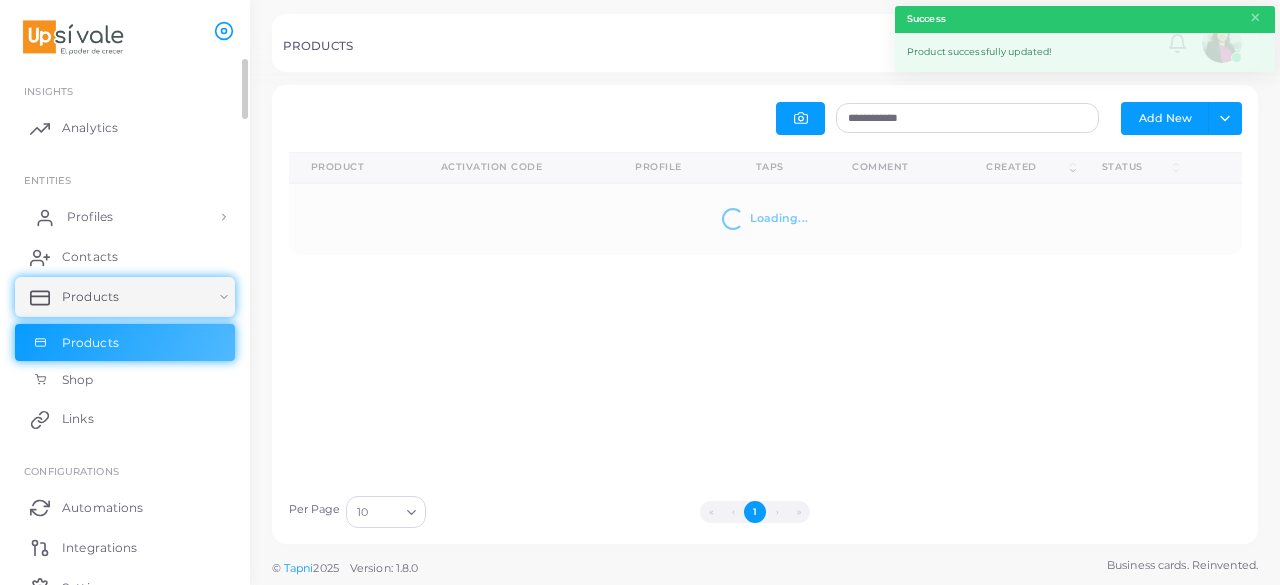 click on "Profiles" at bounding box center (125, 217) 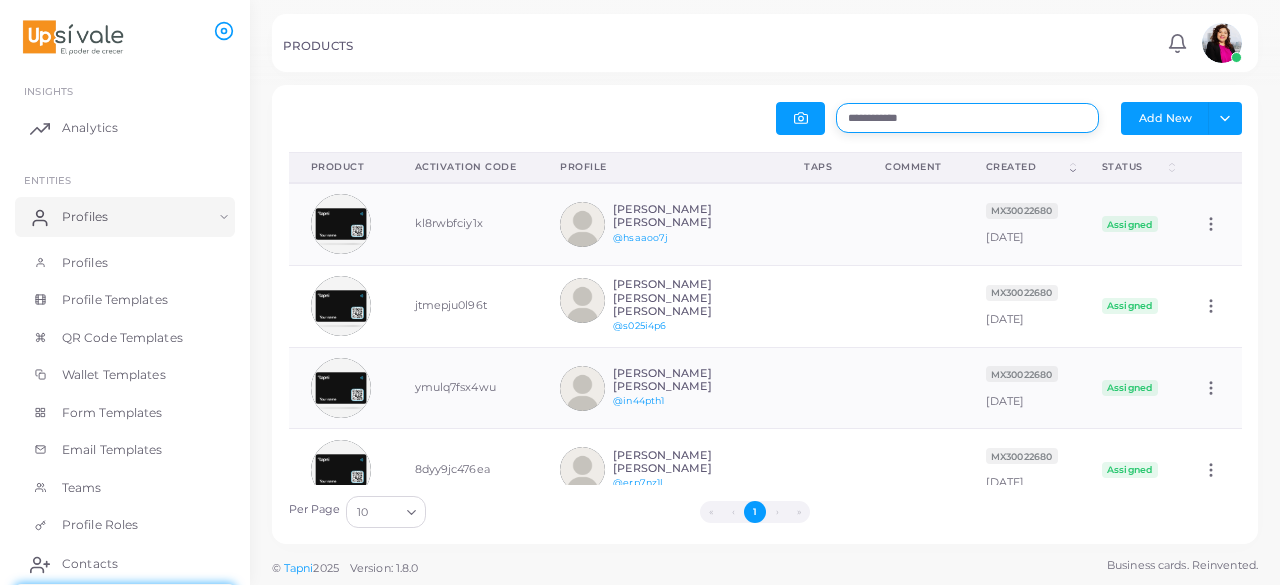 click on "**********" at bounding box center [967, 118] 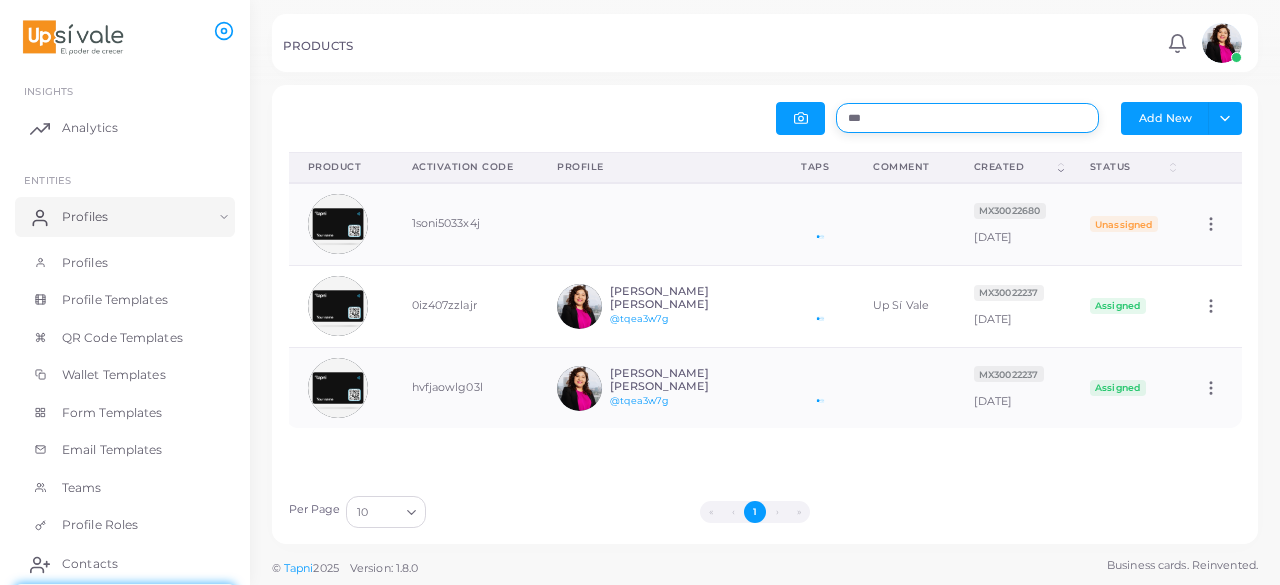 scroll, scrollTop: 0, scrollLeft: 0, axis: both 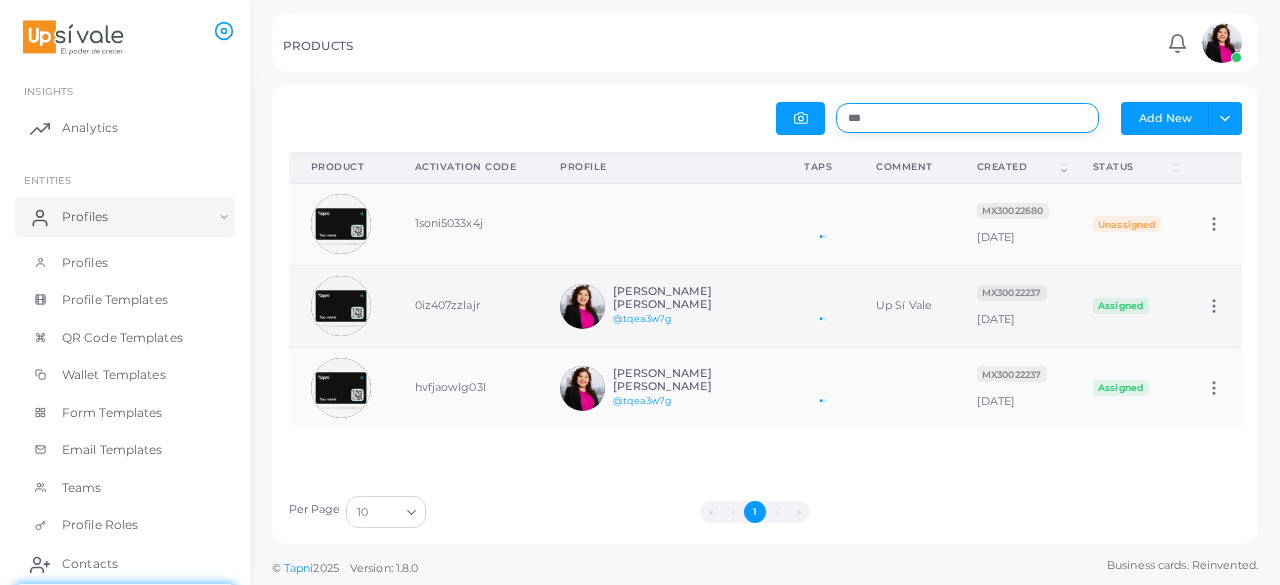 type on "***" 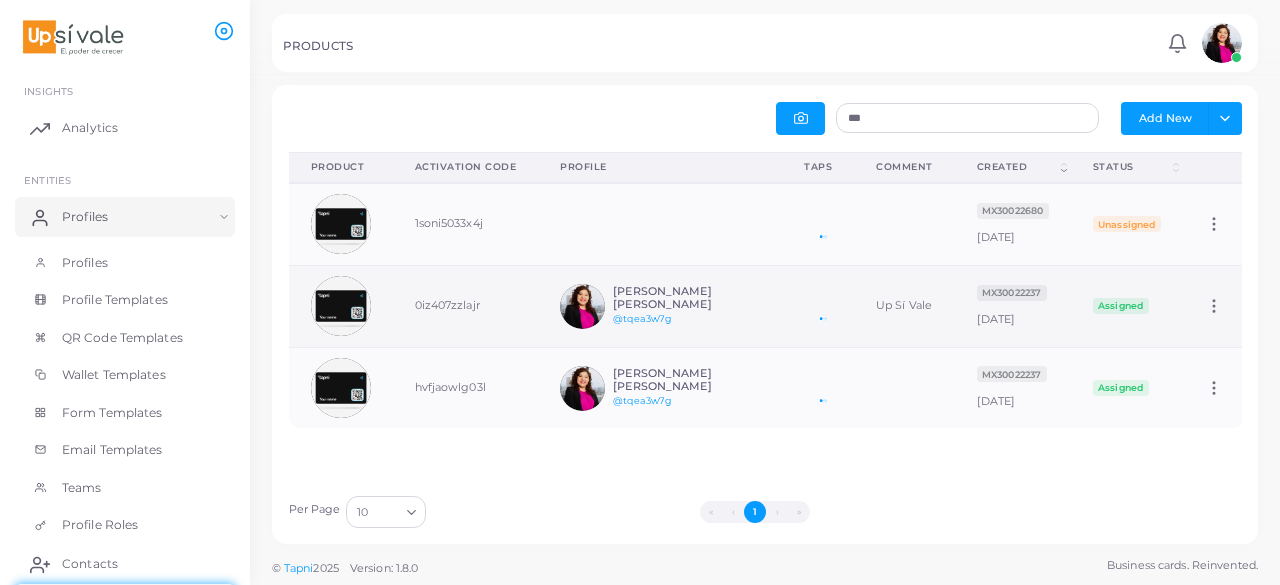 click on "[PERSON_NAME] [PERSON_NAME]" at bounding box center [686, 298] 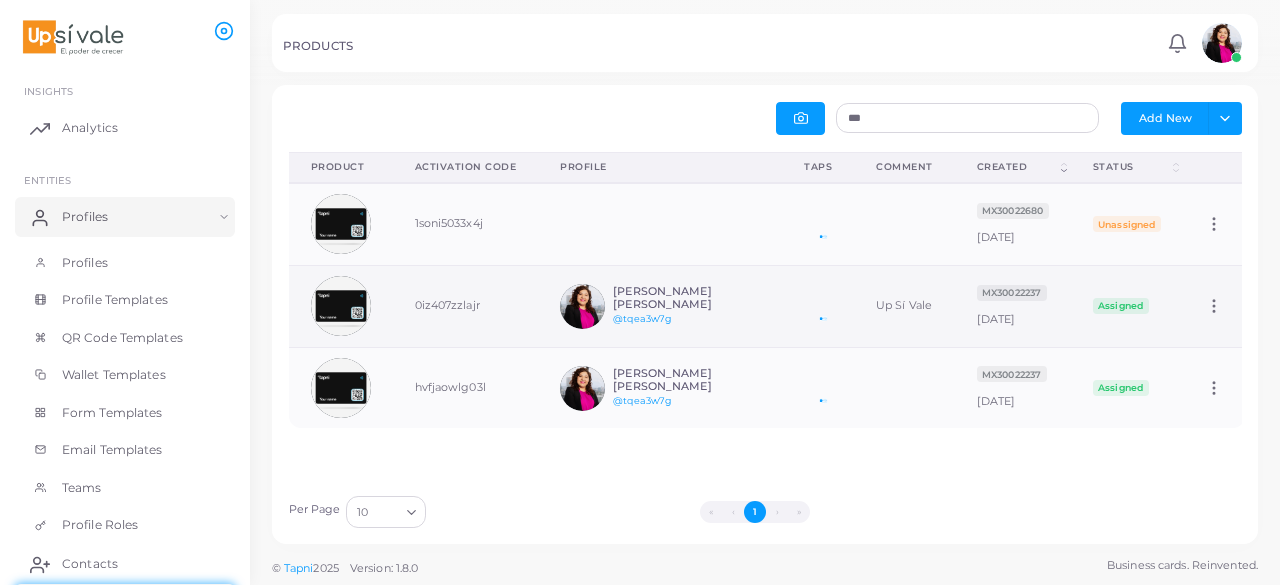 click on "[PERSON_NAME] [PERSON_NAME]" at bounding box center (686, 298) 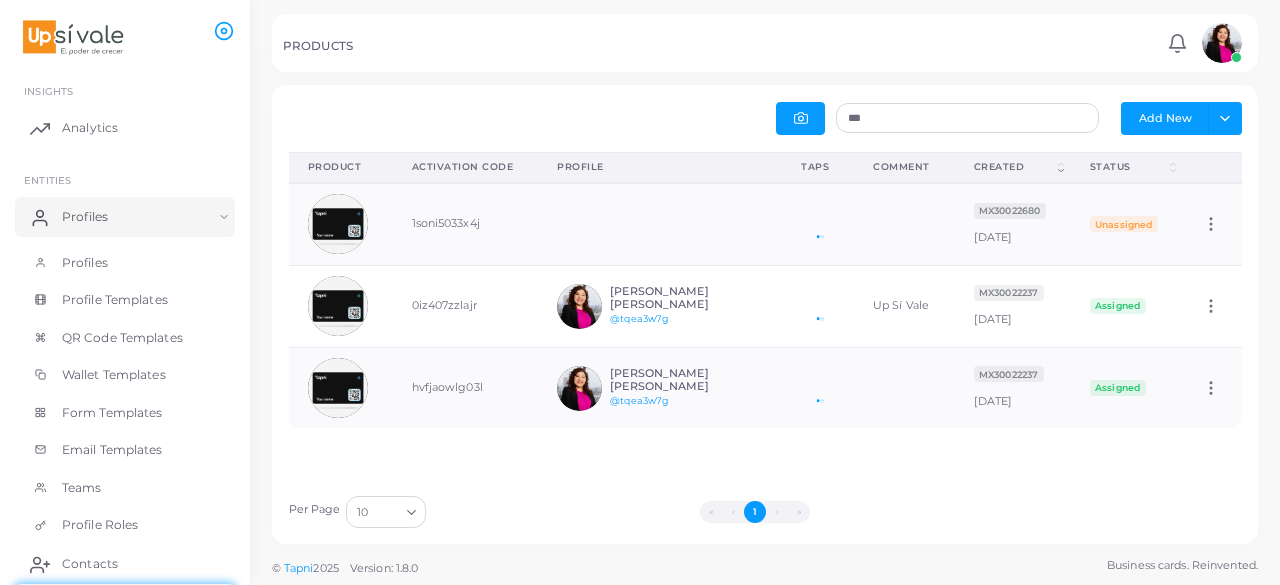 scroll, scrollTop: 0, scrollLeft: 0, axis: both 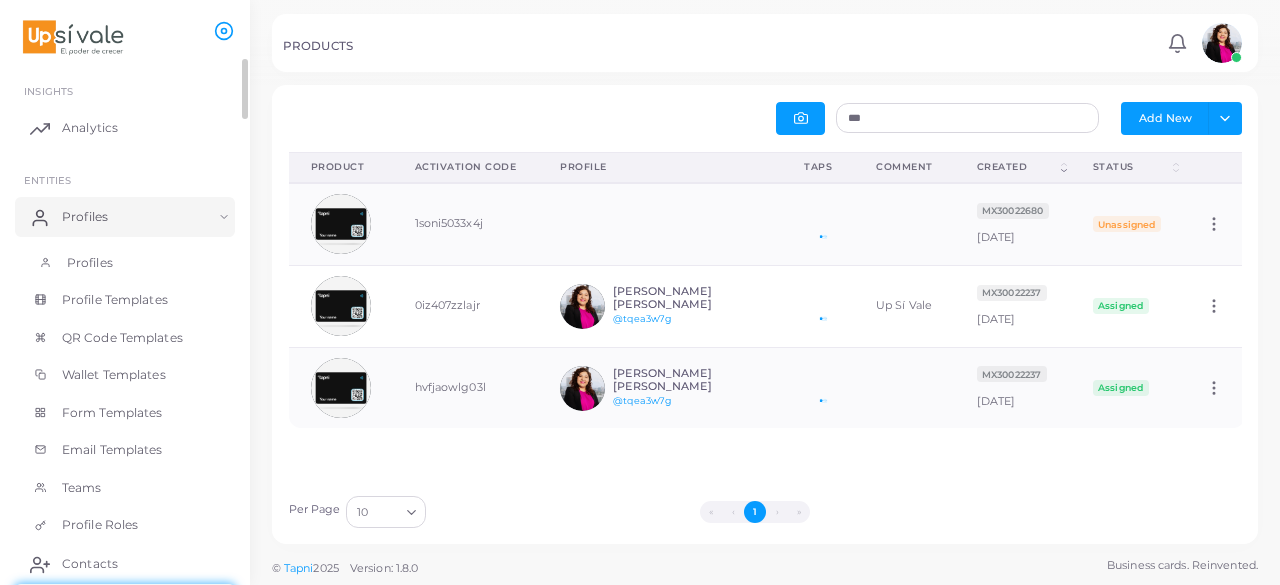 click on "Profiles" at bounding box center (125, 263) 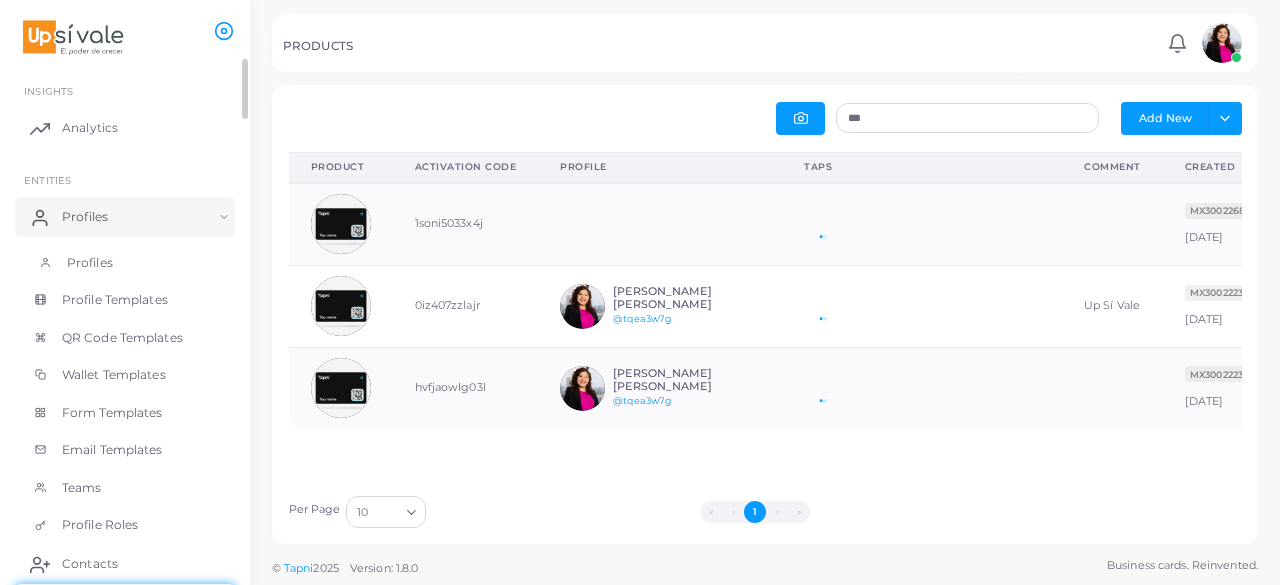 scroll, scrollTop: 0, scrollLeft: 0, axis: both 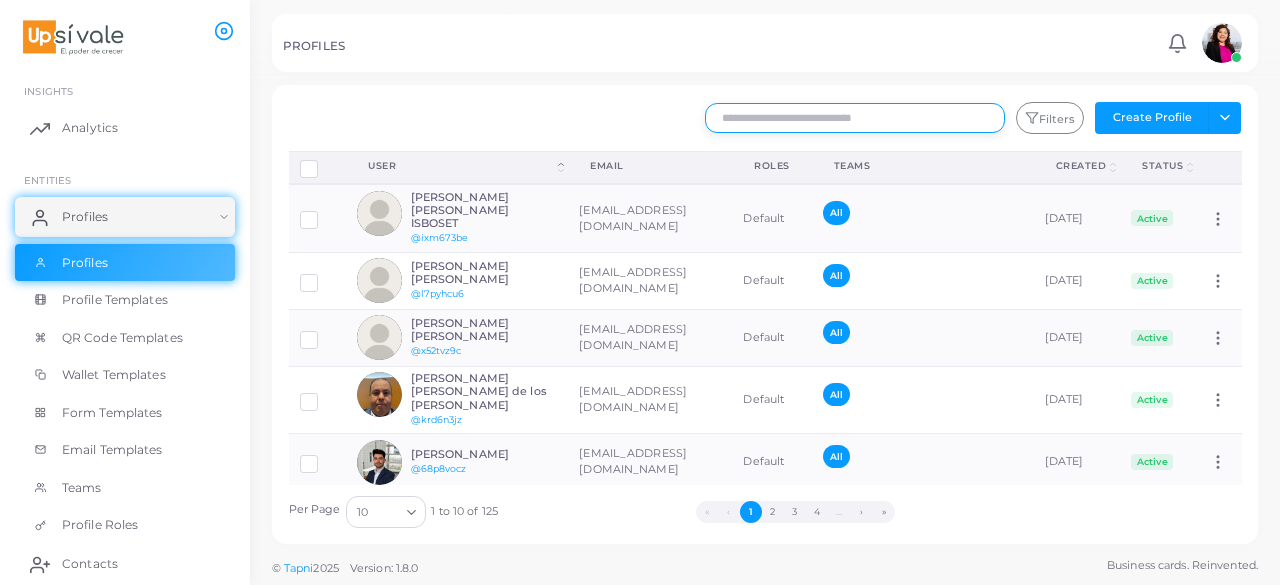 click at bounding box center (855, 118) 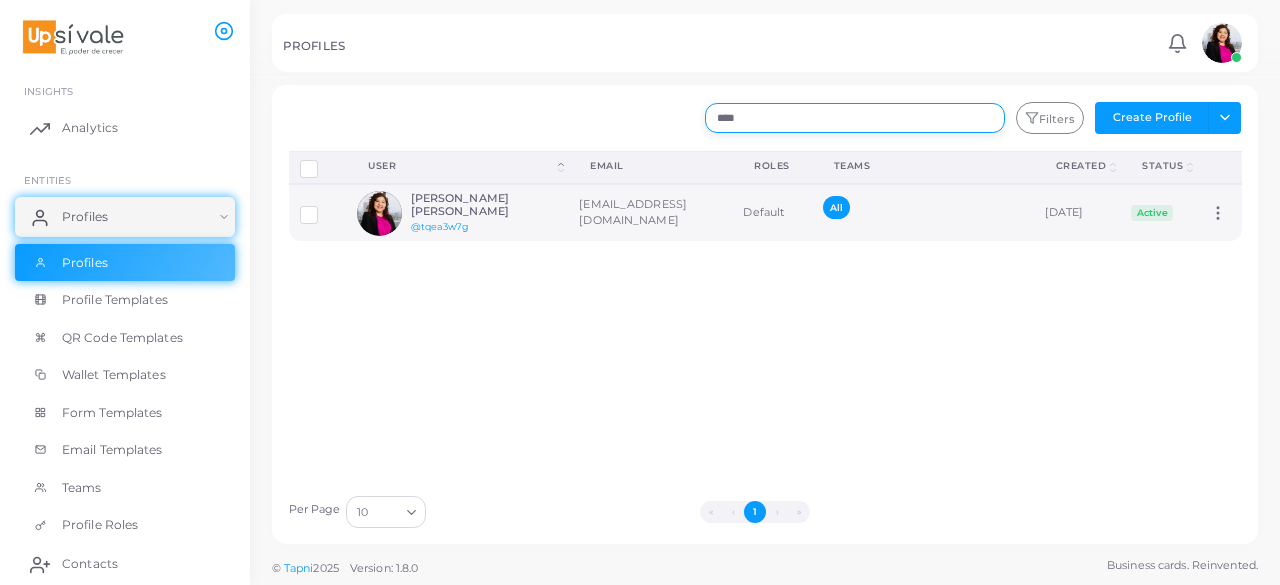 type on "****" 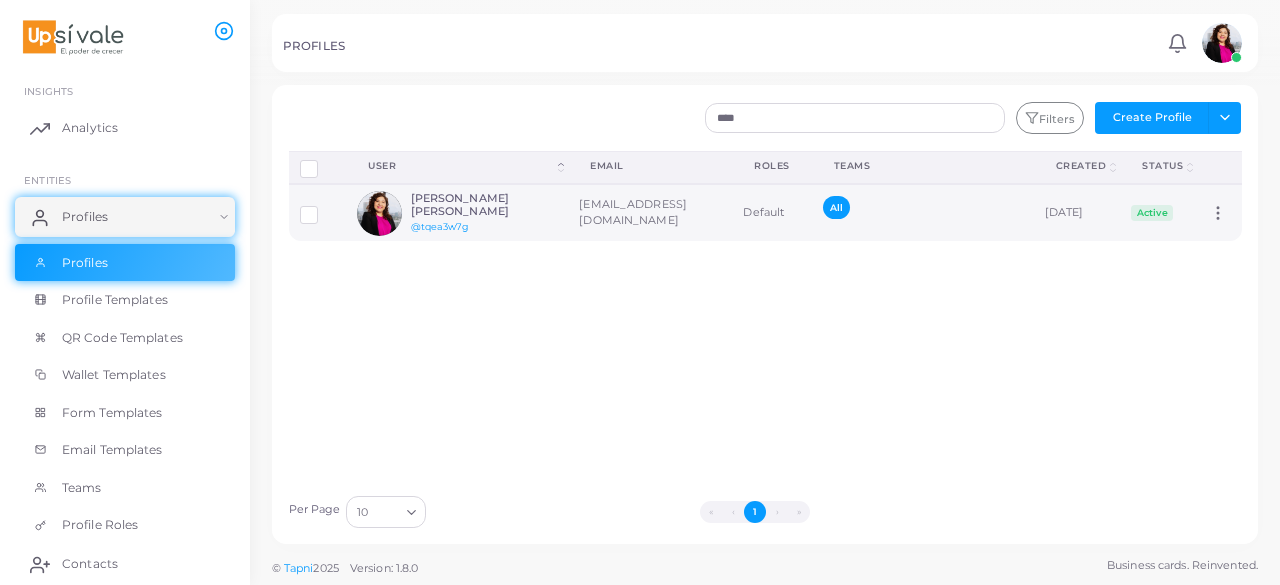 click on "Default" at bounding box center (772, 212) 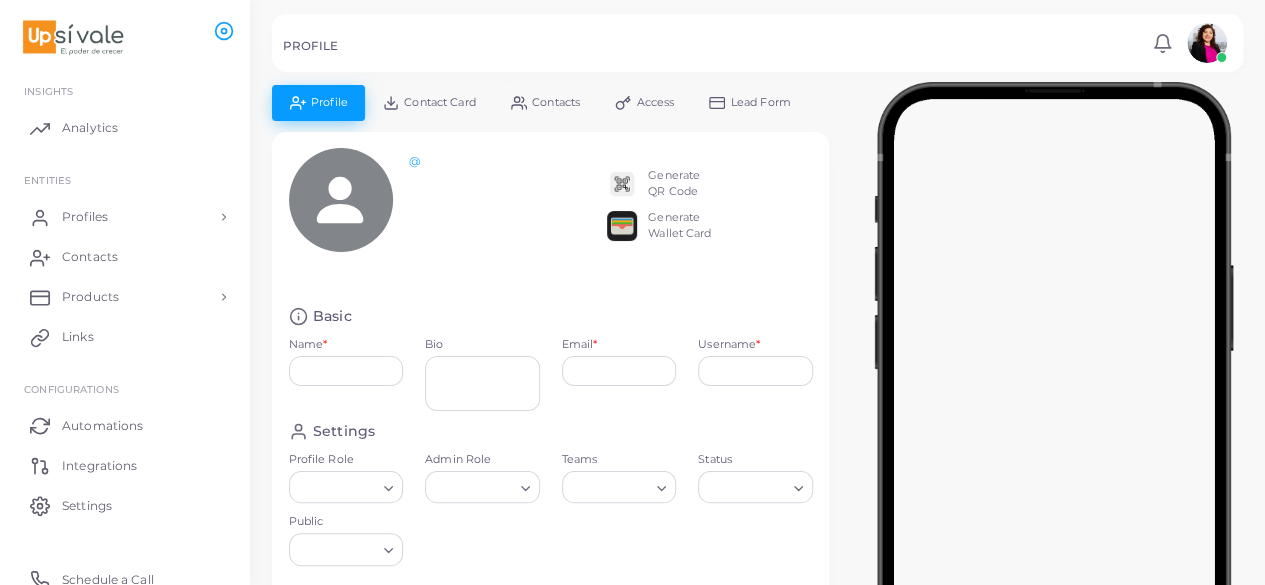 type on "**********" 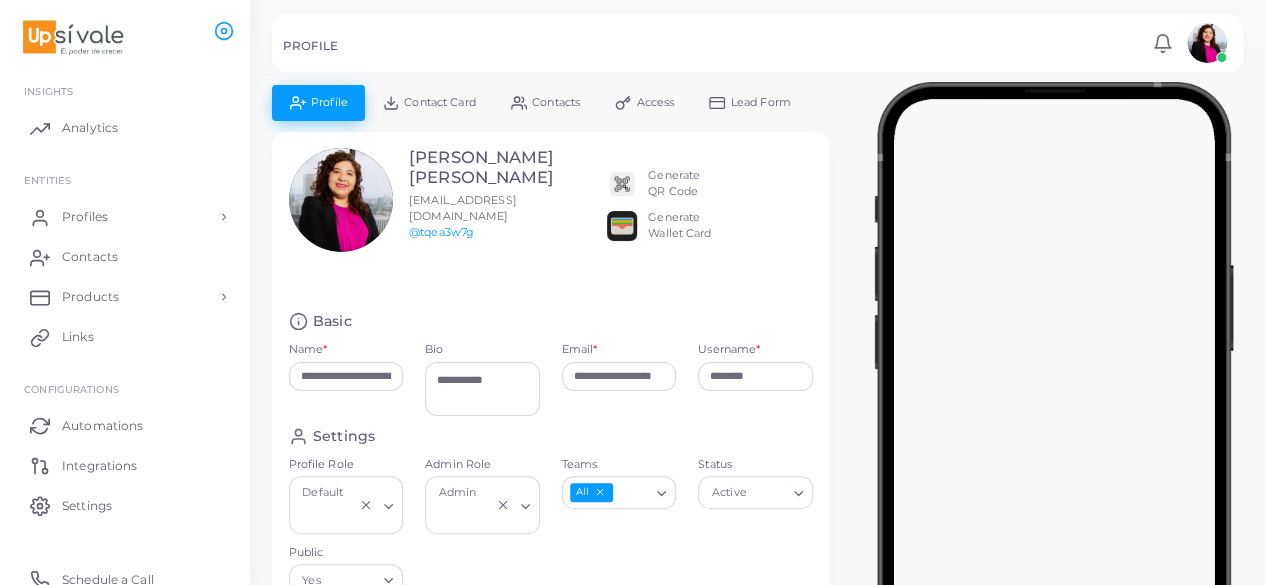 click on "Access" at bounding box center (656, 102) 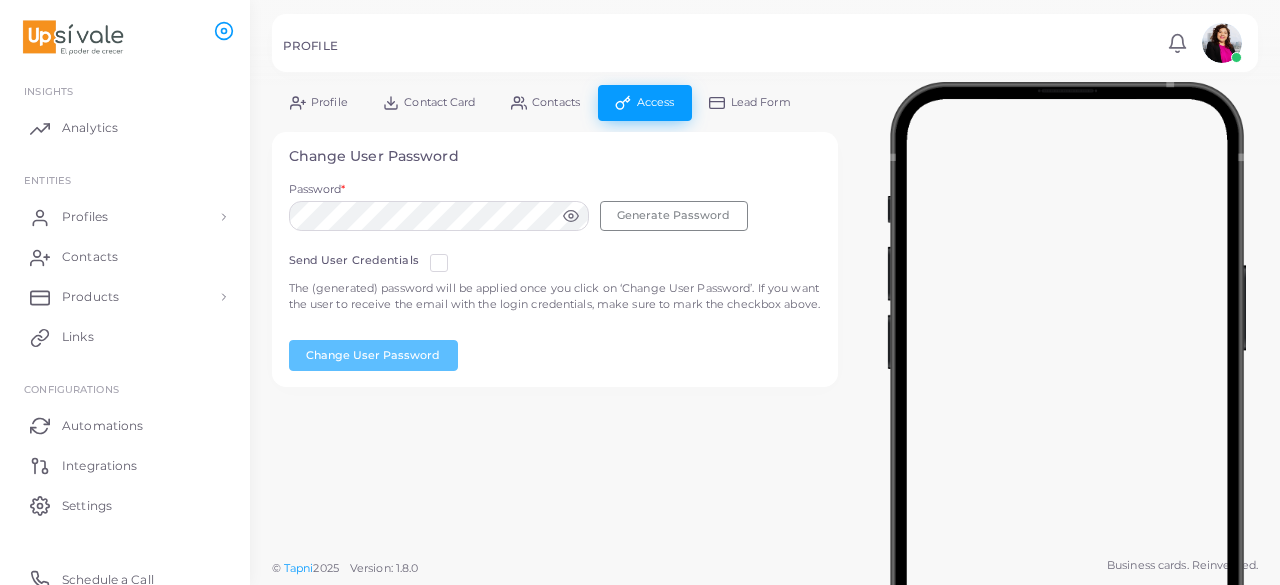click 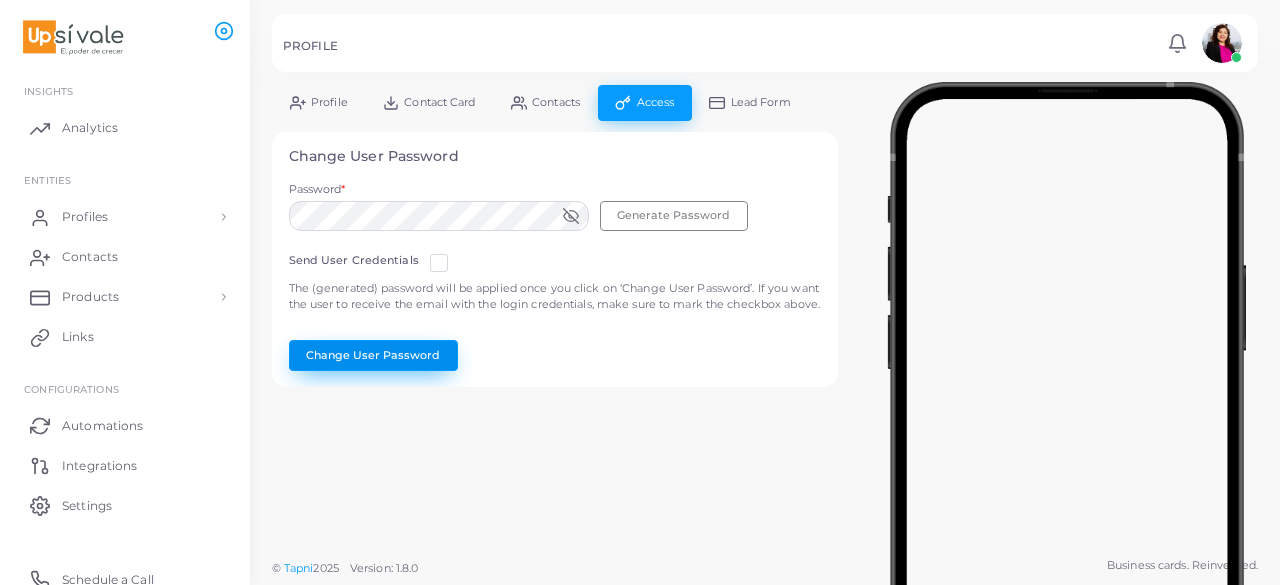 click on "Change User Password" at bounding box center [373, 355] 